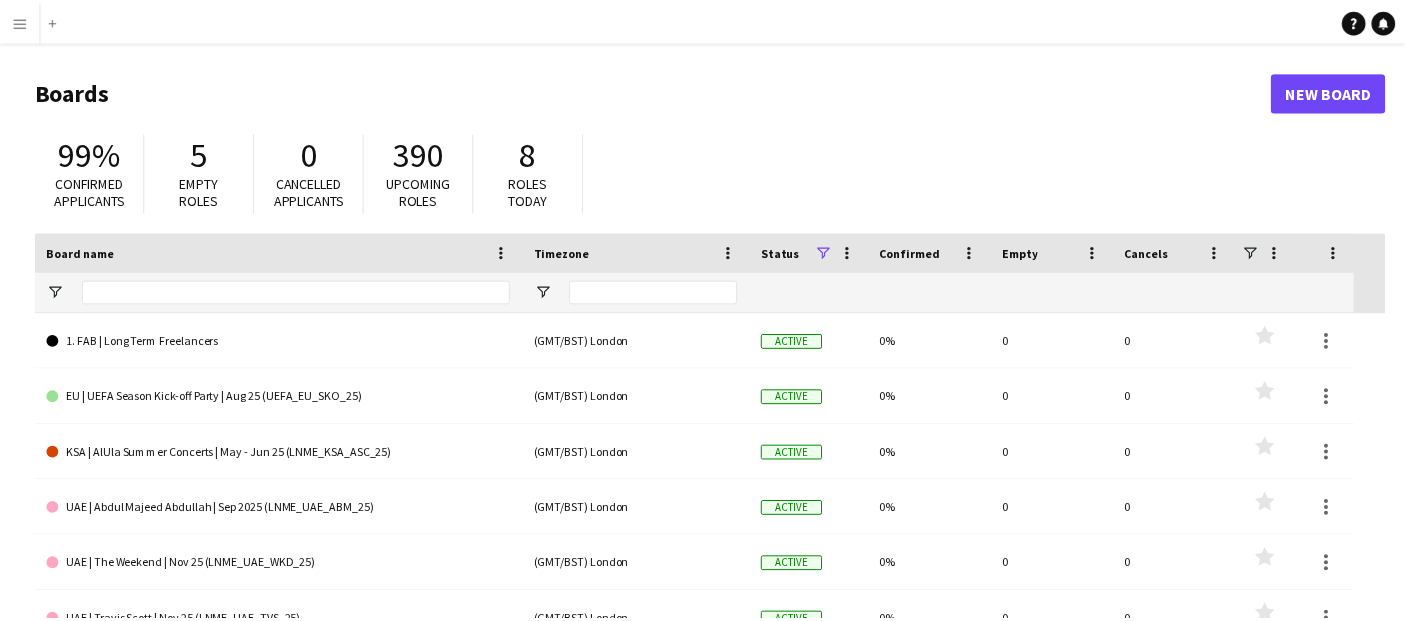 scroll, scrollTop: 0, scrollLeft: 0, axis: both 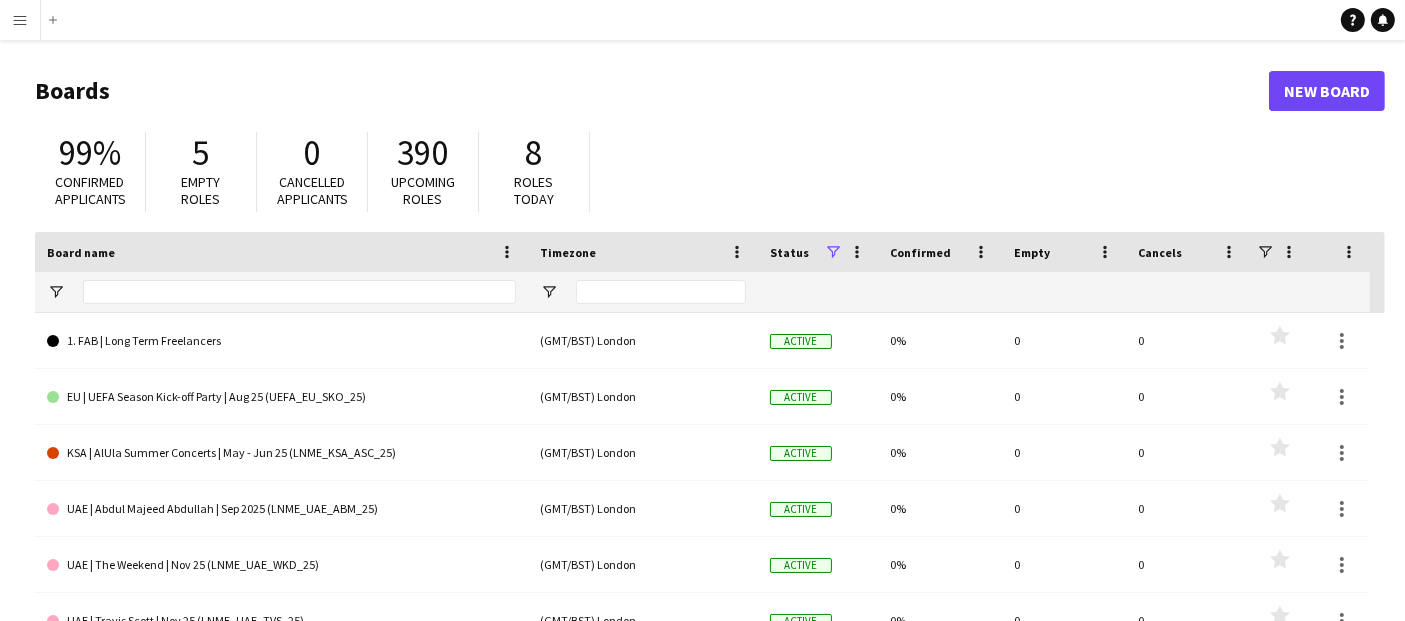 click on "Menu" at bounding box center (20, 20) 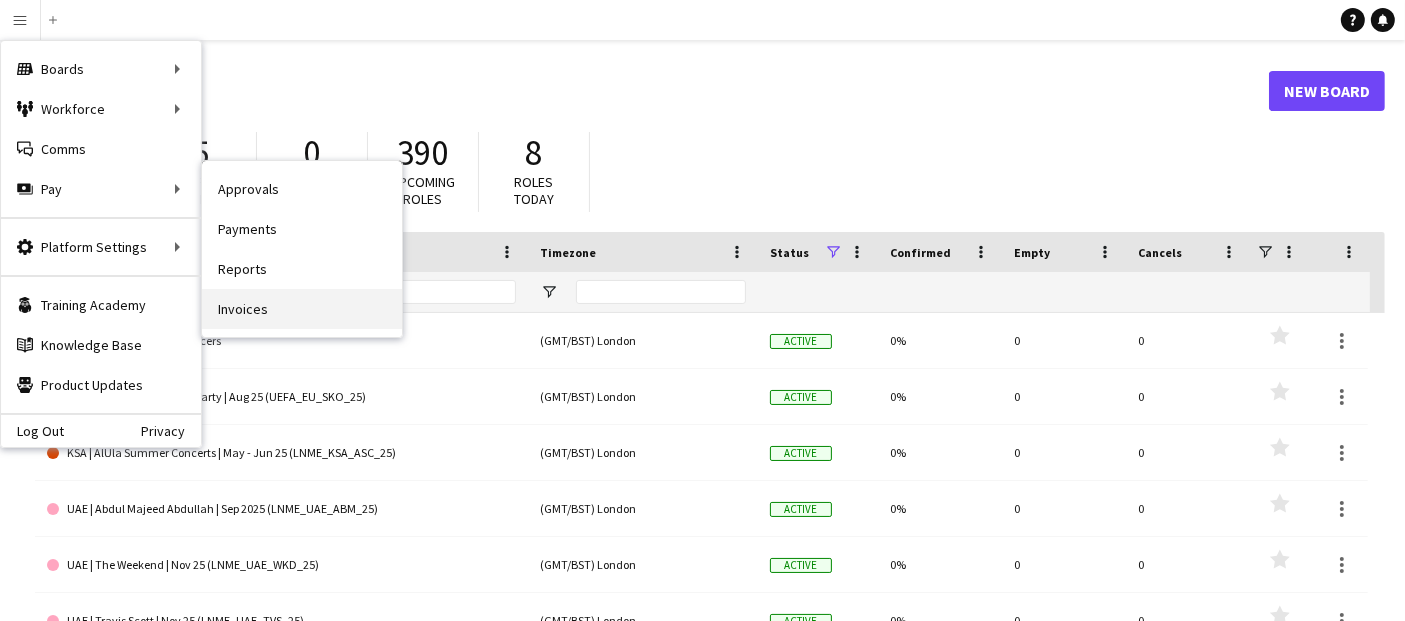 click on "Invoices" at bounding box center [302, 309] 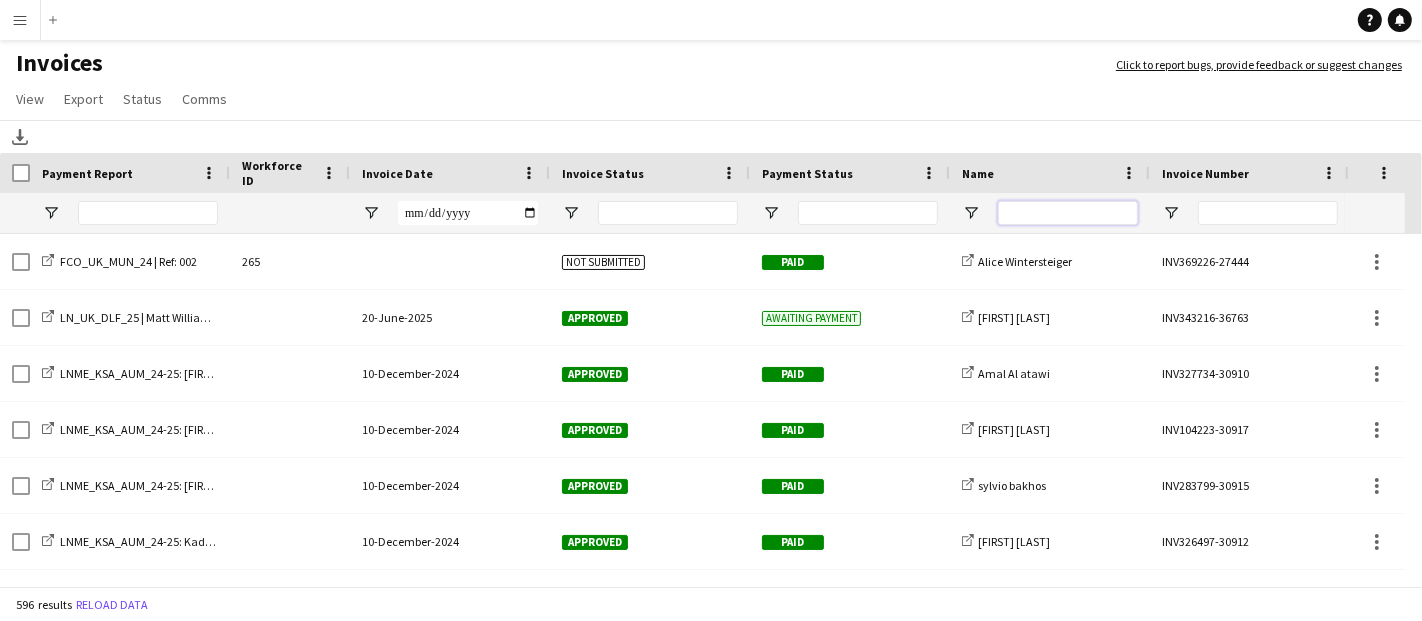 click at bounding box center (1068, 213) 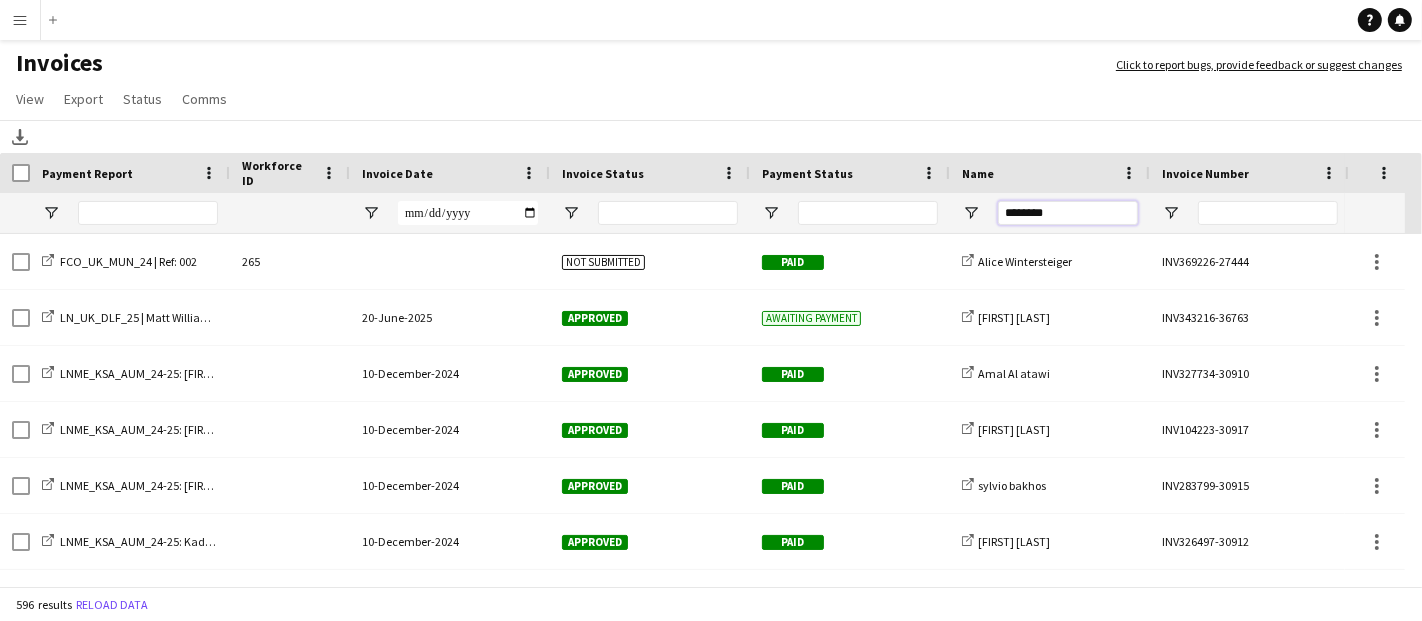type on "********" 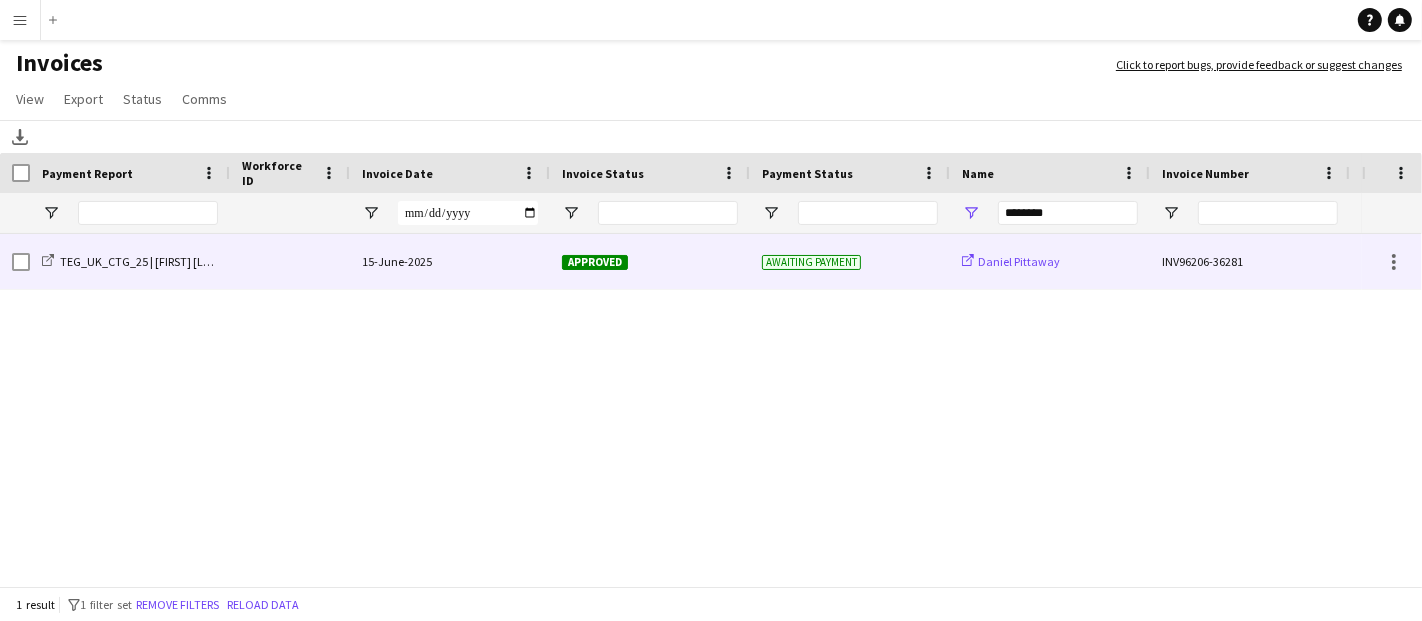click on "Daniel Pittaway" 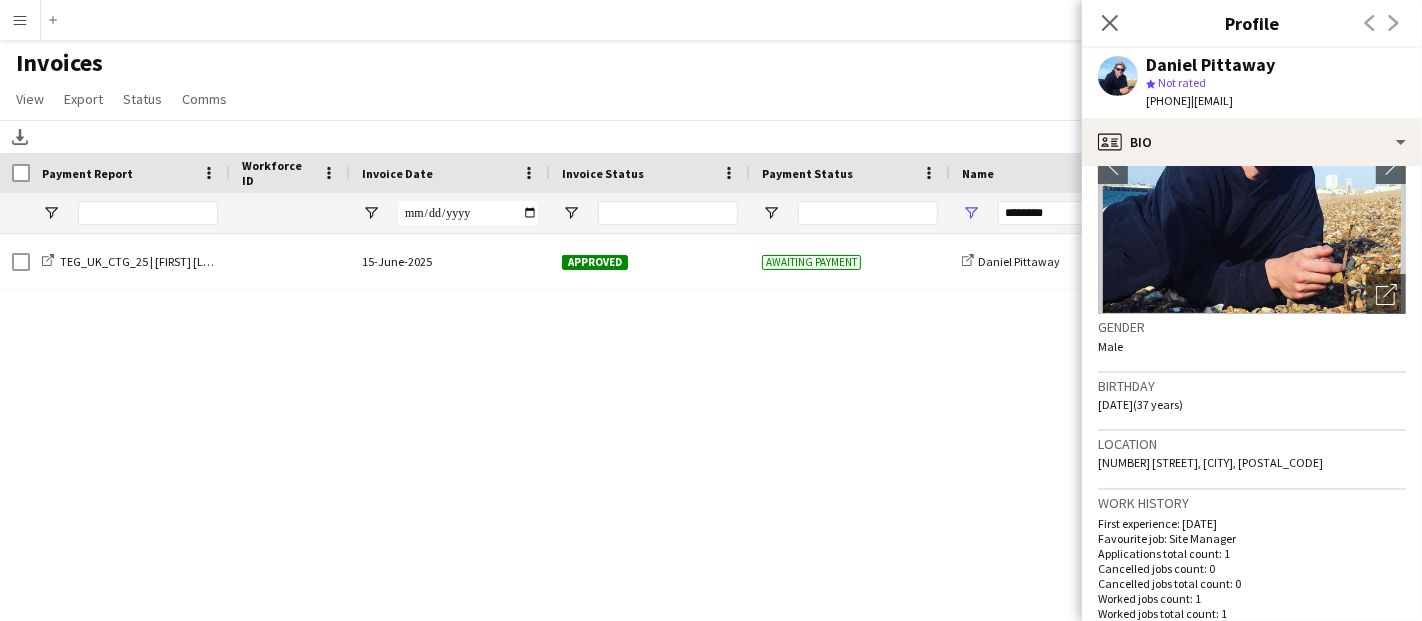 scroll, scrollTop: 333, scrollLeft: 0, axis: vertical 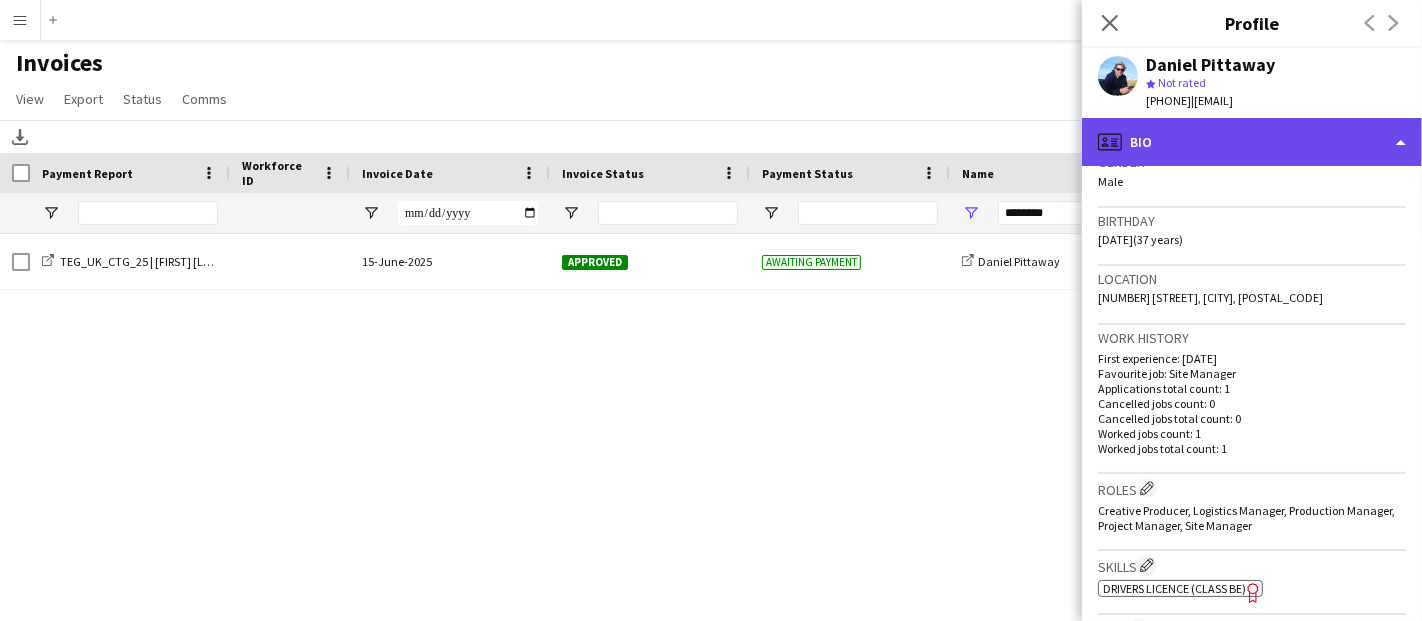 click on "profile
Bio" 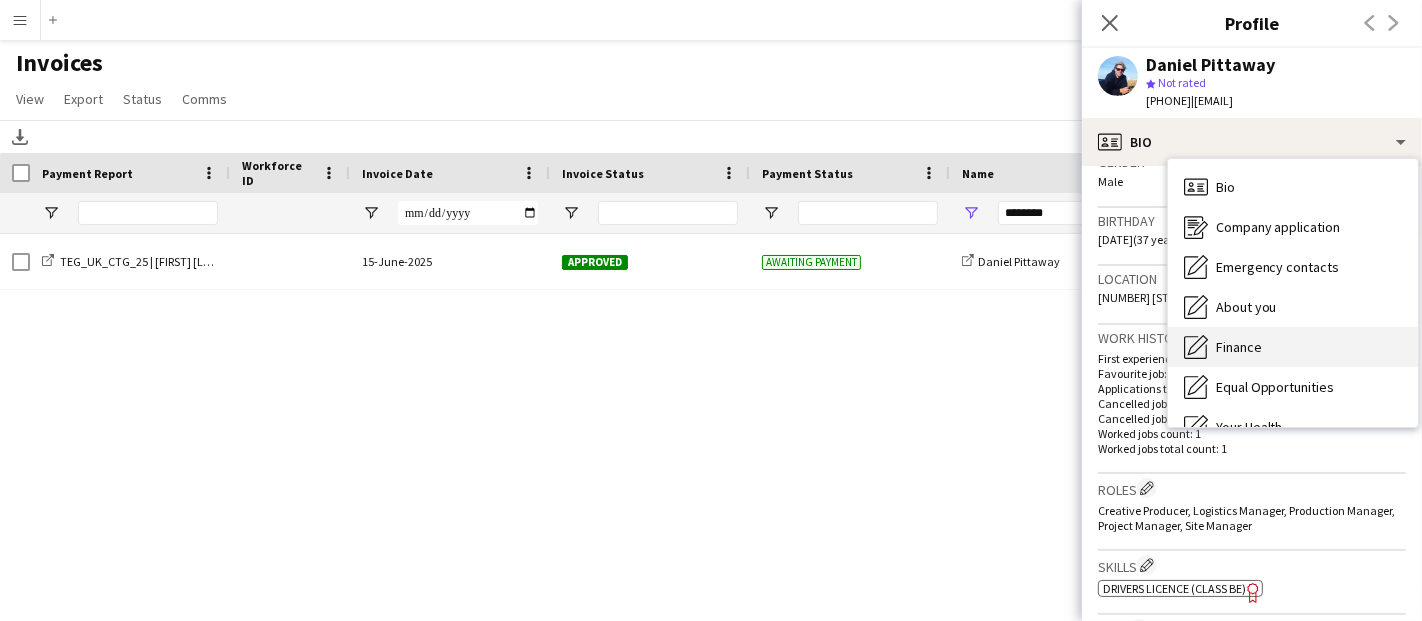 click on "Finance
Finance" at bounding box center (1293, 347) 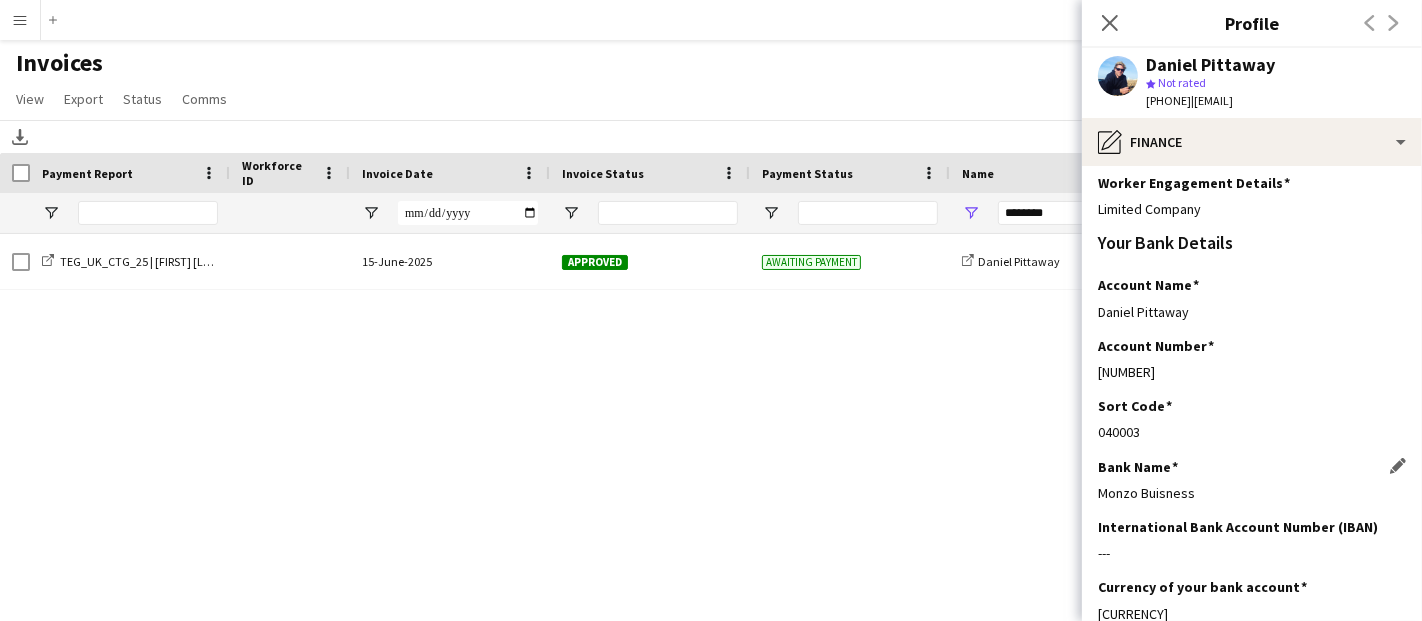 scroll, scrollTop: 282, scrollLeft: 0, axis: vertical 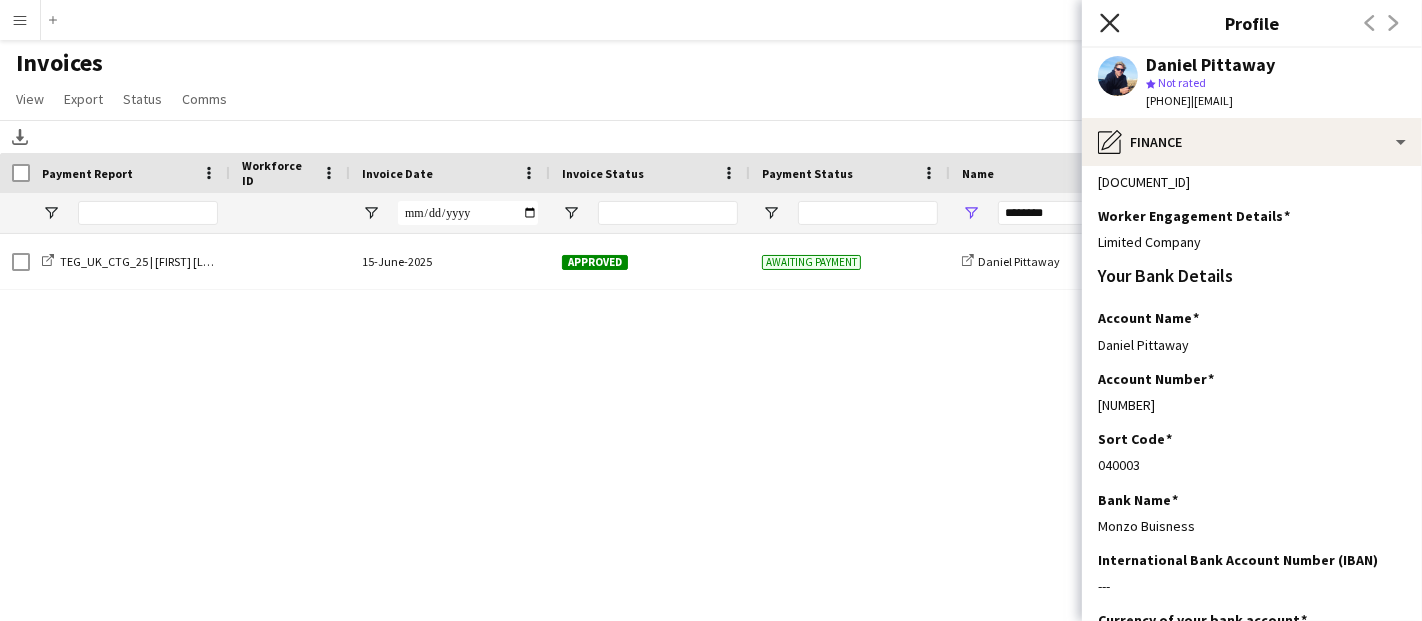 click 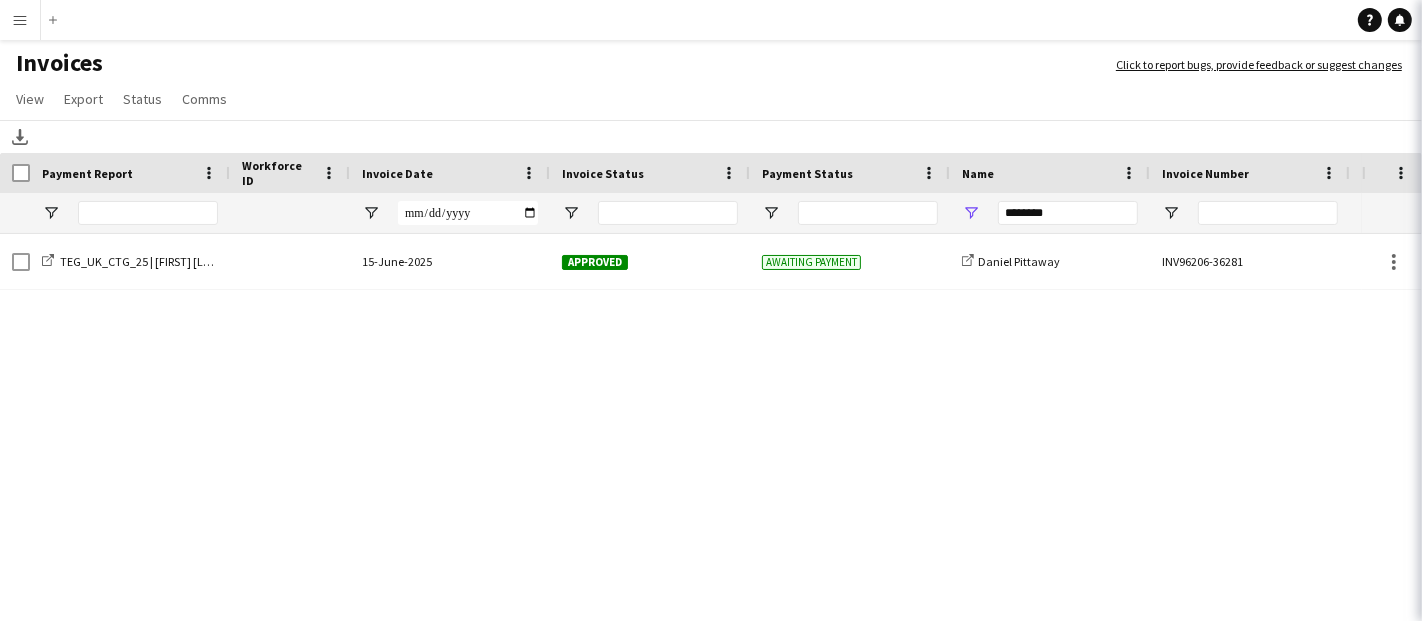 click on "Menu" at bounding box center (20, 20) 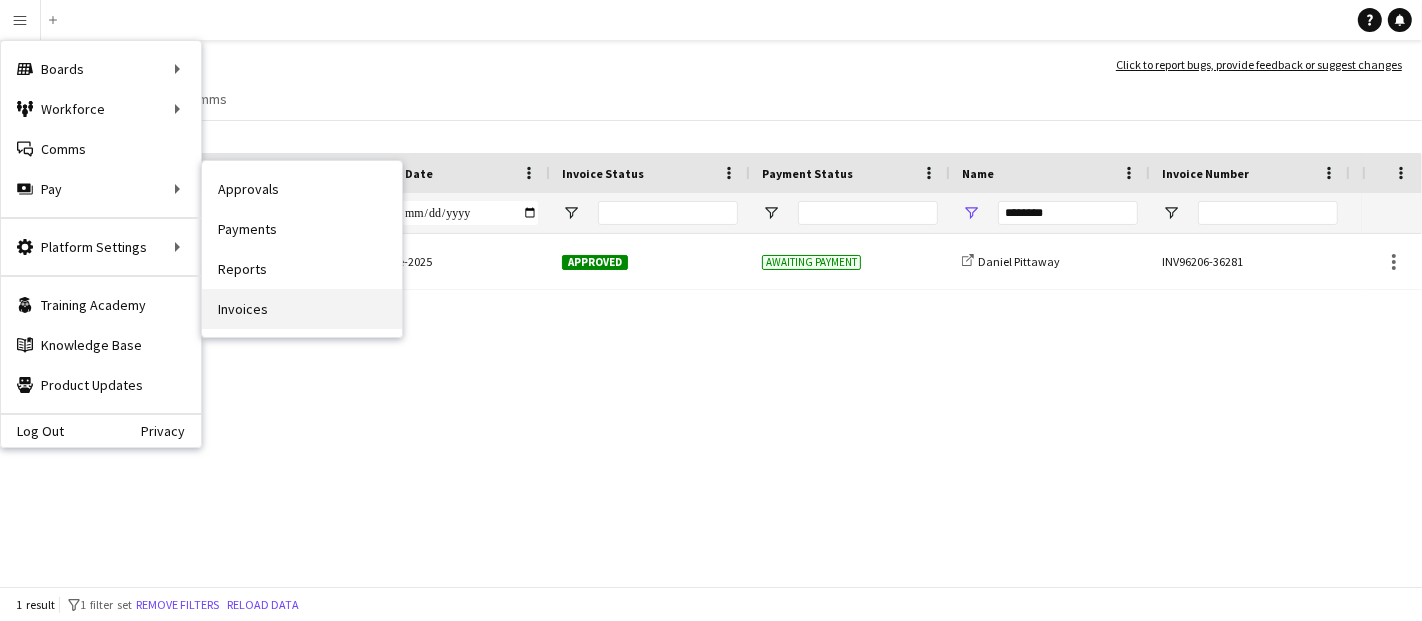 click on "Invoices" at bounding box center (302, 309) 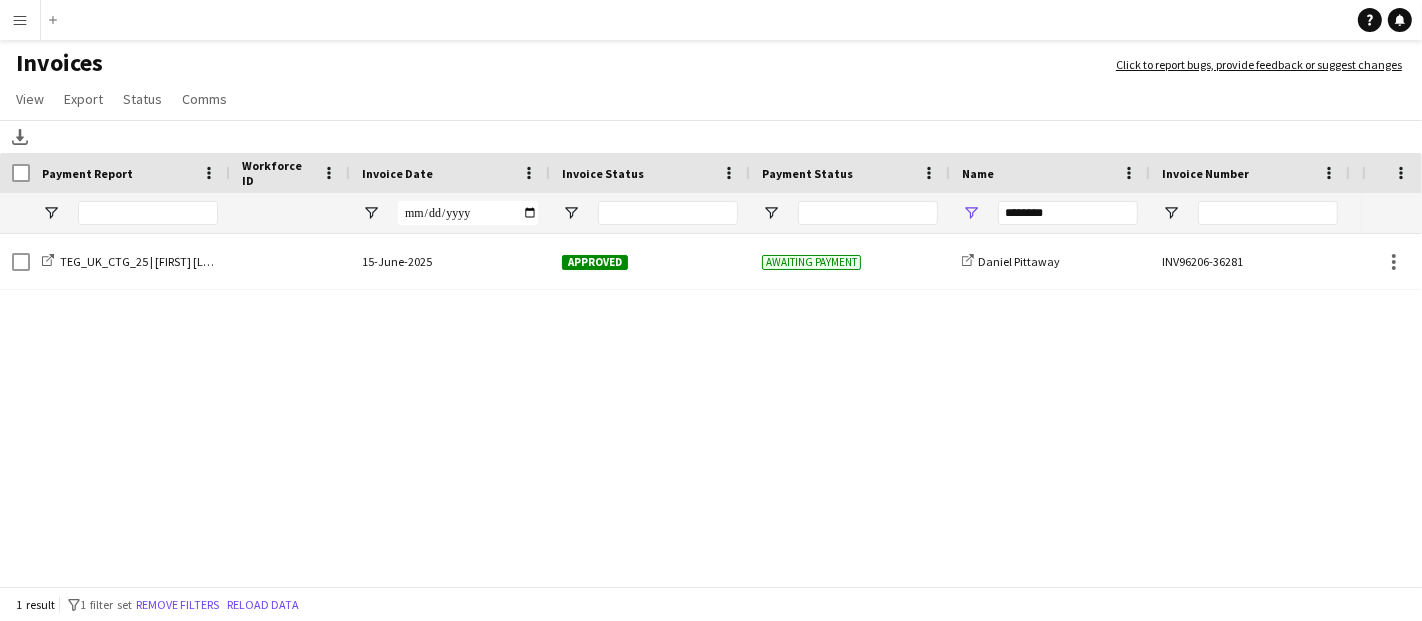 click on "Menu" at bounding box center (20, 20) 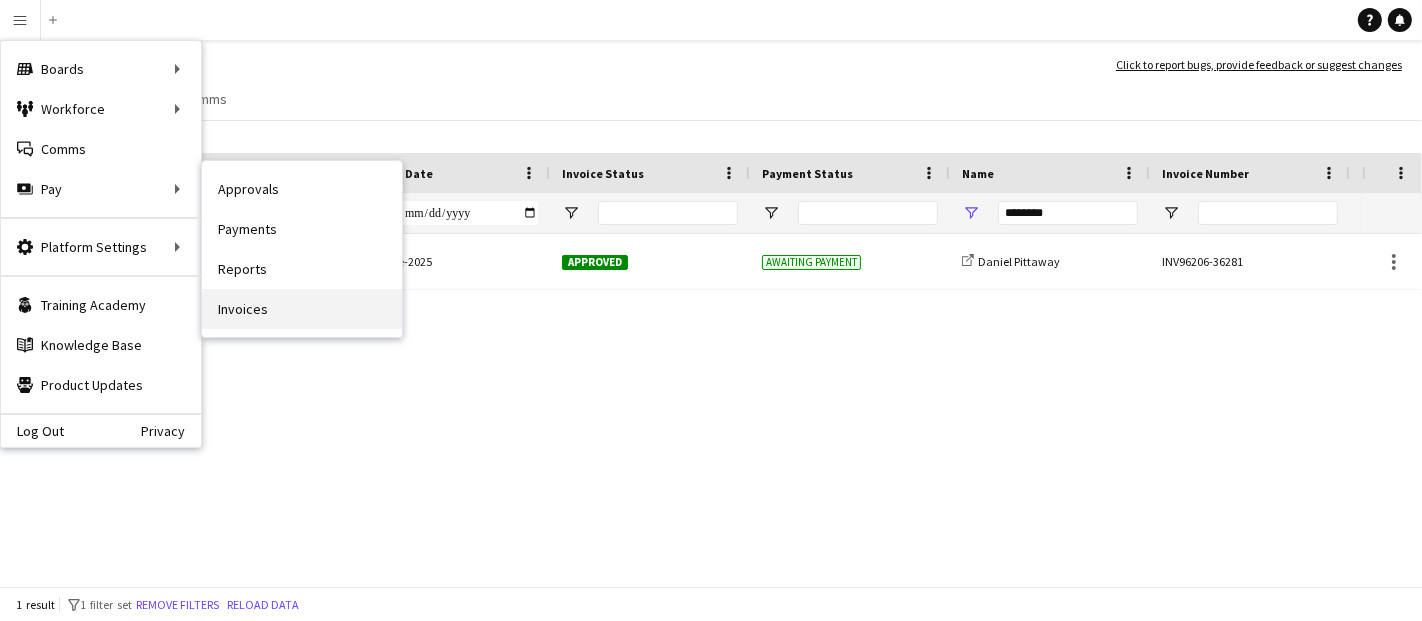 click on "Invoices" at bounding box center (302, 309) 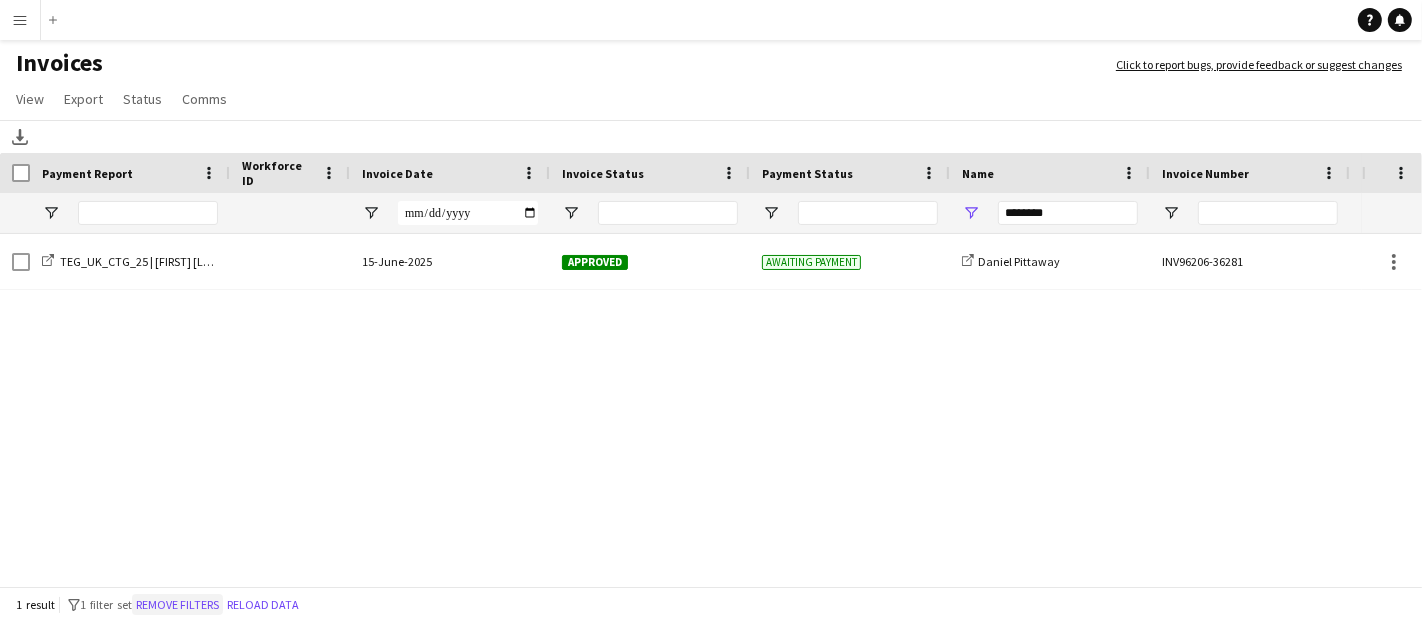 click on "Remove filters" 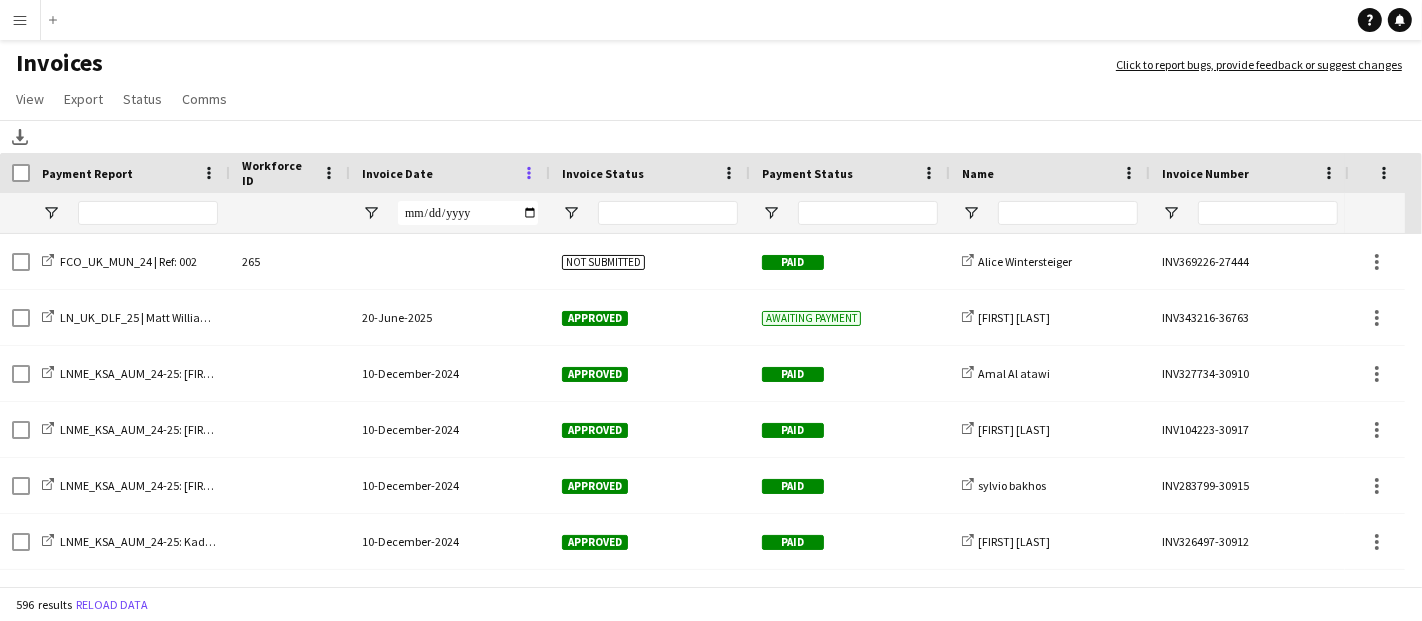 click 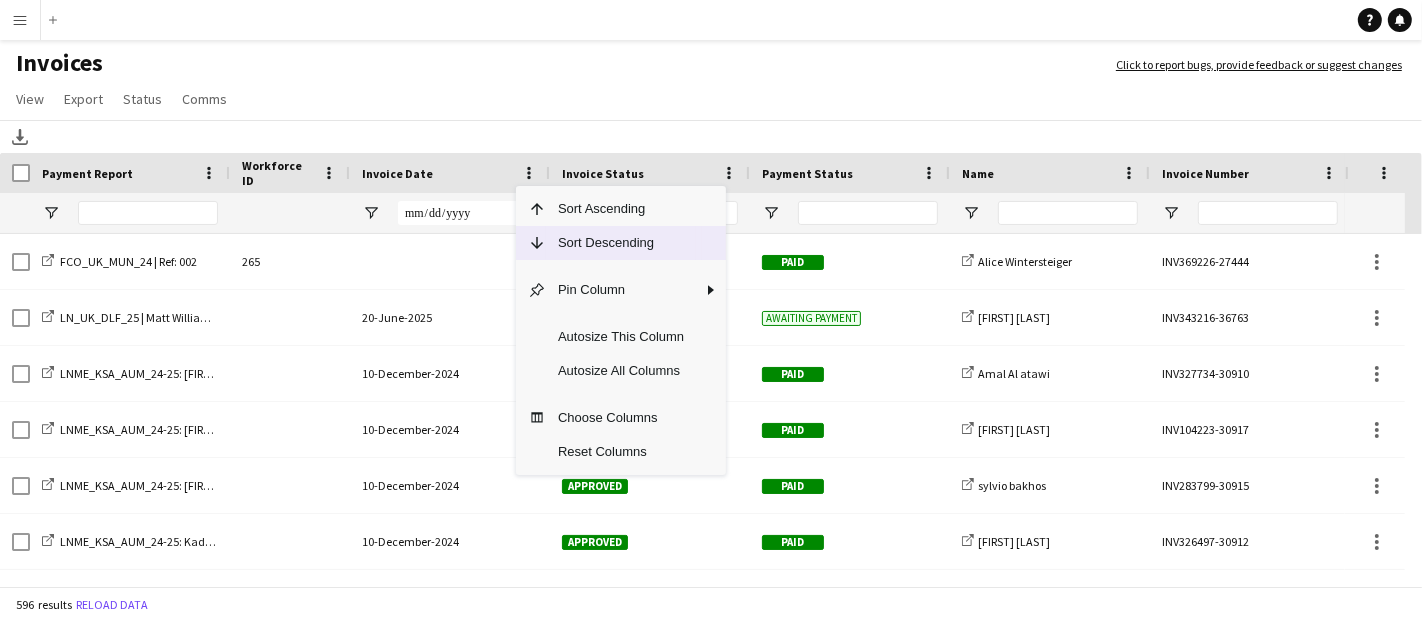 click on "Sort Descending" 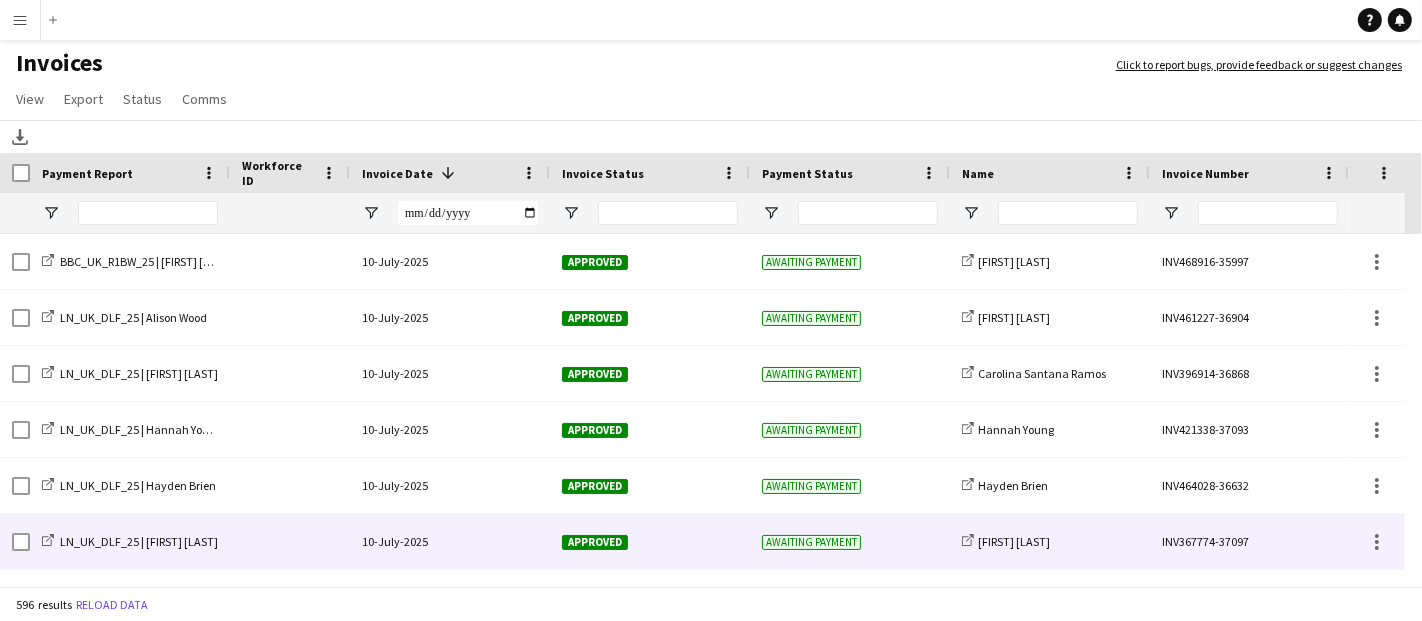 scroll, scrollTop: 333, scrollLeft: 0, axis: vertical 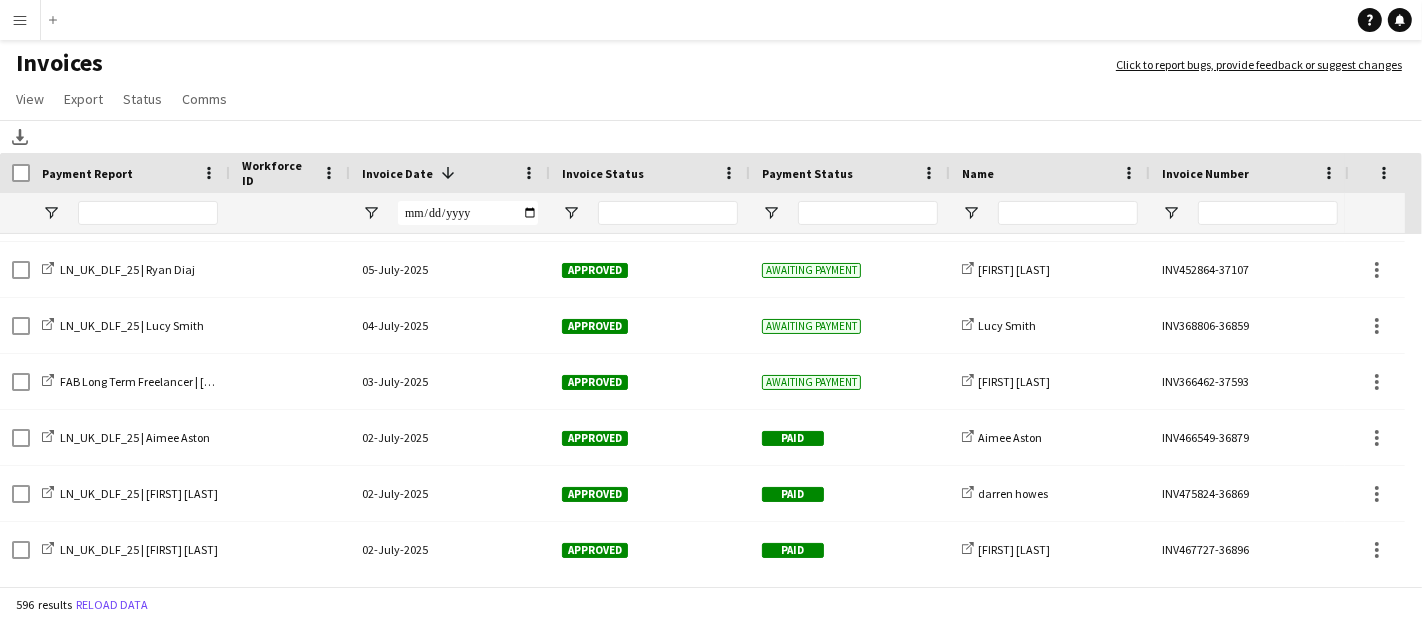 click on "596 results   Reload data" 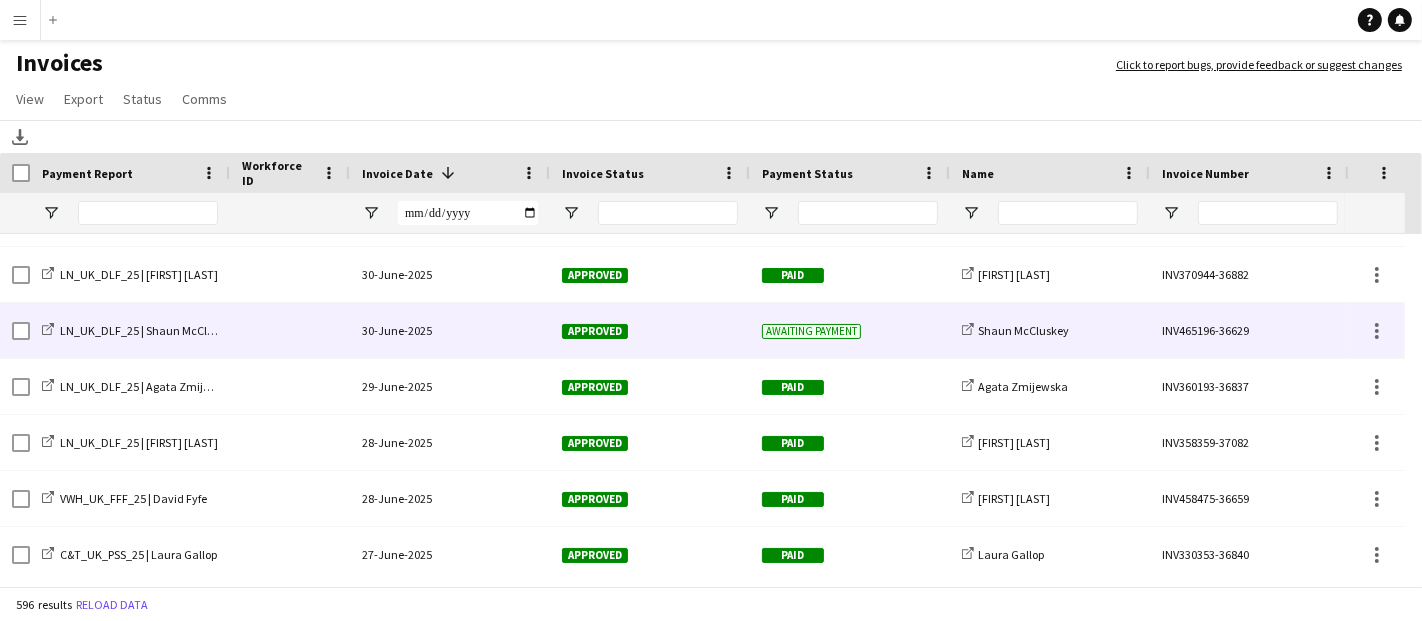 click on "30-June-2025" 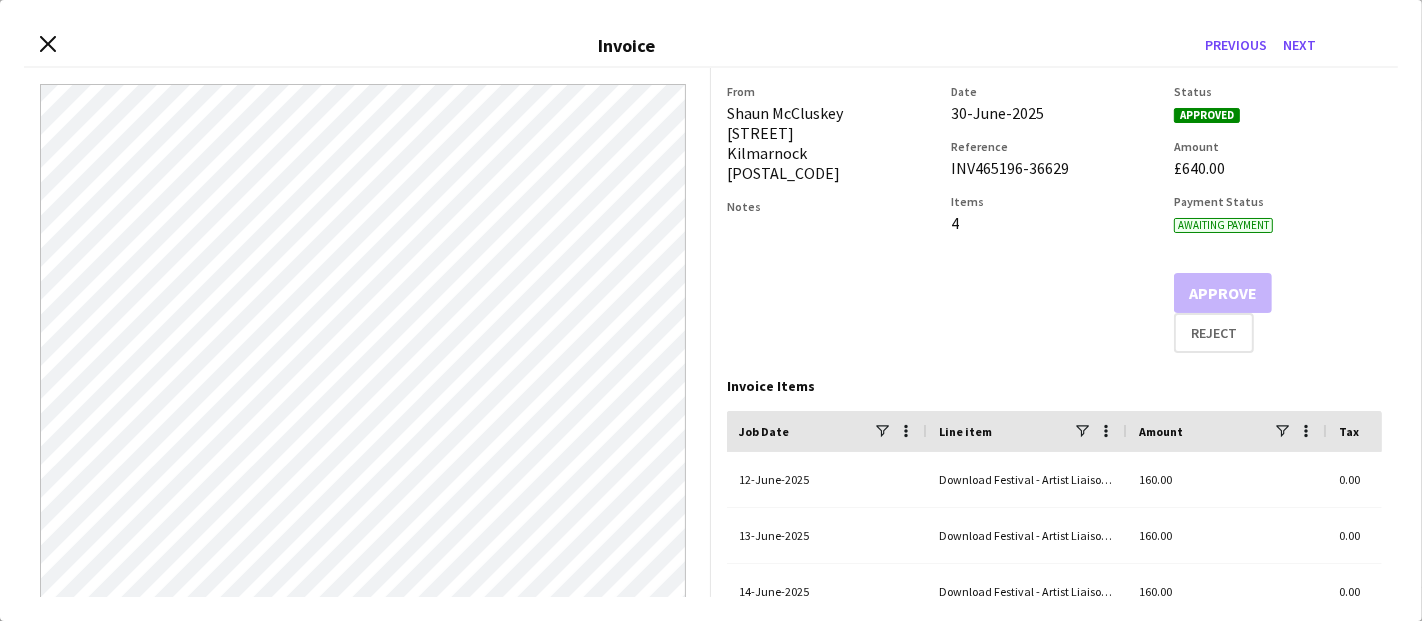 click on "From  Shaun McCluskey Burns Avenue Kilmarnock KA3 1SE  Notes" 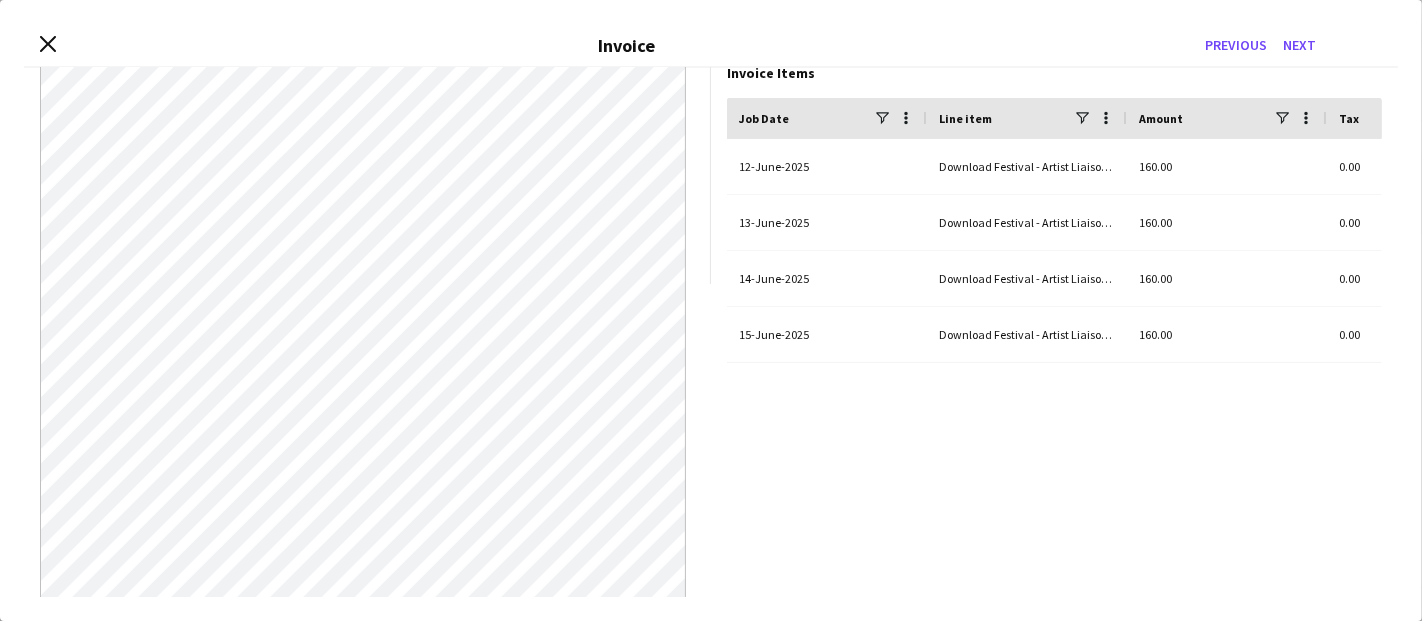 scroll, scrollTop: 333, scrollLeft: 0, axis: vertical 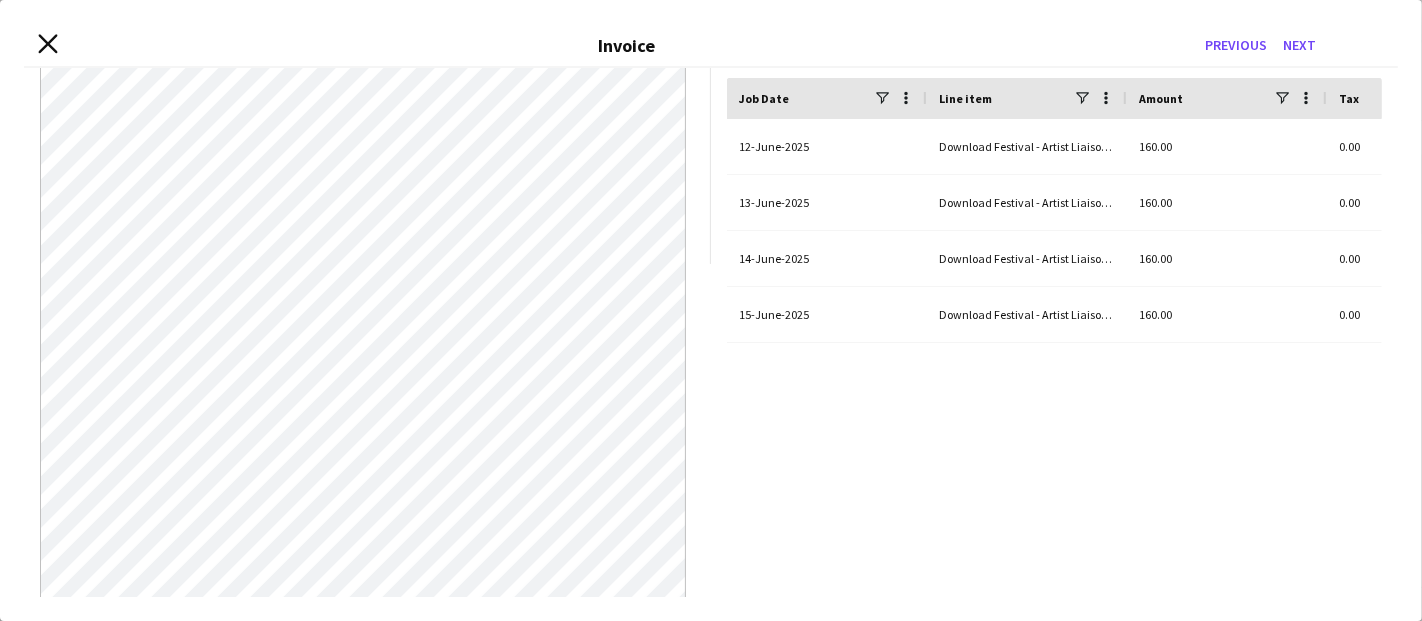 click 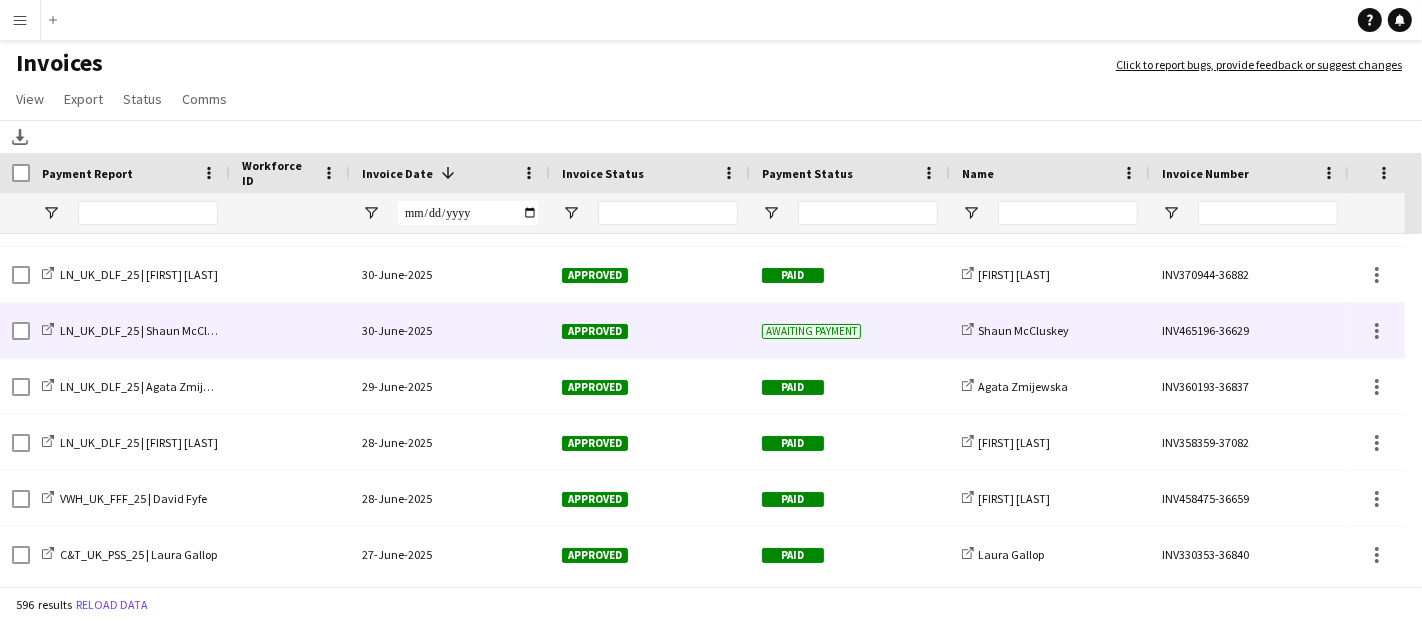 click on "30-June-2025" 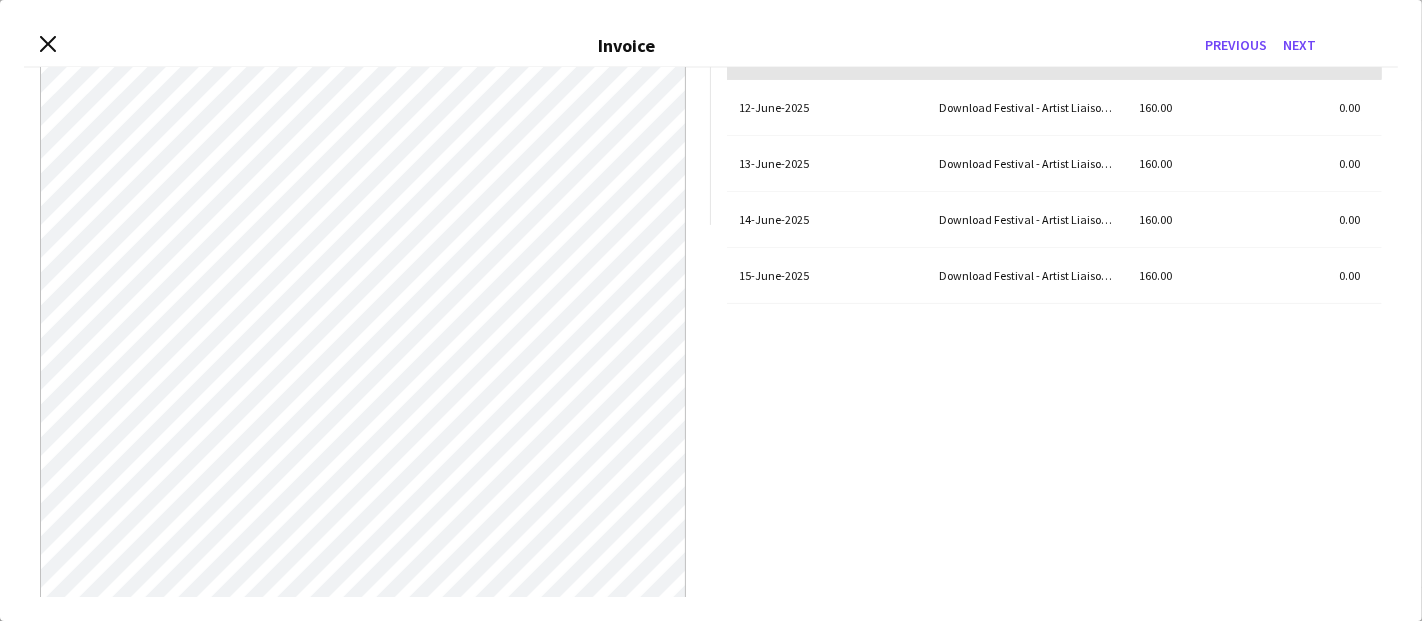 scroll, scrollTop: 411, scrollLeft: 0, axis: vertical 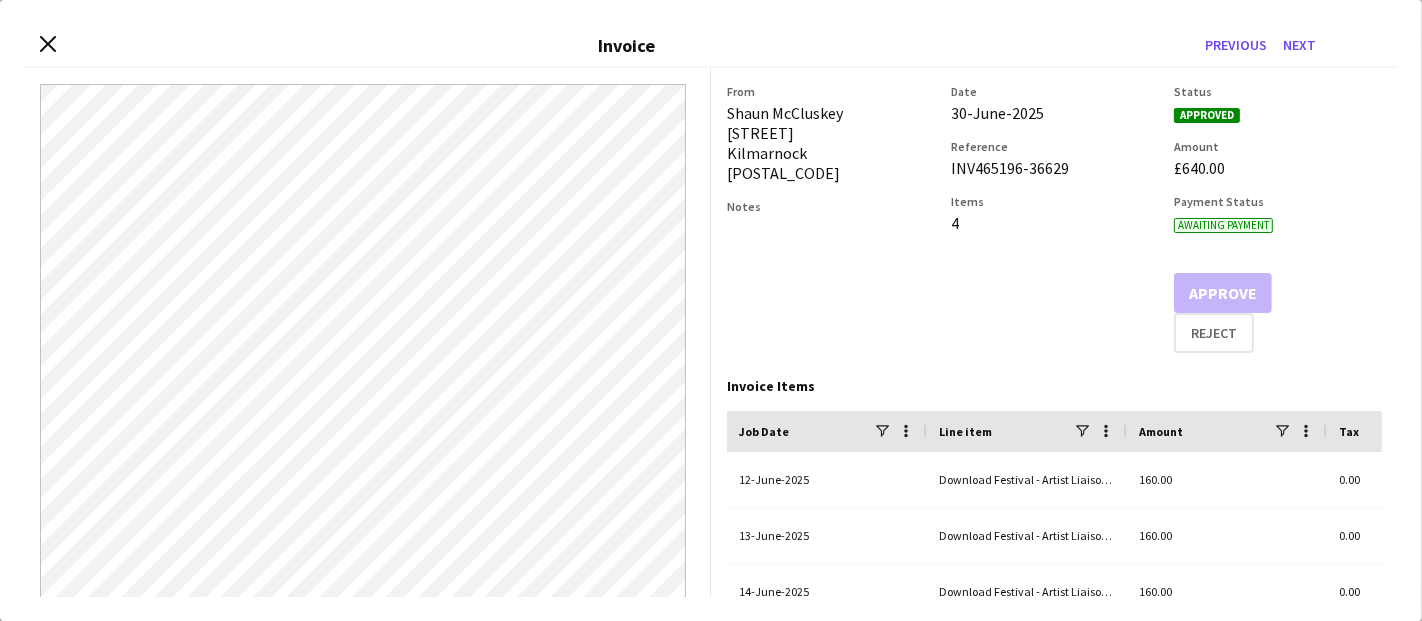 click on "Close invoice dialog
Invoice   Previous   Next" at bounding box center [711, 46] 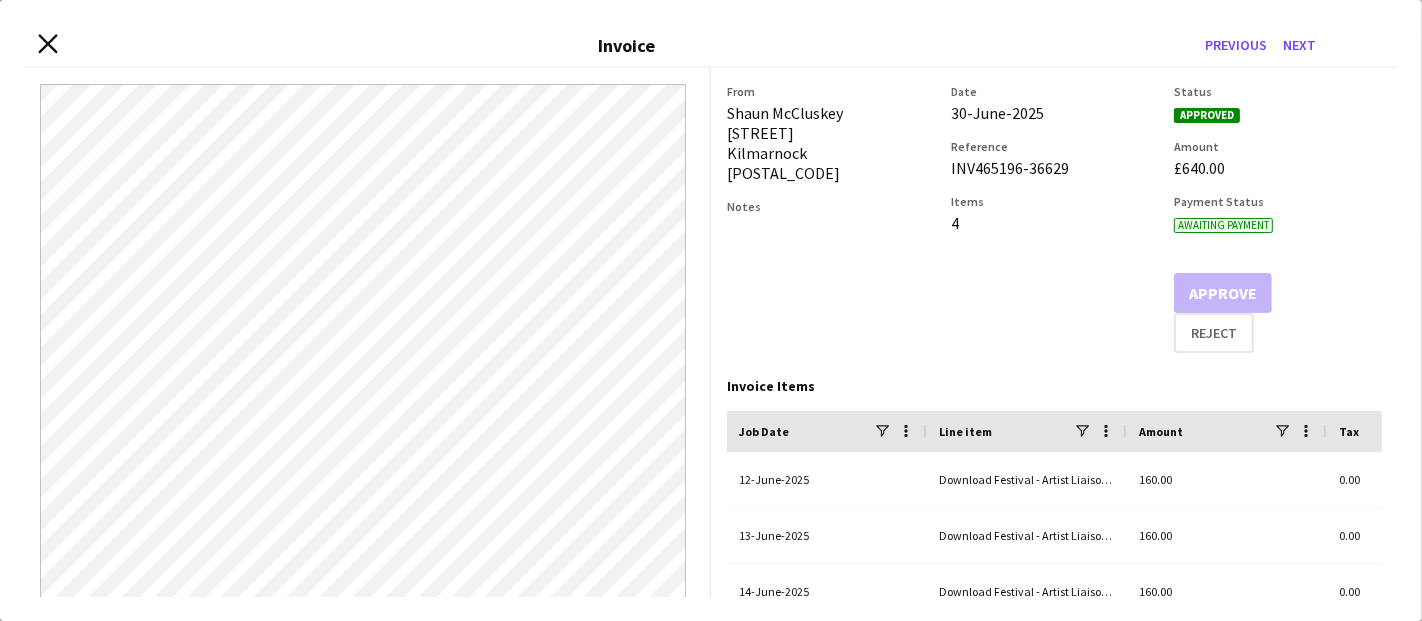 click 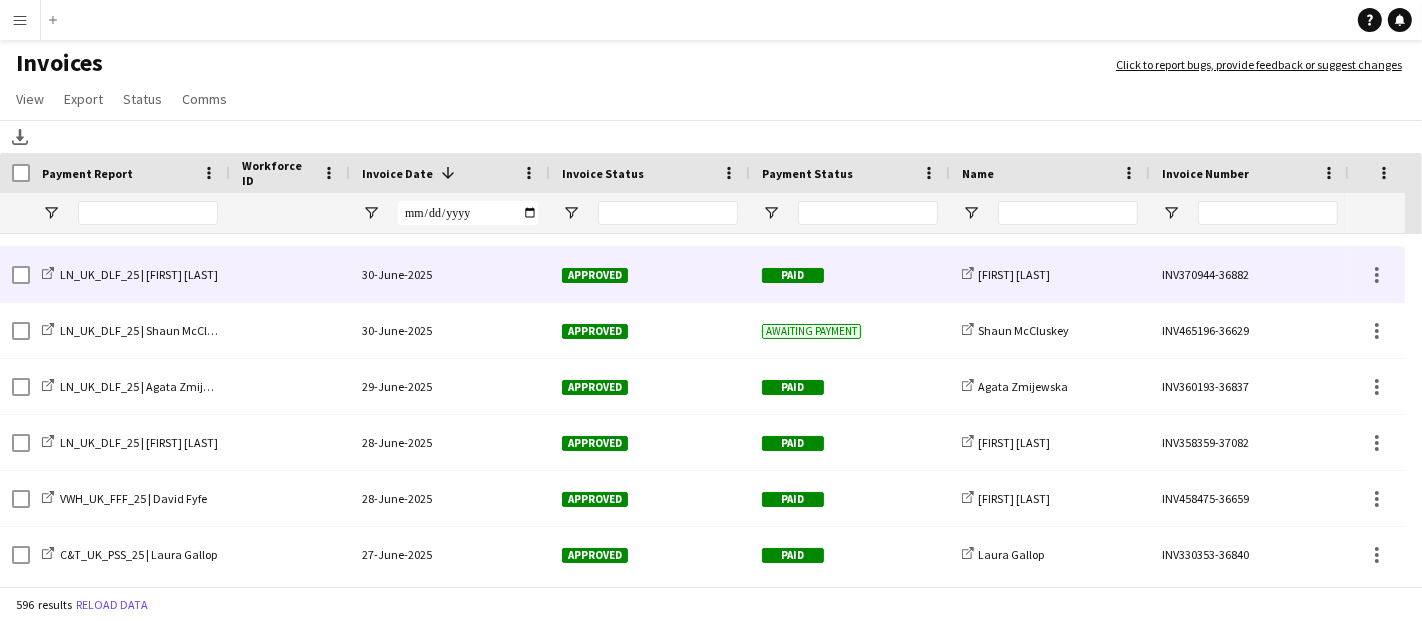 click 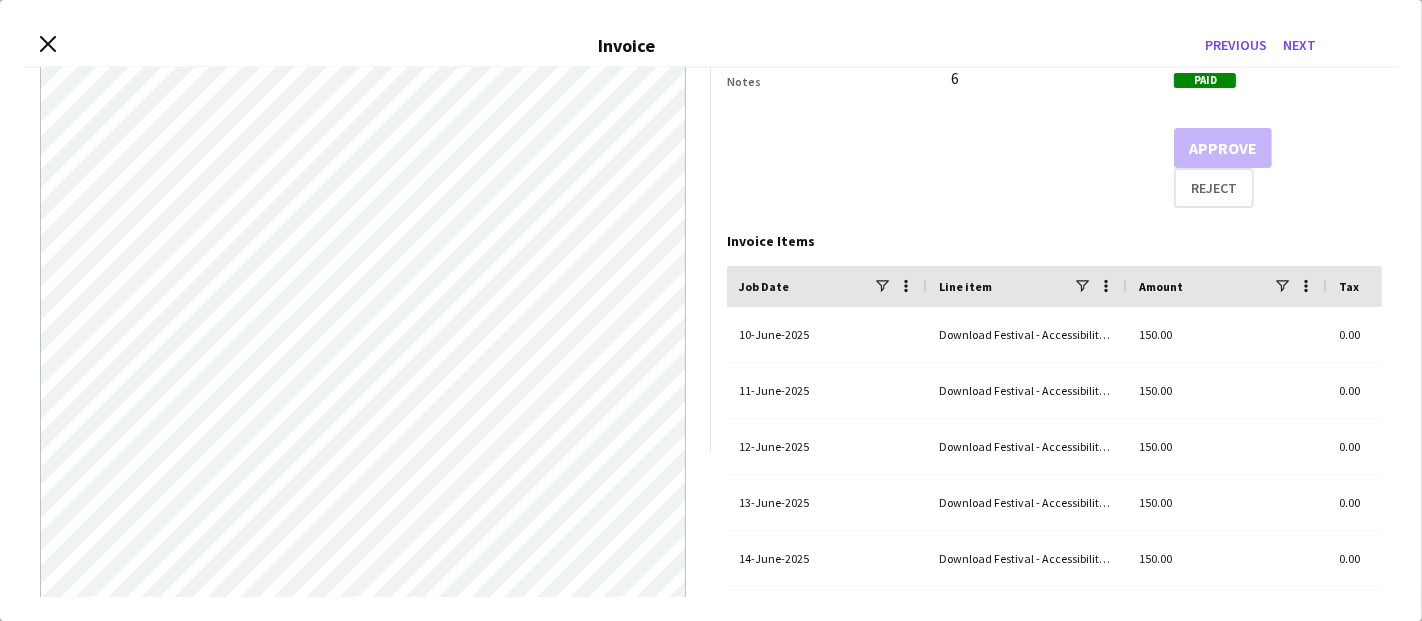 scroll, scrollTop: 333, scrollLeft: 0, axis: vertical 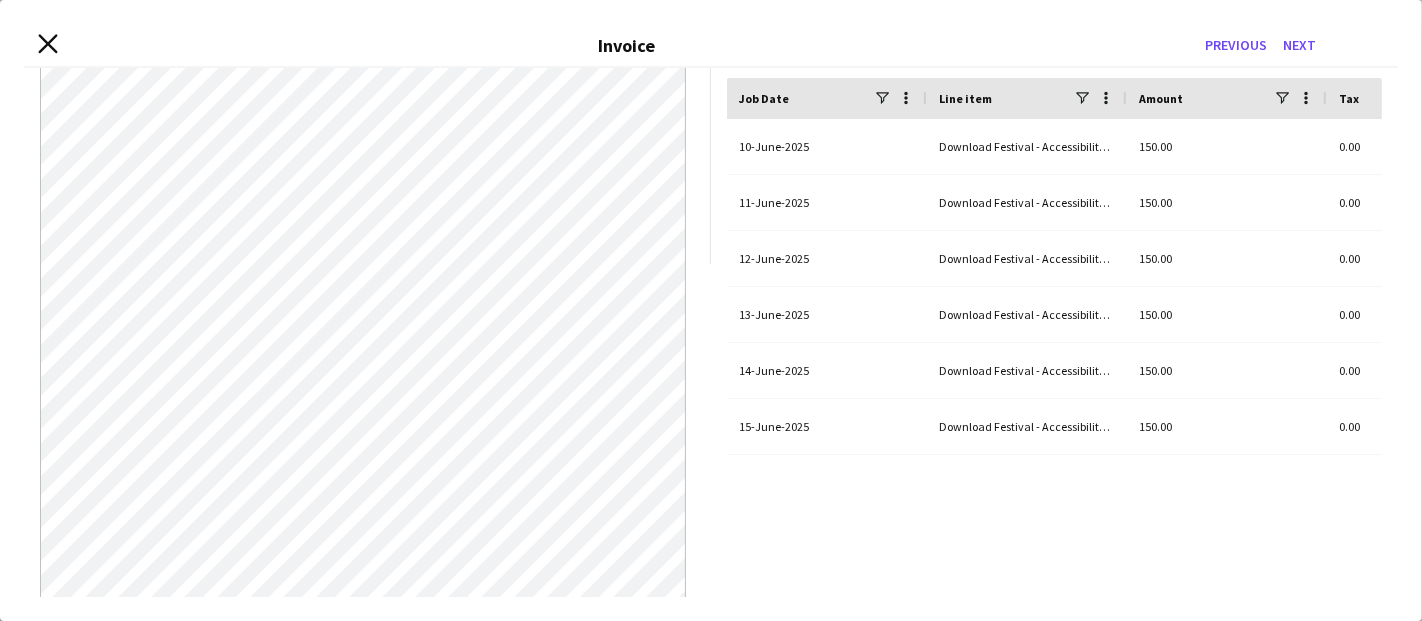 click on "Close invoice dialog" 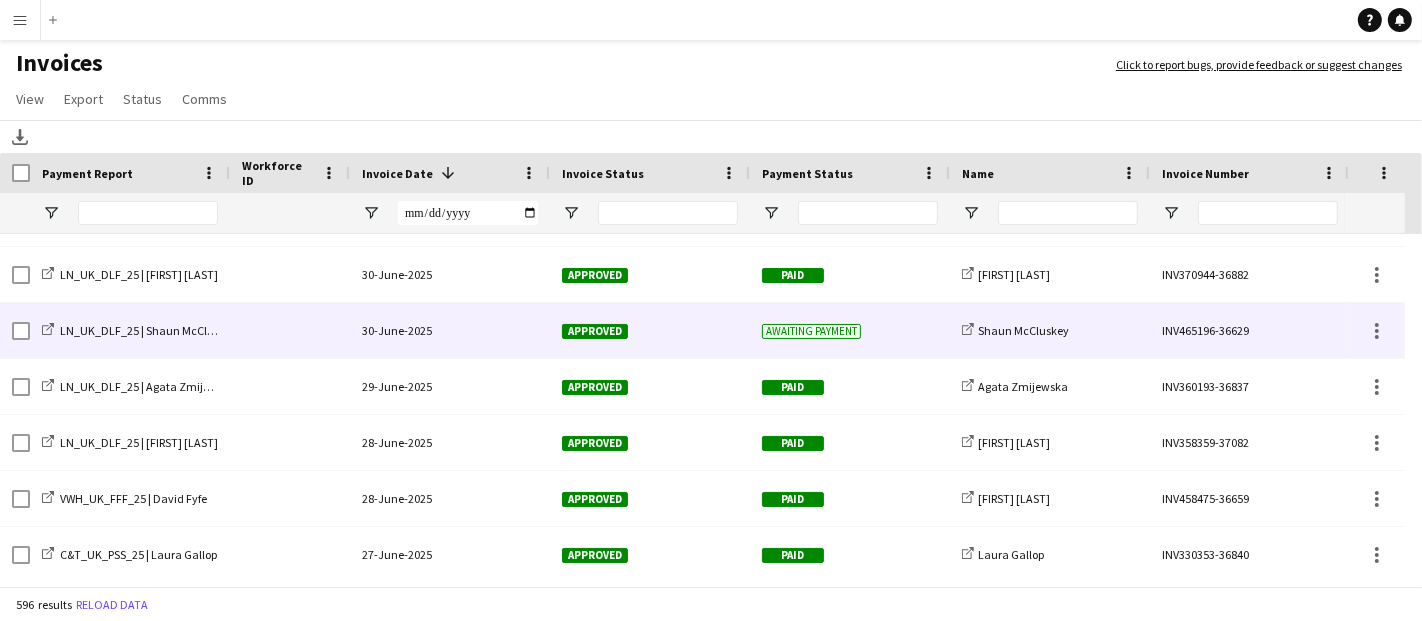 click 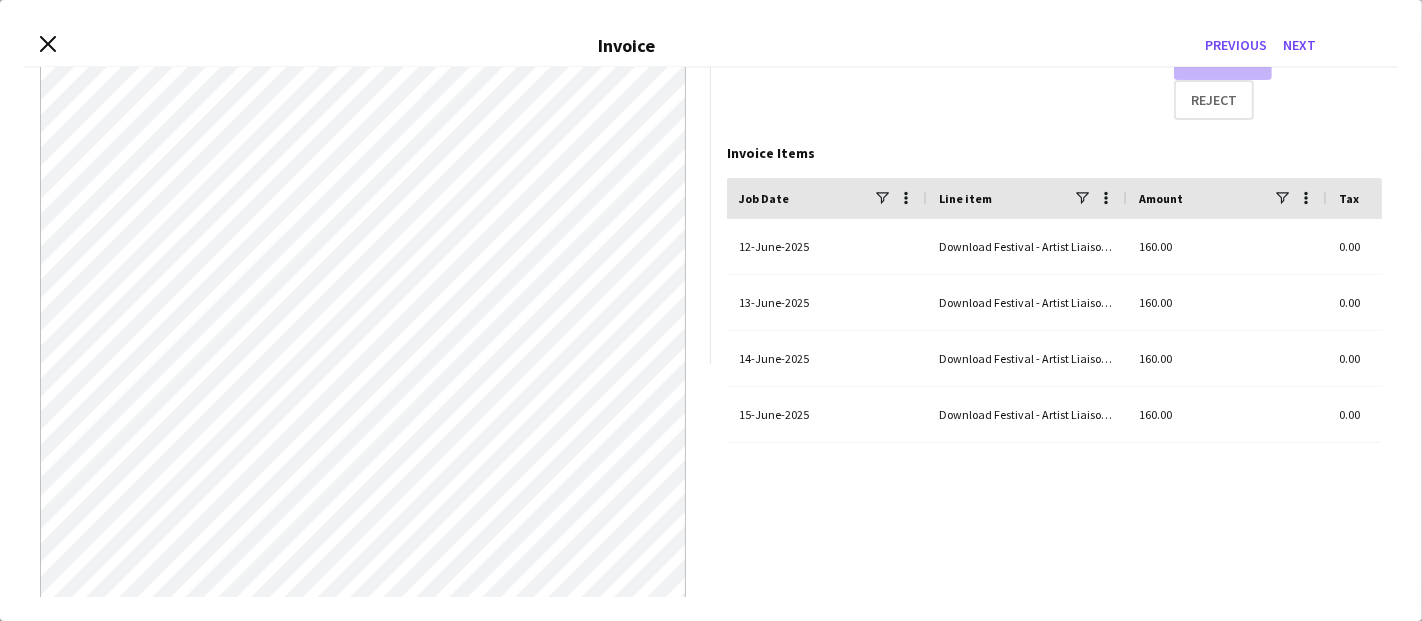 scroll, scrollTop: 178, scrollLeft: 0, axis: vertical 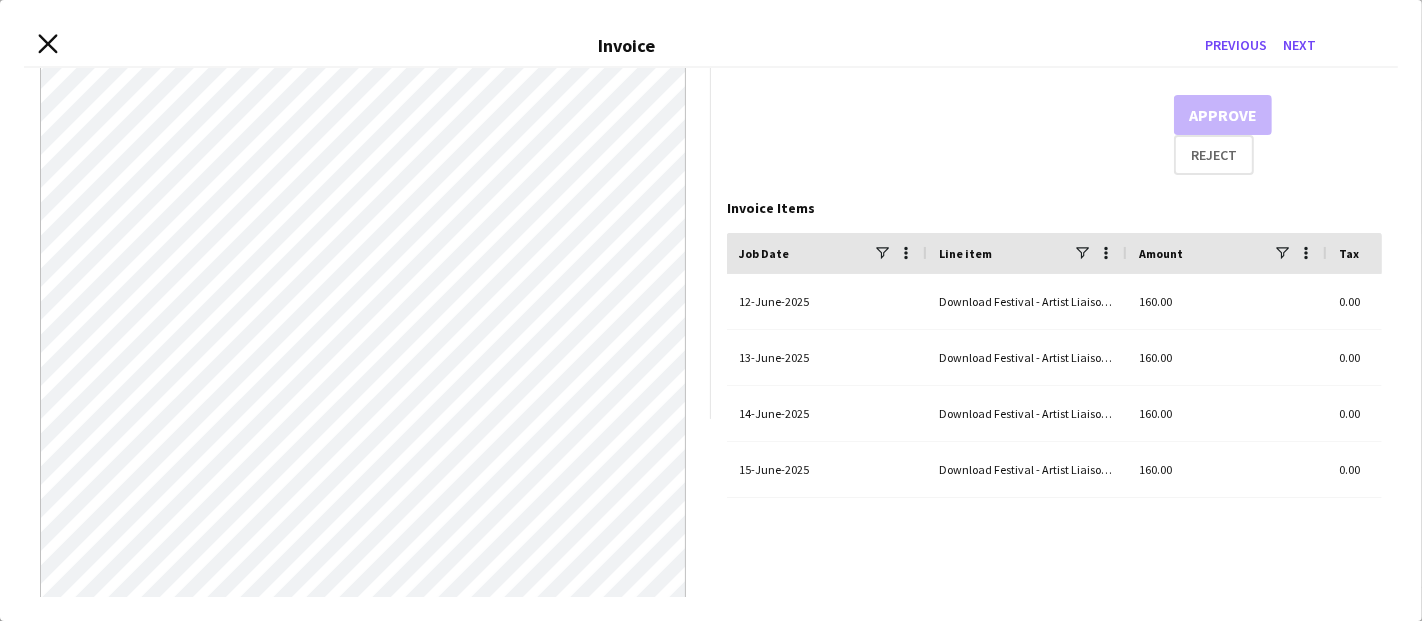 click on "Close invoice dialog" 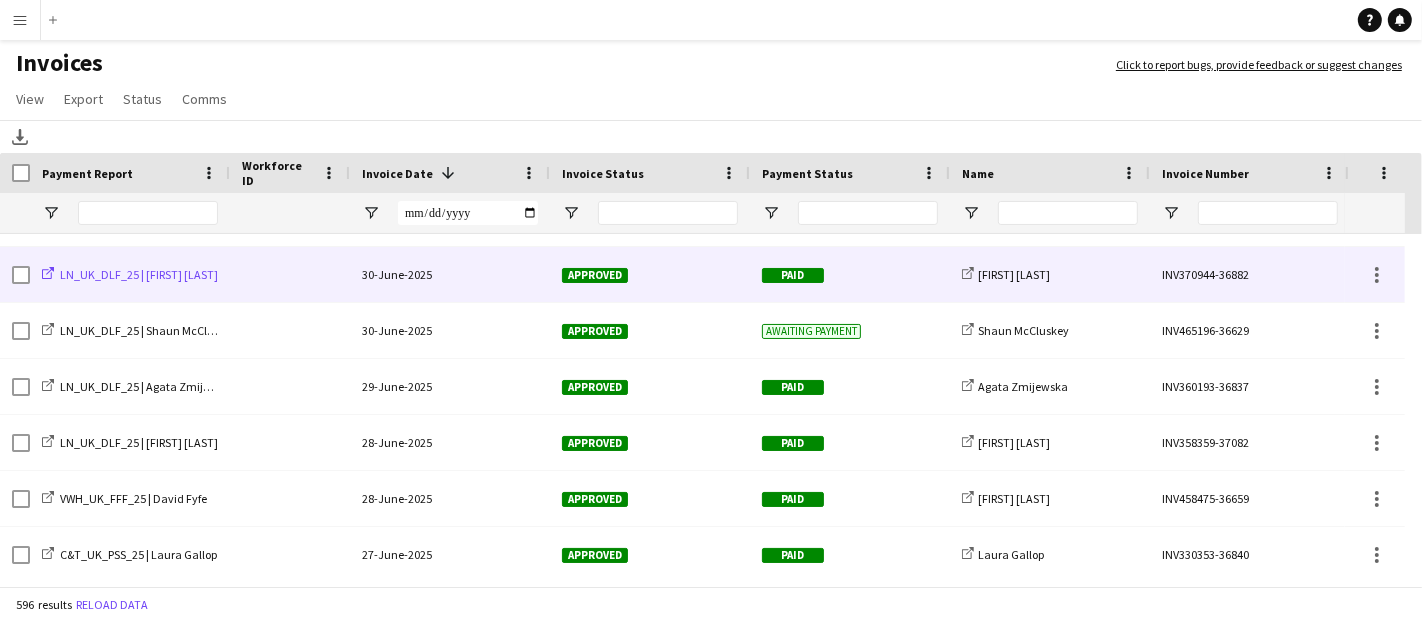 click on "LN_UK_DLF_25 | Matilda Anderton" 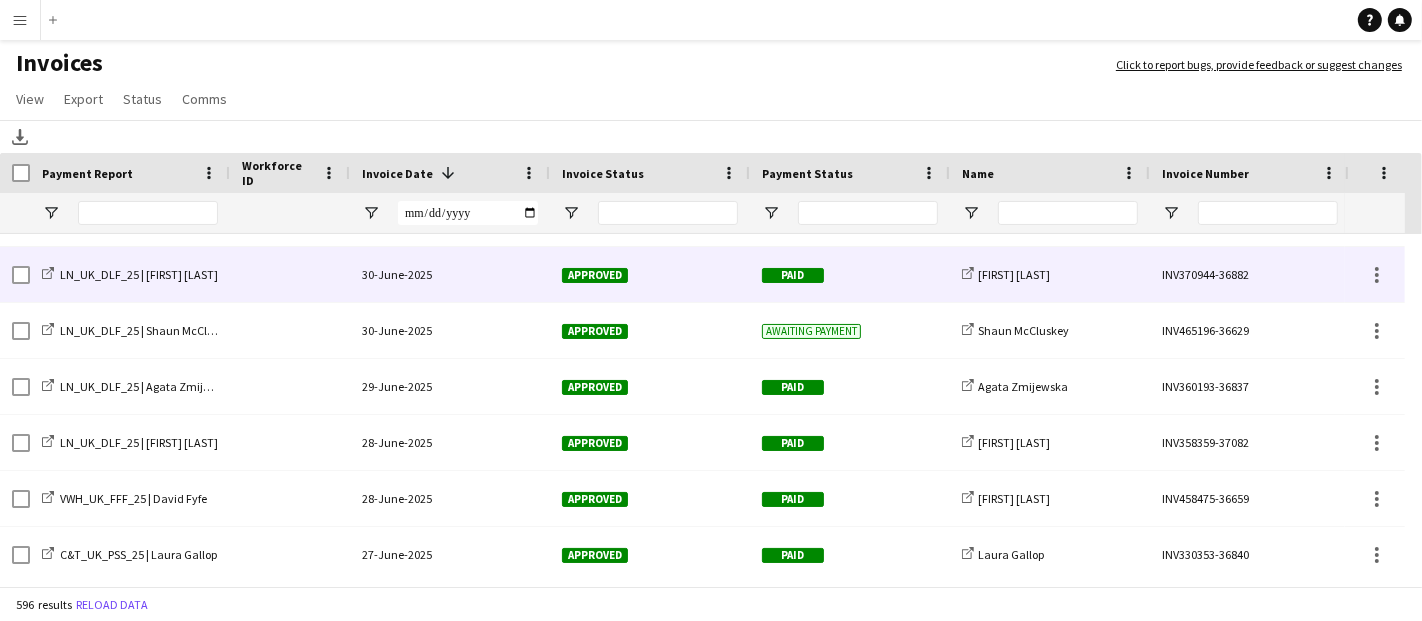 click on "30-June-2025" 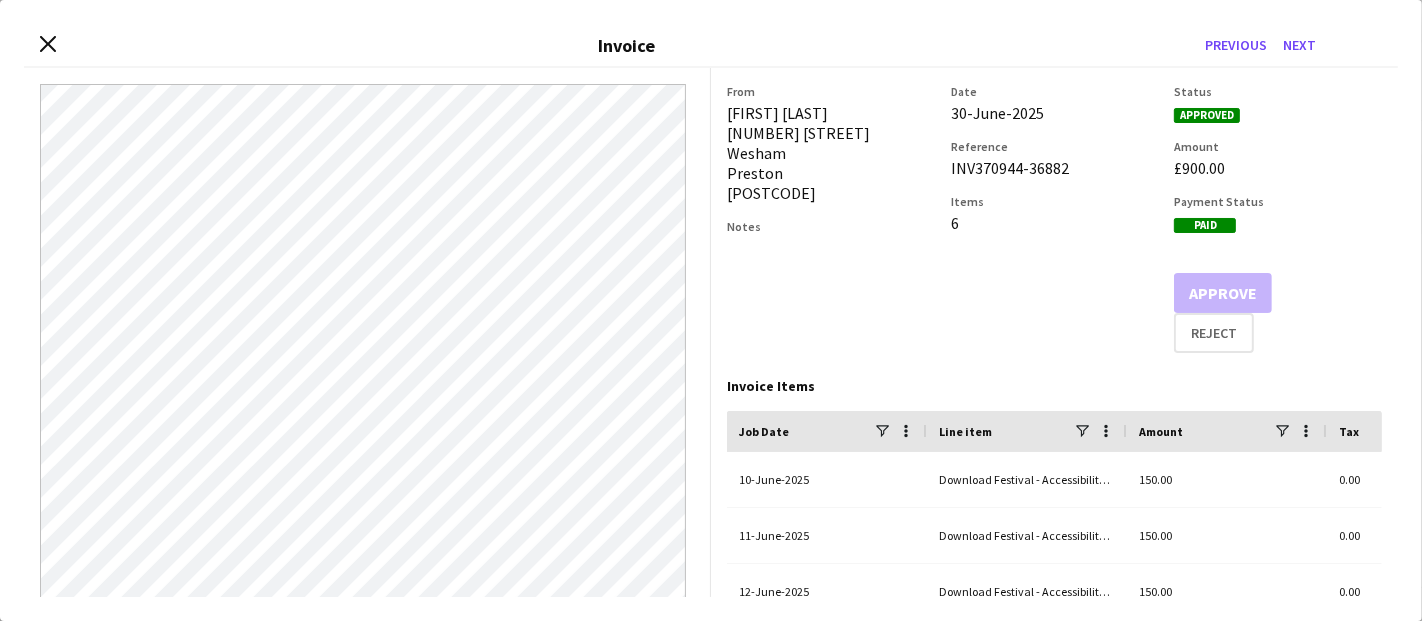 scroll, scrollTop: 489, scrollLeft: 0, axis: vertical 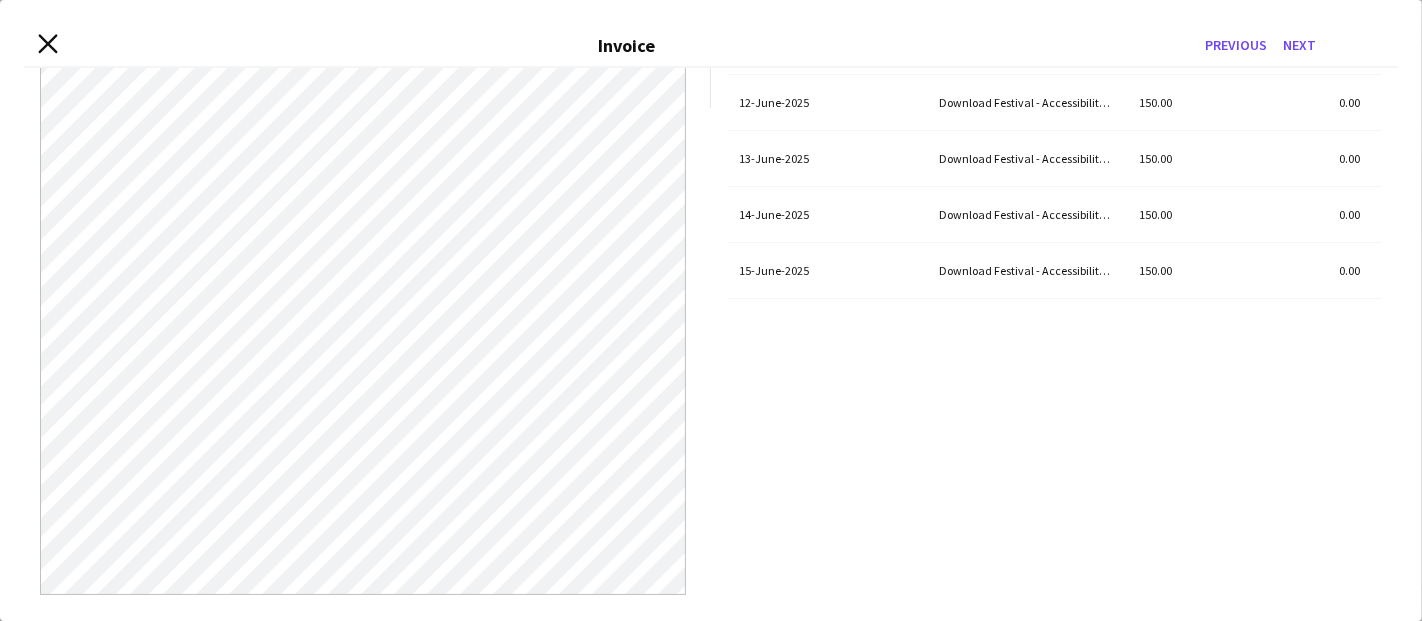 click 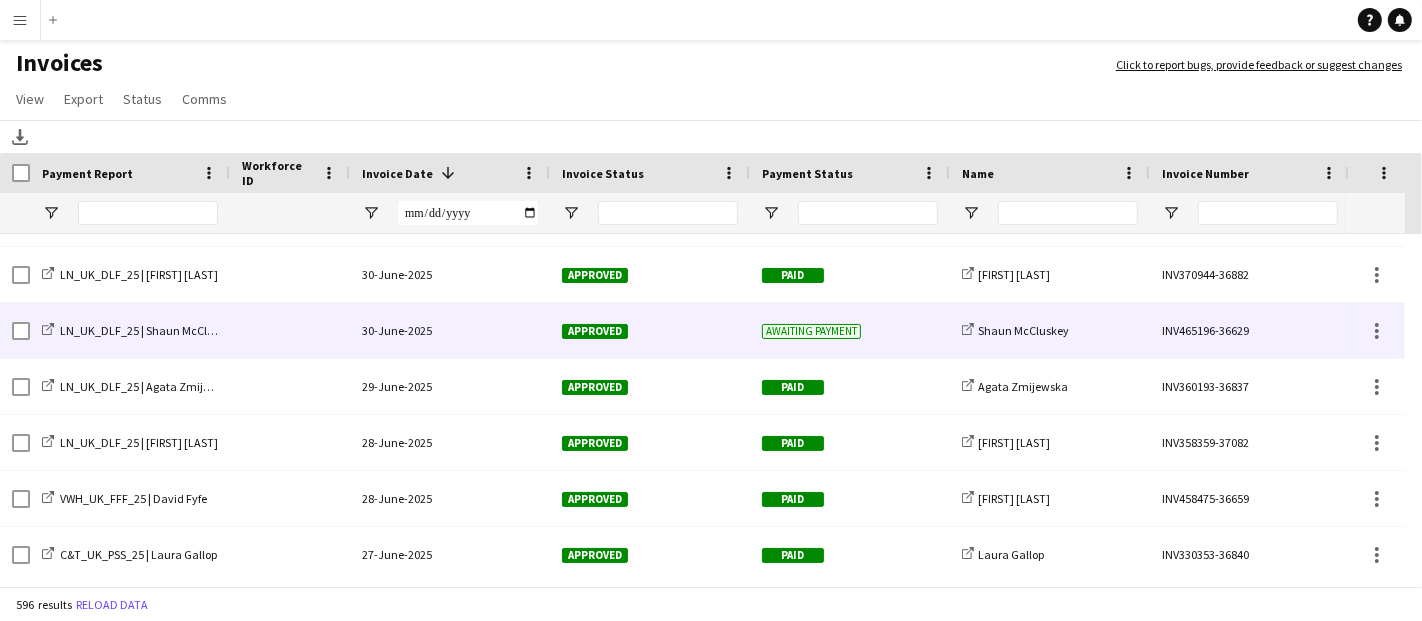 scroll, scrollTop: 1444, scrollLeft: 0, axis: vertical 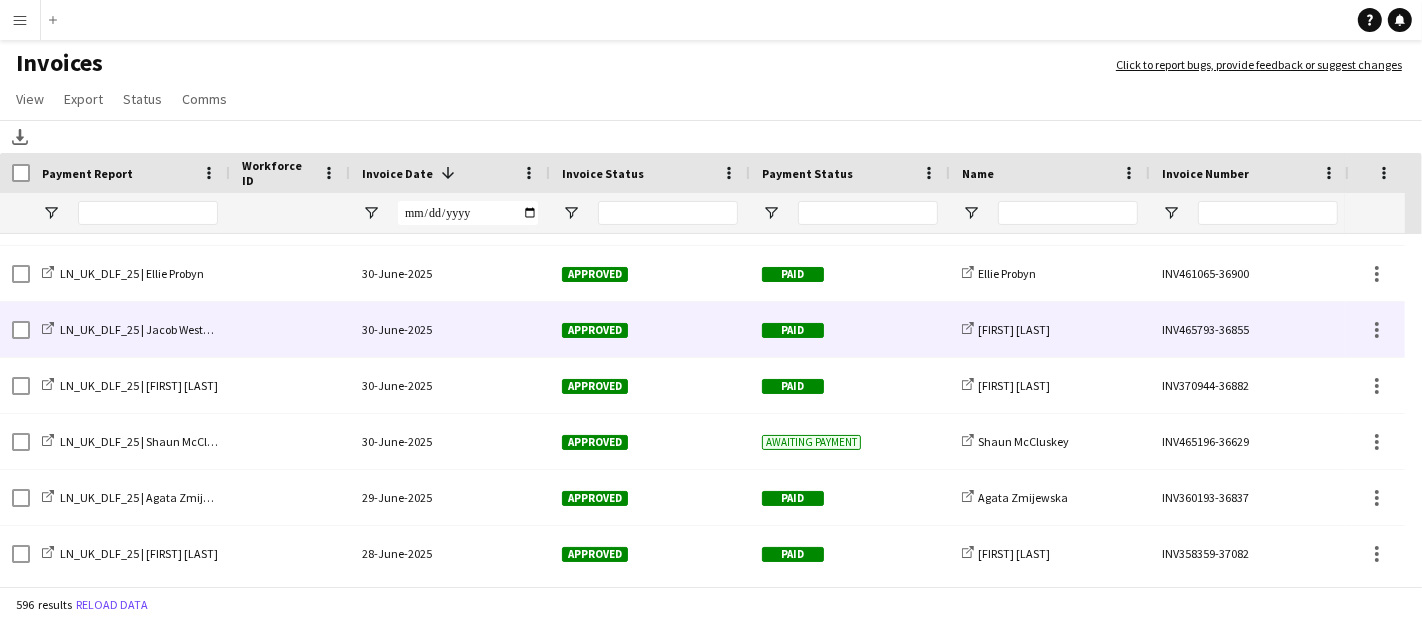 click 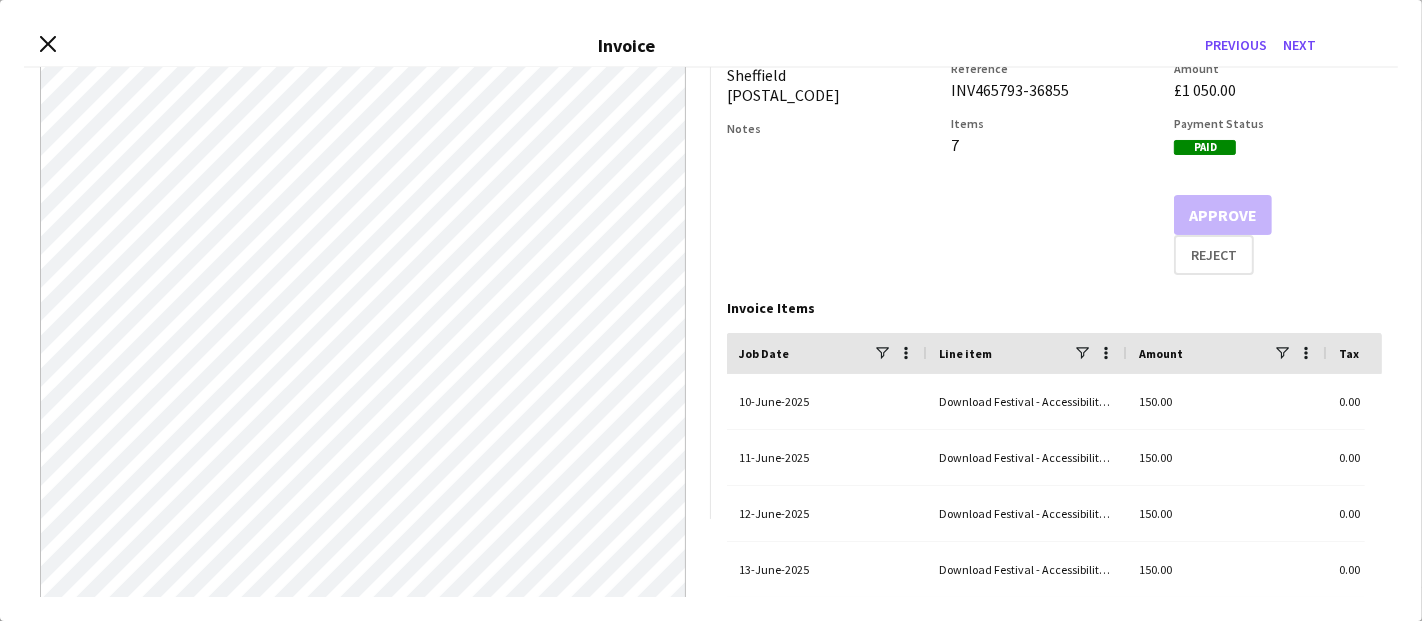 scroll, scrollTop: 489, scrollLeft: 0, axis: vertical 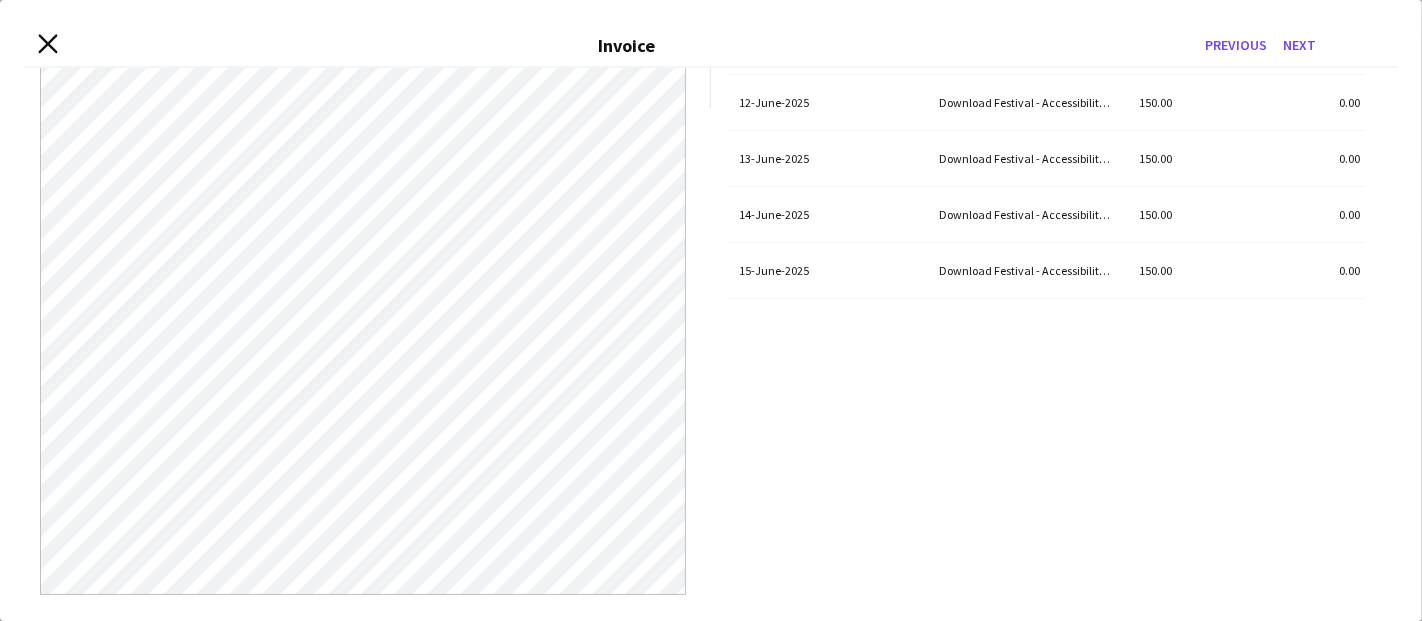 click on "Close invoice dialog" 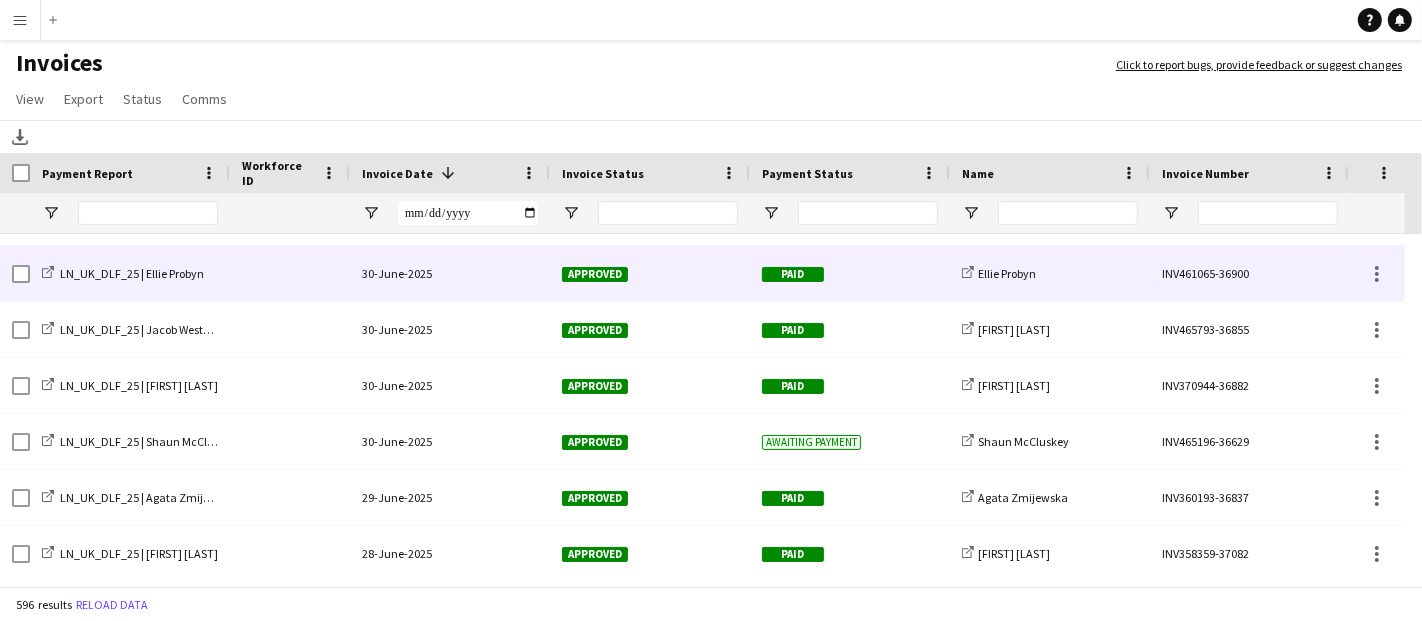 click 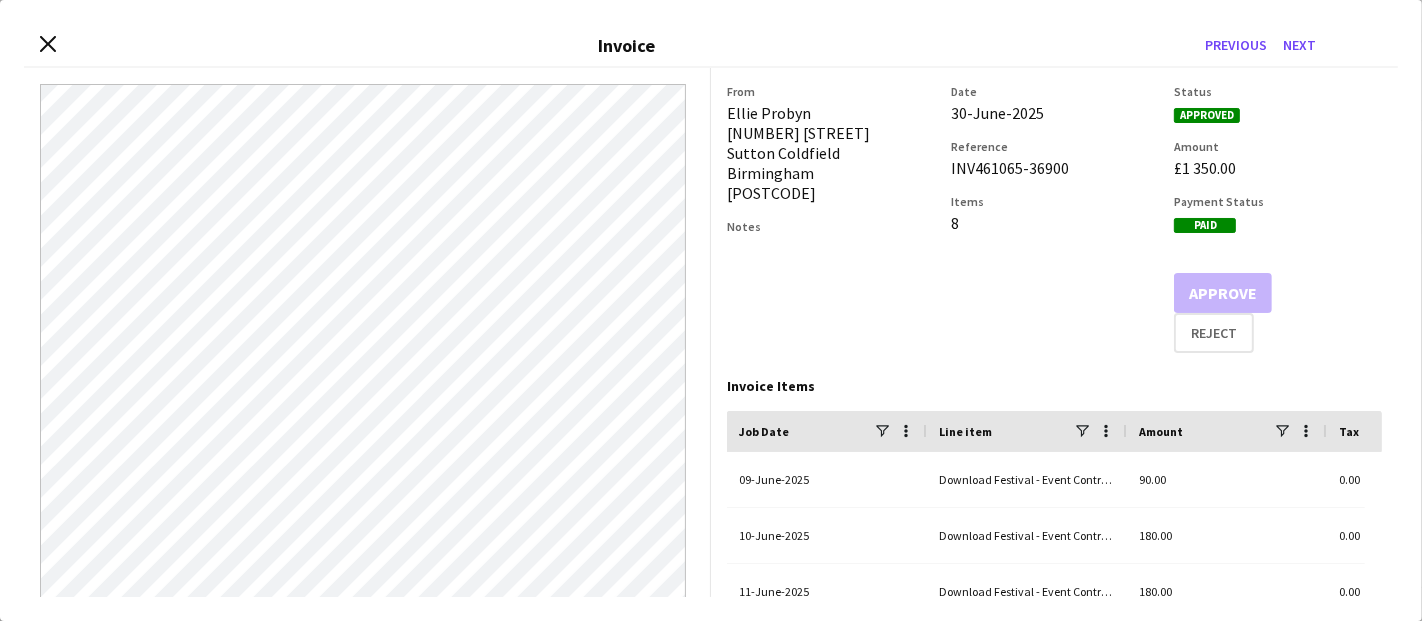 scroll, scrollTop: 333, scrollLeft: 0, axis: vertical 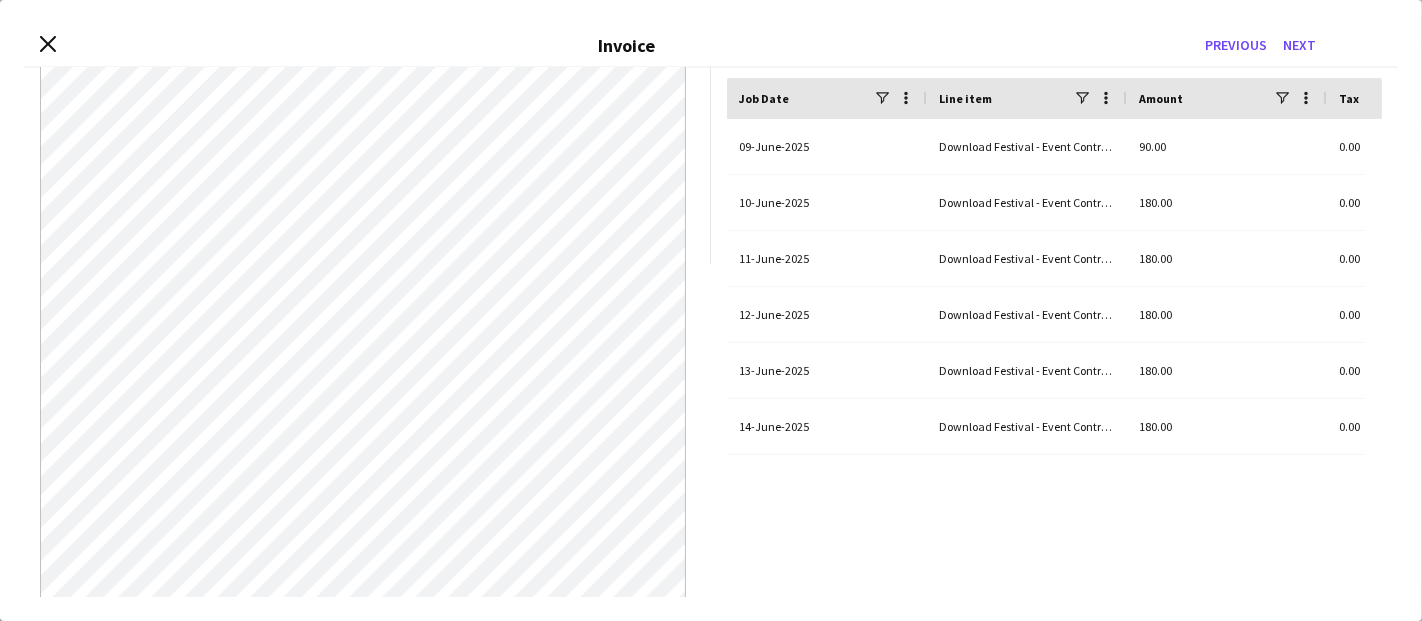 click on "Close invoice dialog
Invoice   Previous   Next" at bounding box center [711, 46] 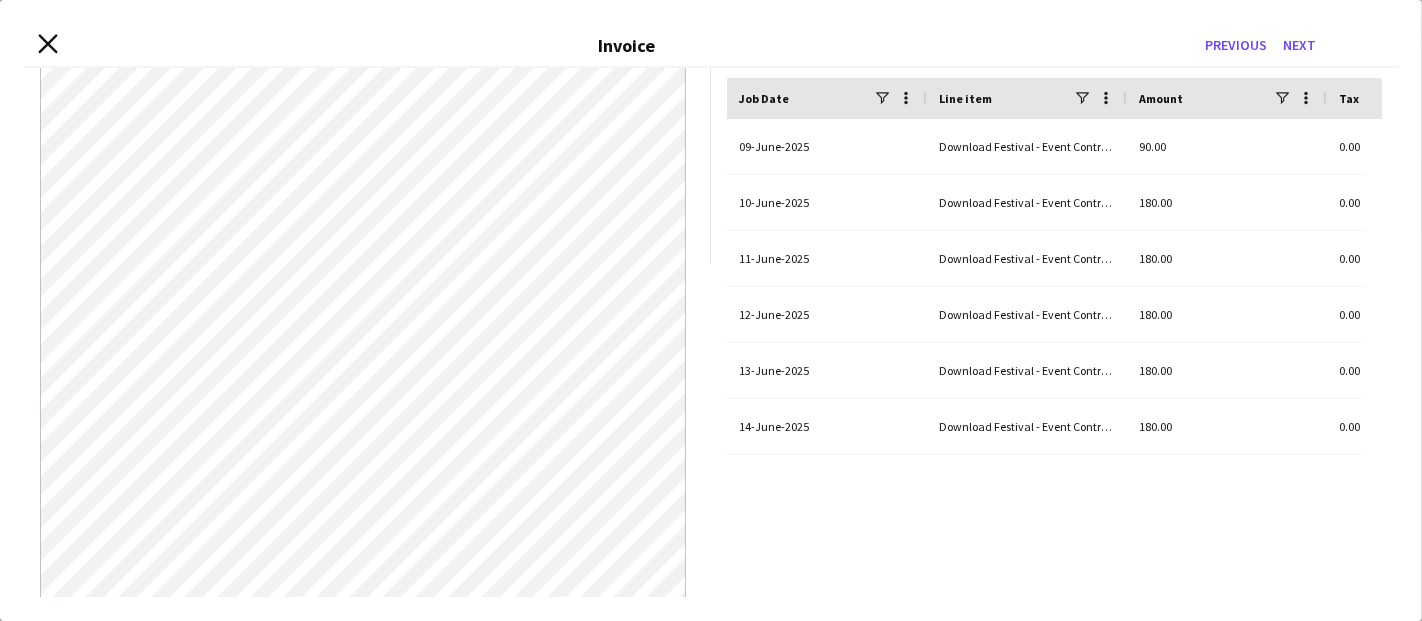 click 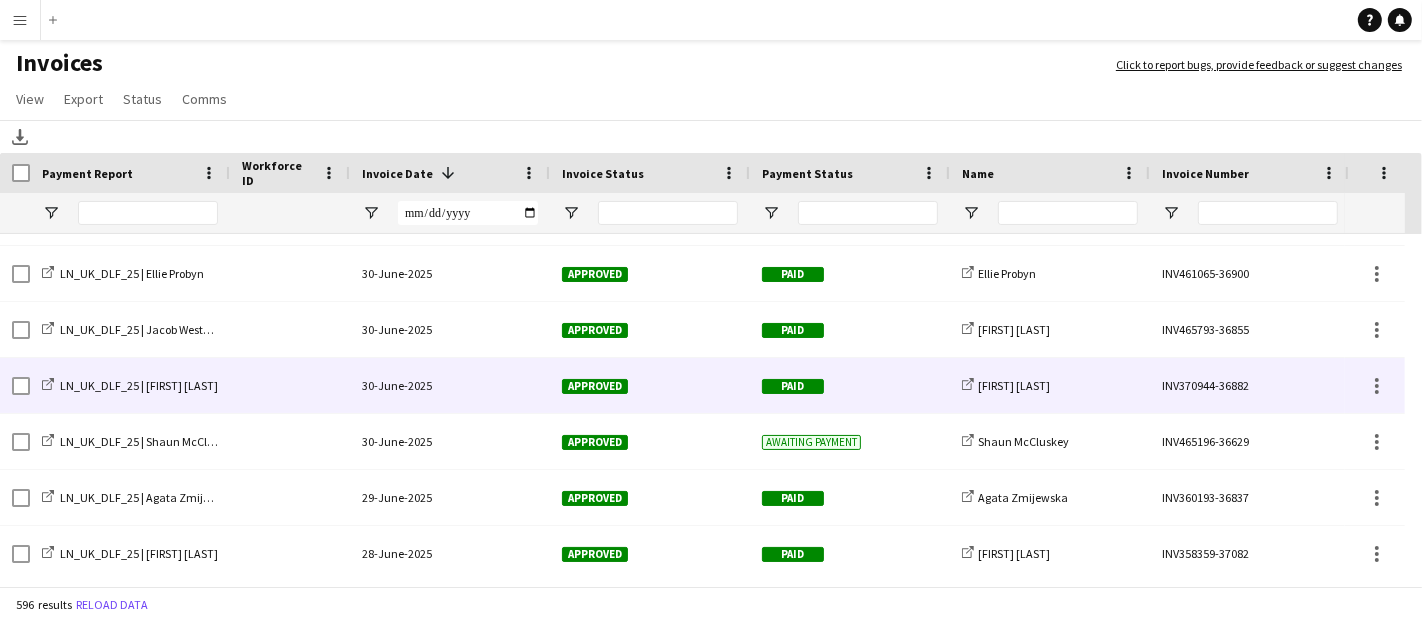 scroll, scrollTop: 1555, scrollLeft: 0, axis: vertical 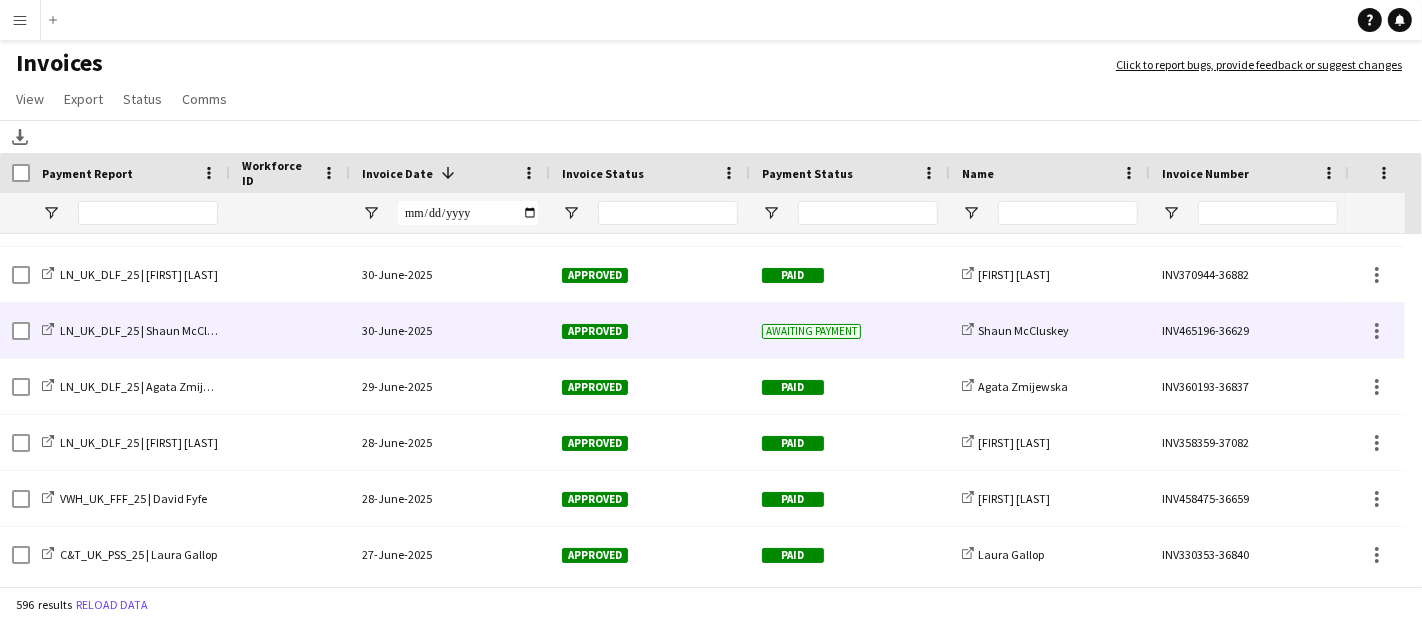 click 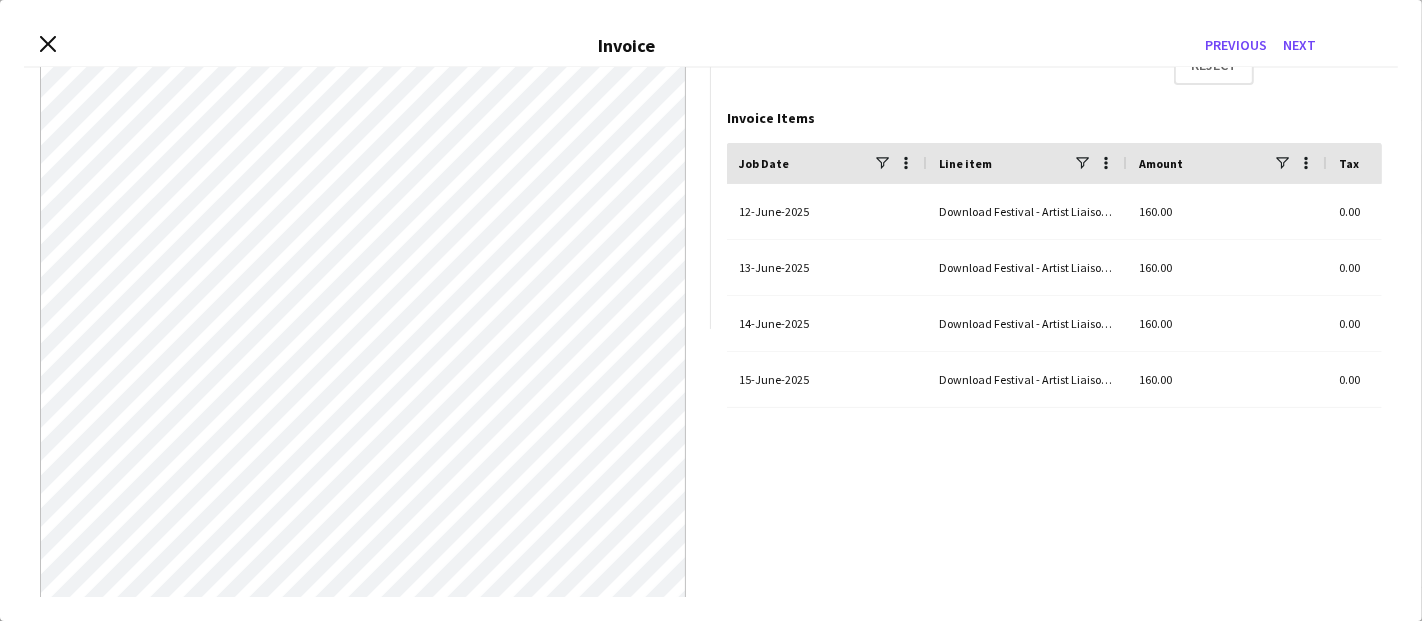 scroll, scrollTop: 267, scrollLeft: 0, axis: vertical 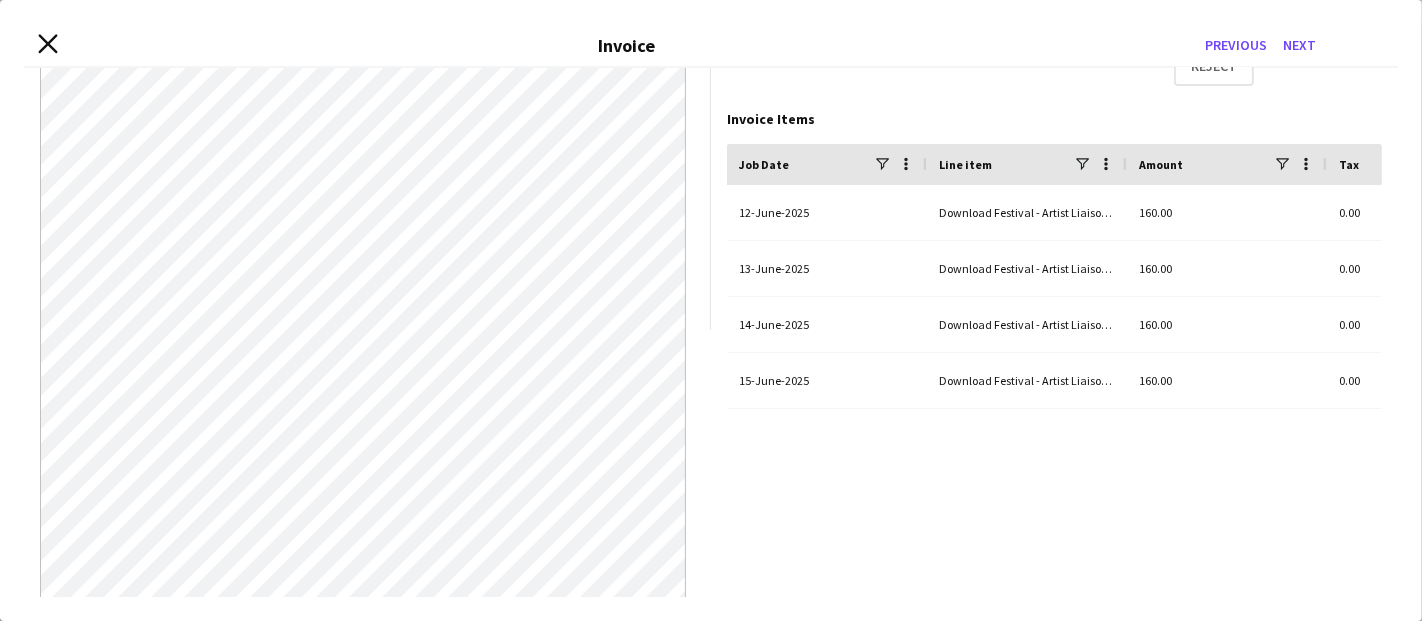 click on "Close invoice dialog" 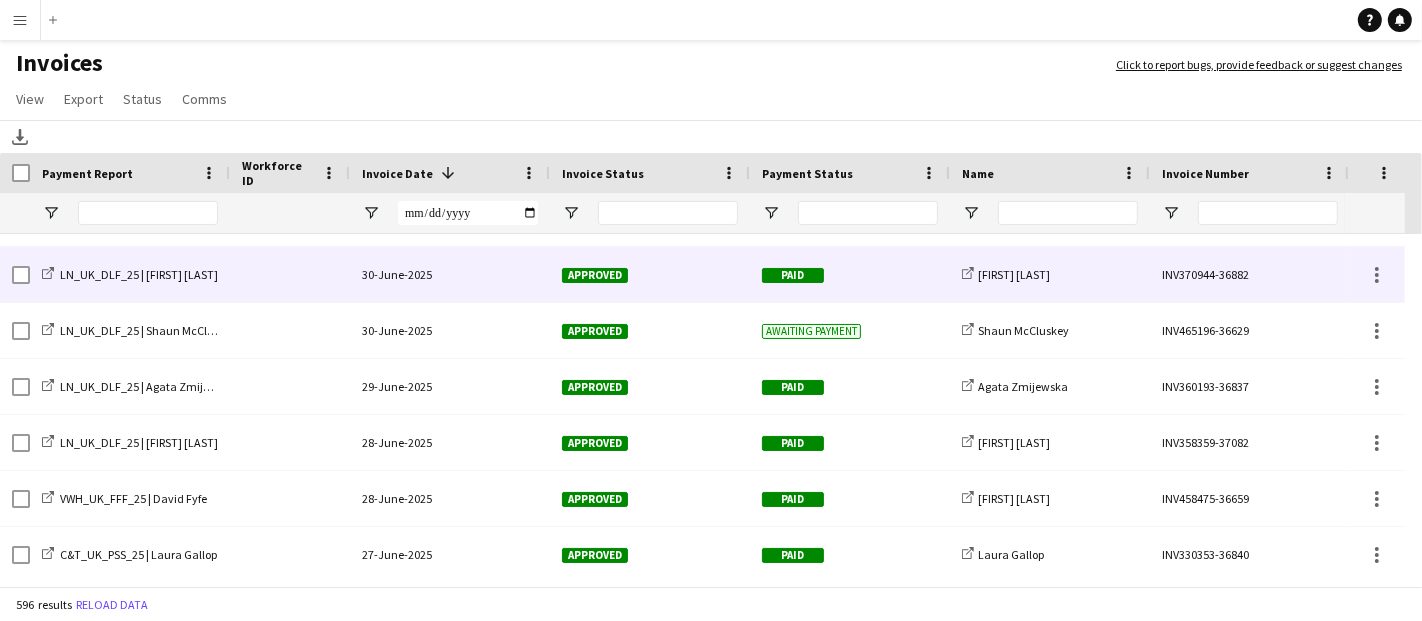 click 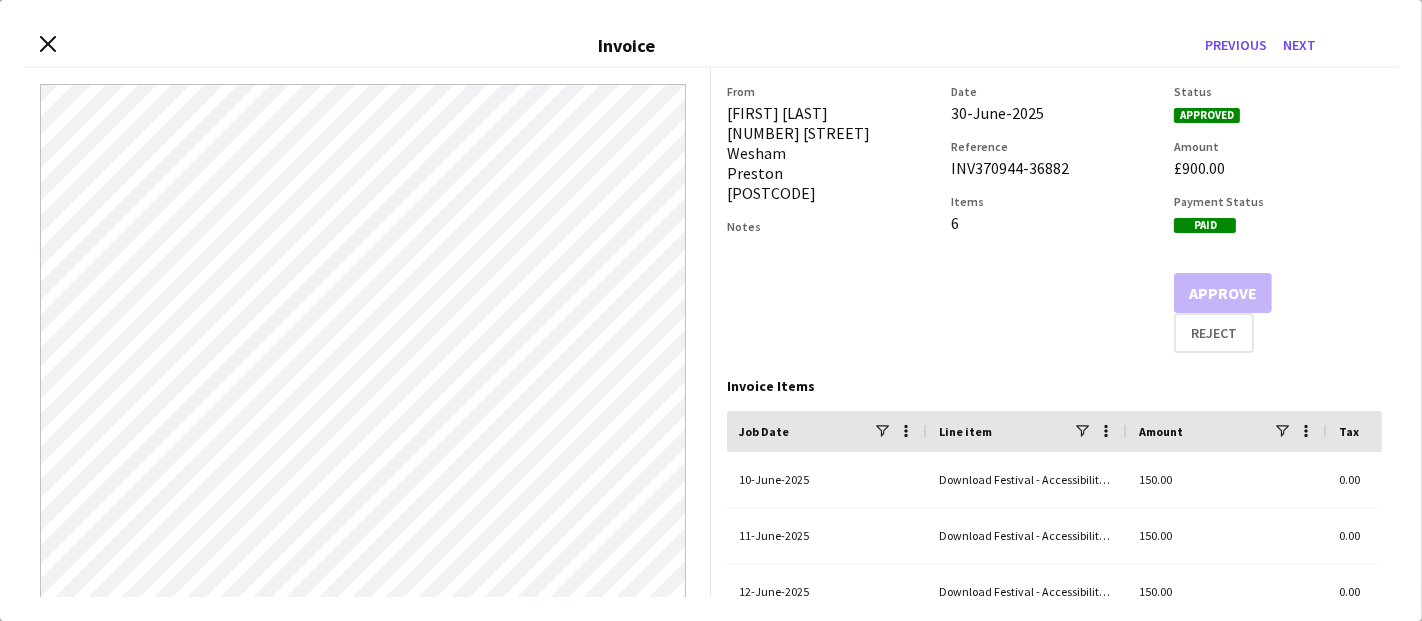 scroll, scrollTop: 444, scrollLeft: 0, axis: vertical 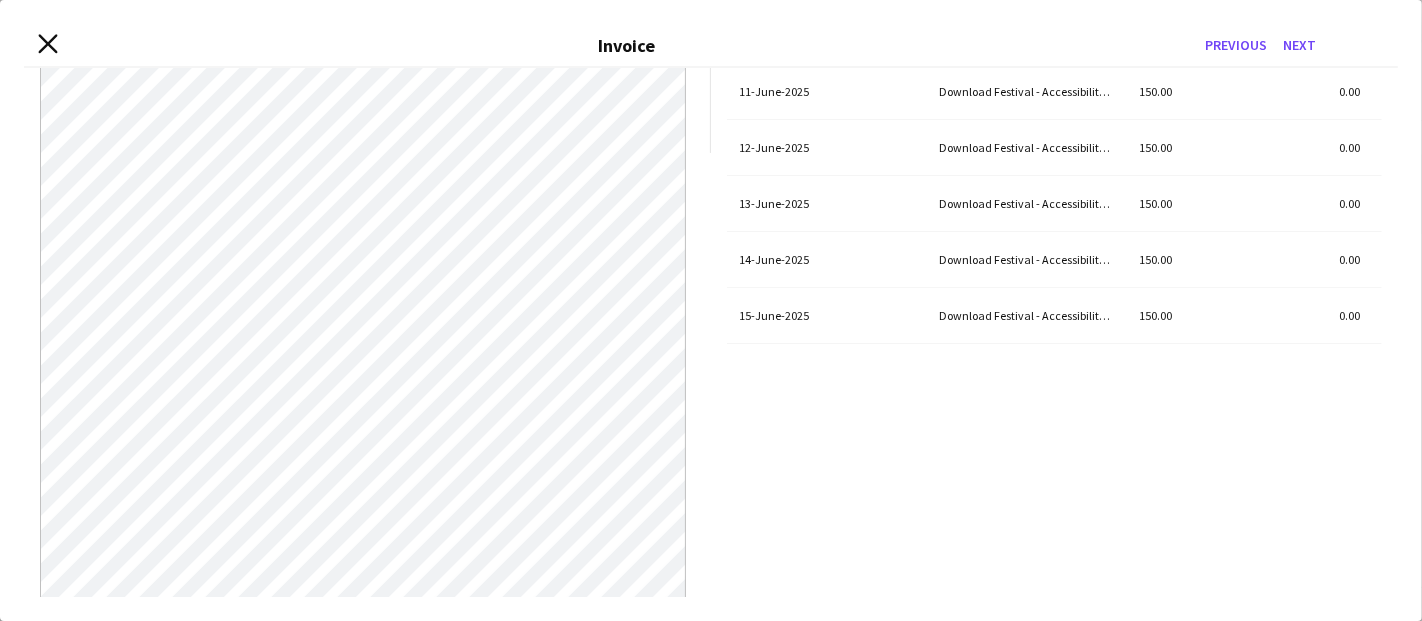 click on "Close invoice dialog" 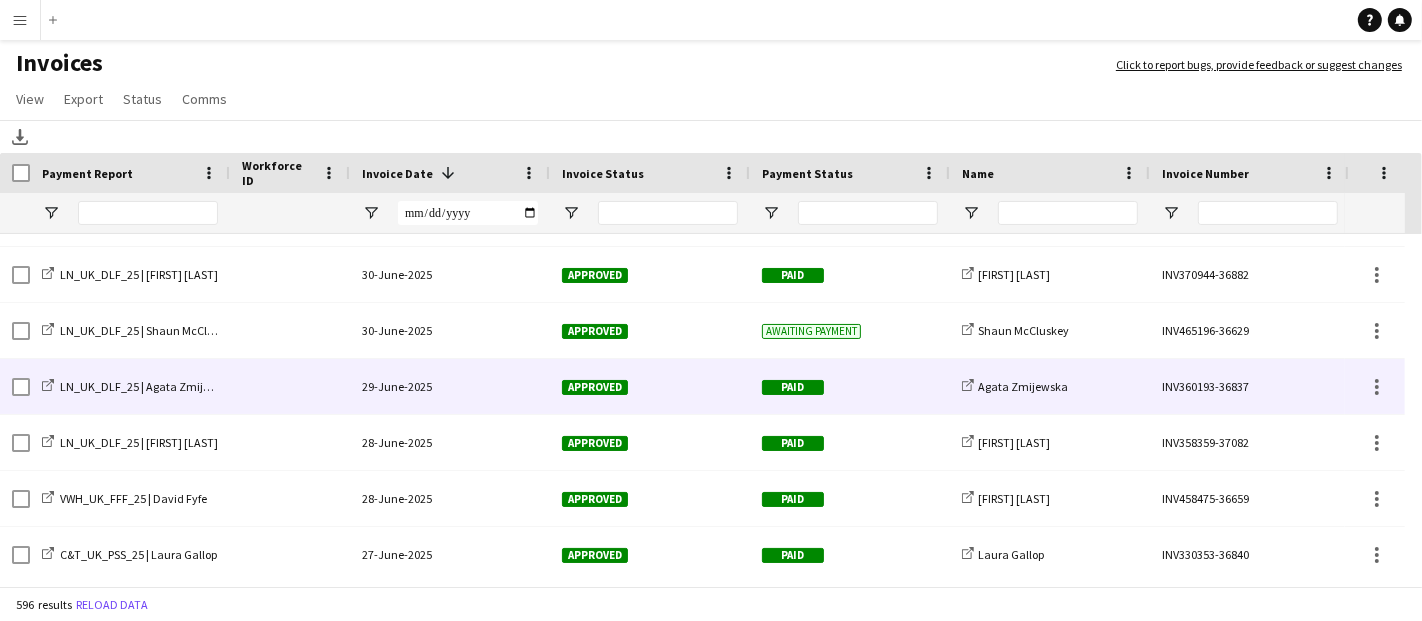 scroll, scrollTop: 1477, scrollLeft: 0, axis: vertical 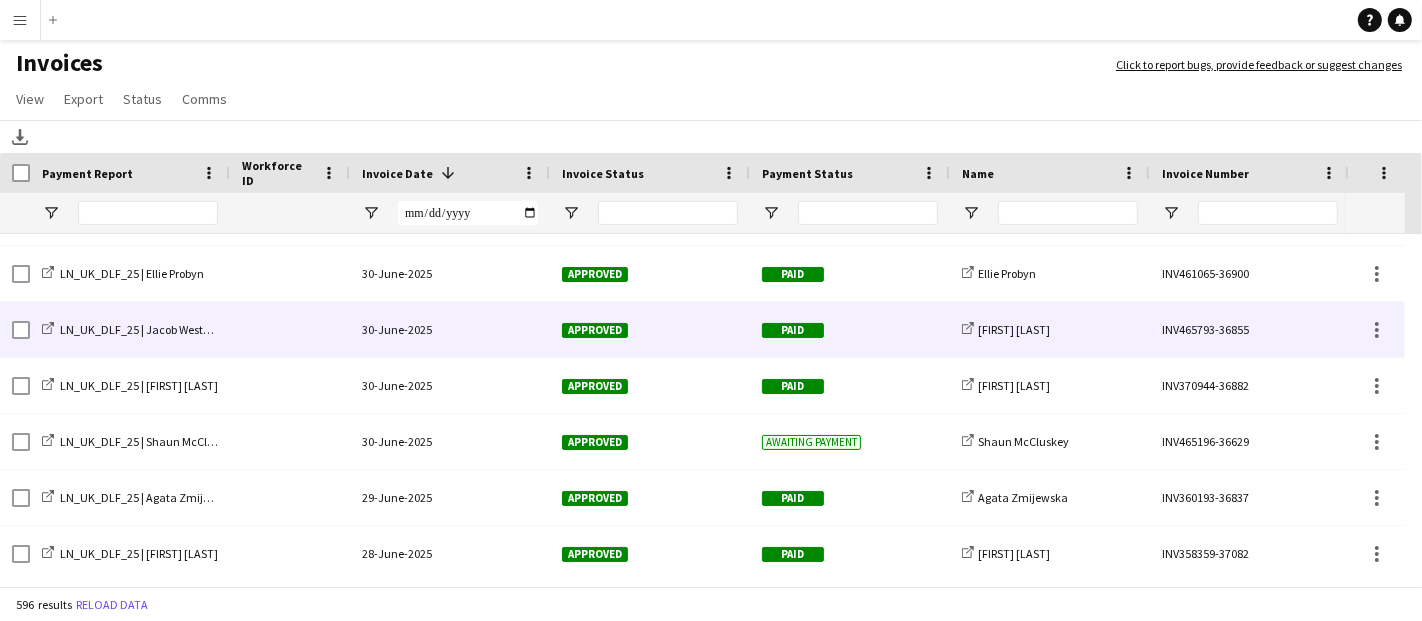 click on "30-June-2025" 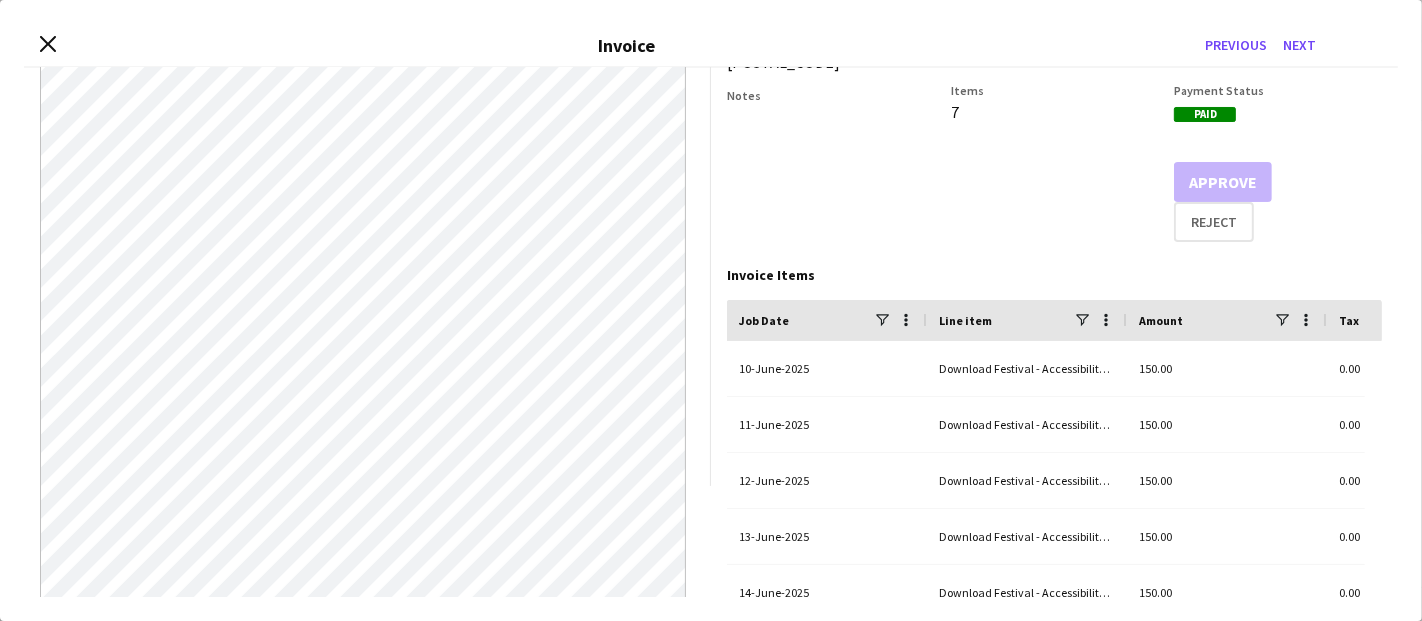 scroll, scrollTop: 333, scrollLeft: 0, axis: vertical 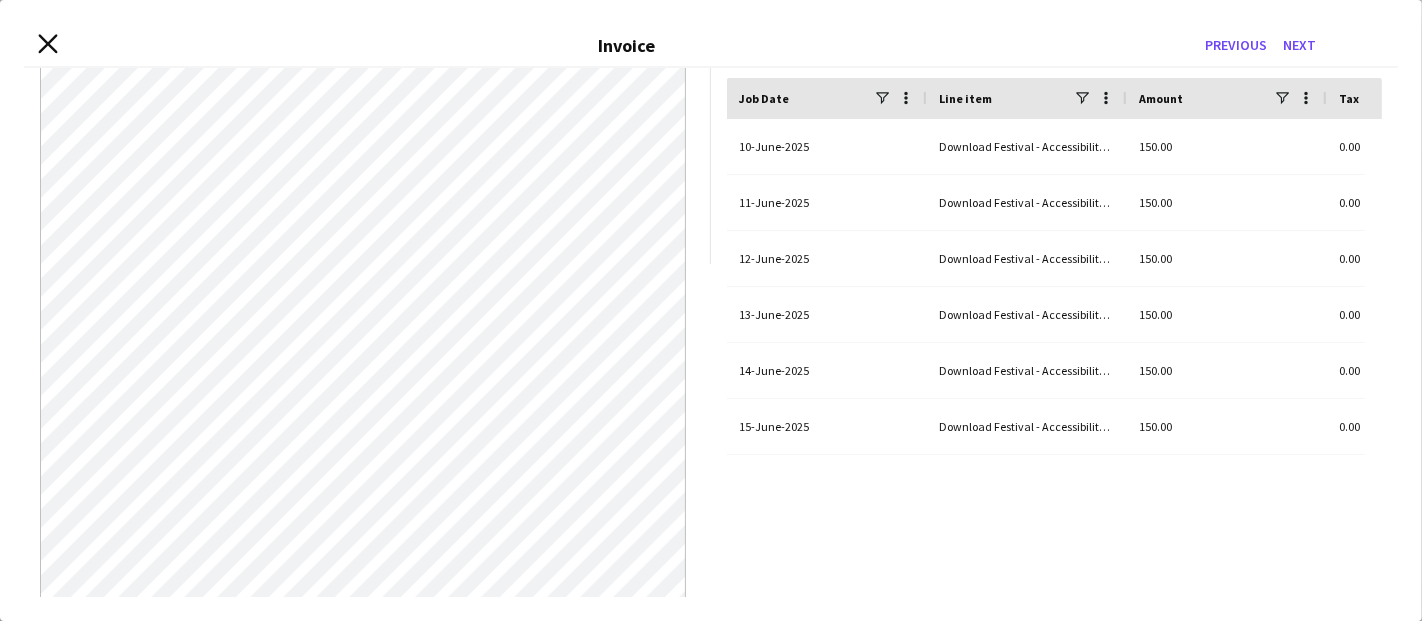 click 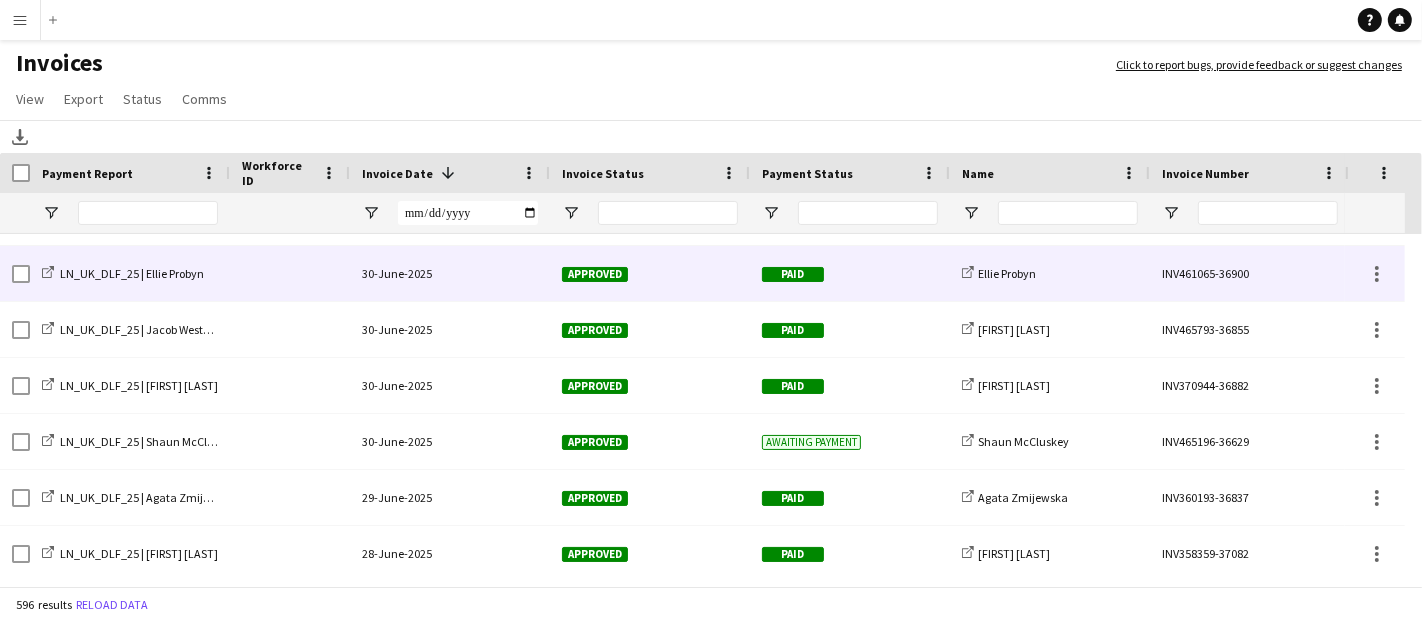 click 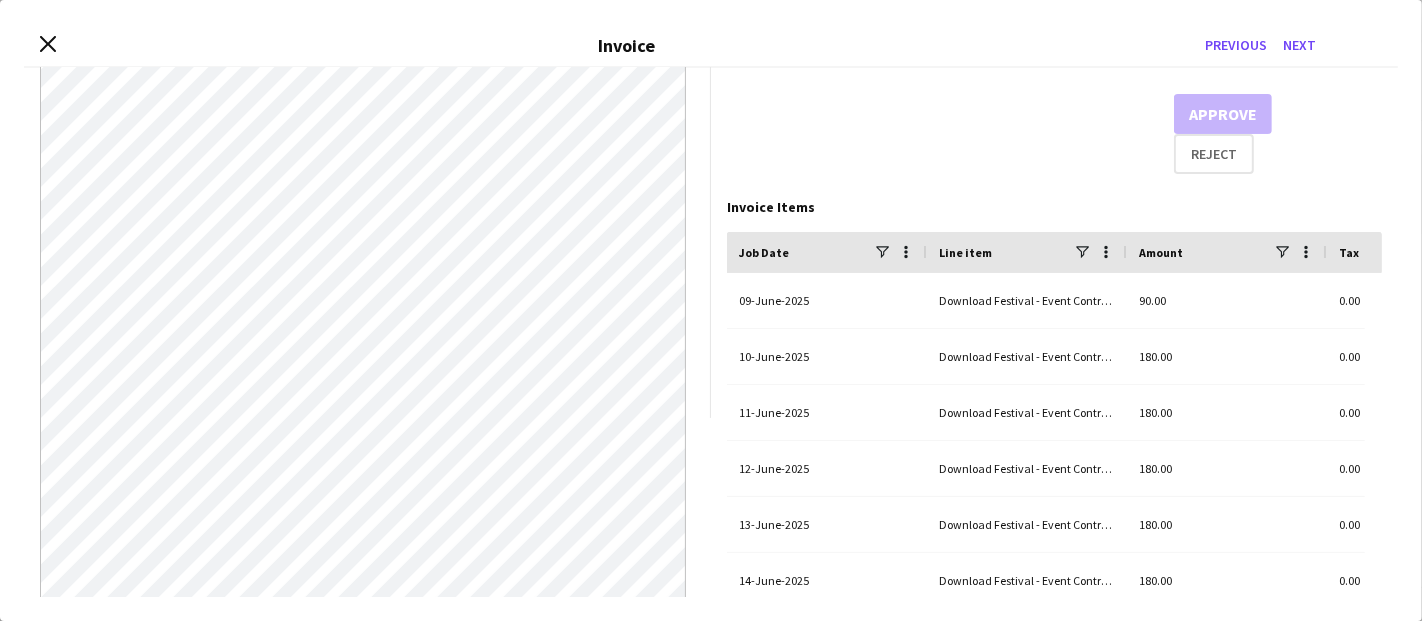 scroll, scrollTop: 444, scrollLeft: 0, axis: vertical 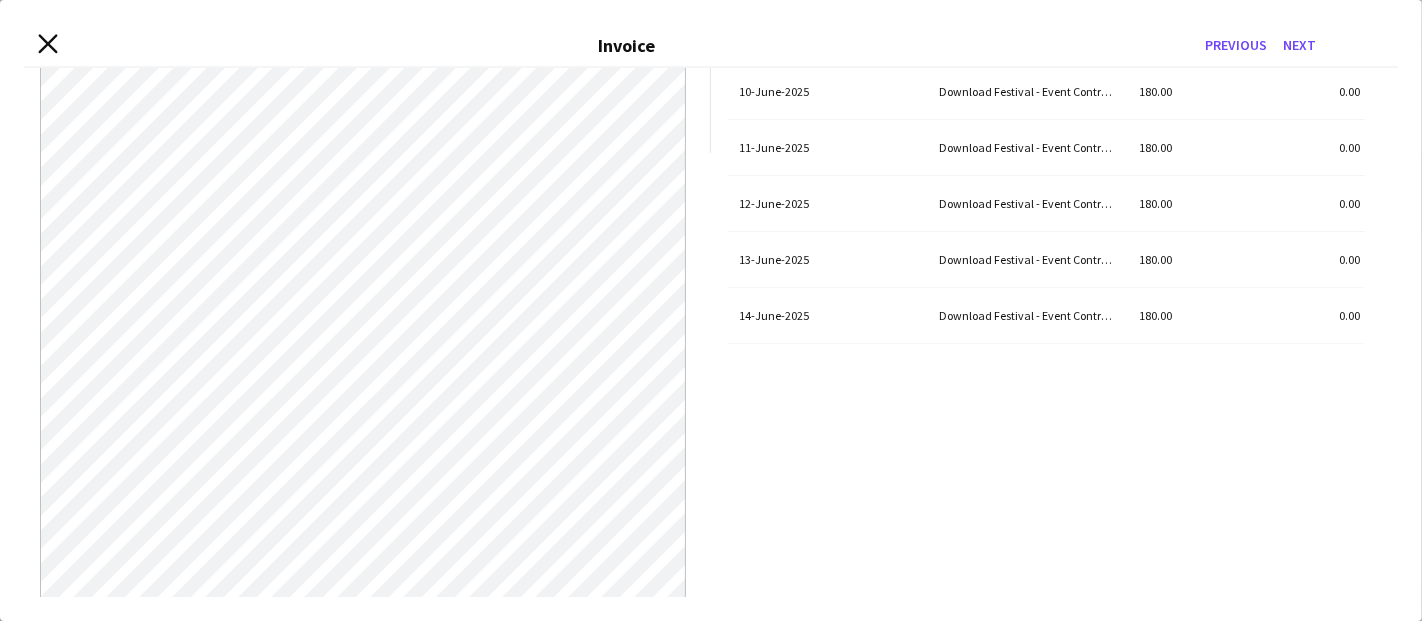 click on "Close invoice dialog" 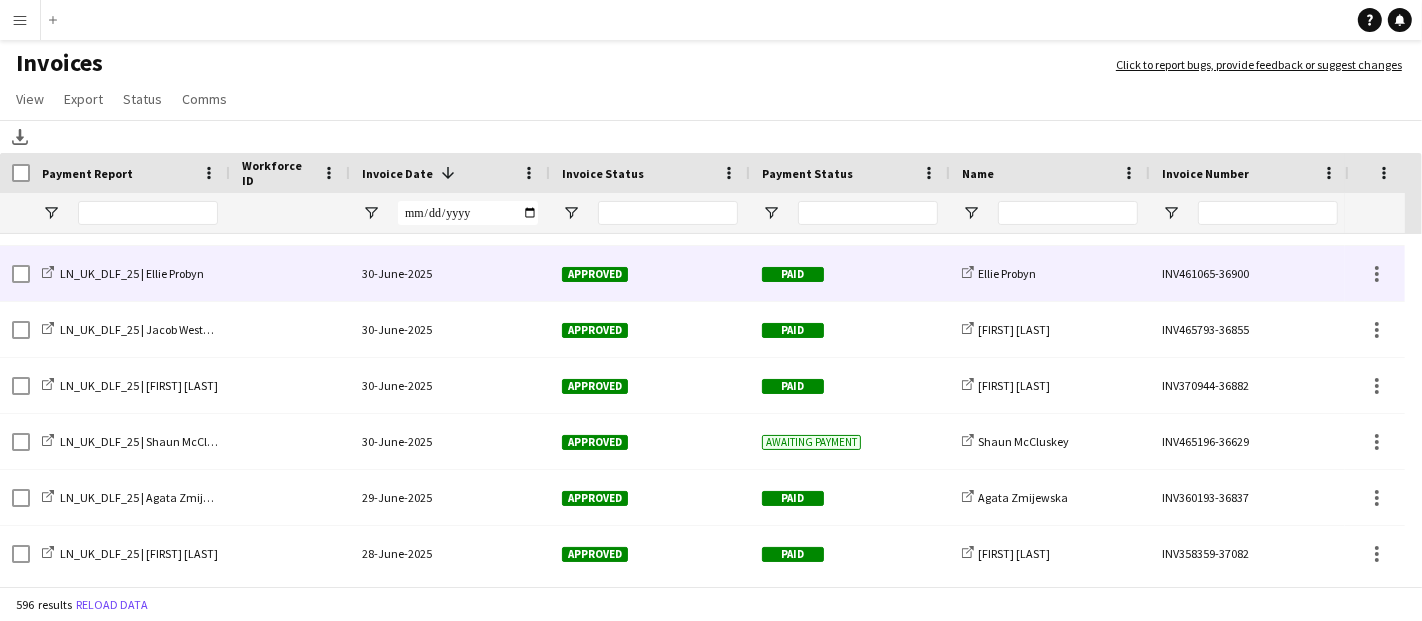 scroll, scrollTop: 1333, scrollLeft: 0, axis: vertical 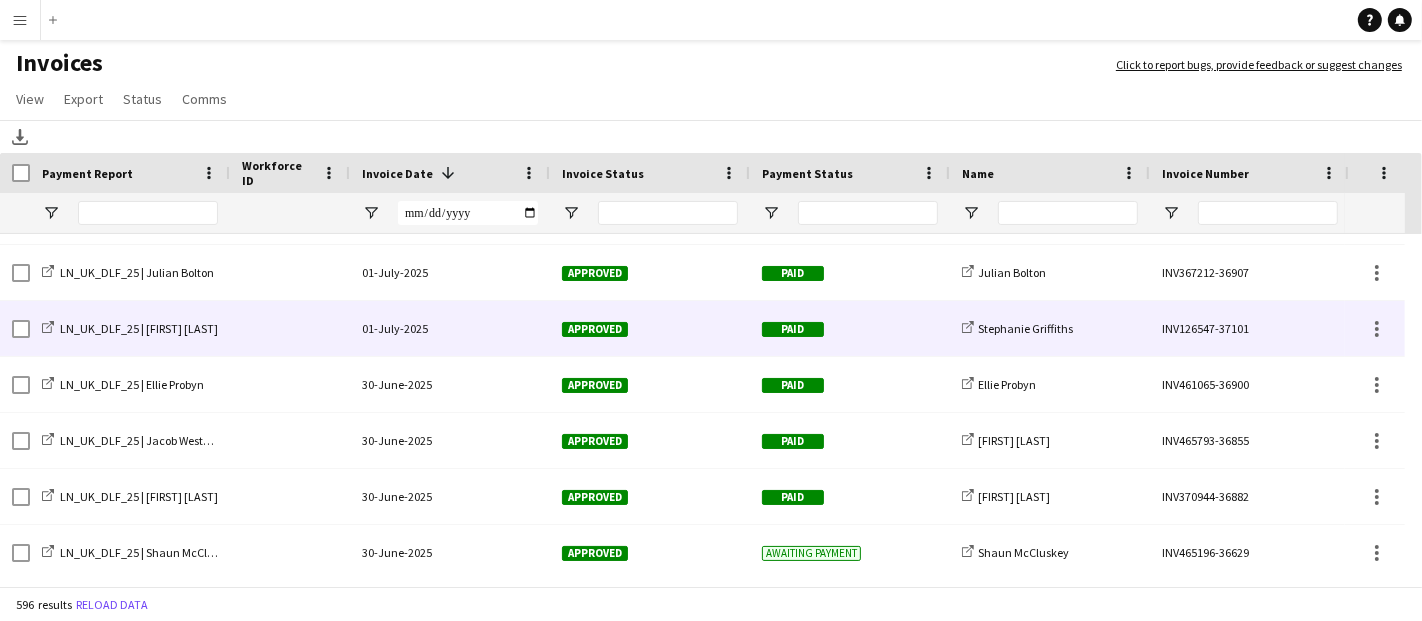 click 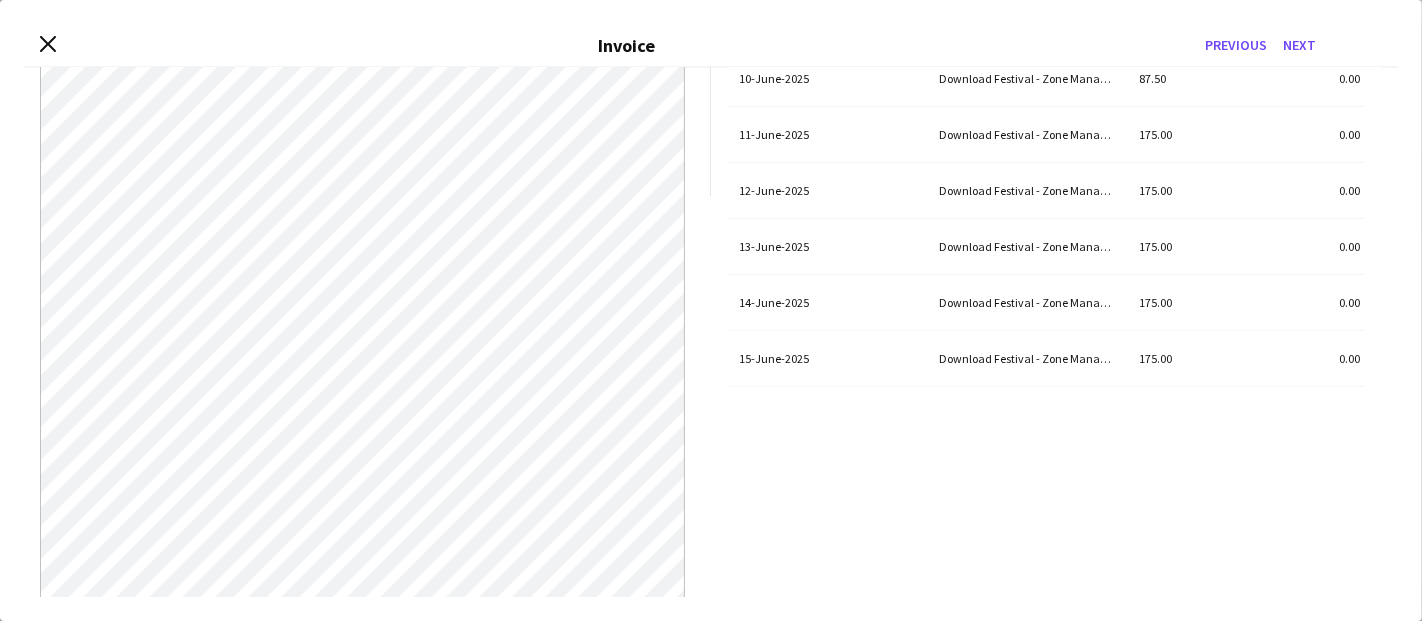 scroll, scrollTop: 411, scrollLeft: 0, axis: vertical 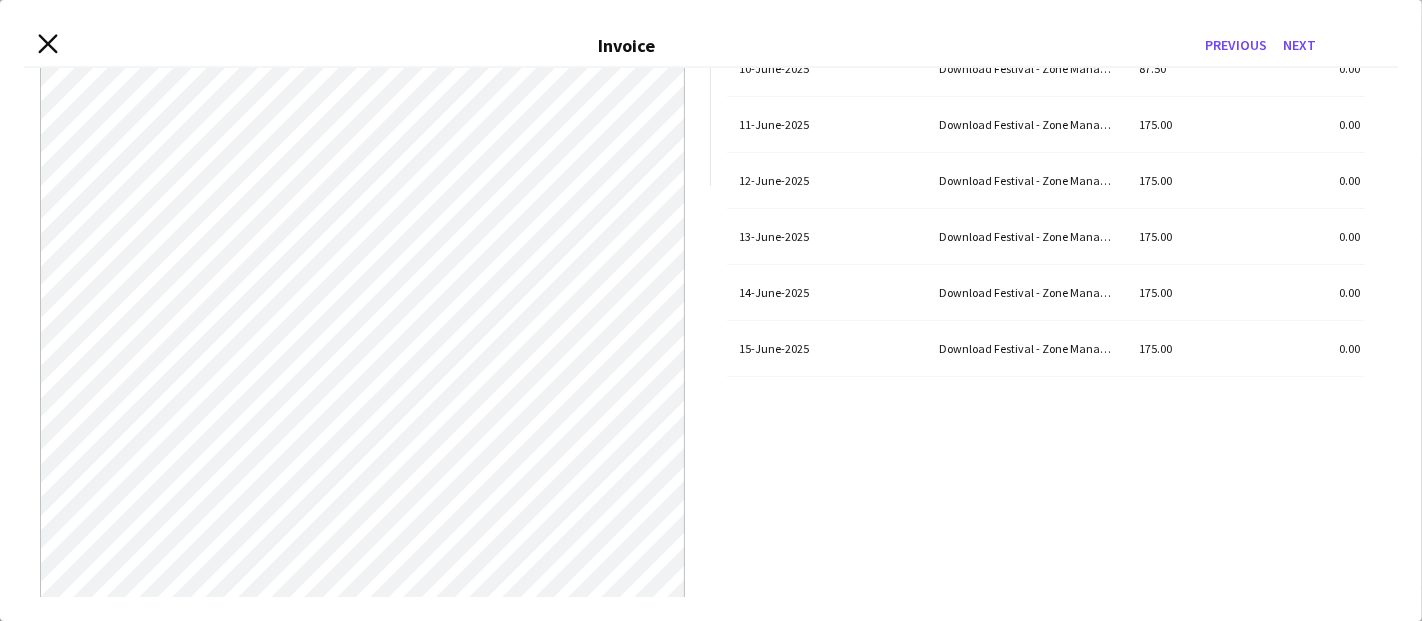 click on "Close invoice dialog" 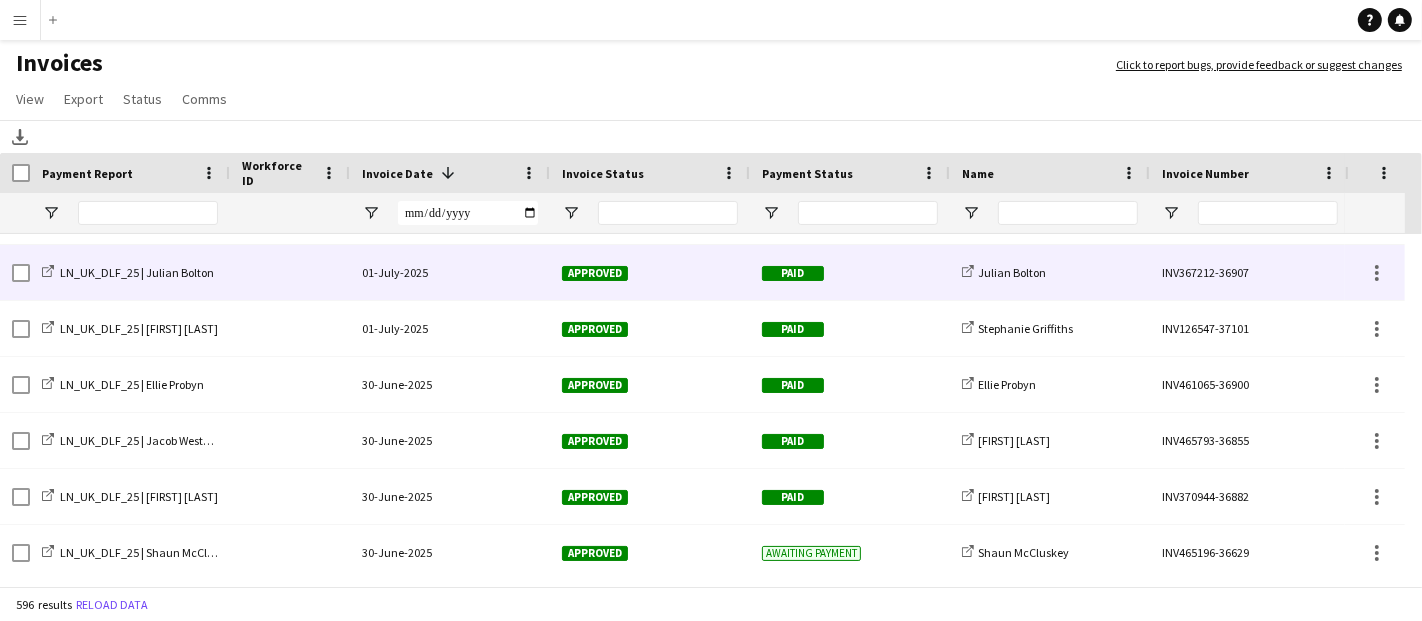 click on "01-July-2025" 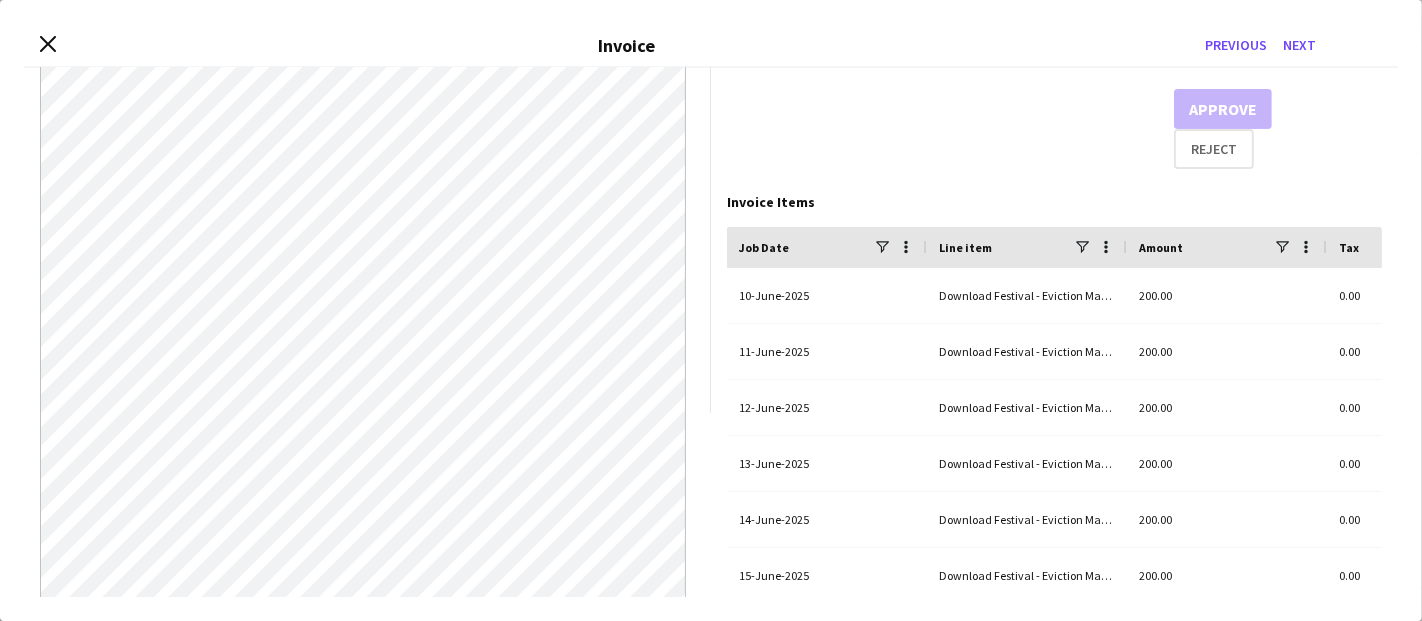 scroll, scrollTop: 333, scrollLeft: 0, axis: vertical 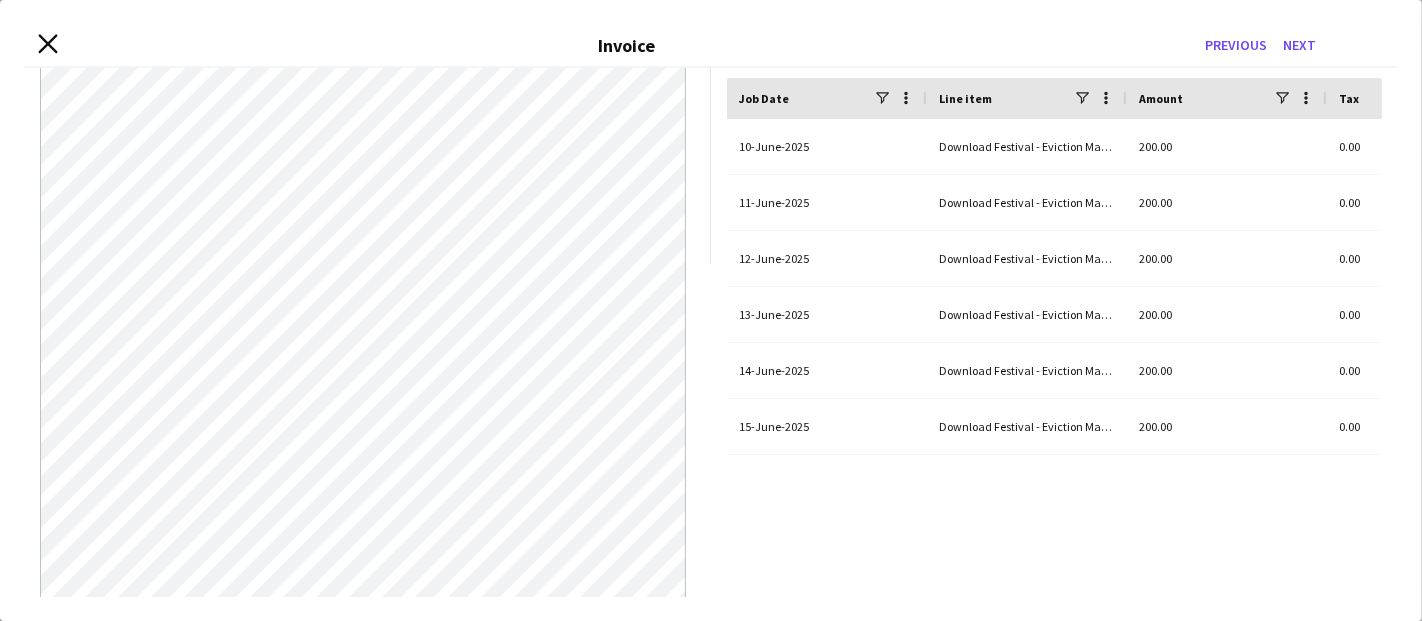 click on "Close invoice dialog" 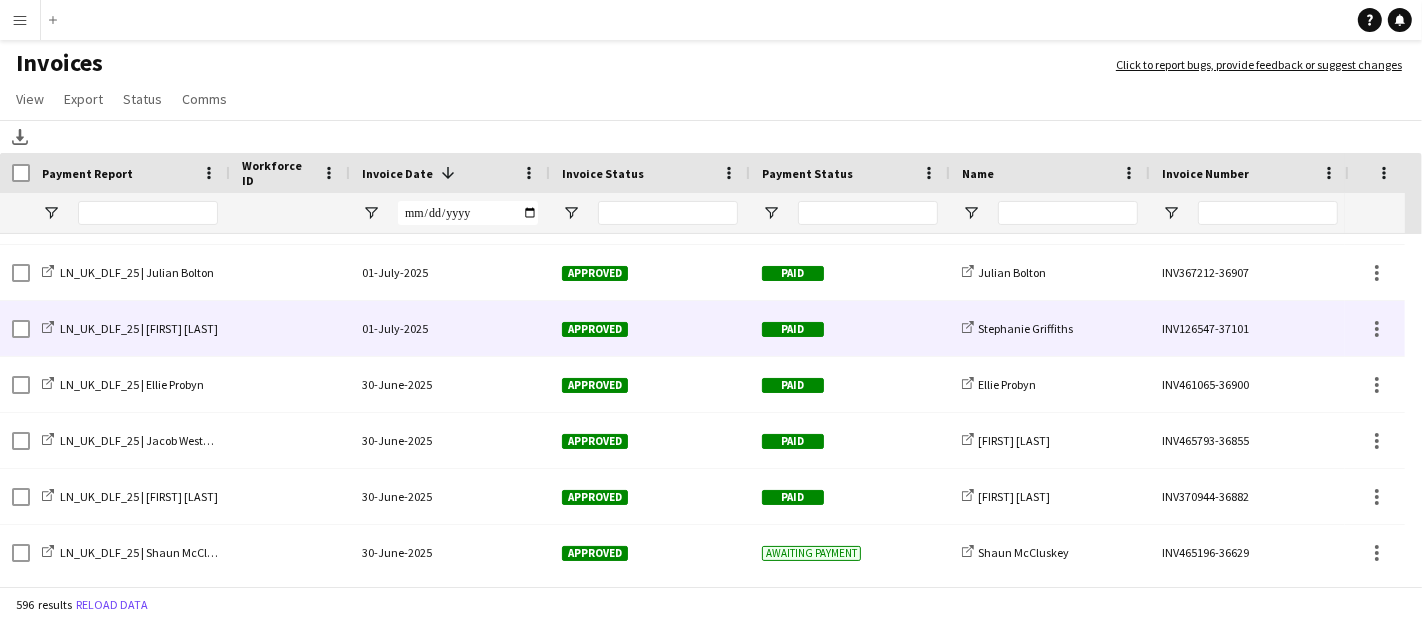 scroll, scrollTop: 1269, scrollLeft: 0, axis: vertical 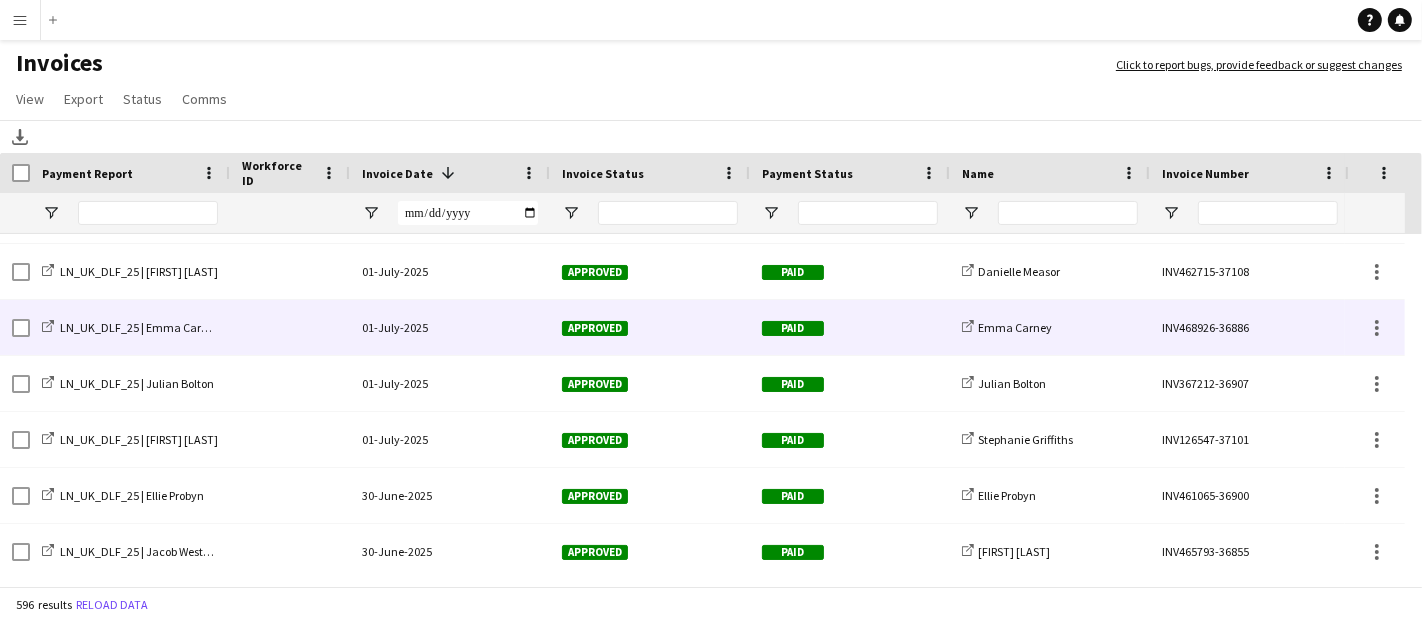 click on "01-July-2025" 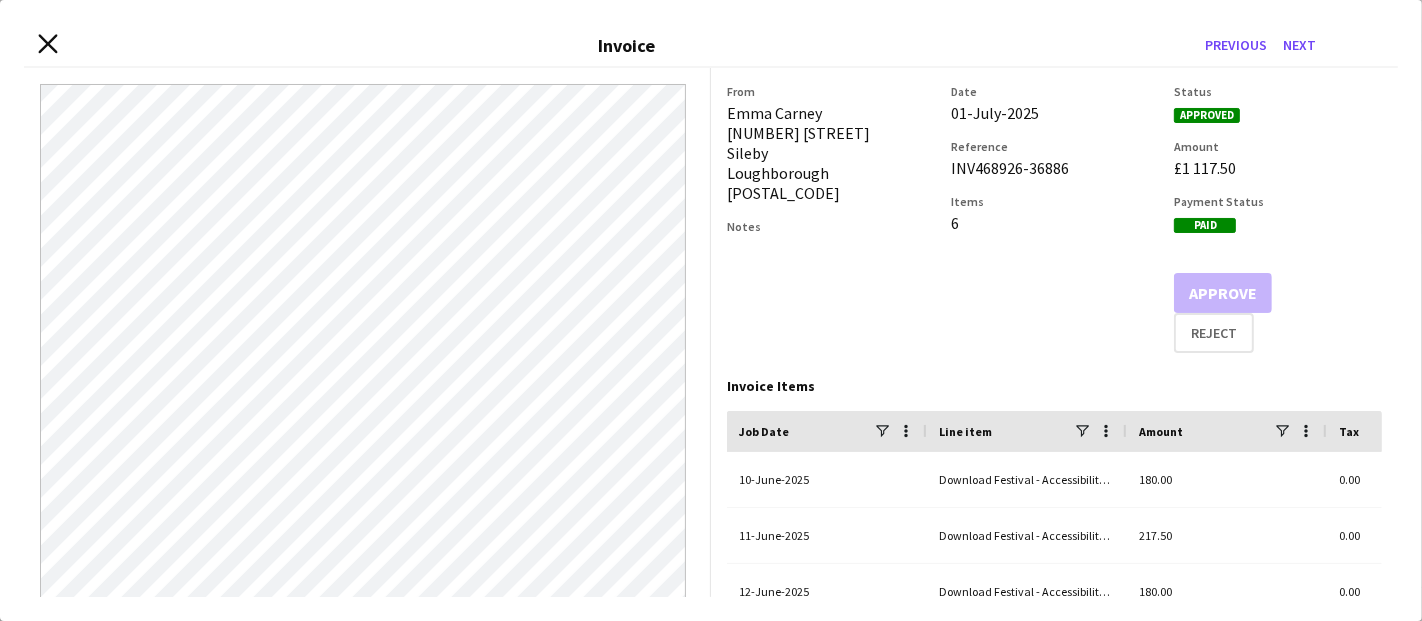 click on "Close invoice dialog" 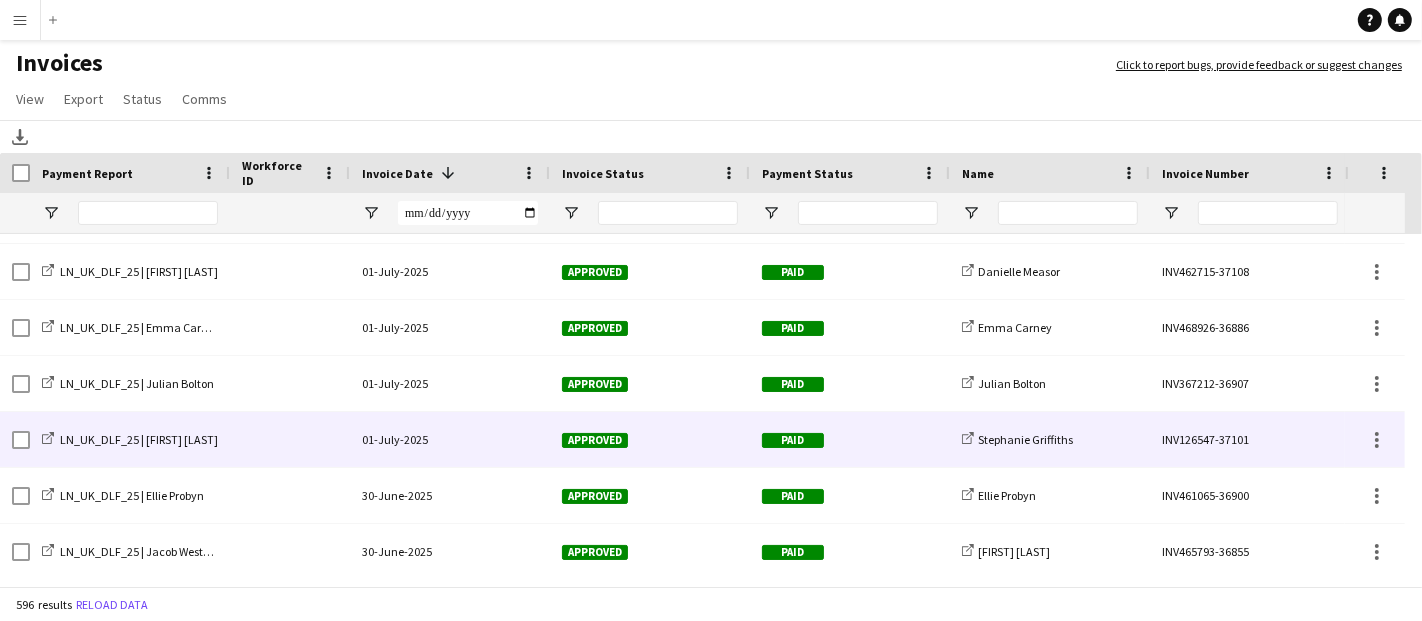 click on "01-July-2025" 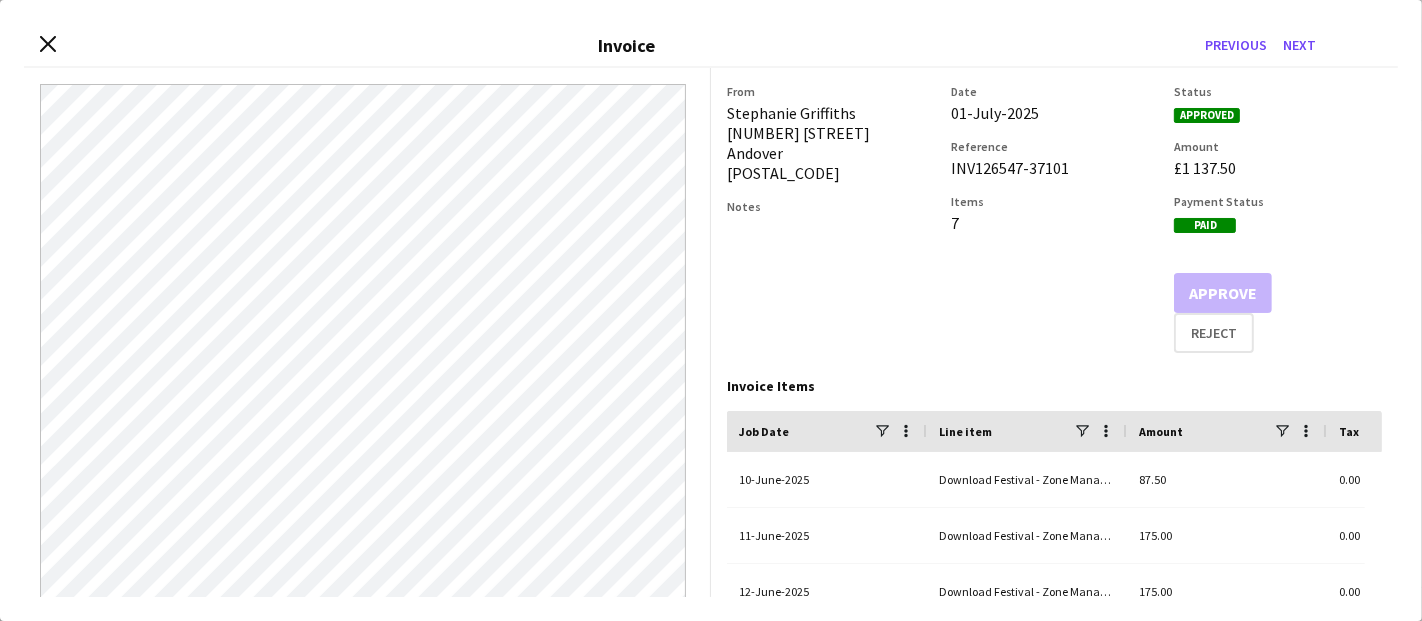 scroll, scrollTop: 333, scrollLeft: 0, axis: vertical 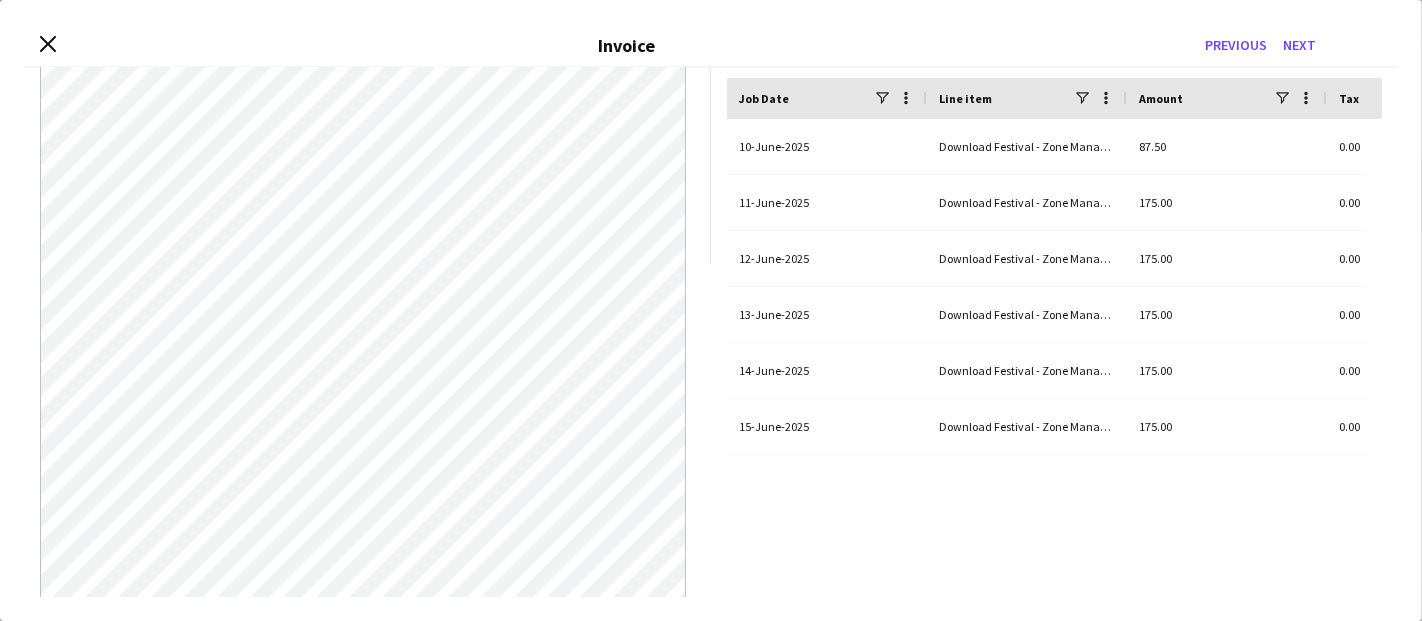 click on "Close invoice dialog
Invoice   Previous   Next" at bounding box center (711, 46) 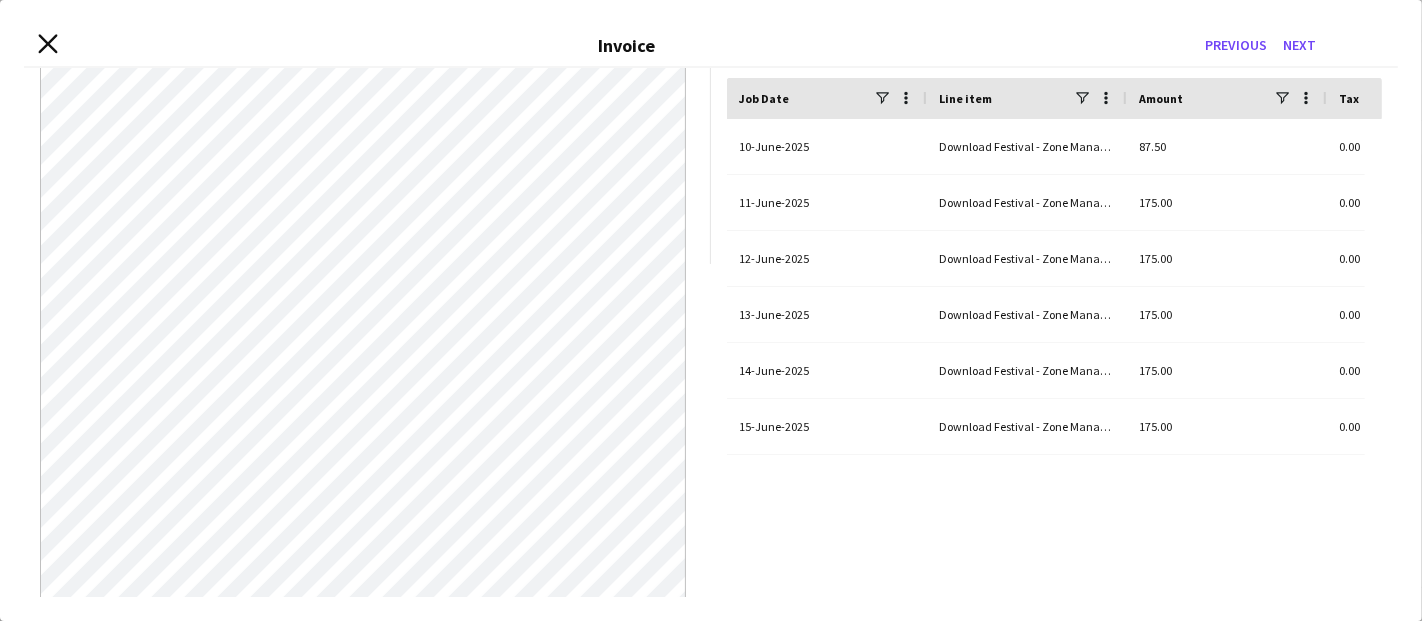 click on "Close invoice dialog" 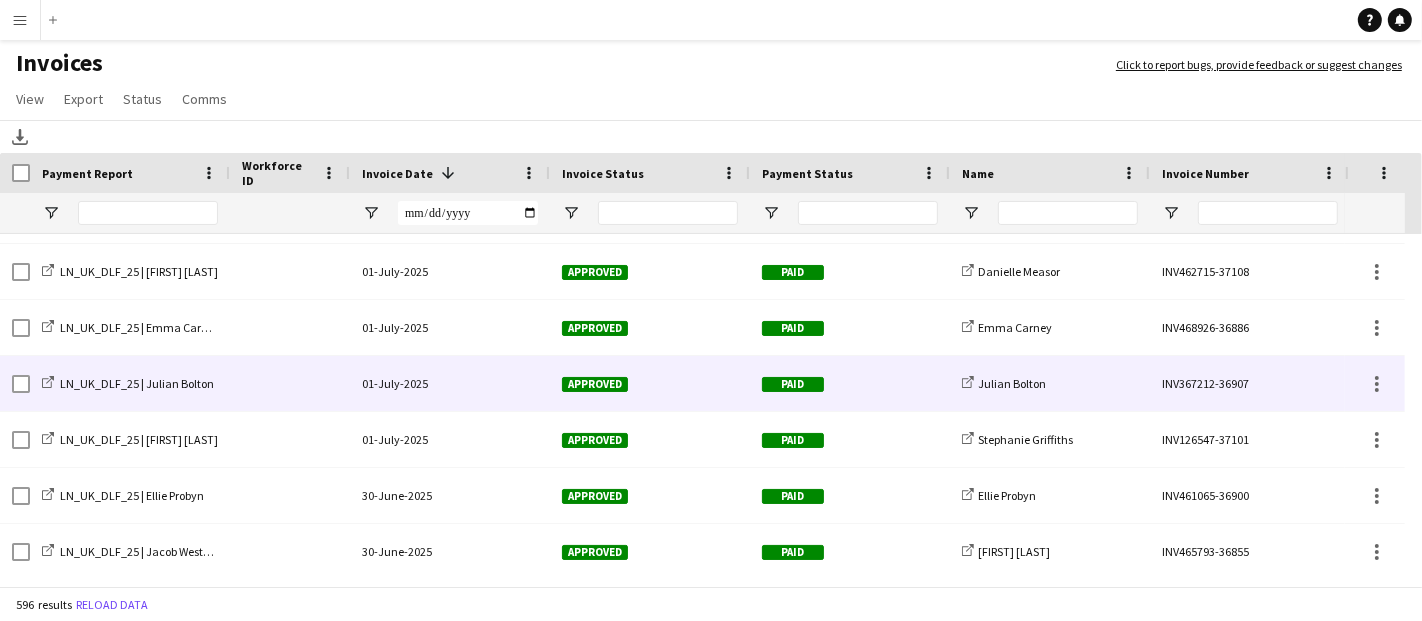 click 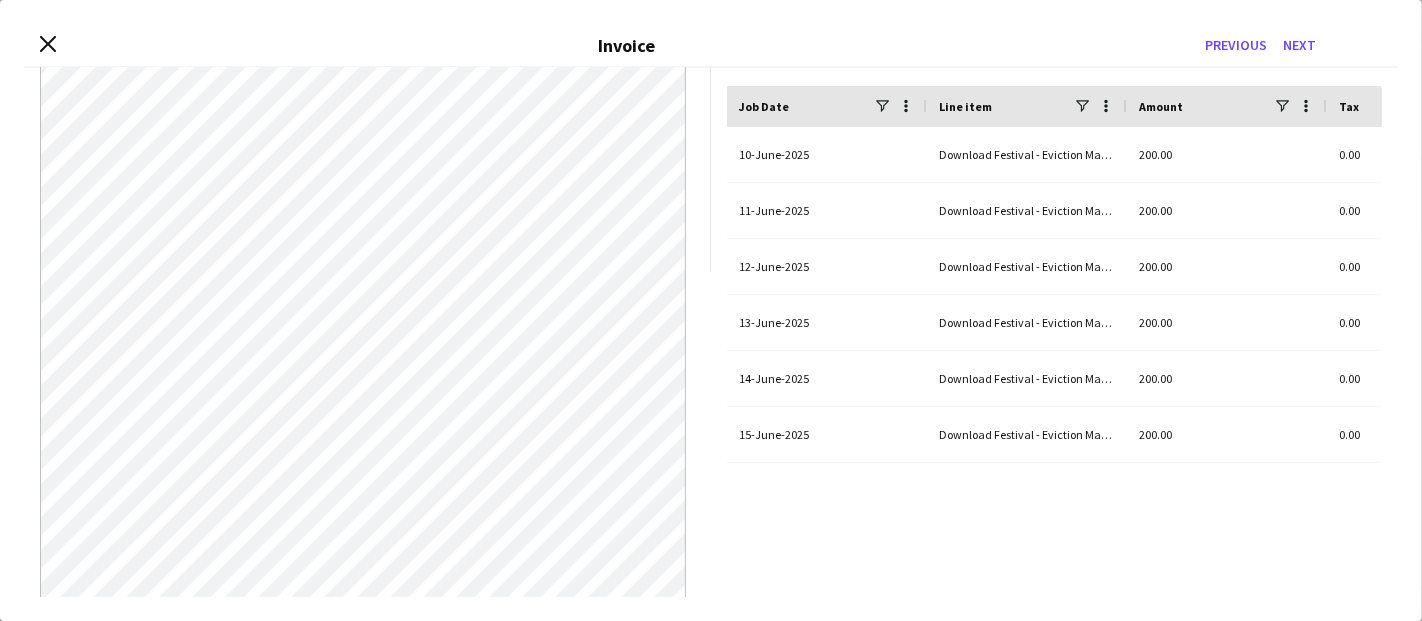 scroll, scrollTop: 333, scrollLeft: 0, axis: vertical 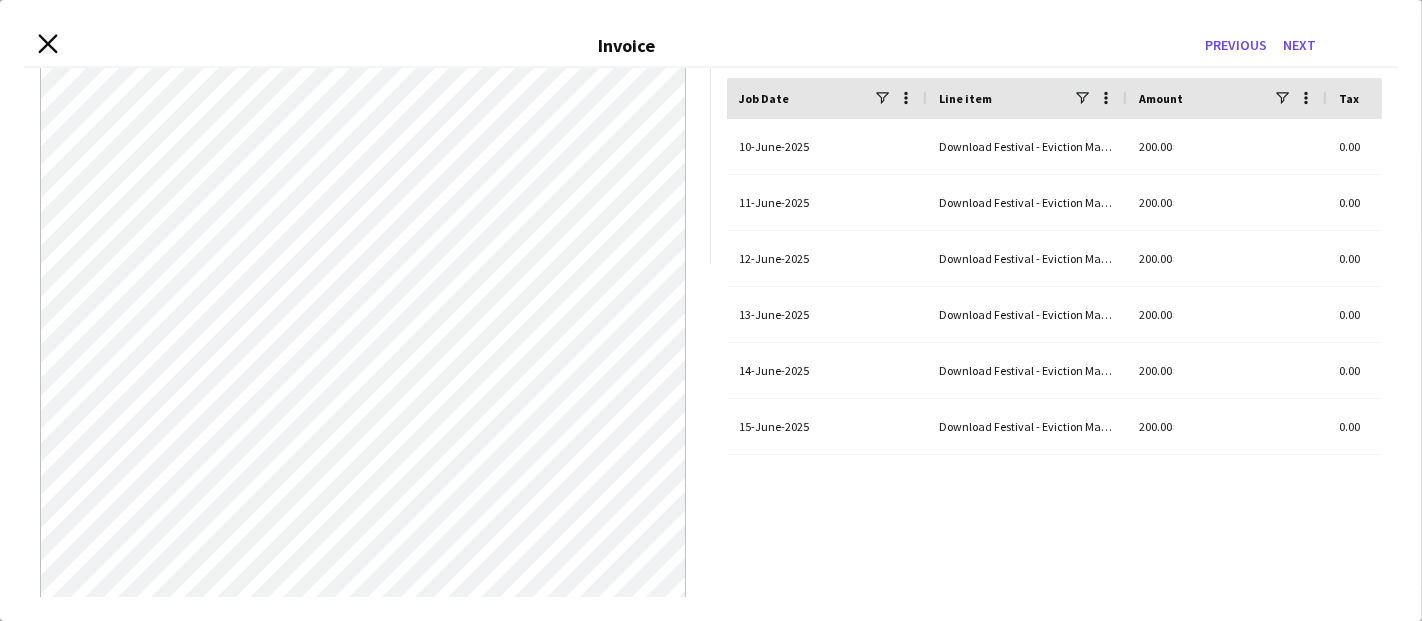 click 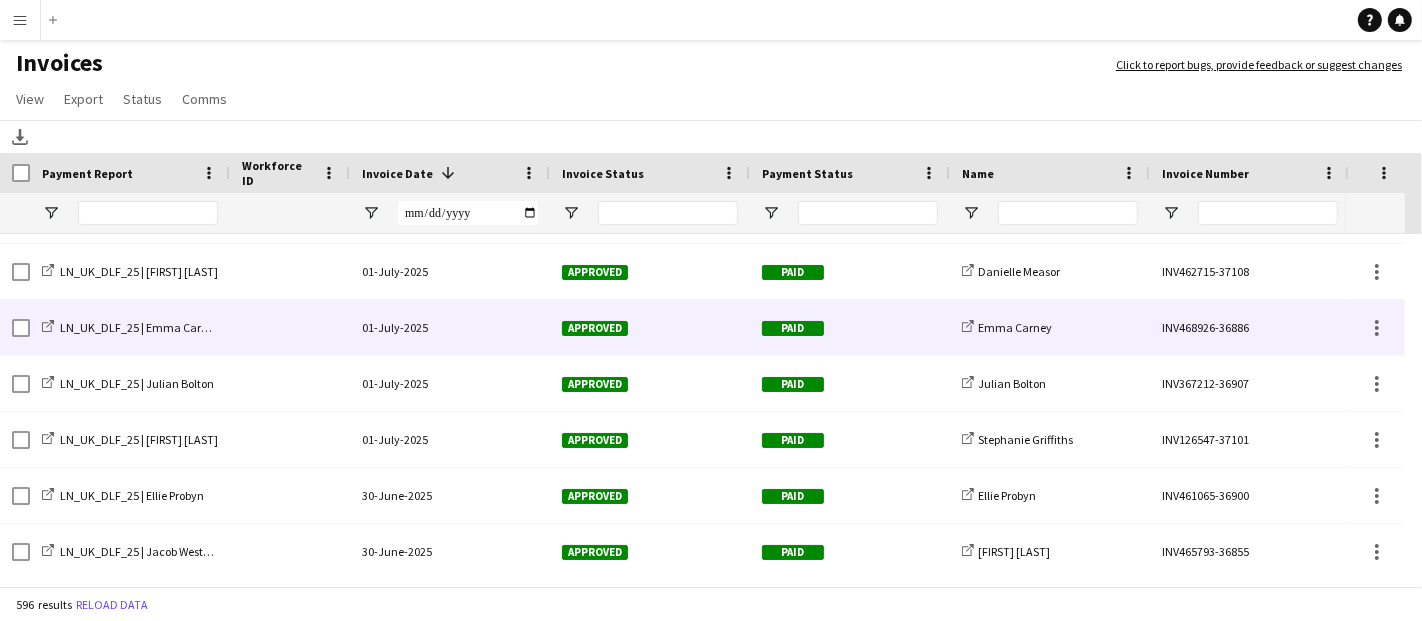 click on "01-July-2025" 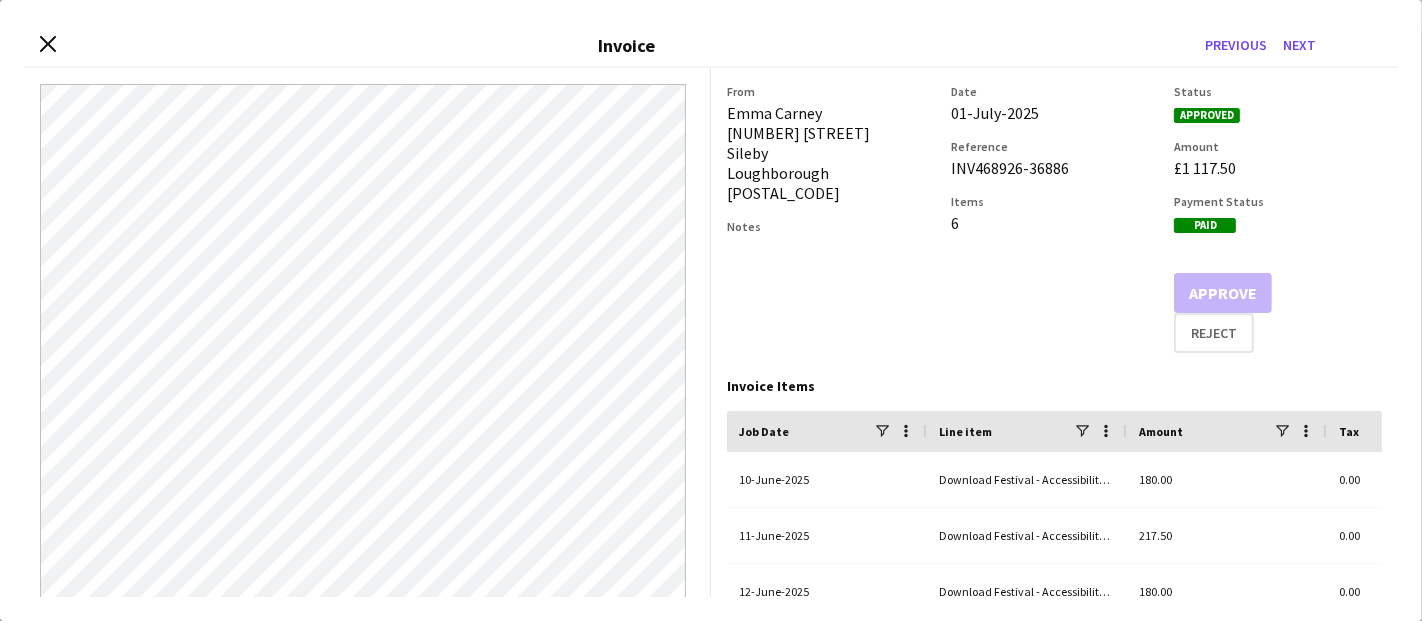 scroll, scrollTop: 222, scrollLeft: 0, axis: vertical 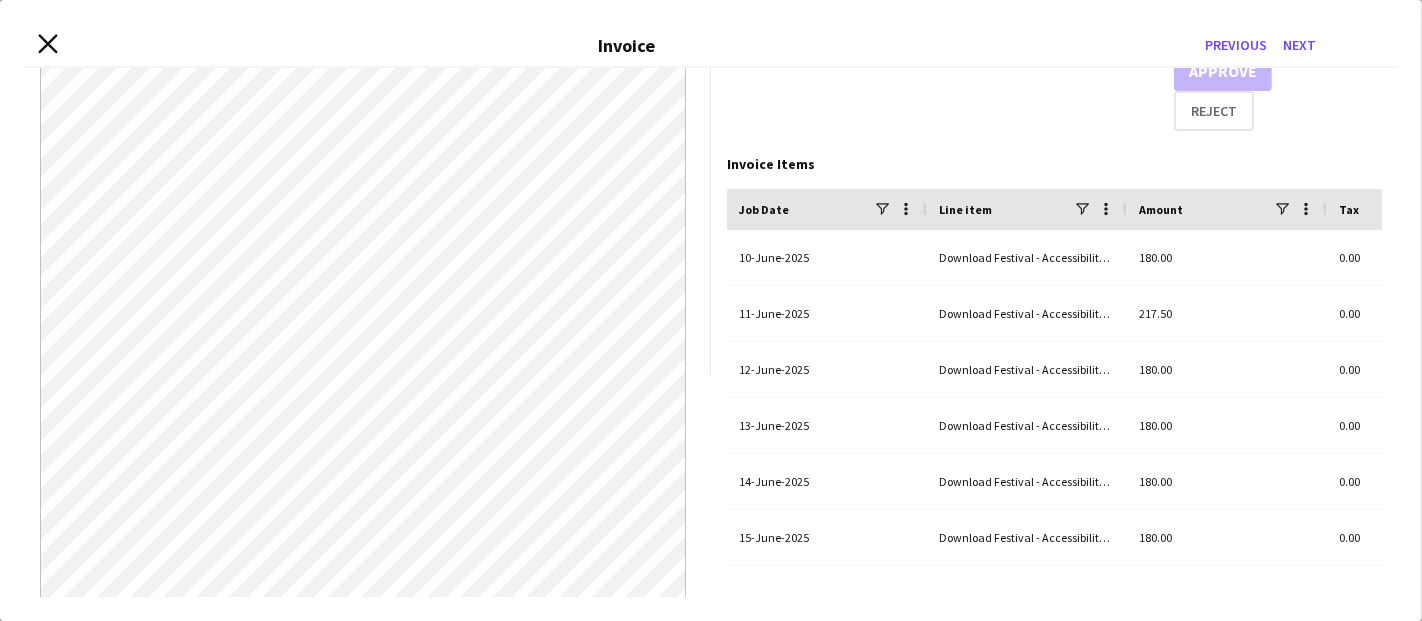 click 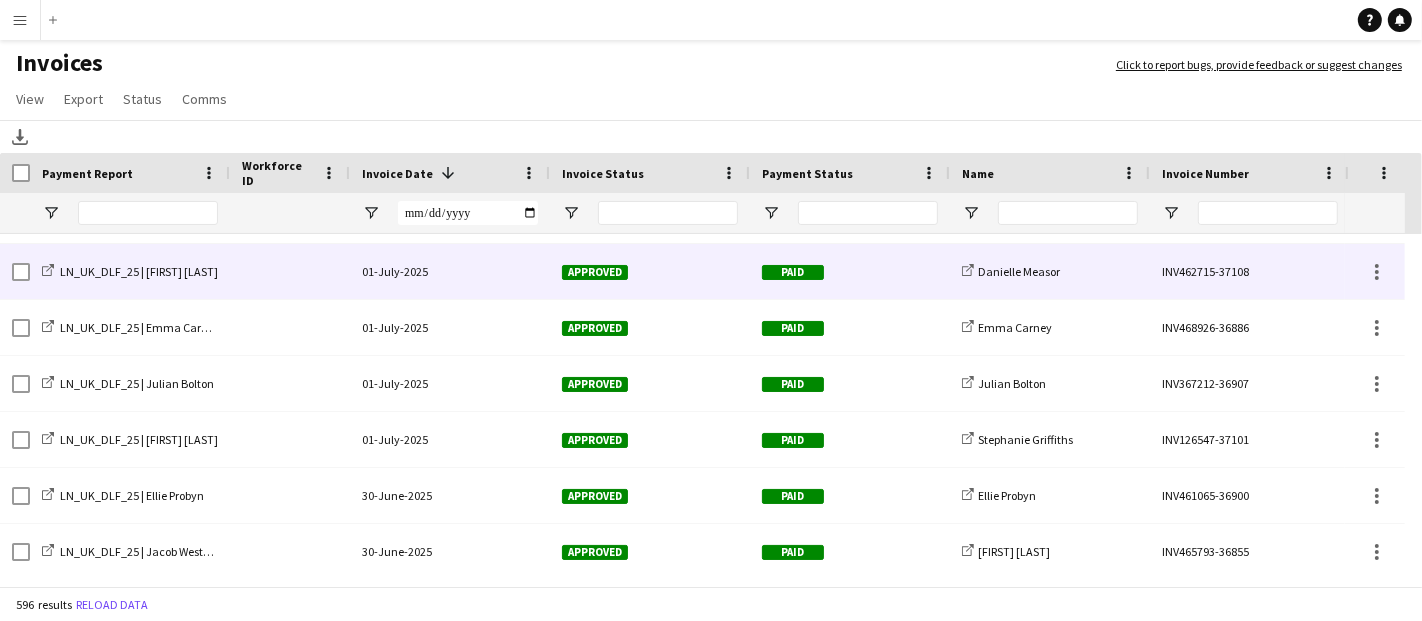 click on "01-July-2025" 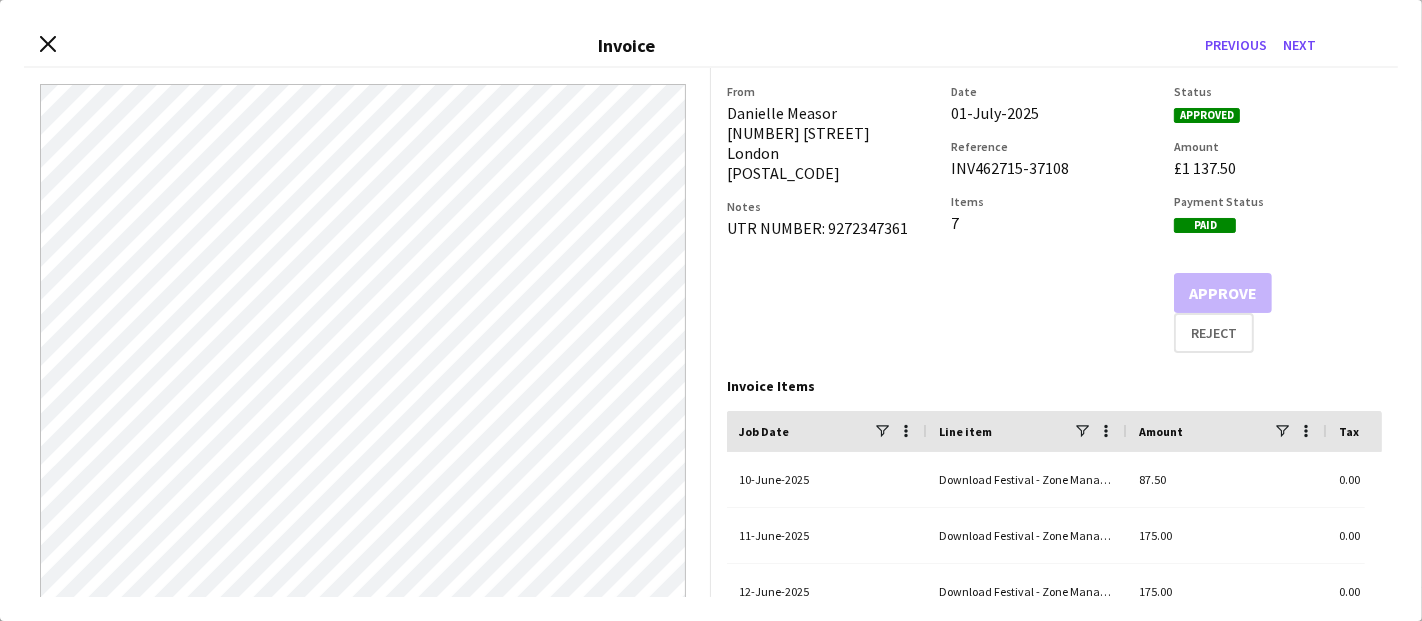 click on "Close invoice dialog
Invoice   Previous   Next" at bounding box center [711, 46] 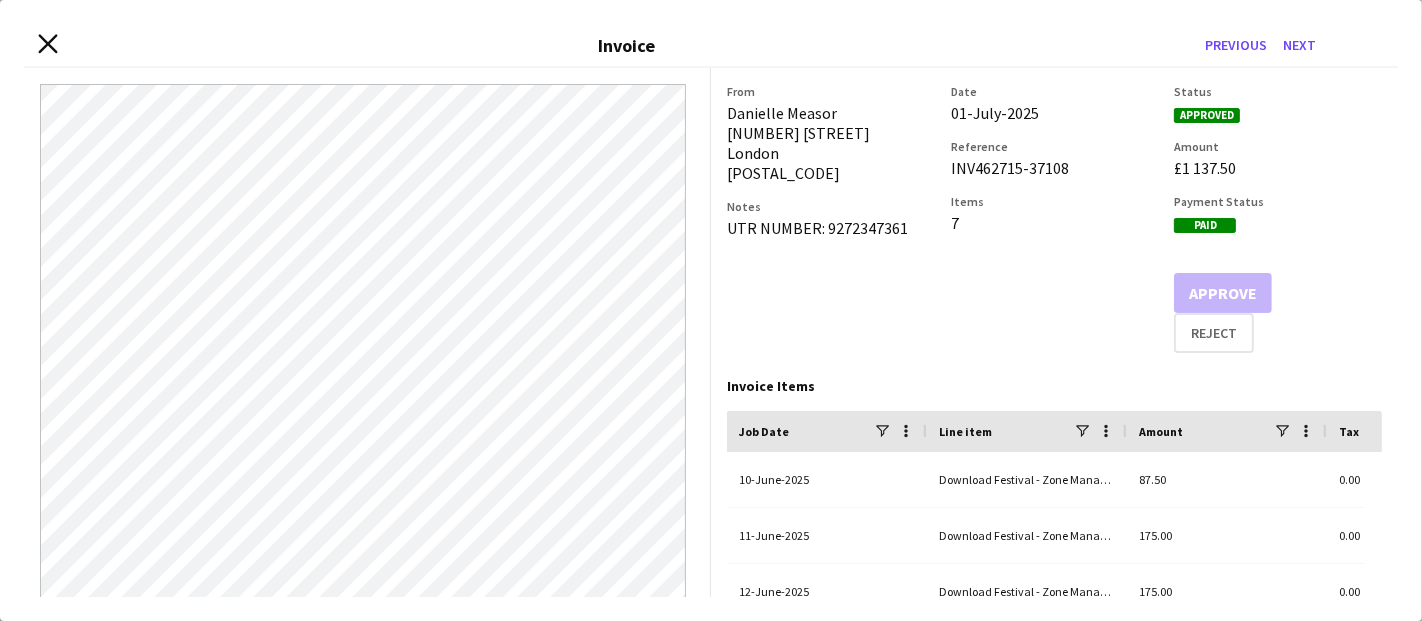 click 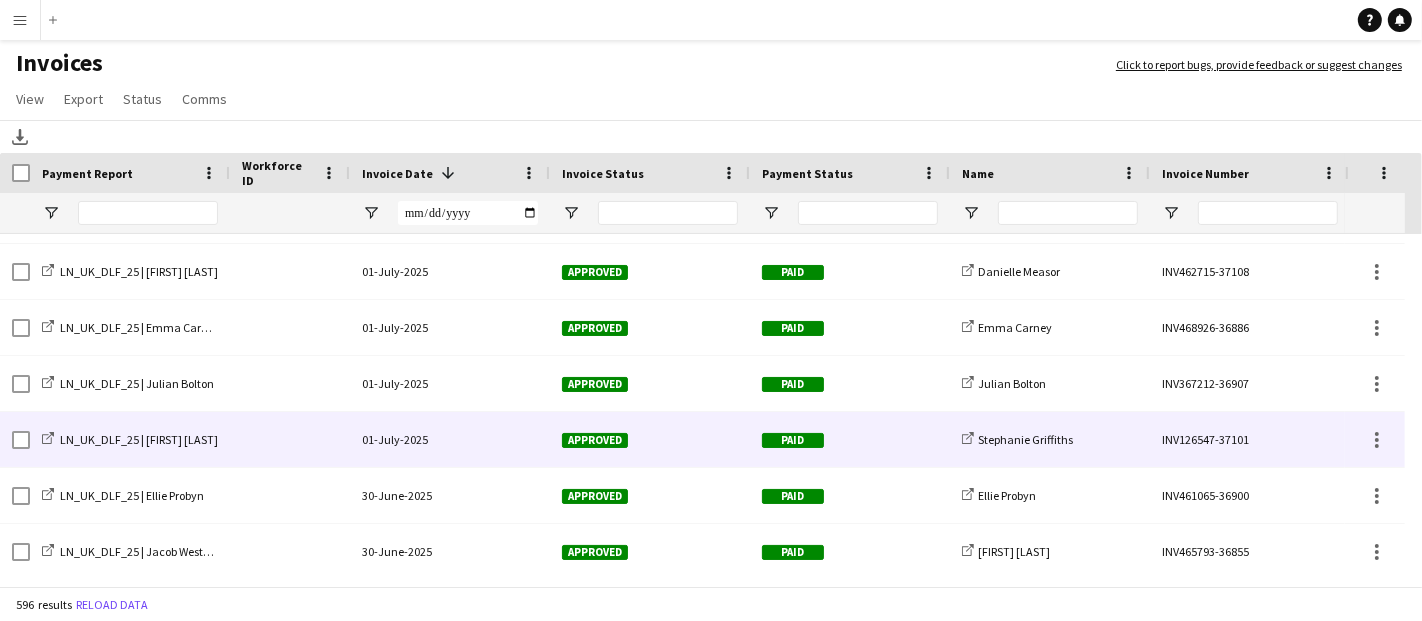click on "01-July-2025" 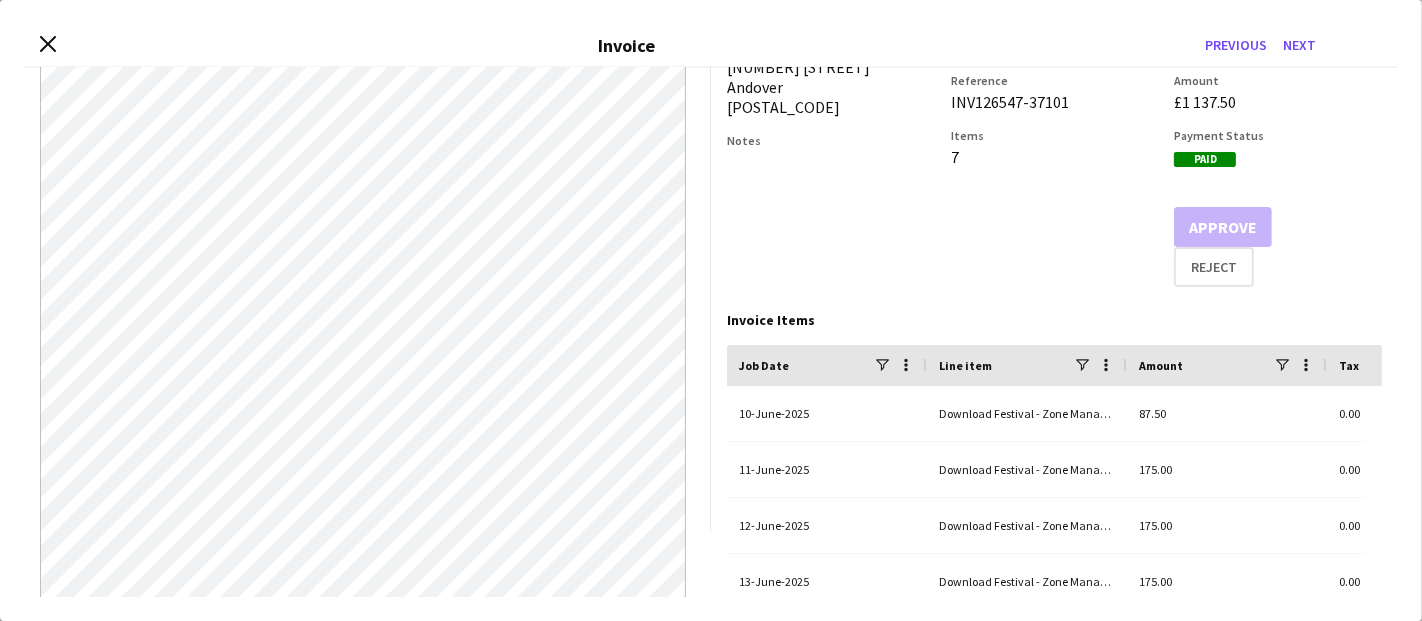 scroll, scrollTop: 0, scrollLeft: 0, axis: both 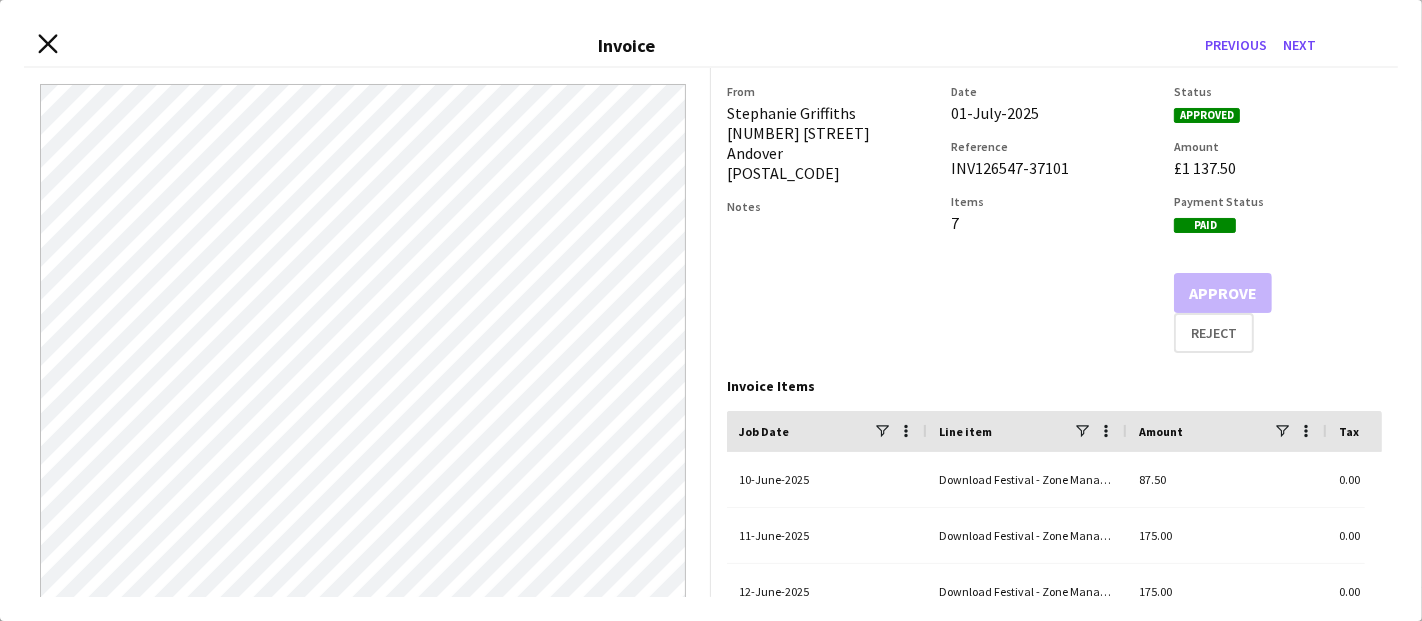 click 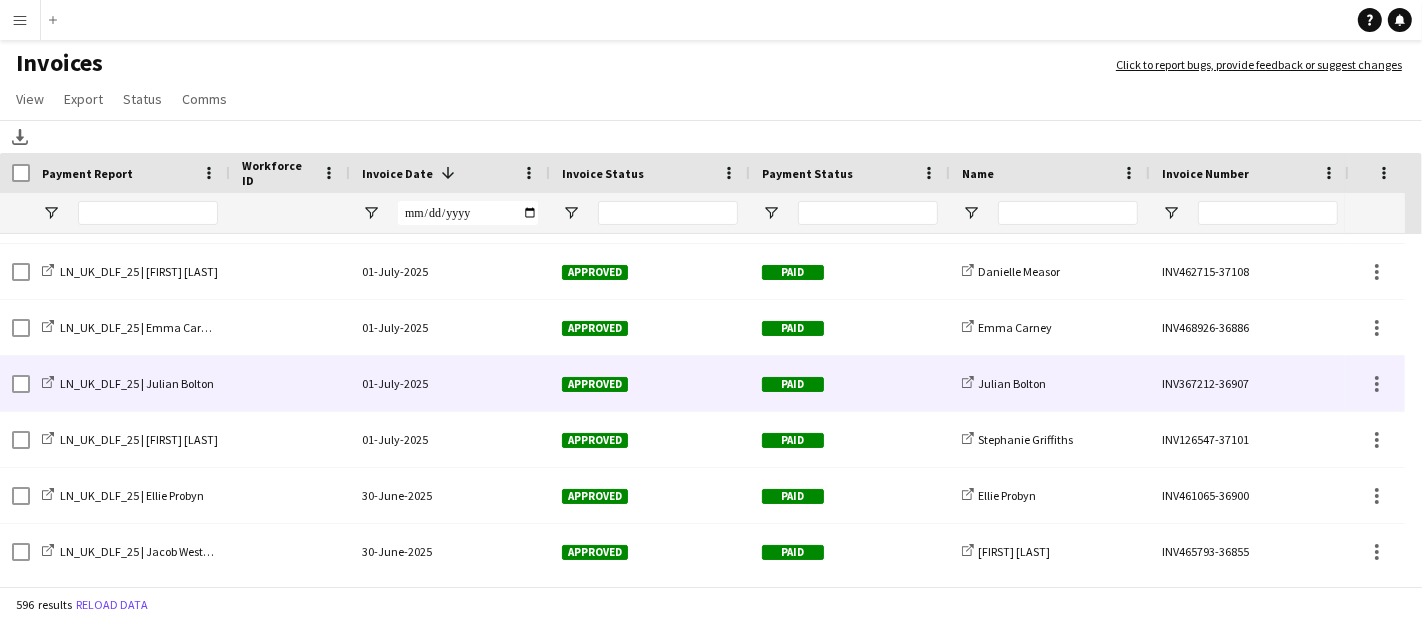 click on "01-July-2025" 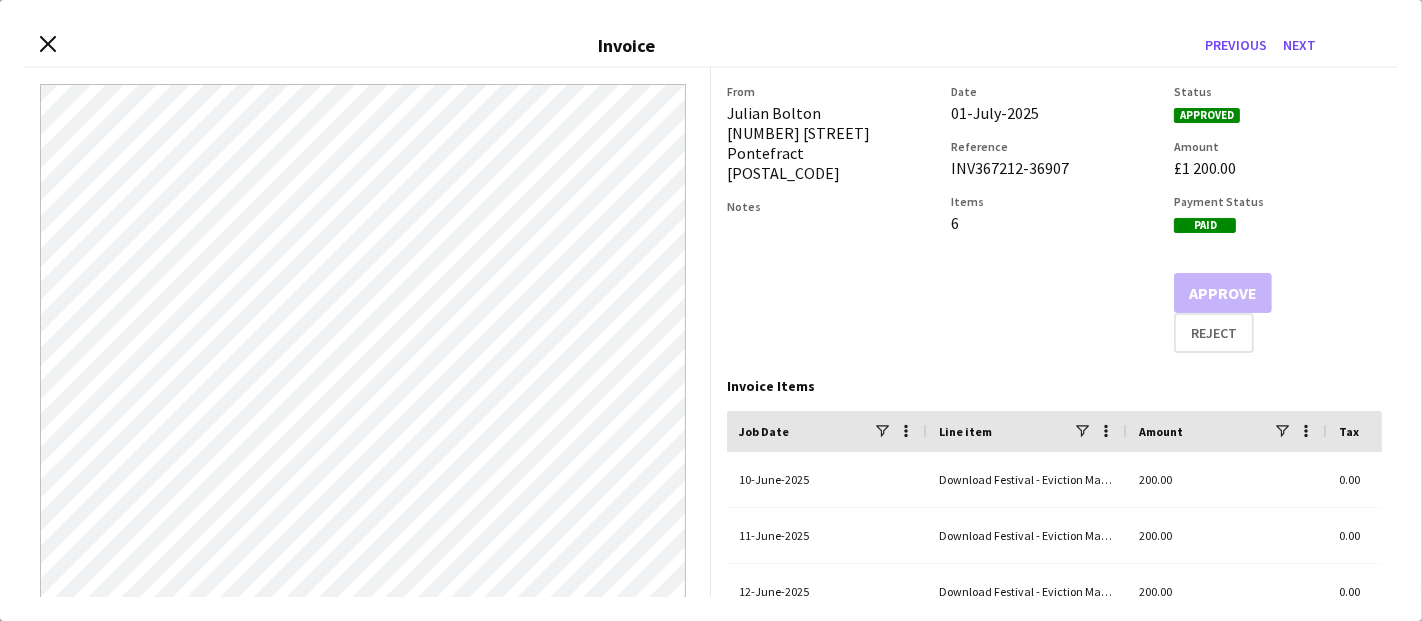 scroll, scrollTop: 222, scrollLeft: 0, axis: vertical 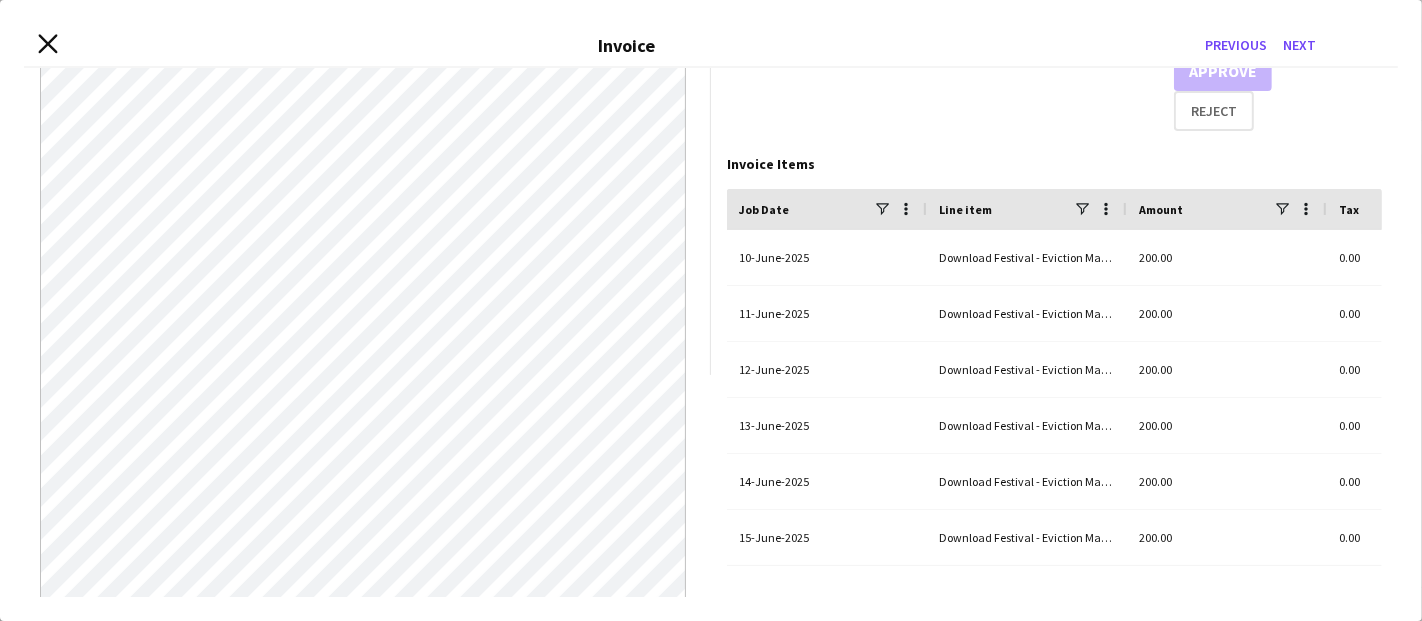 click 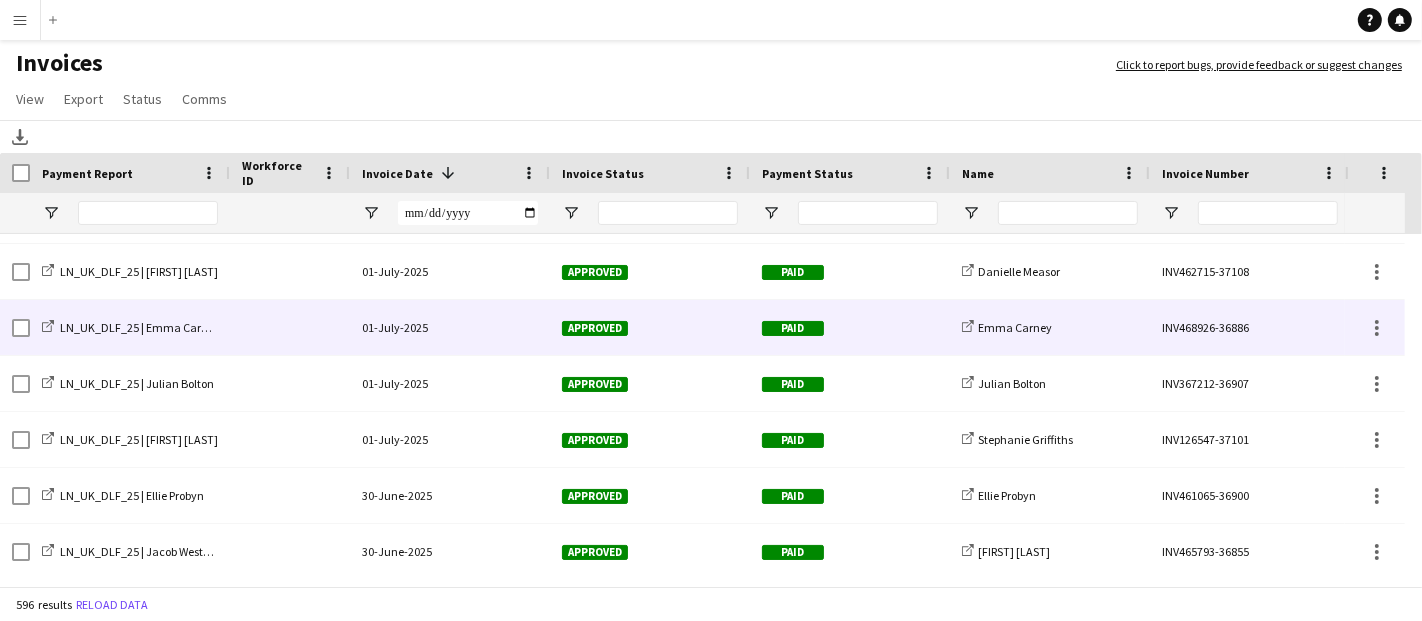 click on "01-July-2025" 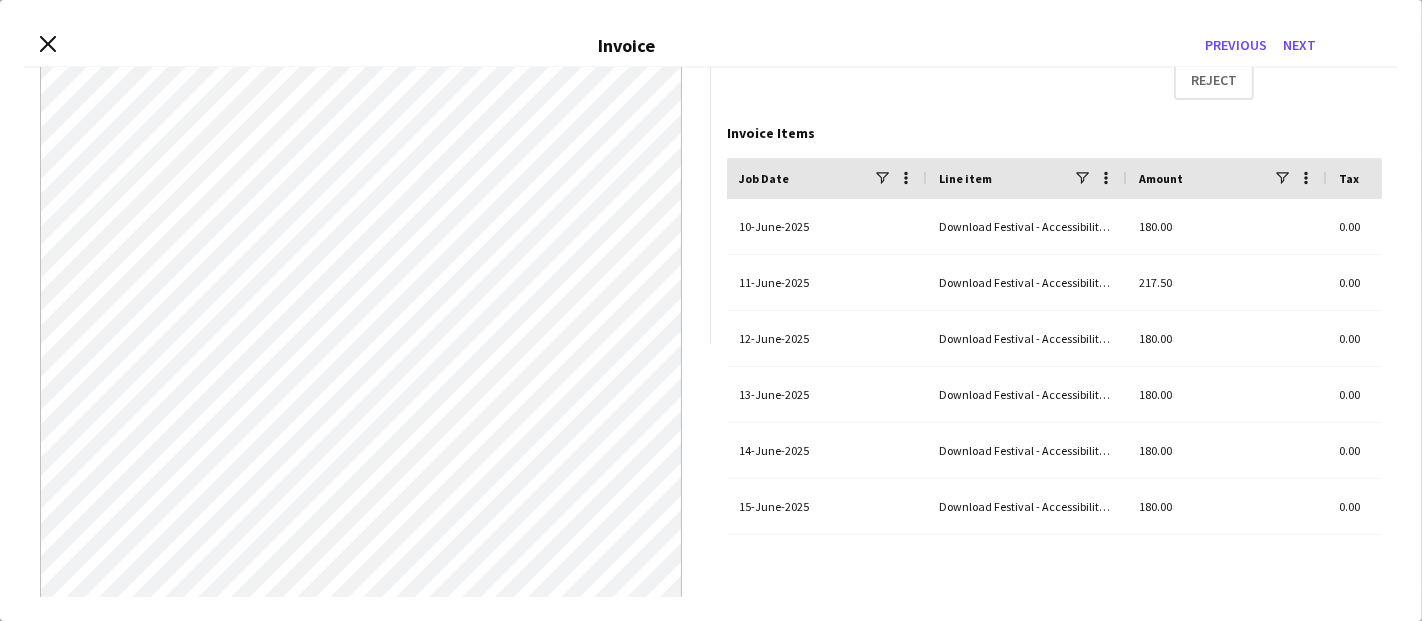 scroll, scrollTop: 333, scrollLeft: 0, axis: vertical 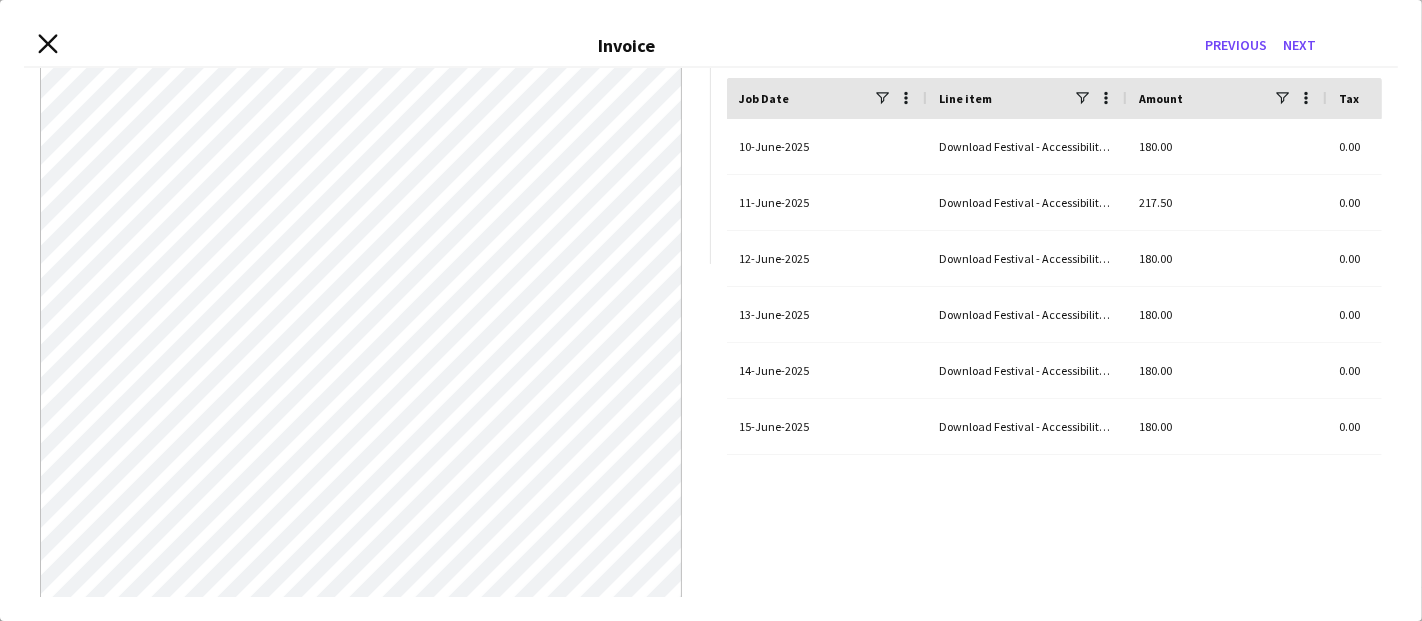 click 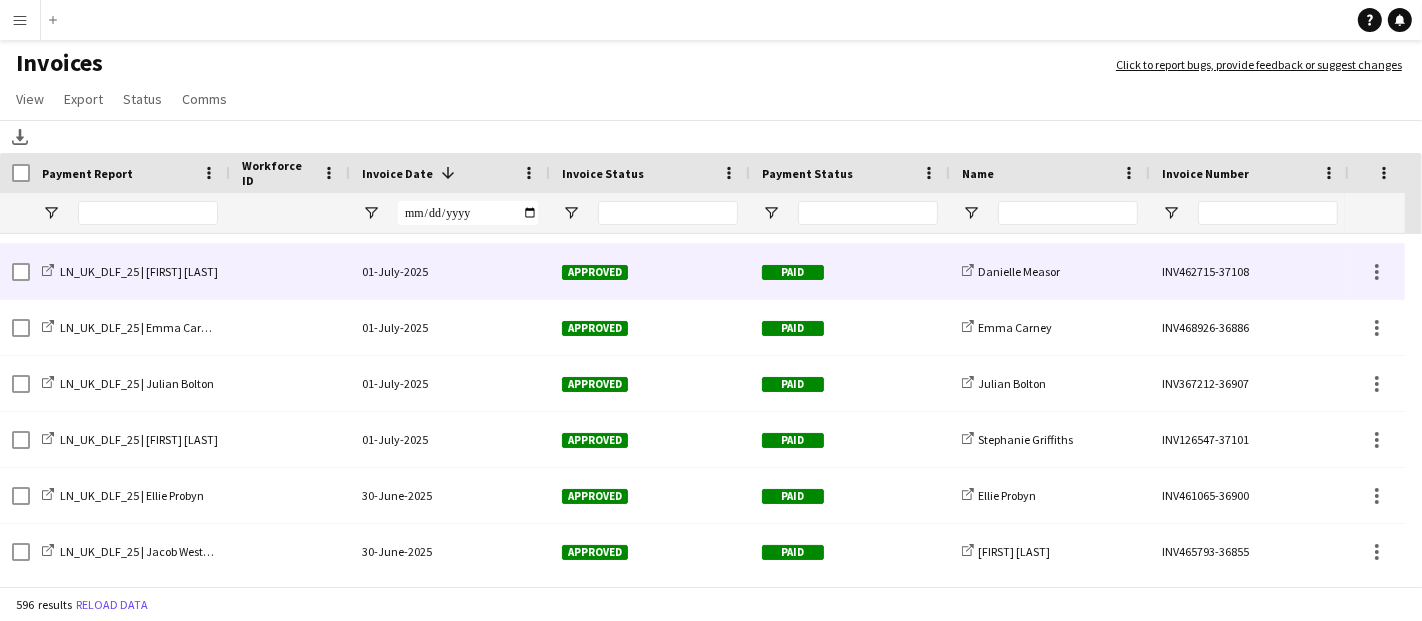 click on "01-July-2025" 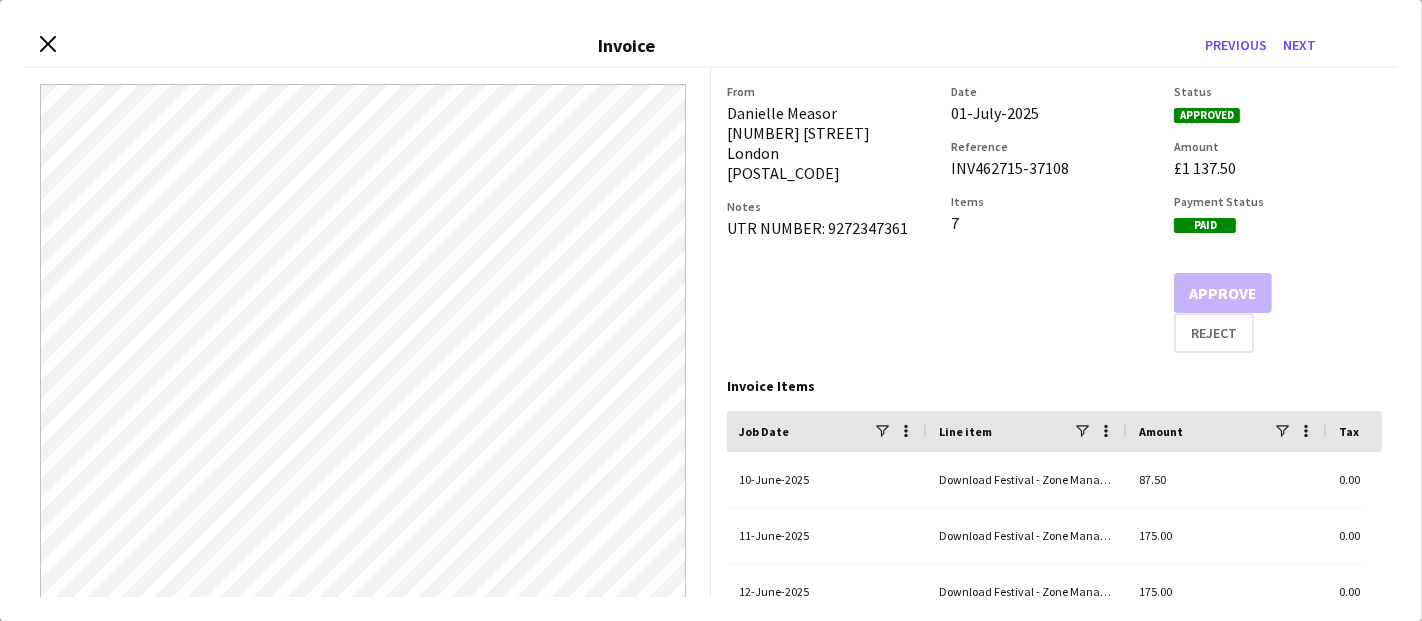 scroll, scrollTop: 333, scrollLeft: 0, axis: vertical 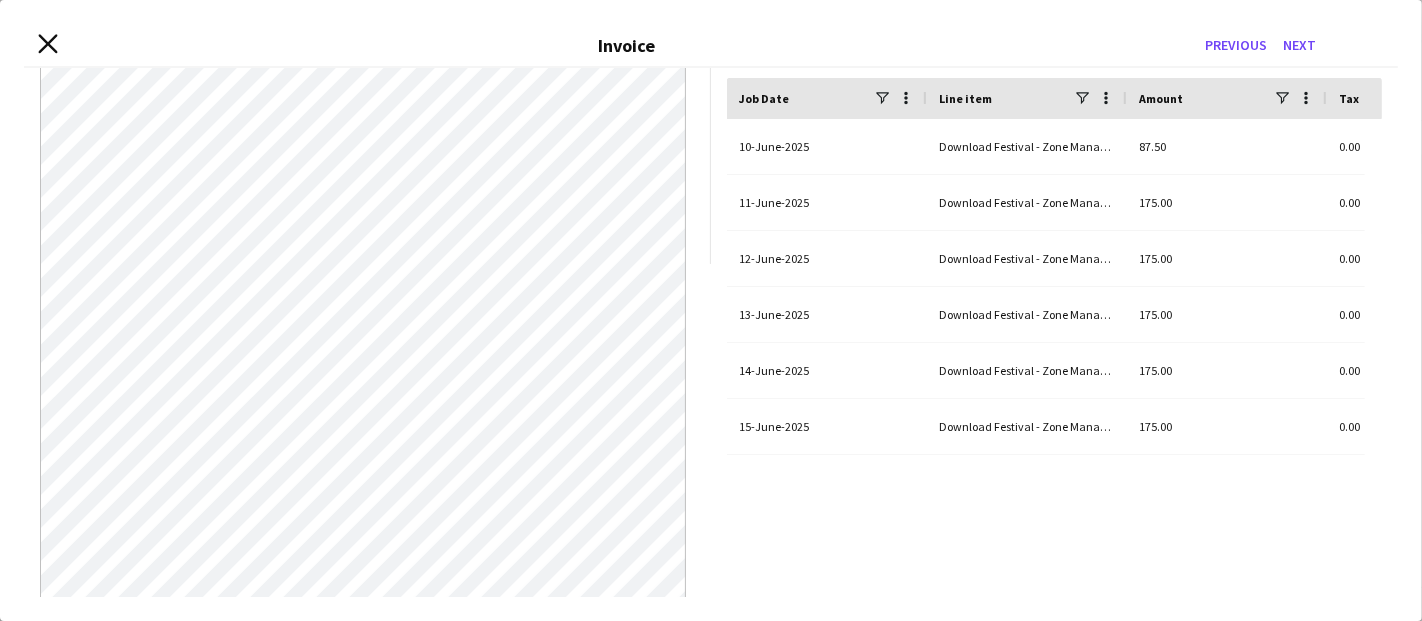 click 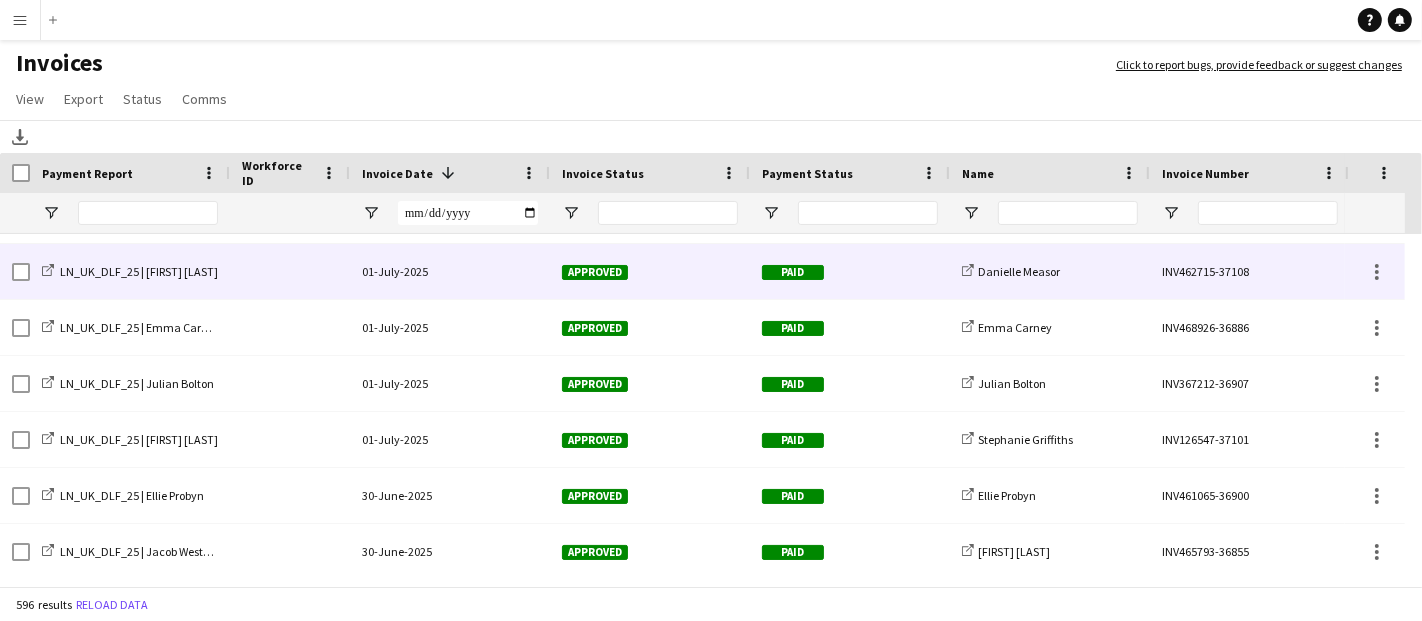scroll, scrollTop: 1125, scrollLeft: 0, axis: vertical 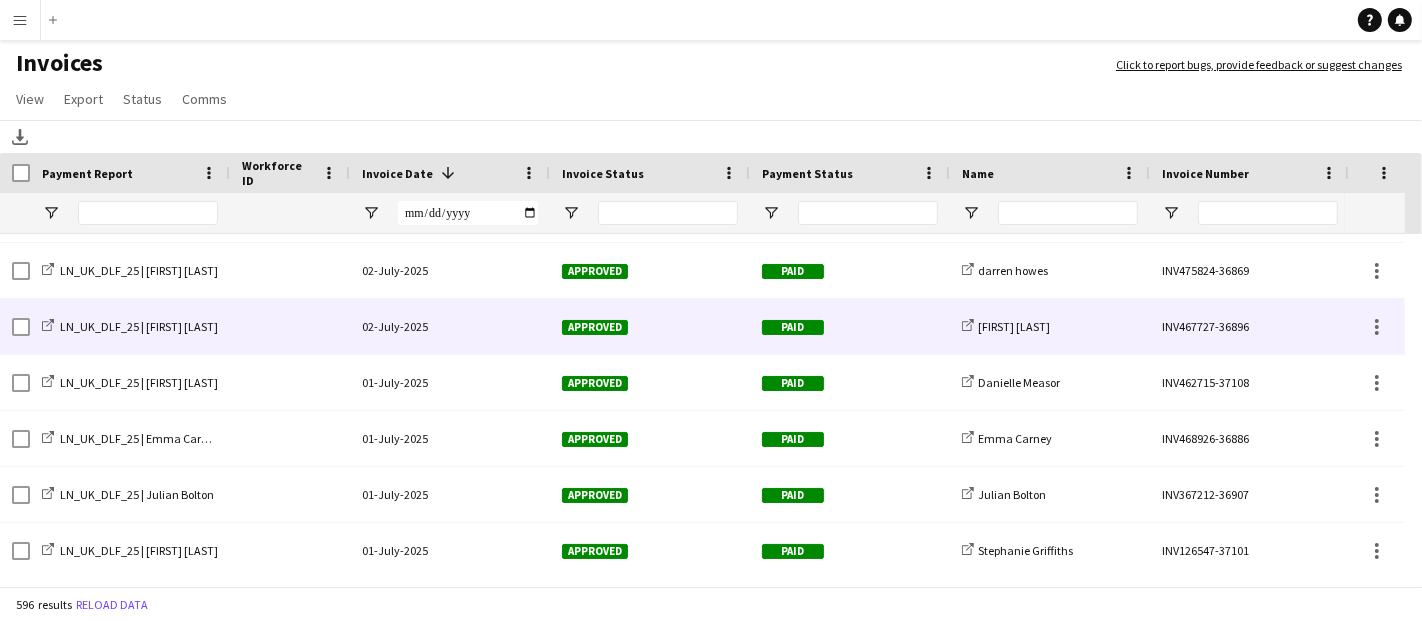 click 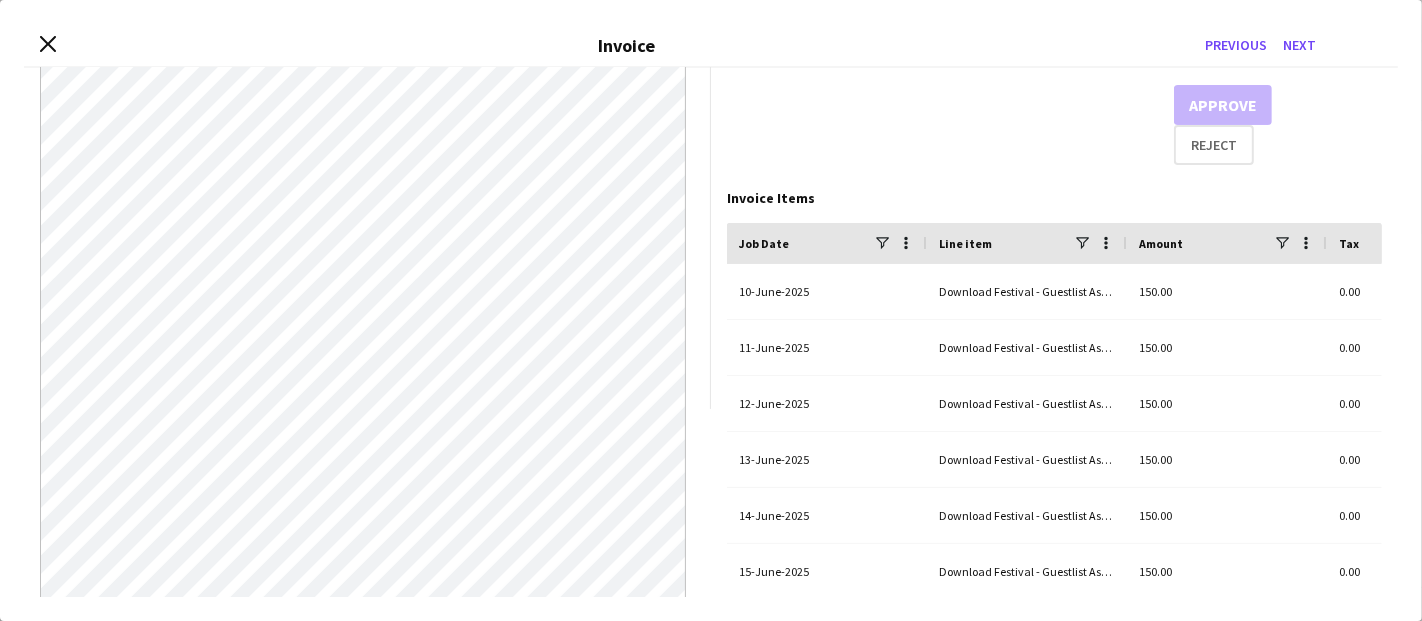 scroll, scrollTop: 189, scrollLeft: 0, axis: vertical 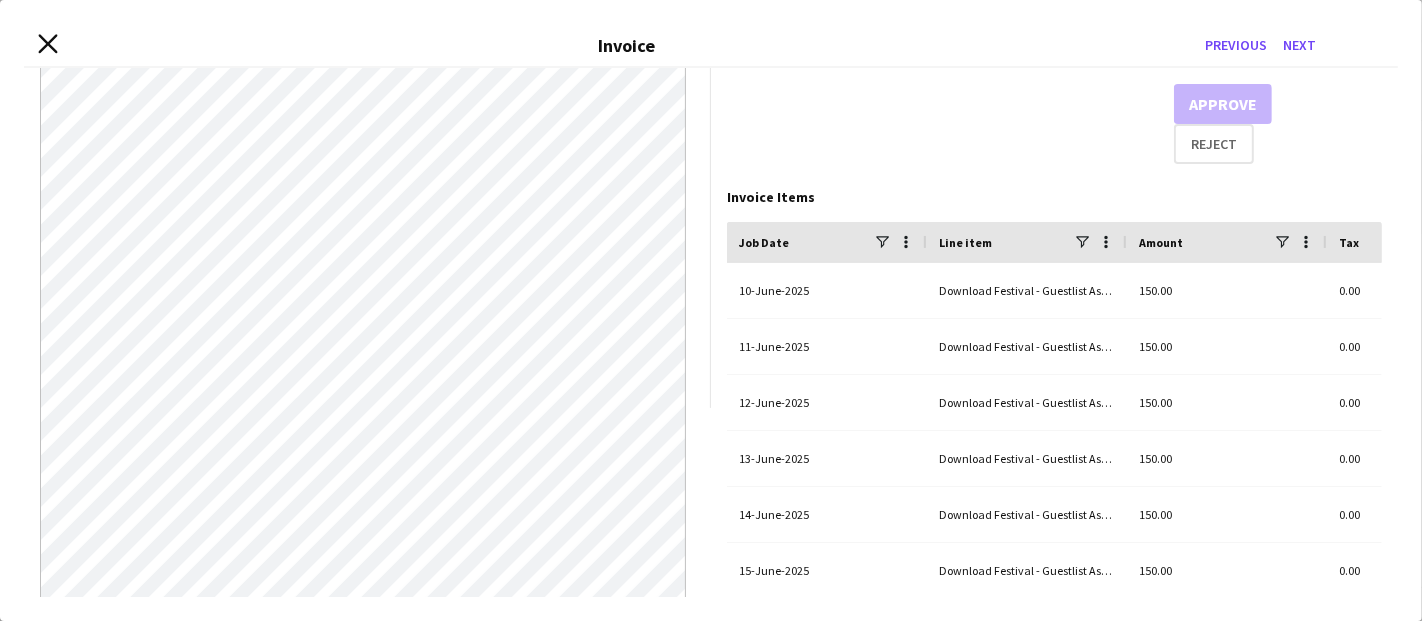 click 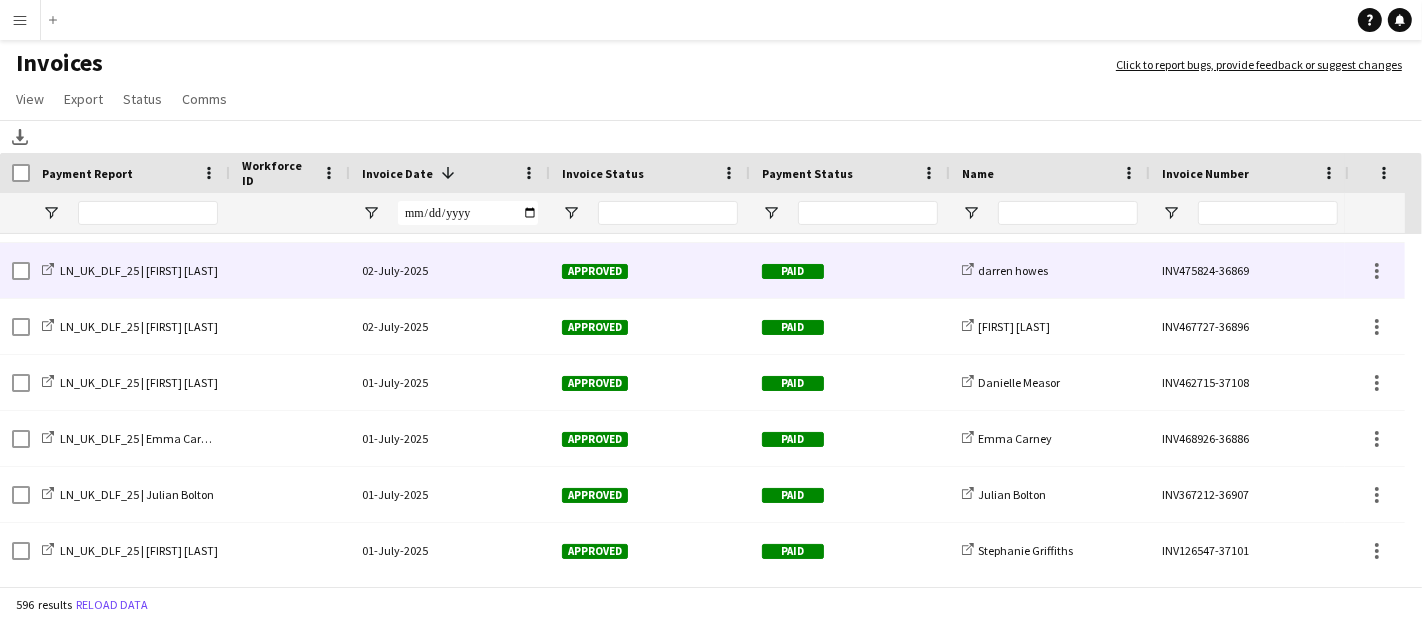 click on "02-July-2025" 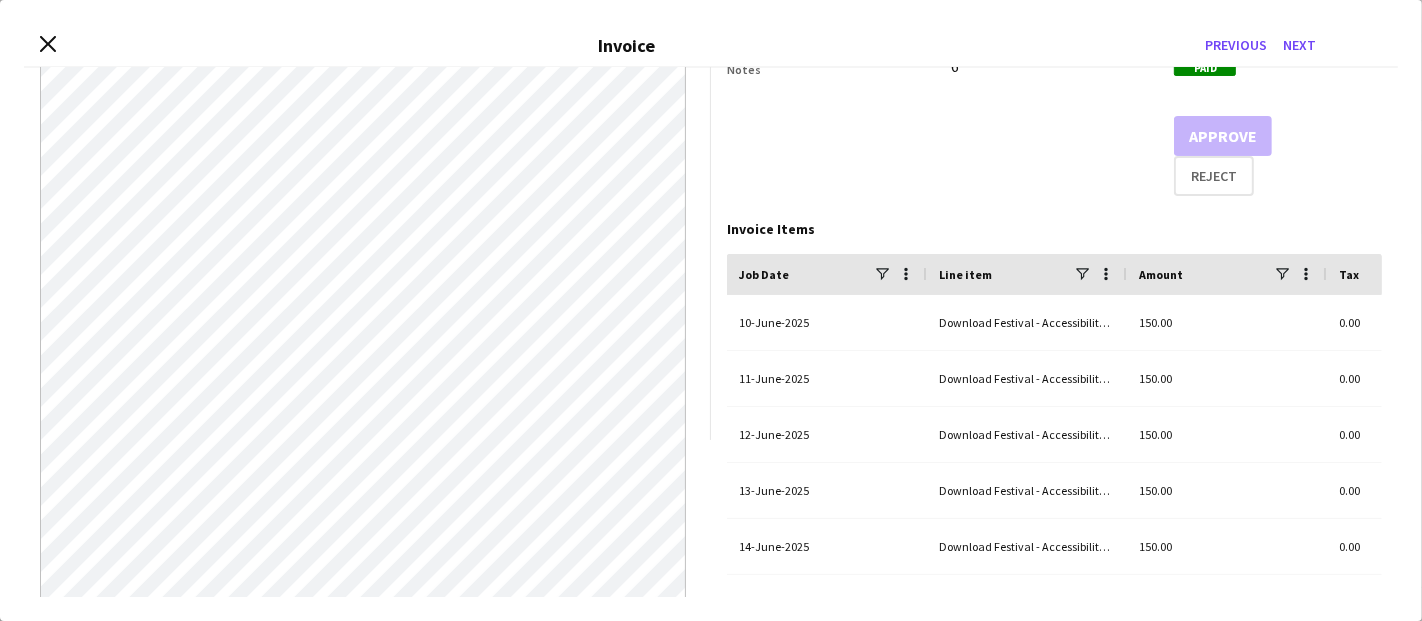 scroll, scrollTop: 189, scrollLeft: 0, axis: vertical 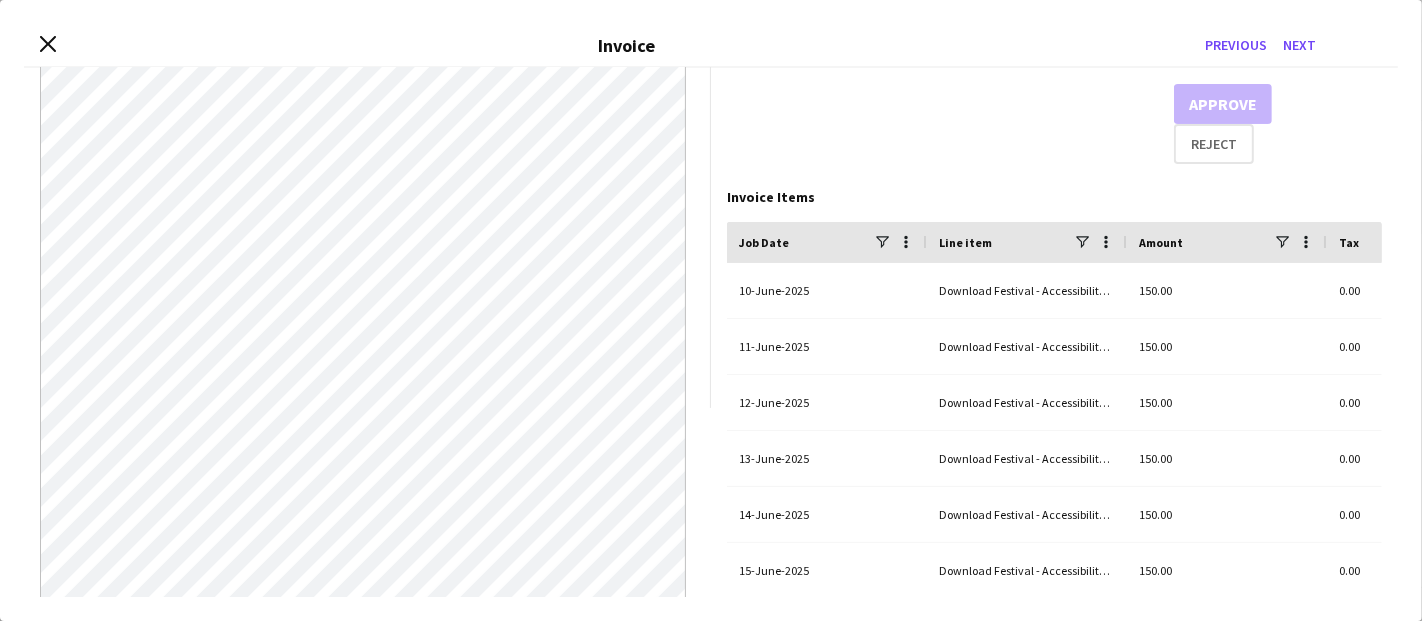 click on "Close invoice dialog
Invoice   Previous   Next" at bounding box center (711, 46) 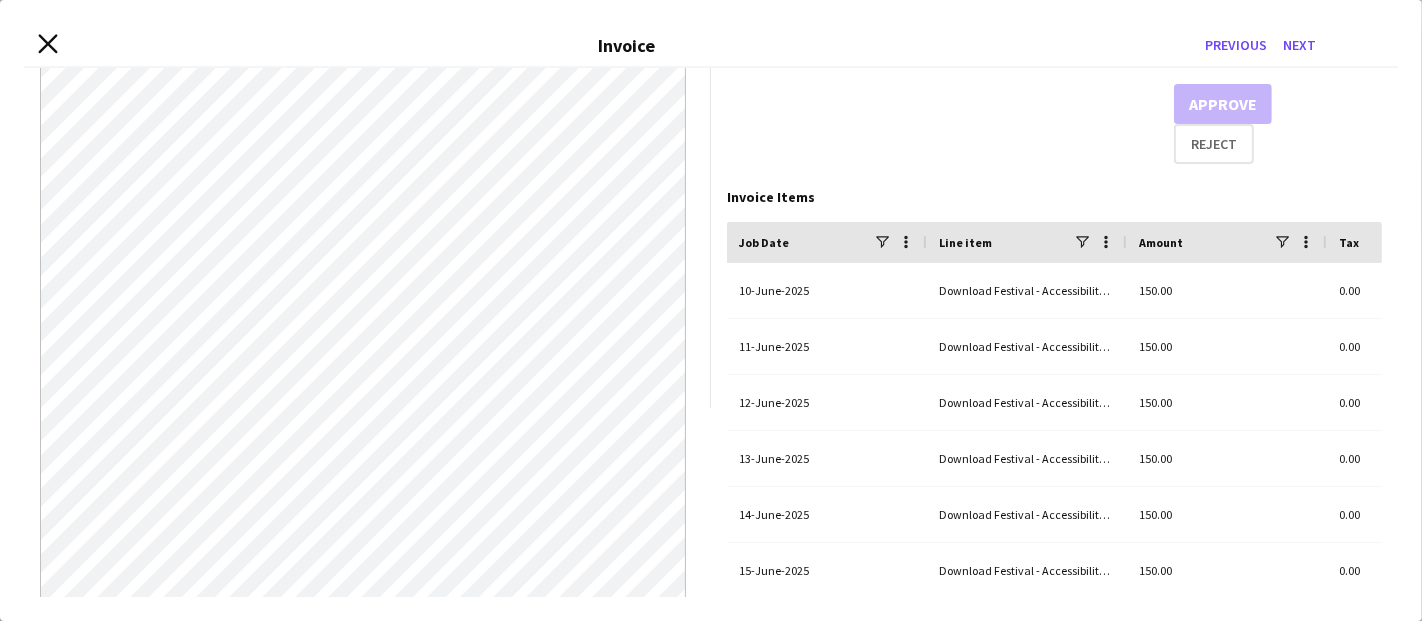click 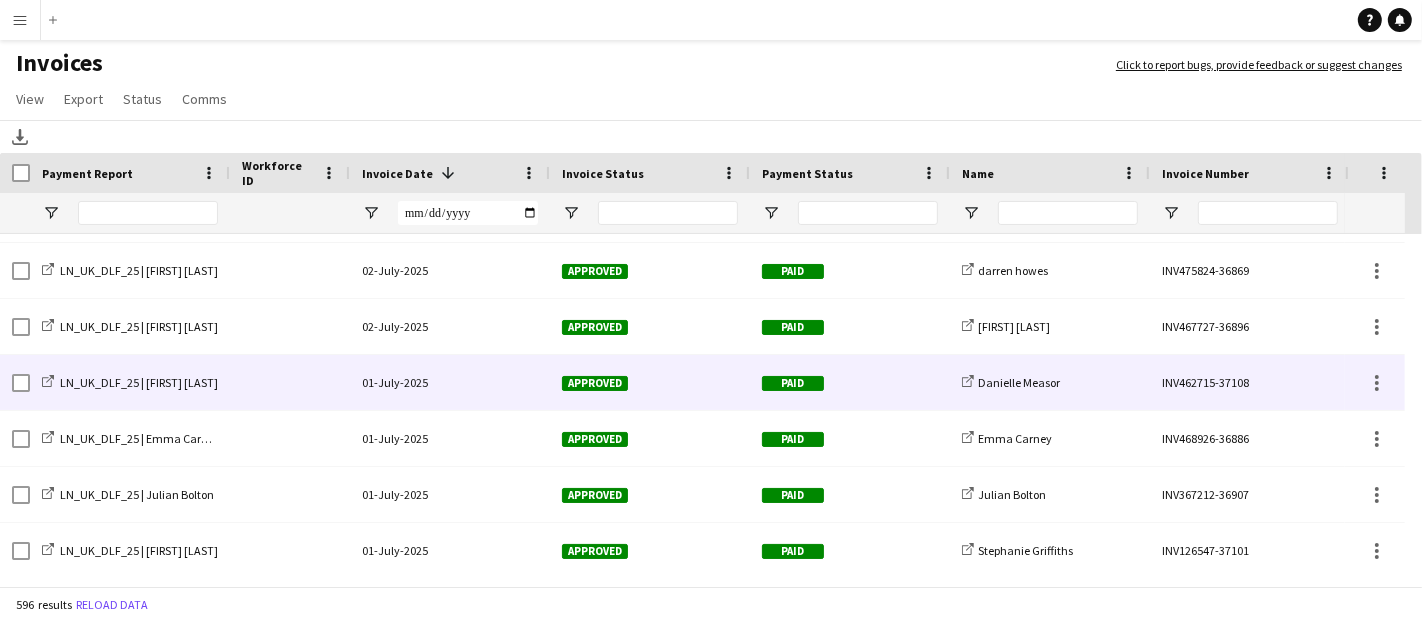 scroll, scrollTop: 1045, scrollLeft: 0, axis: vertical 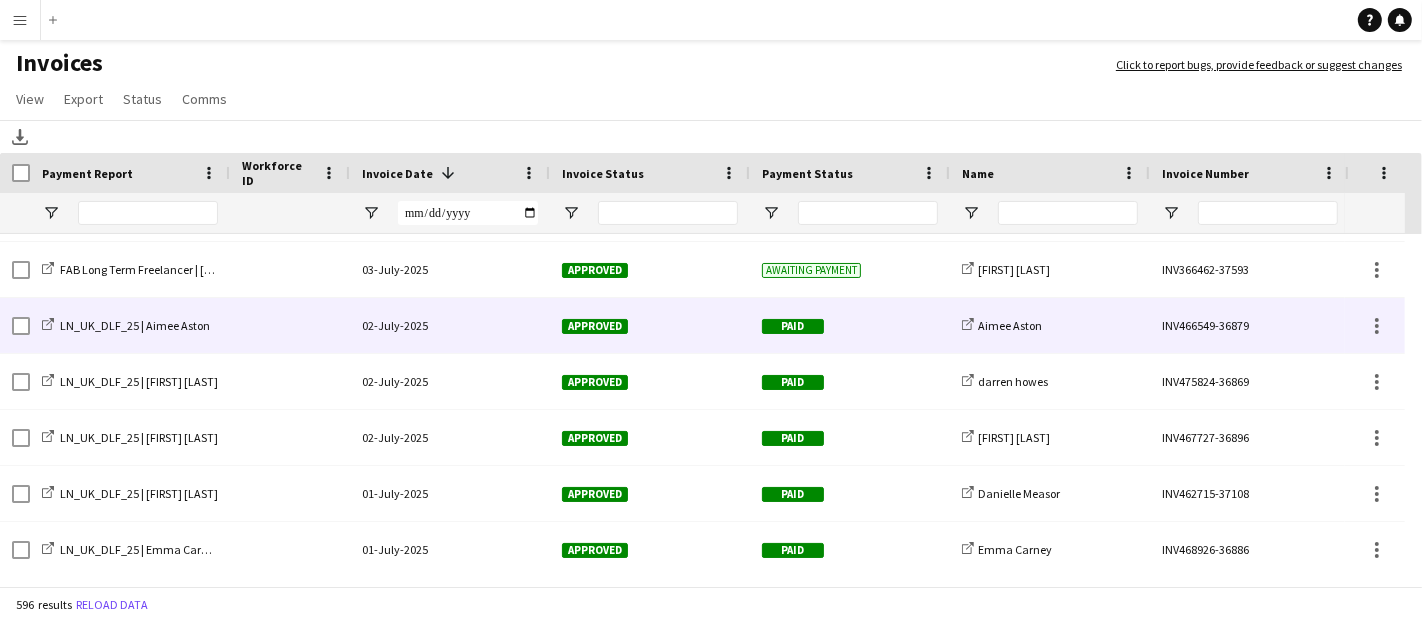 click on "02-July-2025" 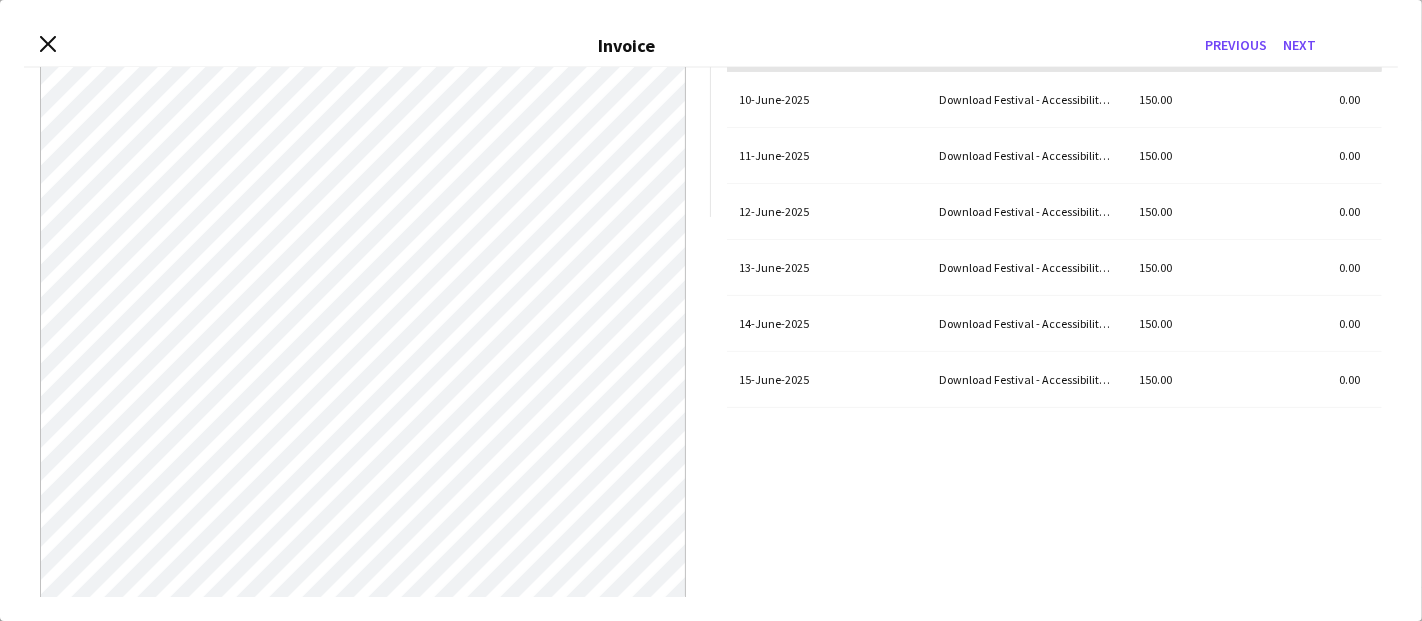scroll, scrollTop: 489, scrollLeft: 0, axis: vertical 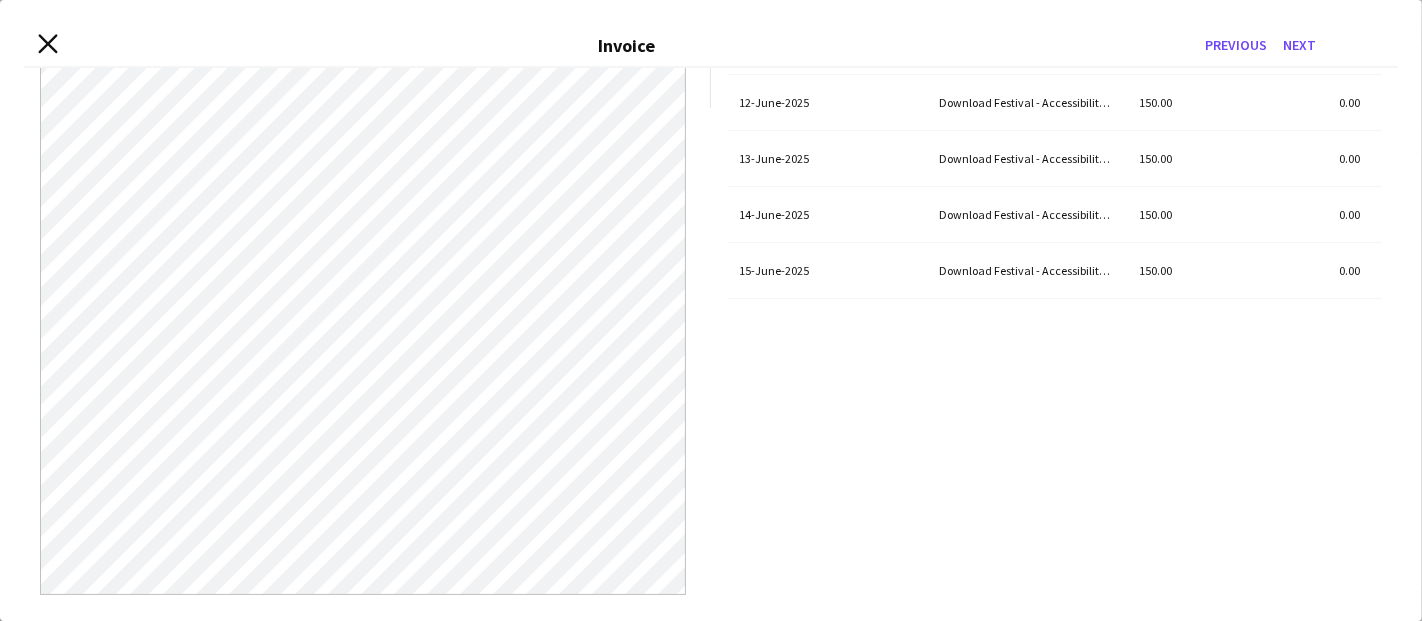 click 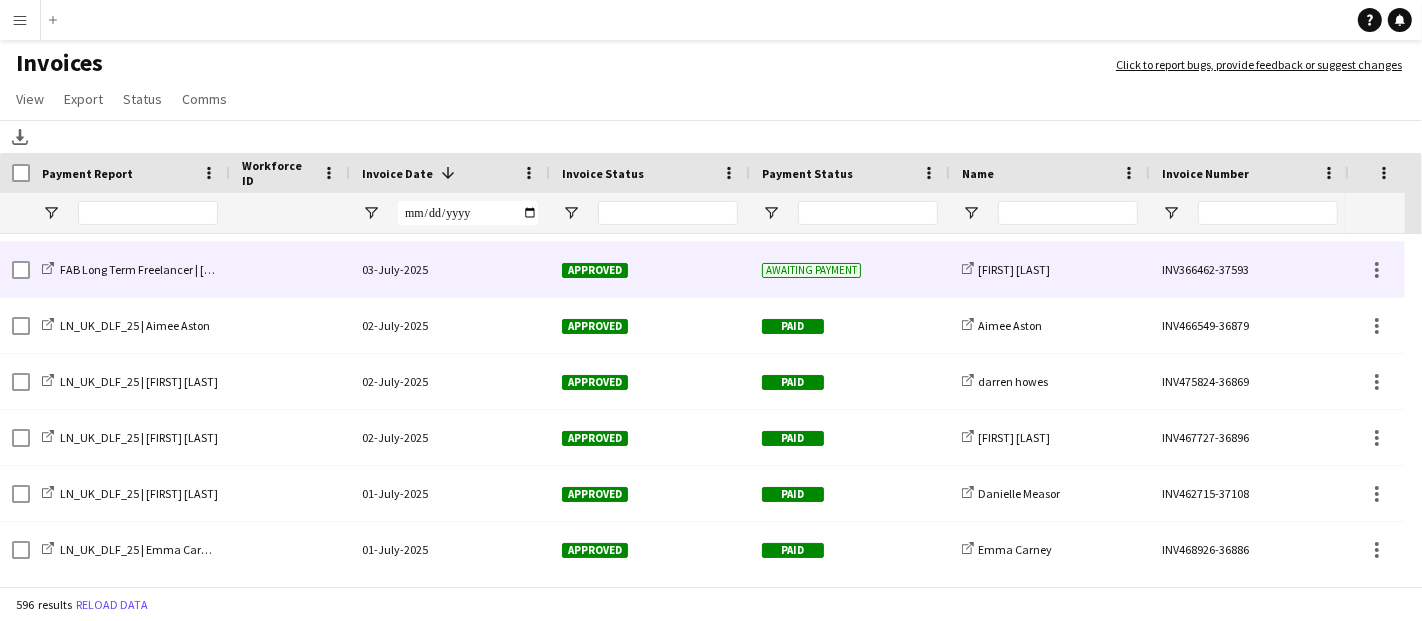 click on "03-July-2025" 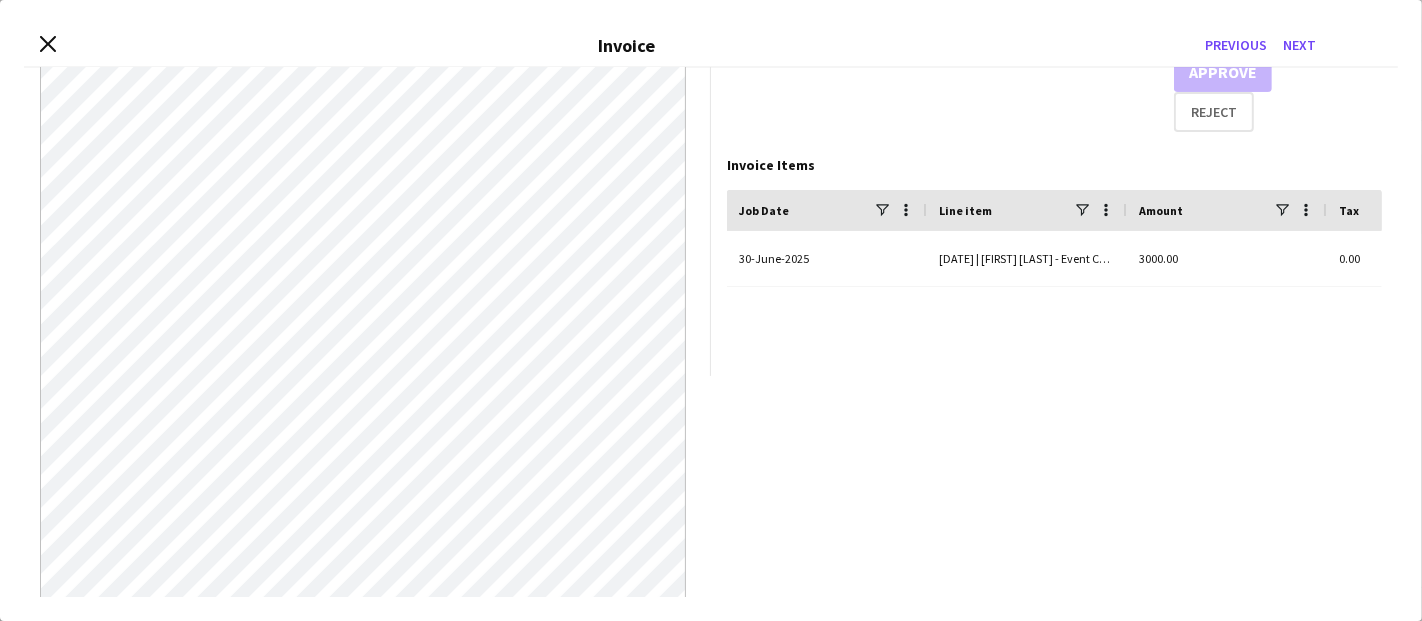 scroll, scrollTop: 222, scrollLeft: 0, axis: vertical 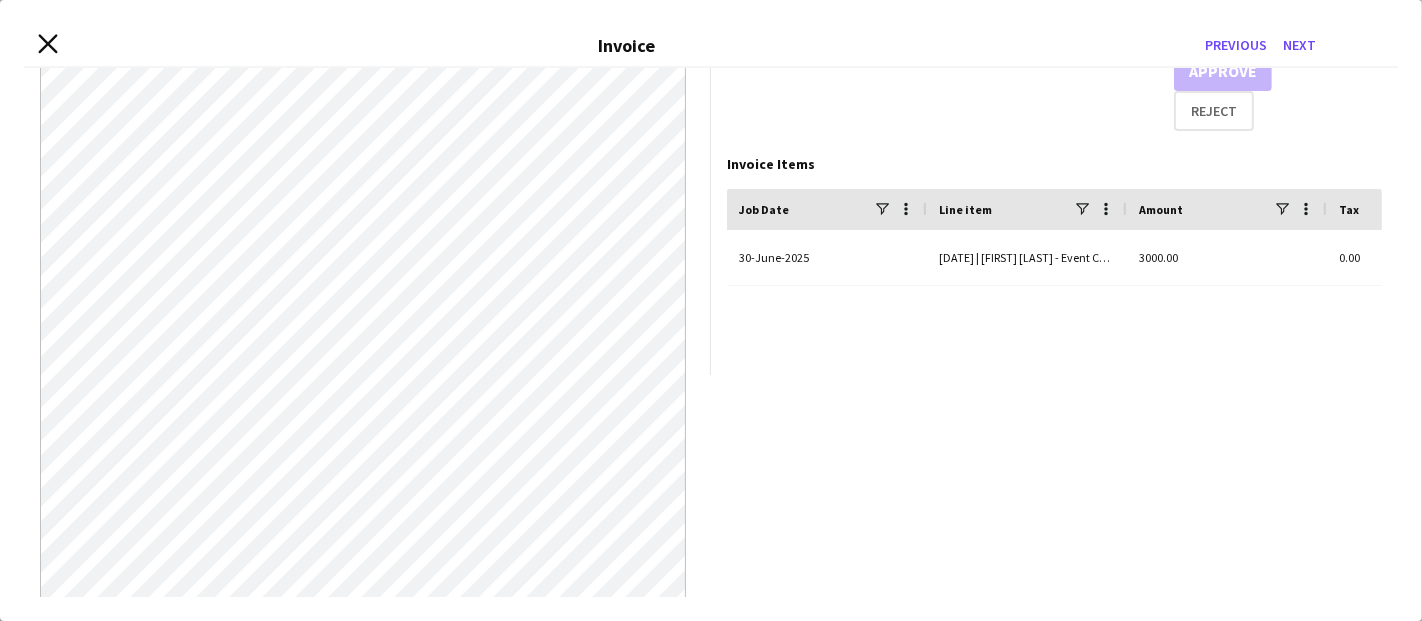 click on "Close invoice dialog" 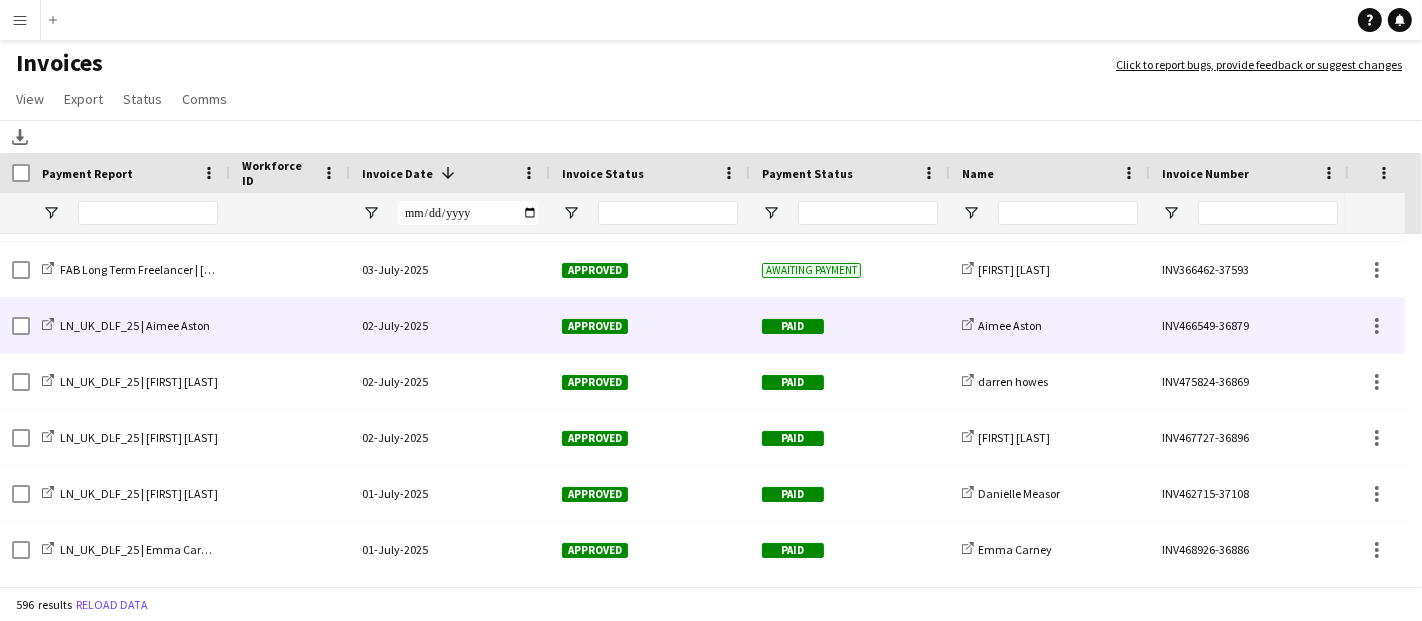 scroll, scrollTop: 914, scrollLeft: 0, axis: vertical 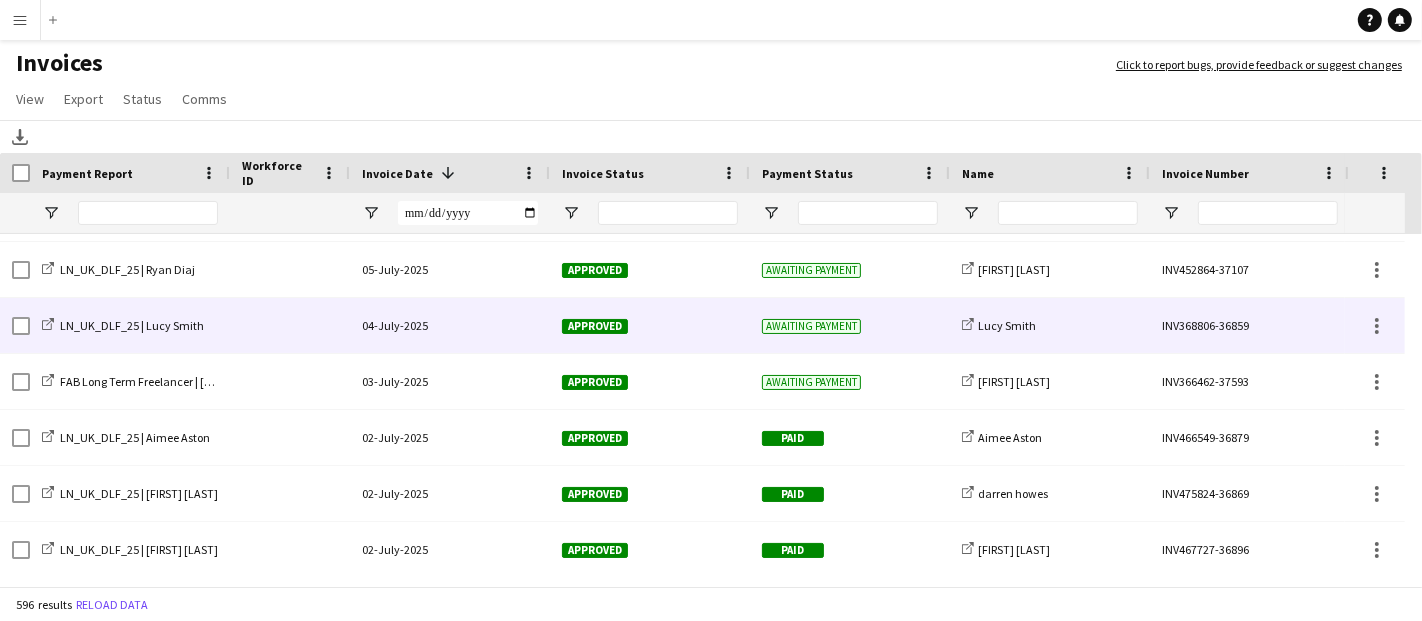 click on "04-July-2025" 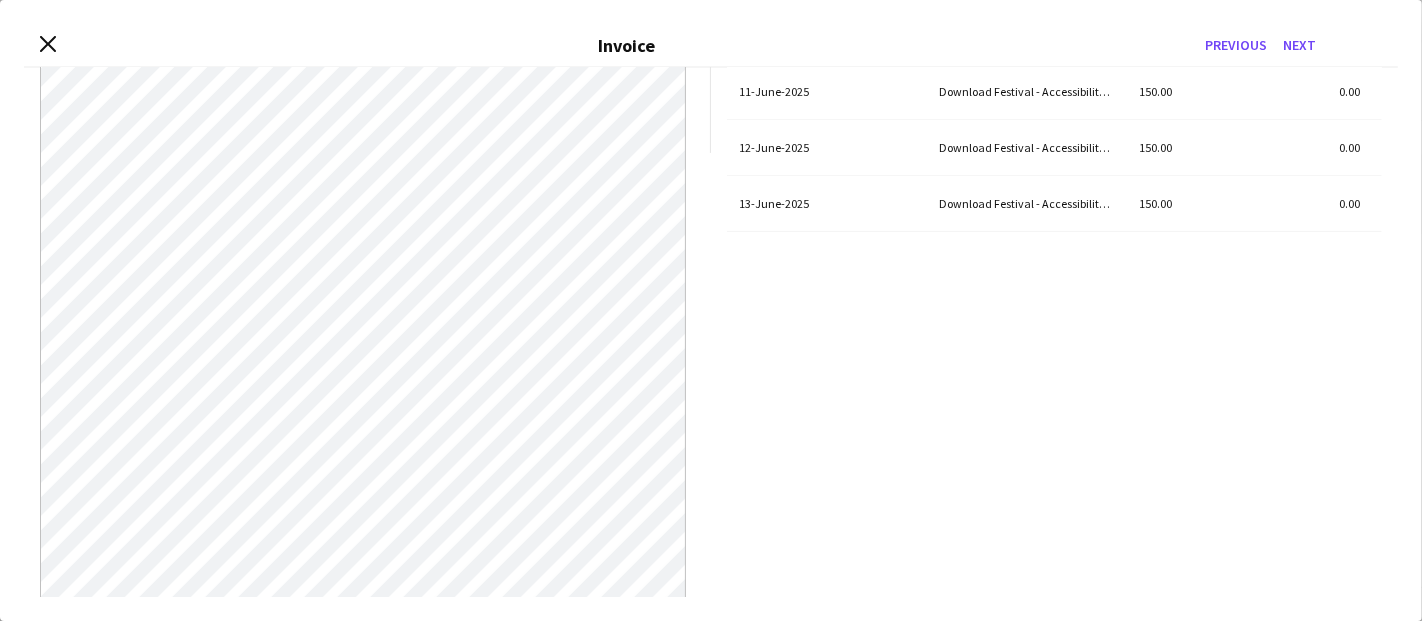 scroll, scrollTop: 111, scrollLeft: 0, axis: vertical 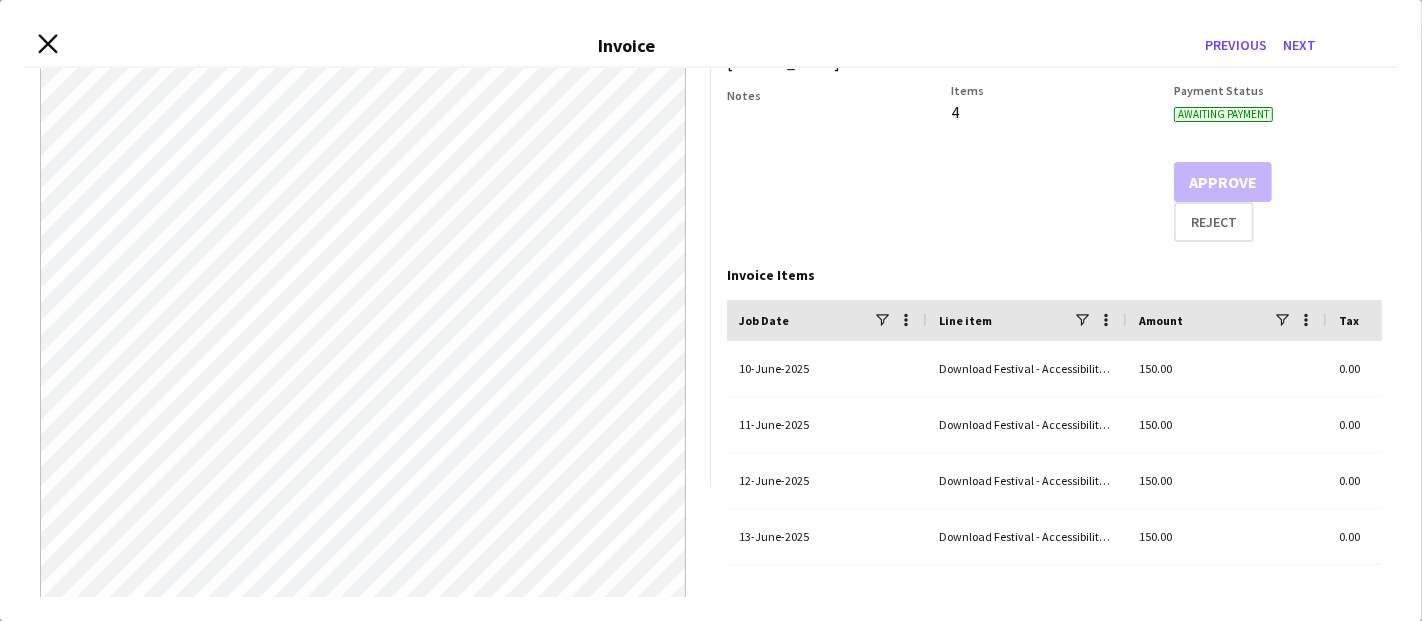 click on "Close invoice dialog" 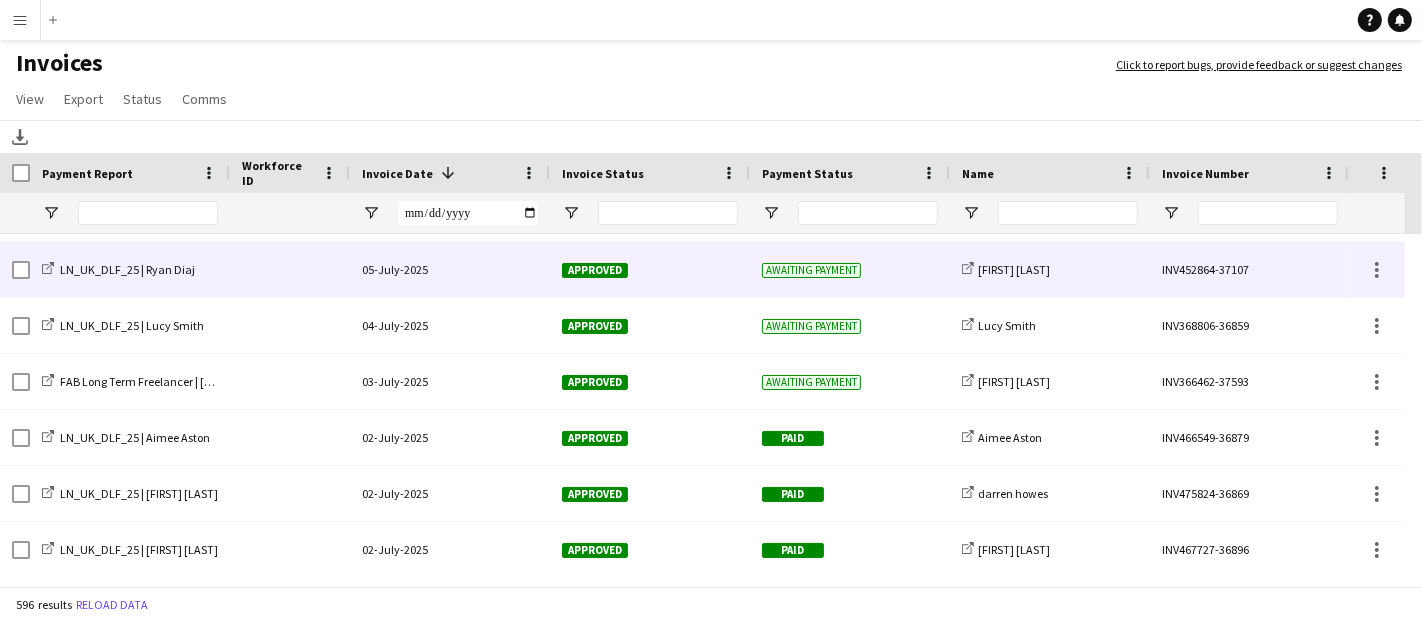 click on "05-July-2025" 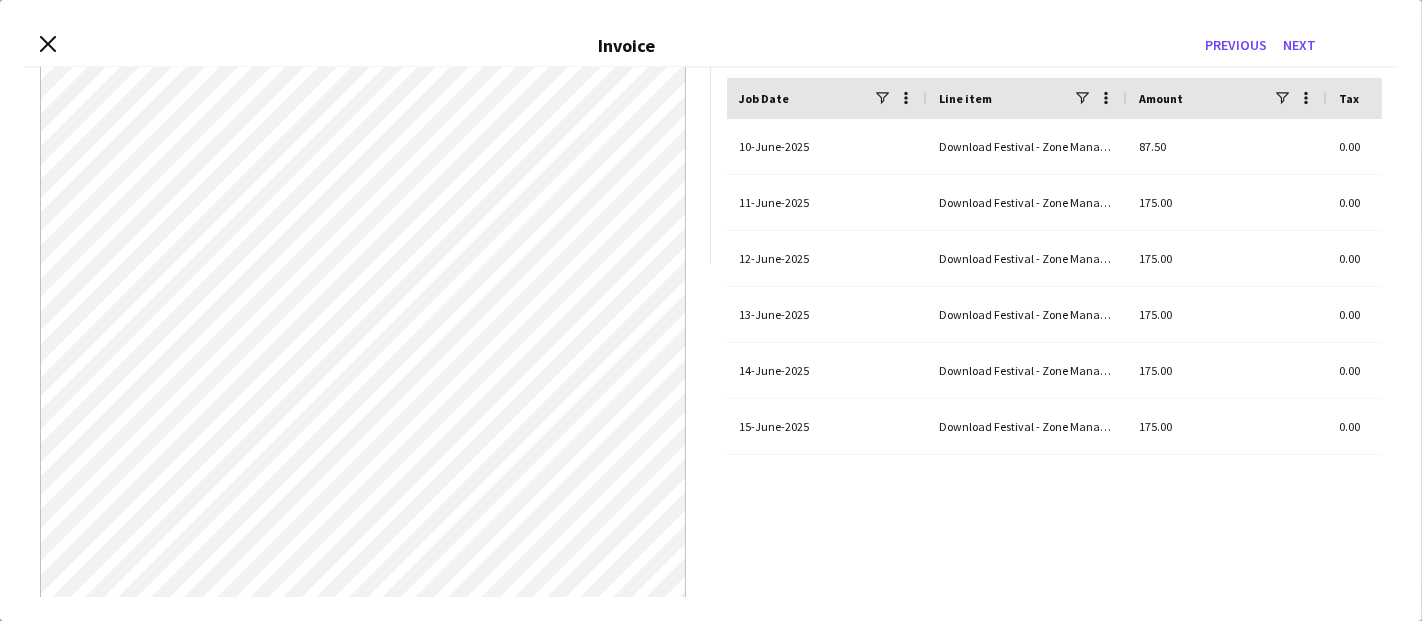 scroll, scrollTop: 0, scrollLeft: 0, axis: both 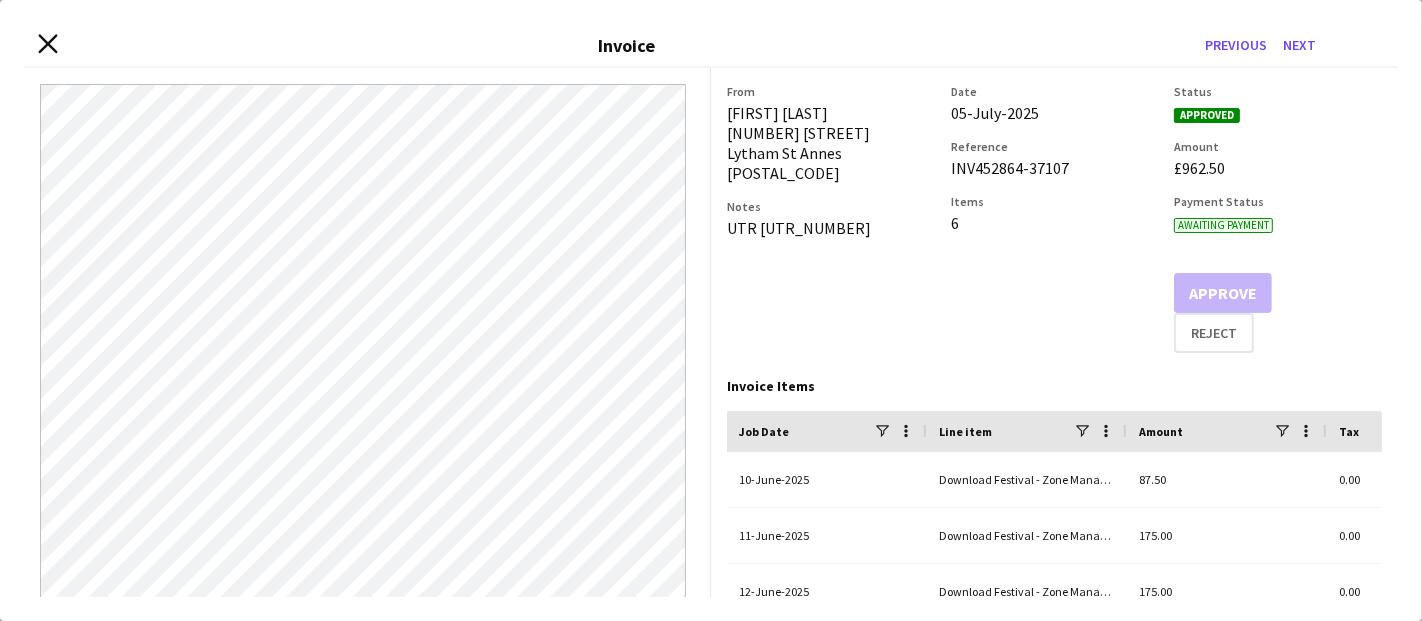 click on "Close invoice dialog" 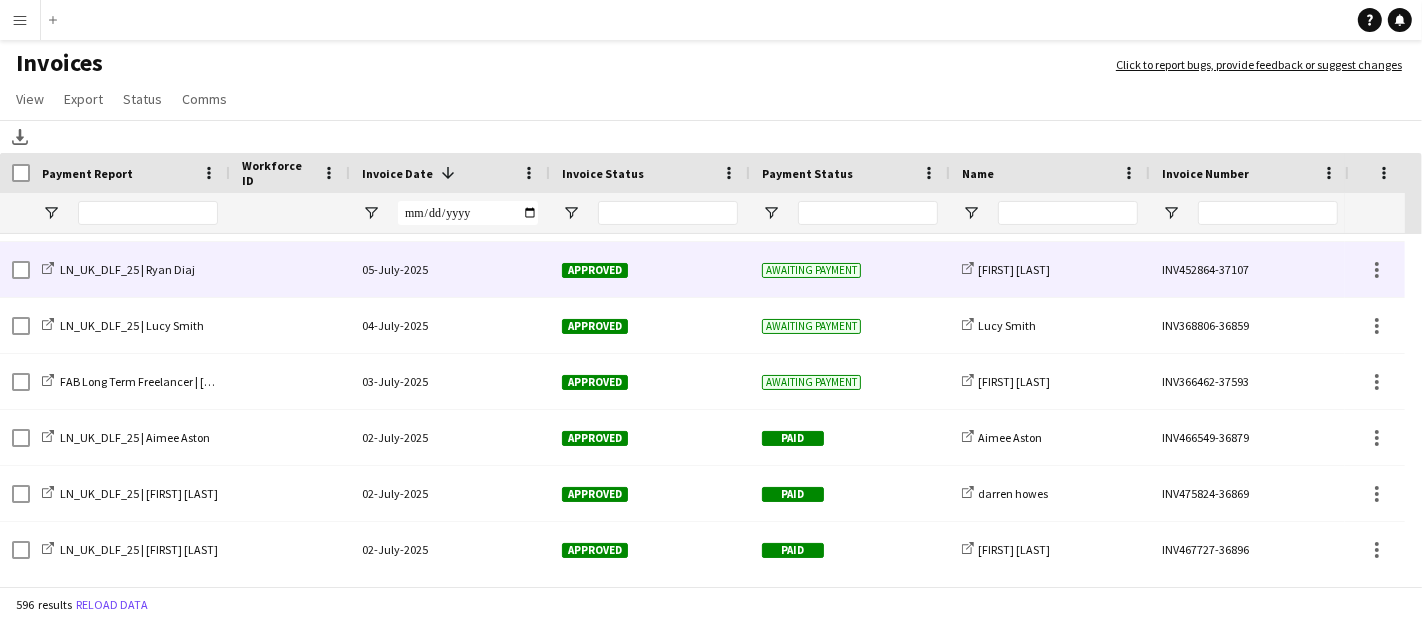 scroll, scrollTop: 777, scrollLeft: 0, axis: vertical 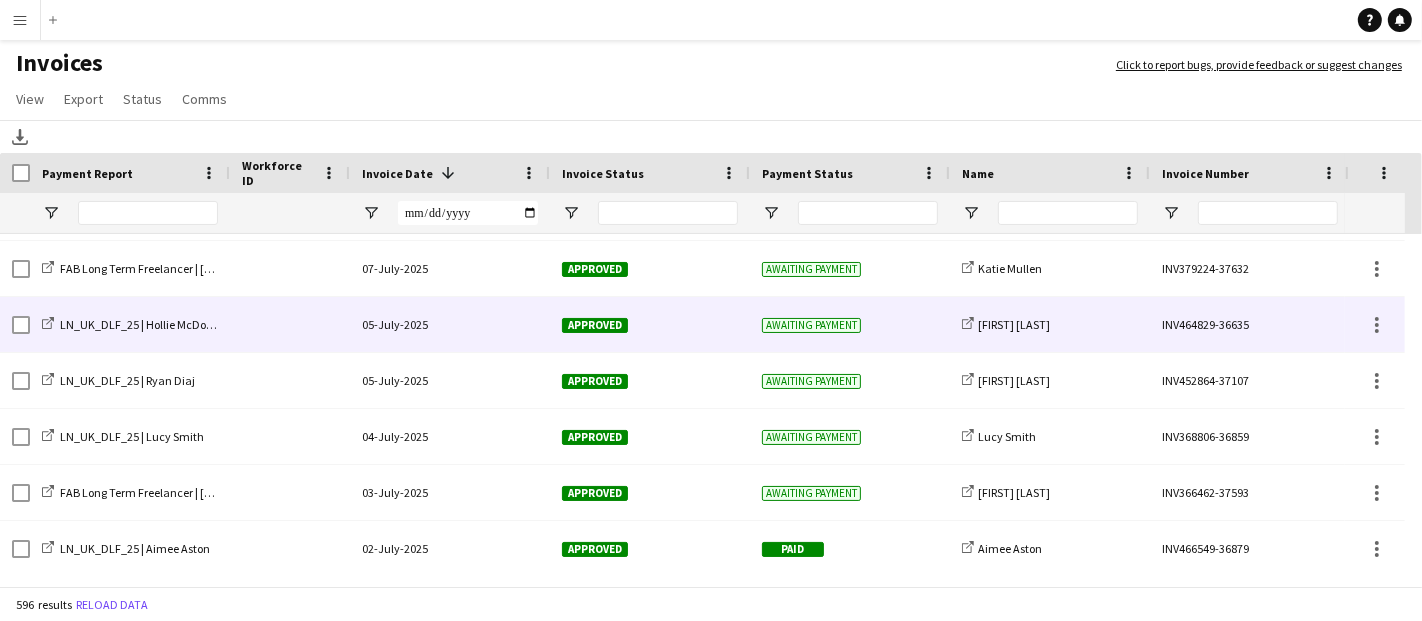 click on "05-July-2025" 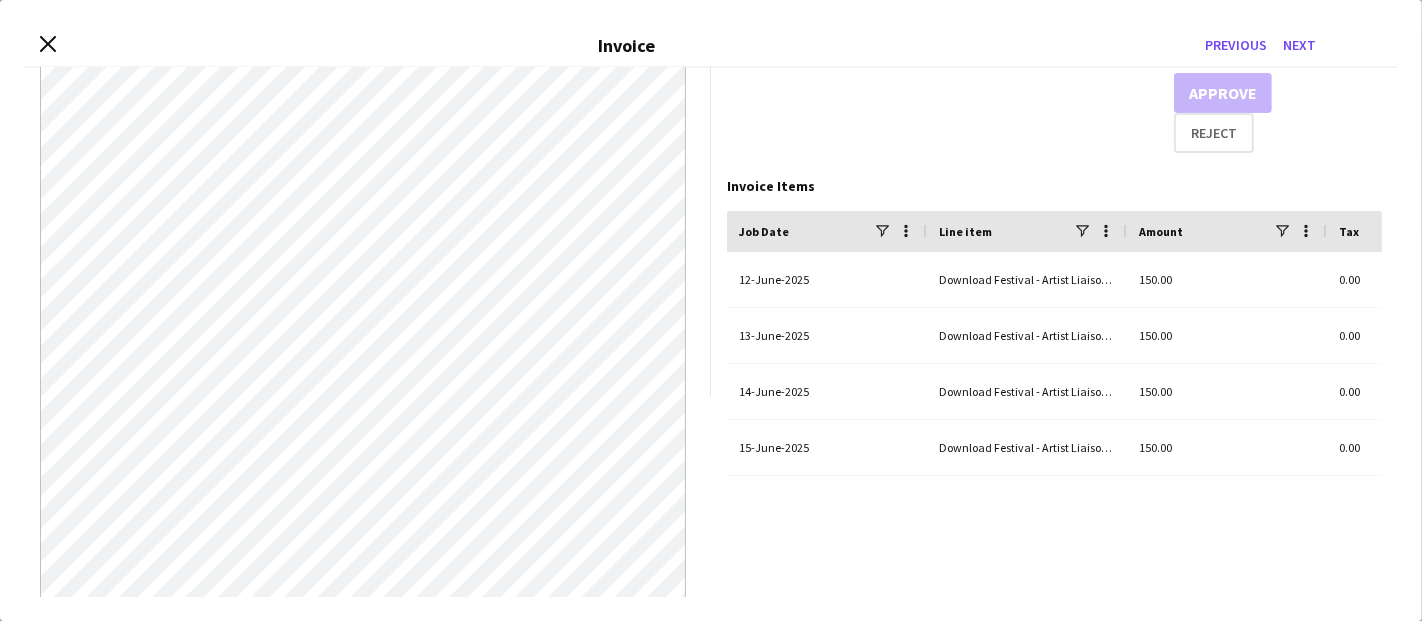 scroll, scrollTop: 333, scrollLeft: 0, axis: vertical 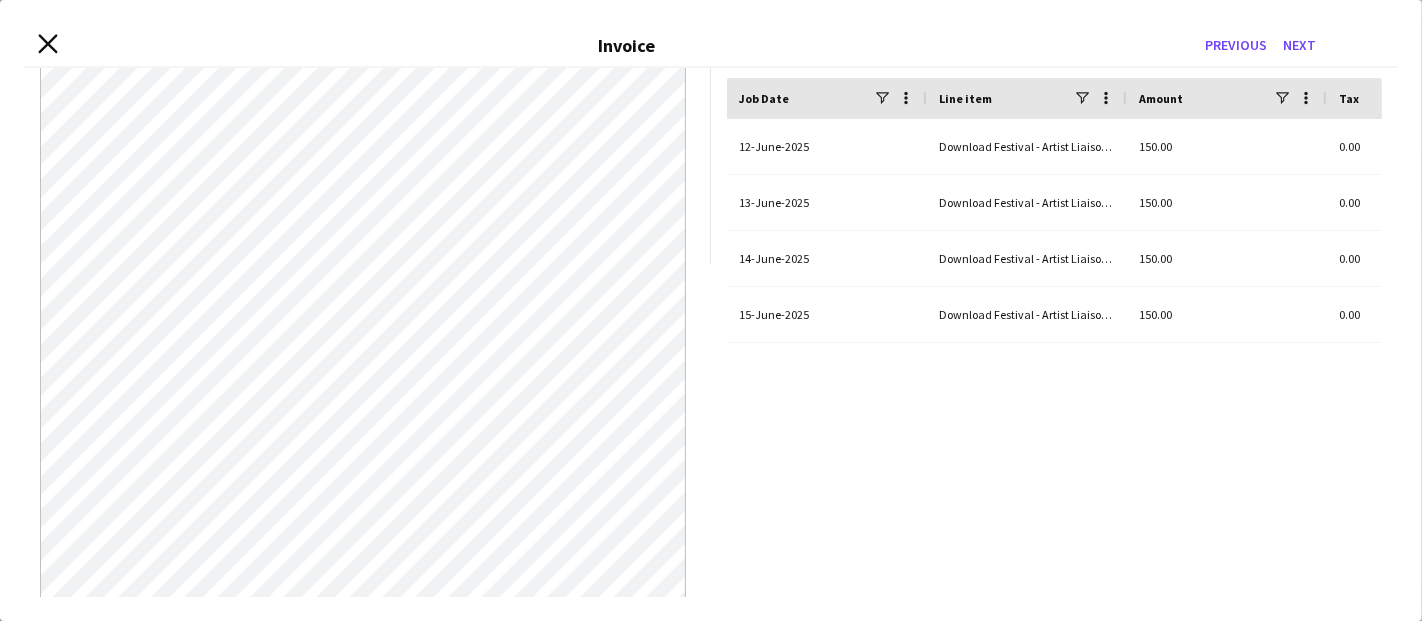 click on "Close invoice dialog" 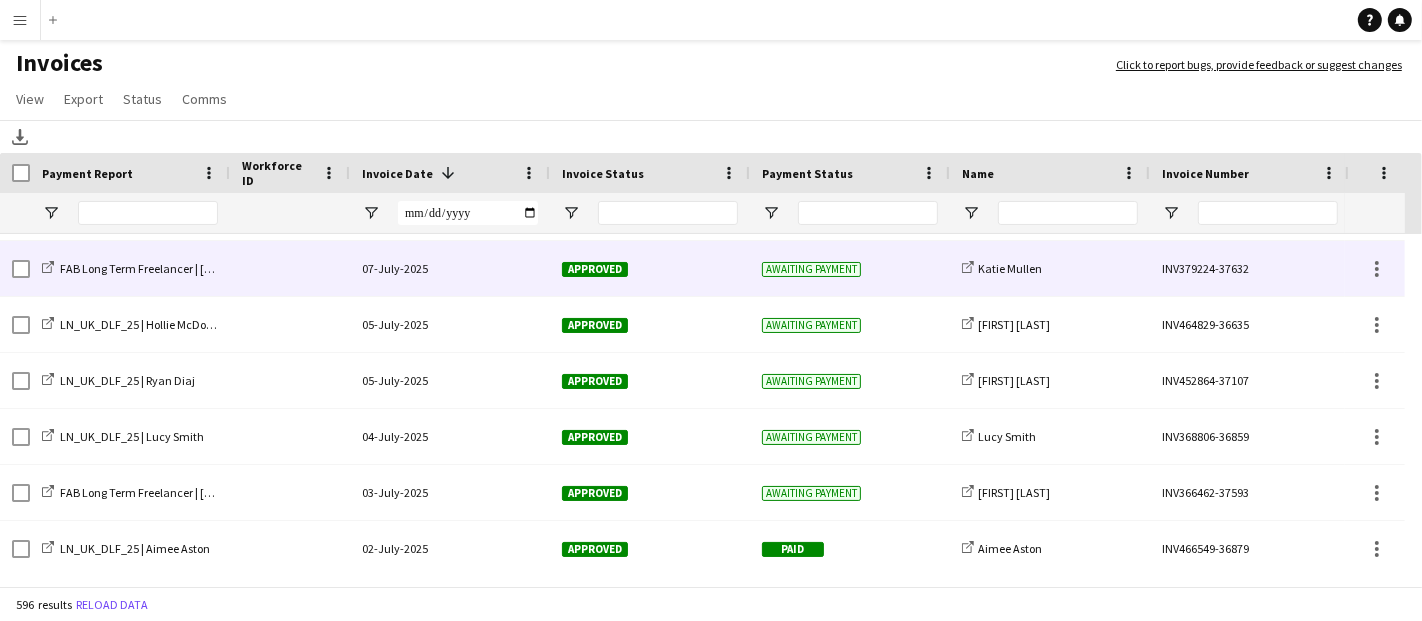 click on "07-July-2025" 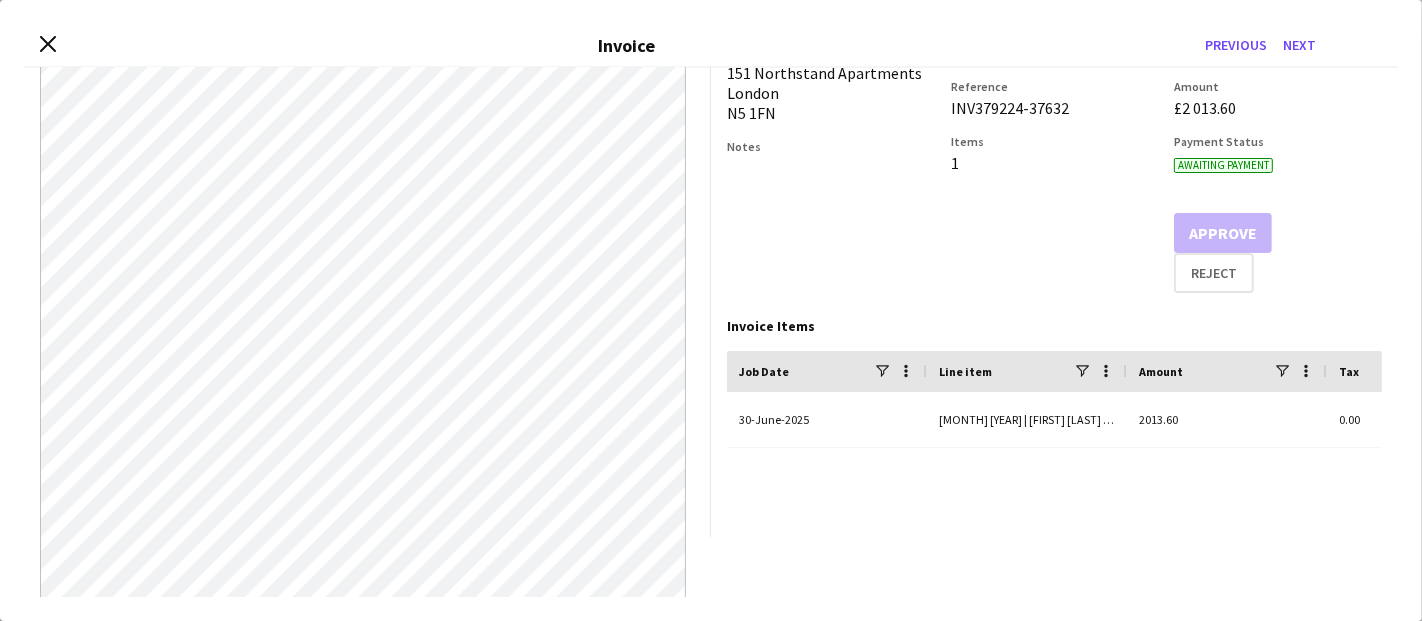 scroll, scrollTop: 274, scrollLeft: 0, axis: vertical 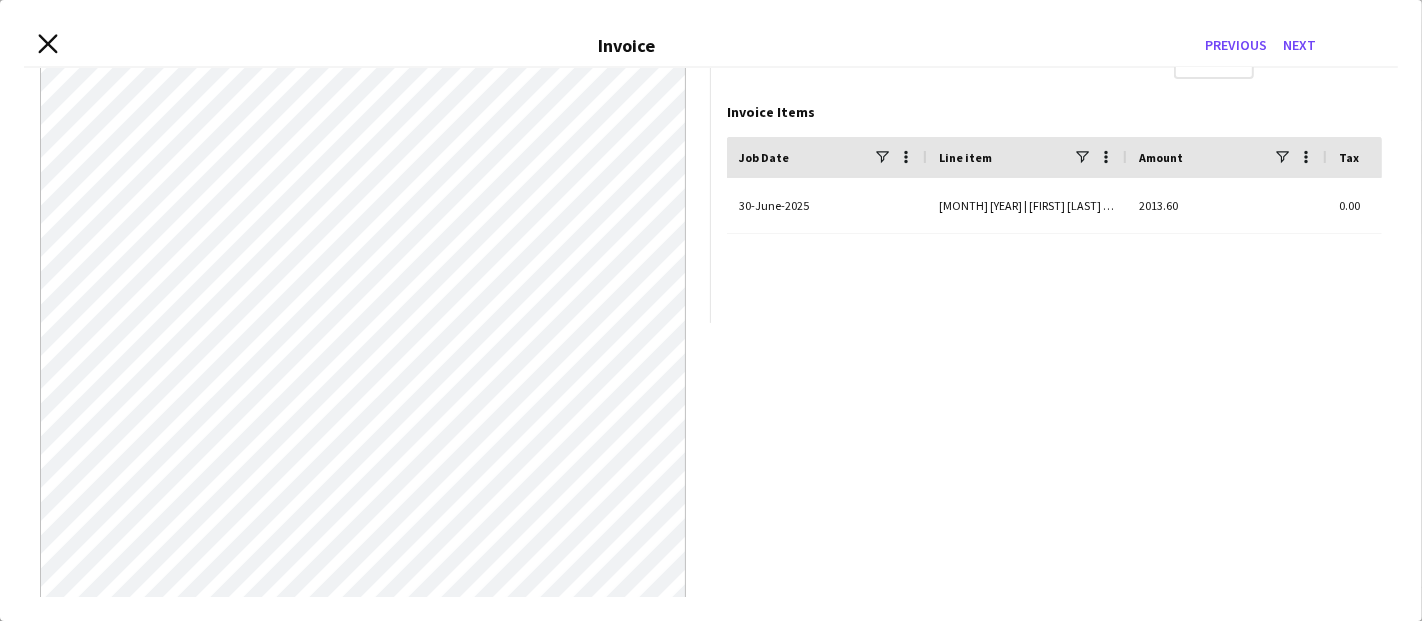 click on "Close invoice dialog" 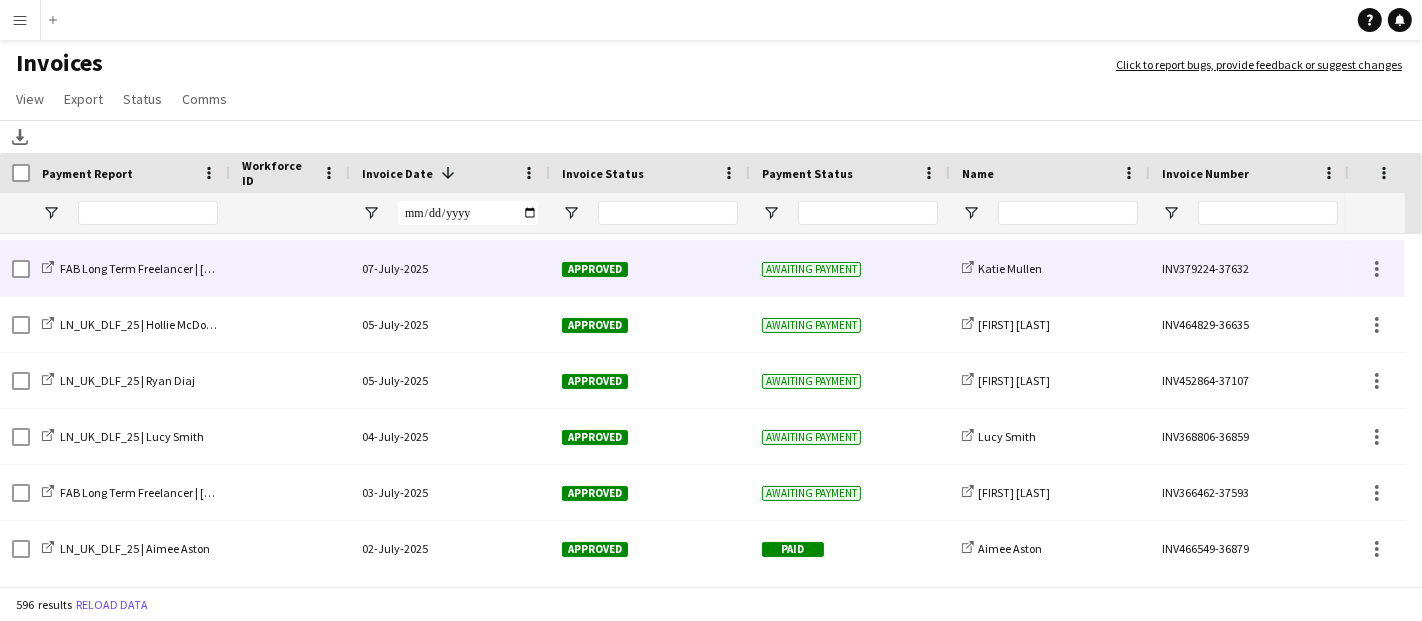scroll, scrollTop: 666, scrollLeft: 0, axis: vertical 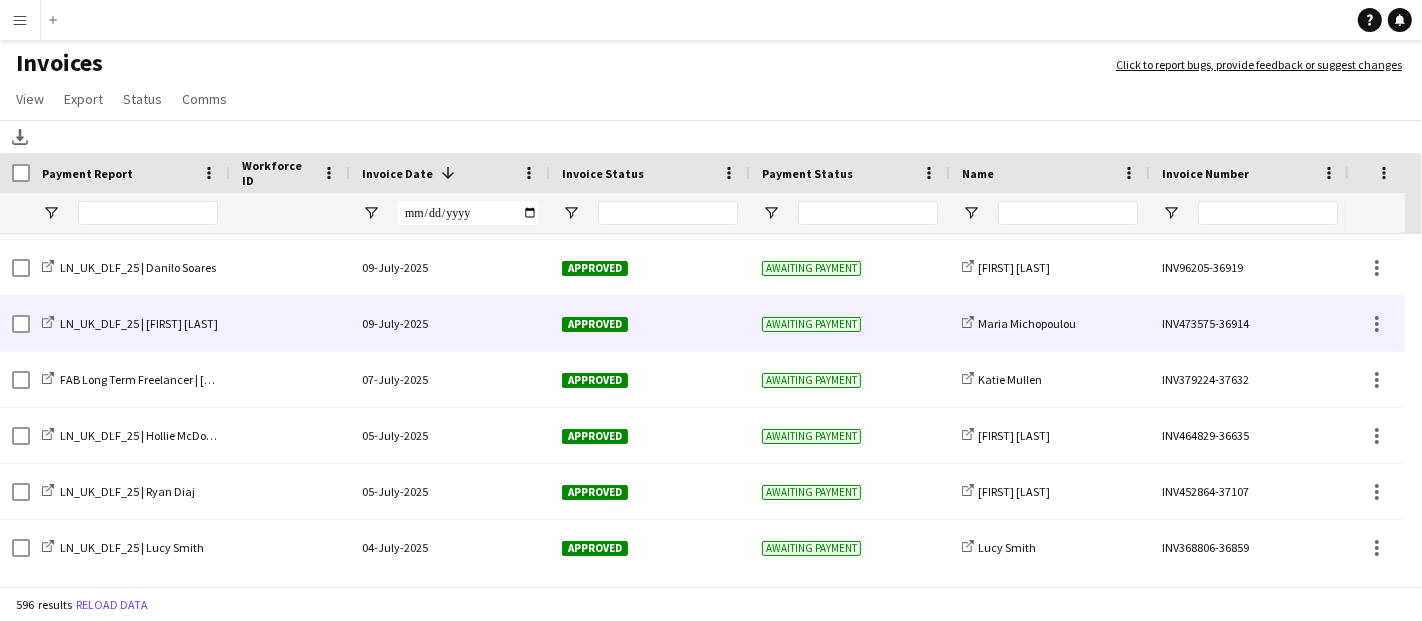 click on "09-July-2025" 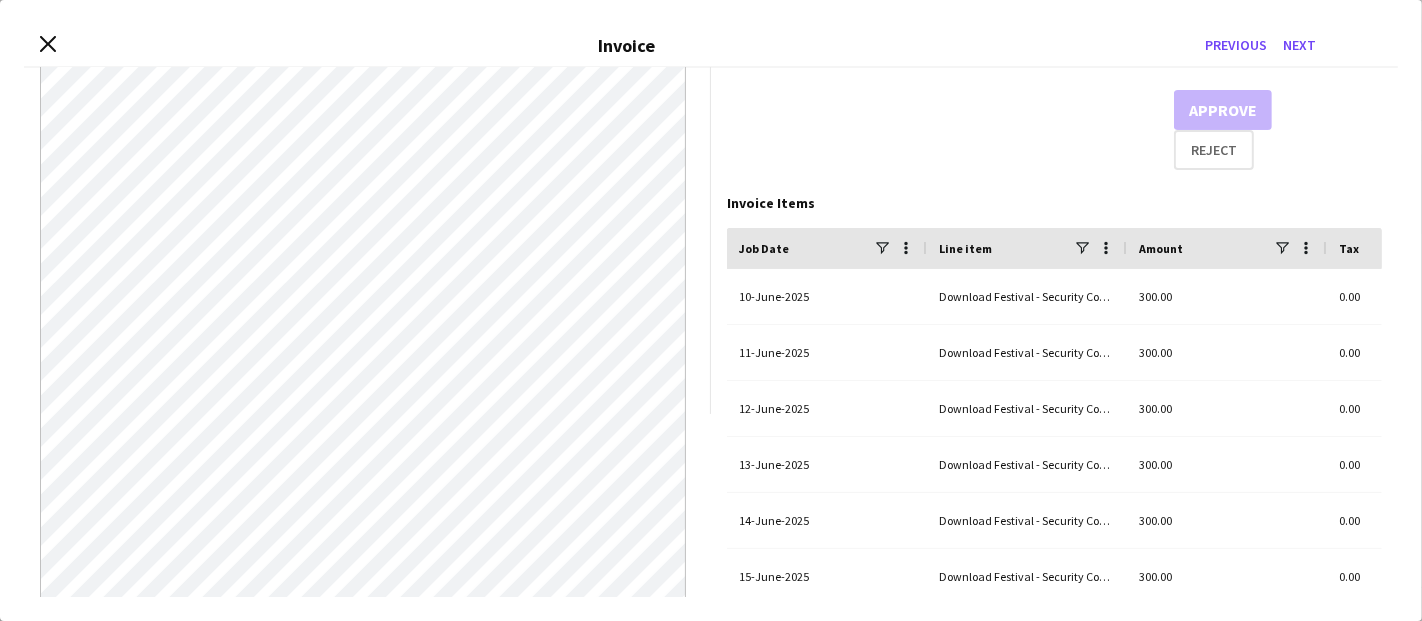 scroll, scrollTop: 411, scrollLeft: 0, axis: vertical 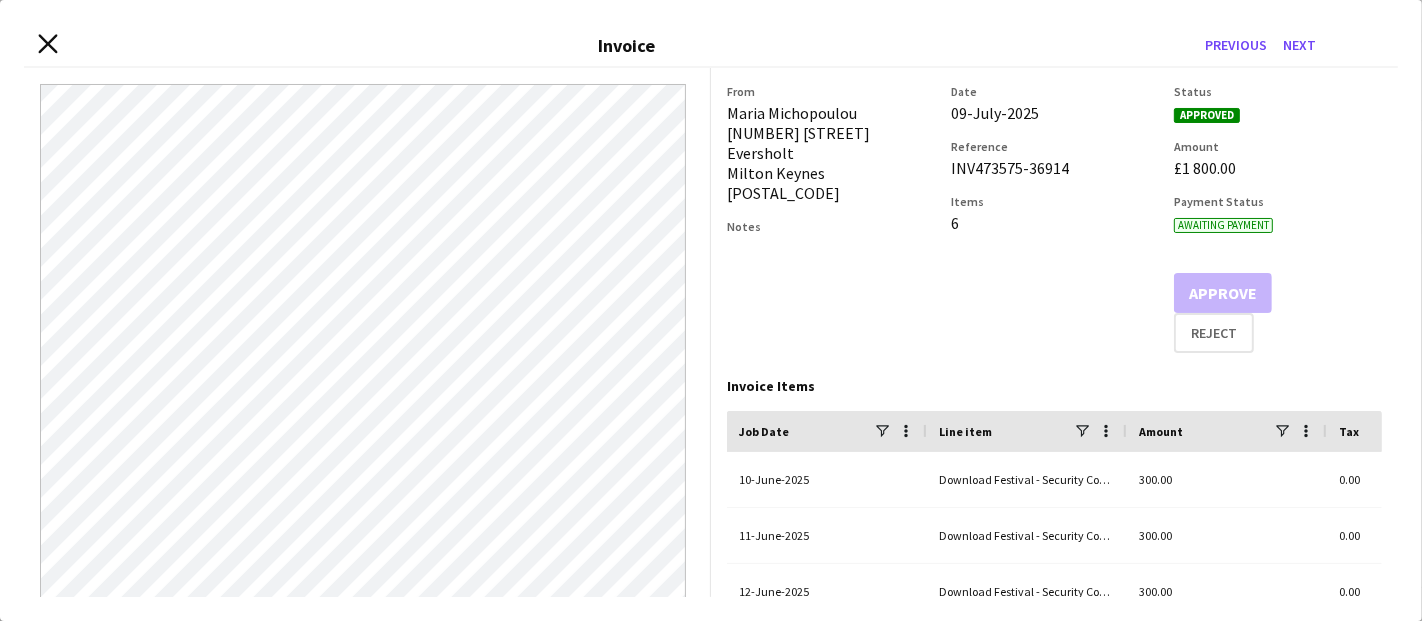 click 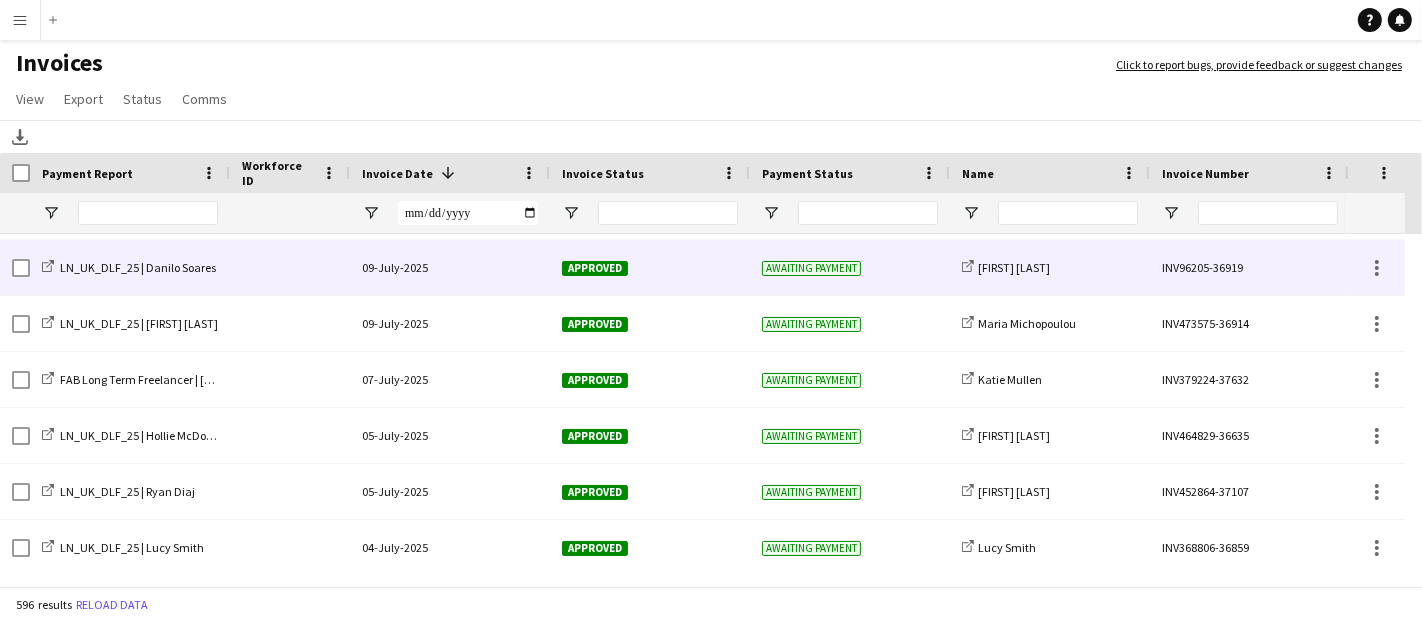 click on "09-July-2025" 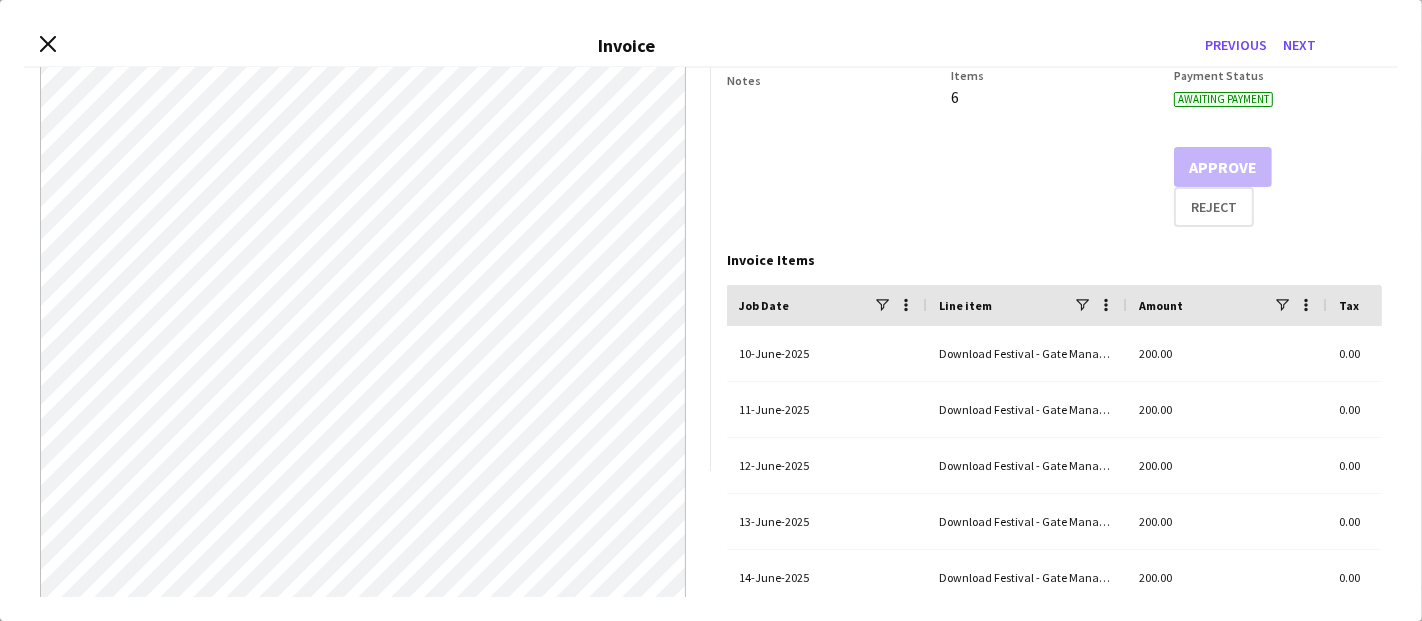 scroll, scrollTop: 222, scrollLeft: 0, axis: vertical 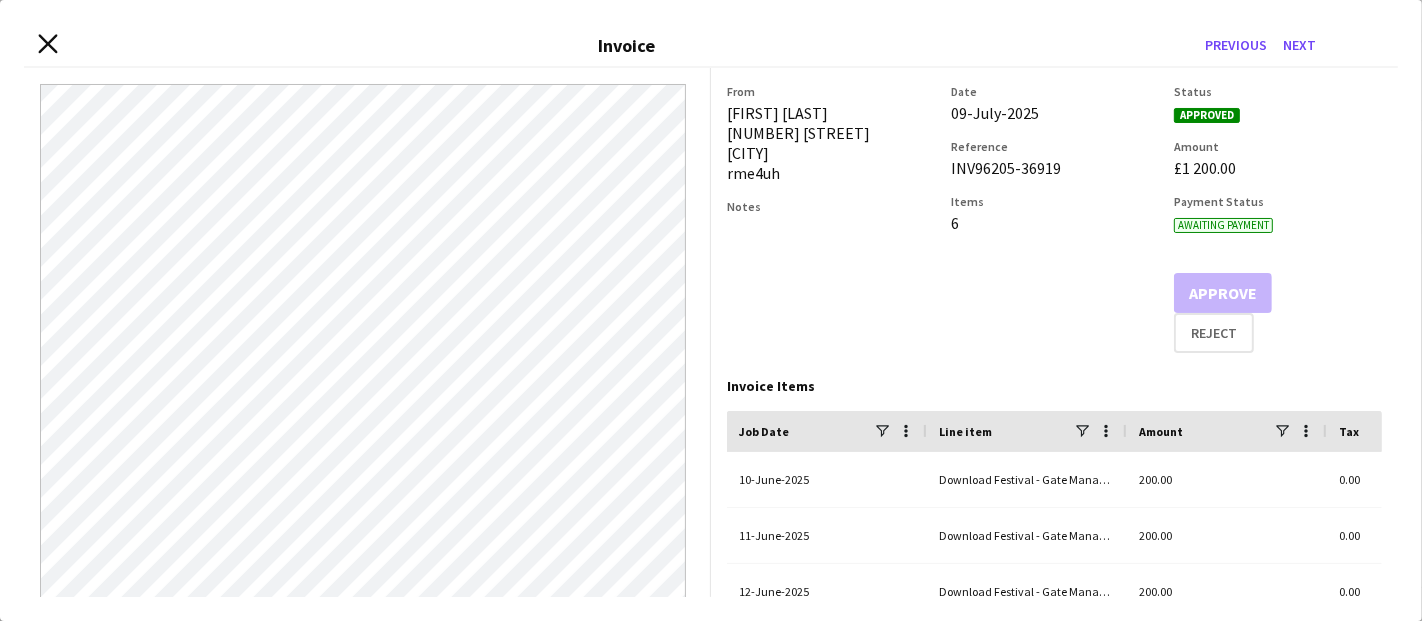 click 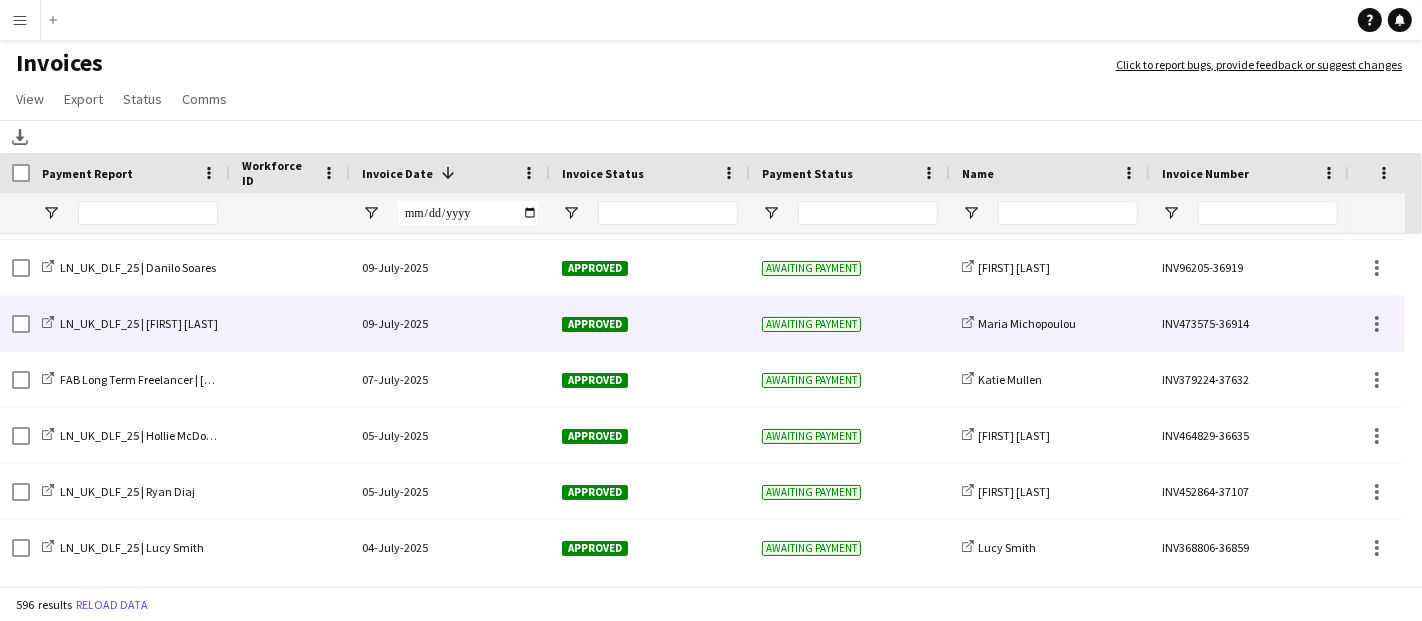 scroll, scrollTop: 582, scrollLeft: 0, axis: vertical 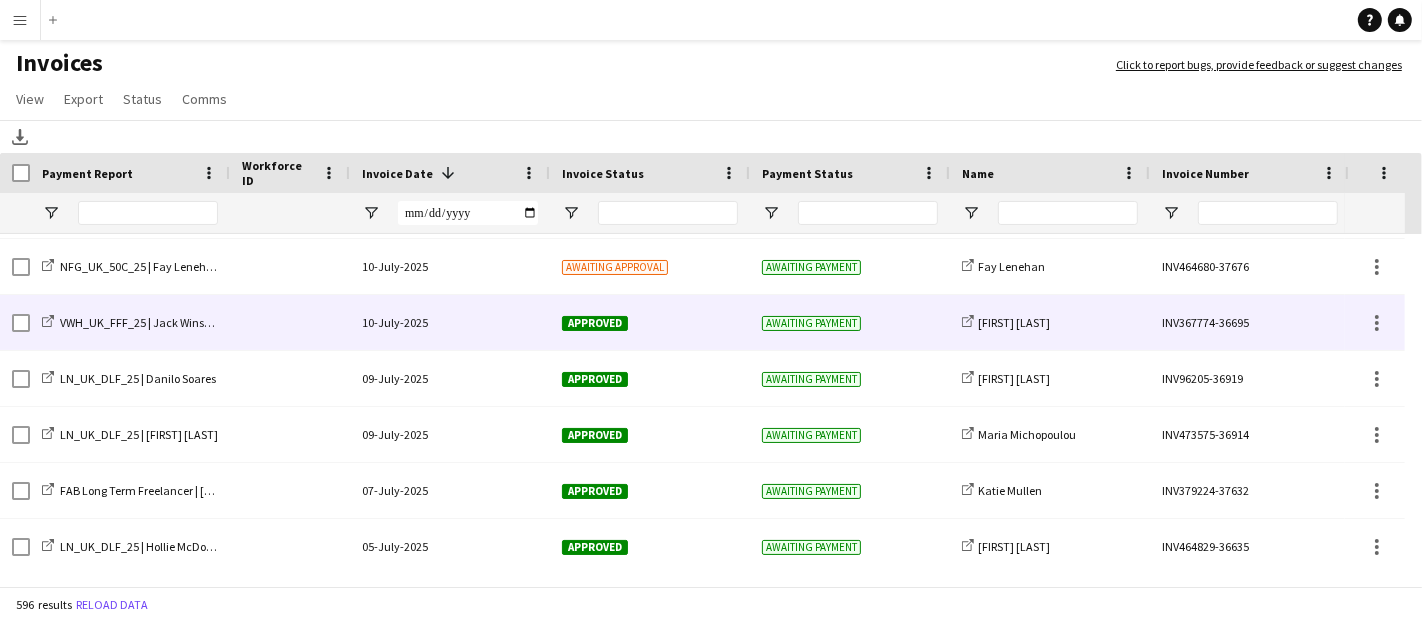 click on "10-July-2025" 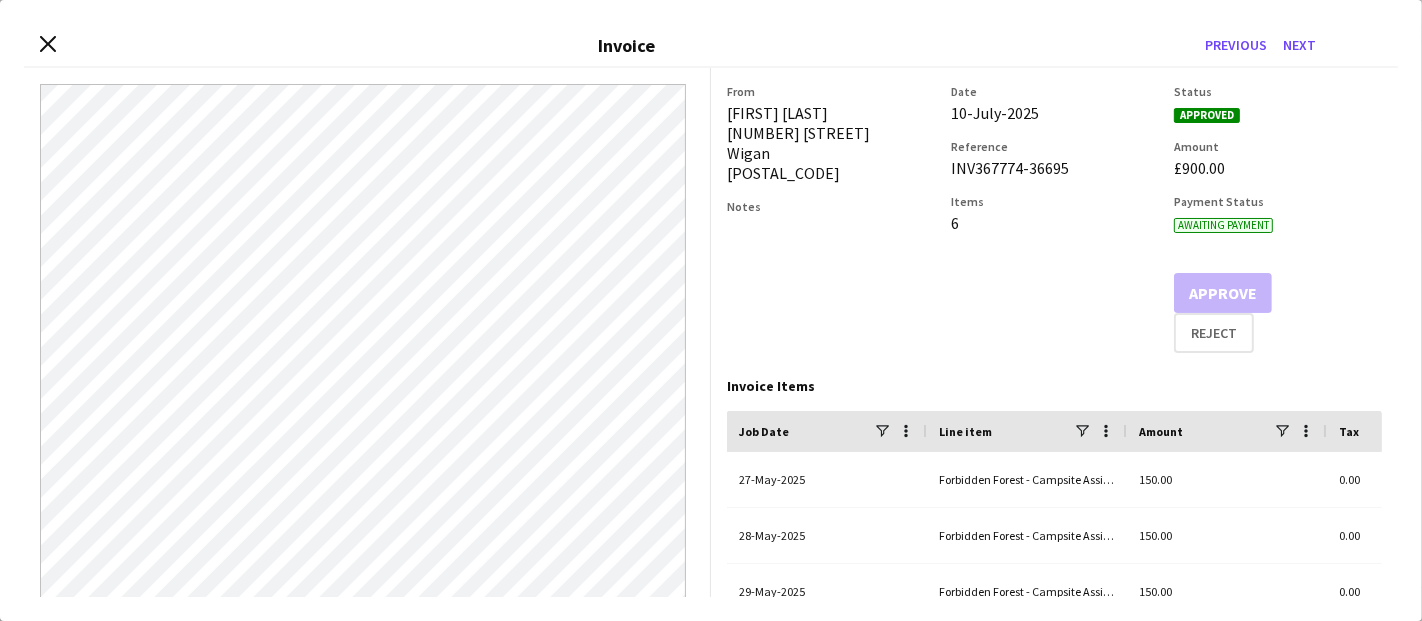 click on "Close invoice dialog
Invoice   Previous   Next" at bounding box center (711, 46) 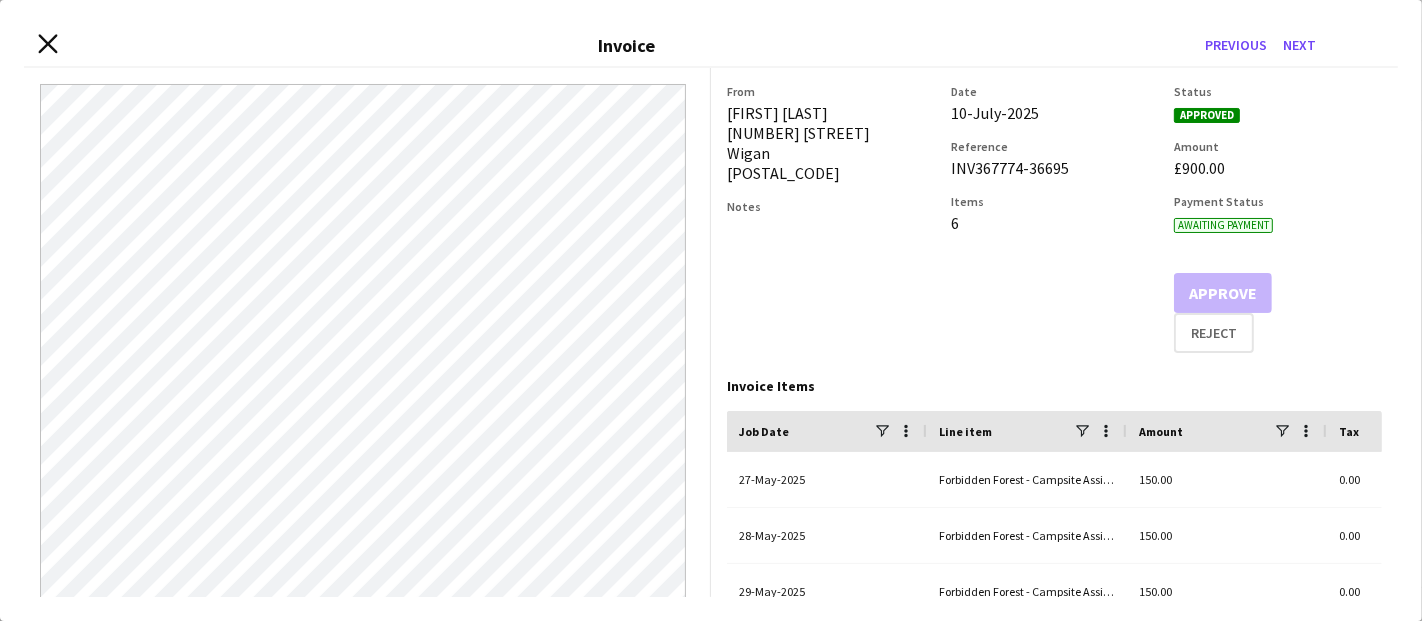 click on "Close invoice dialog" 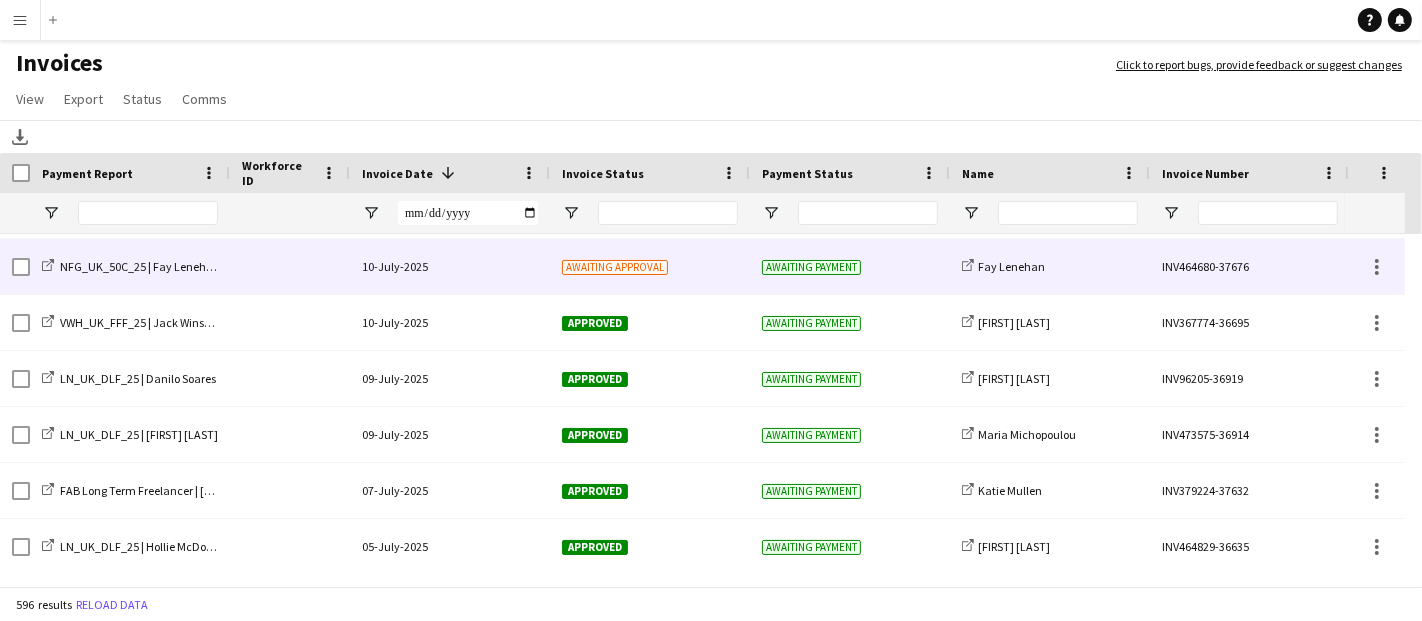 click 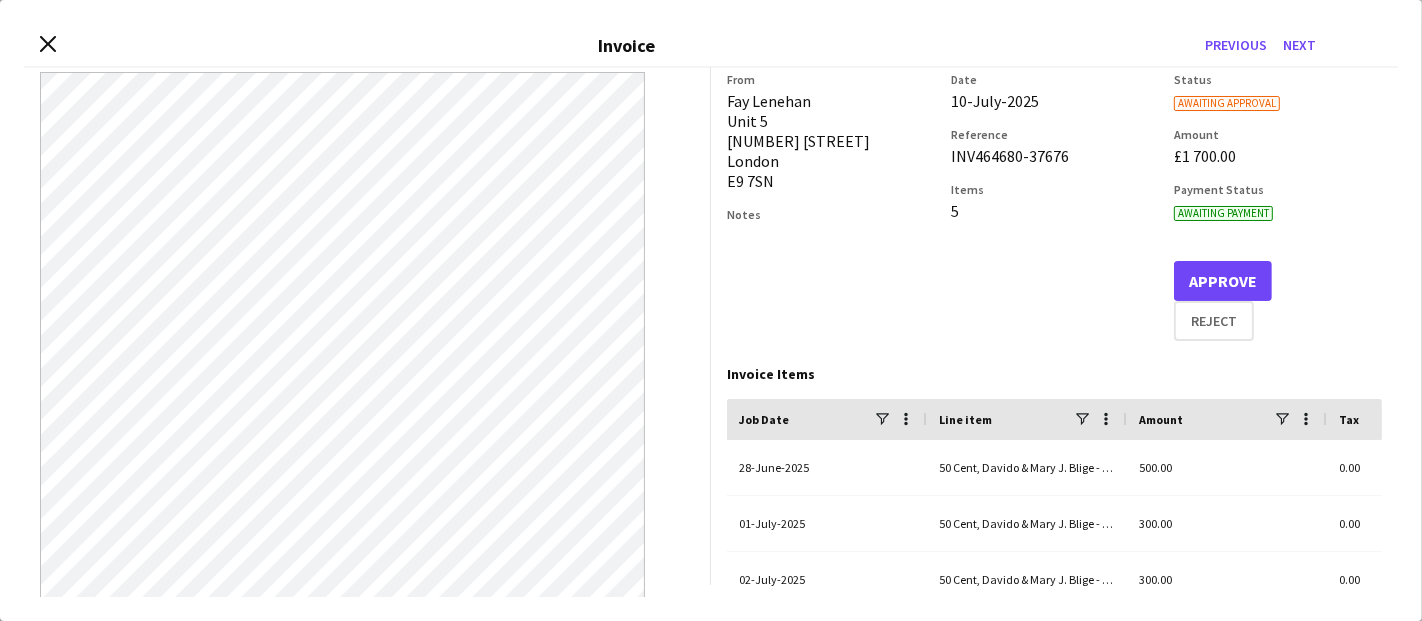 scroll, scrollTop: 0, scrollLeft: 0, axis: both 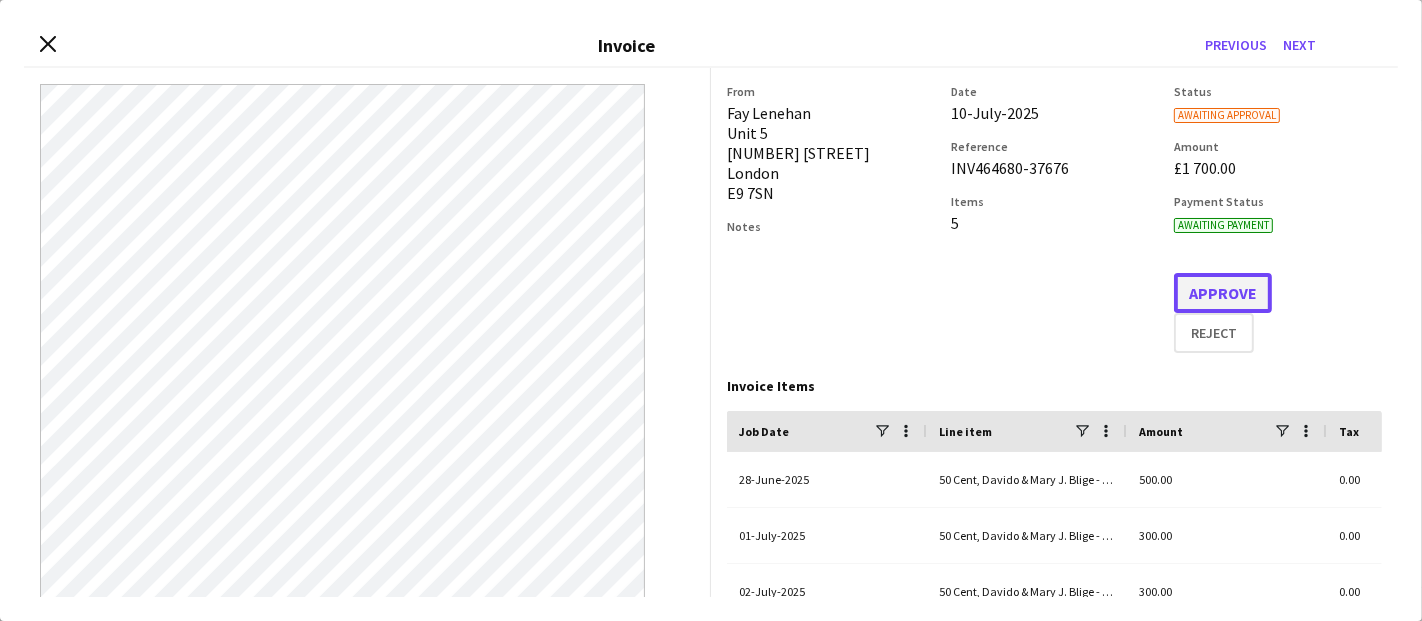 click on "Approve" 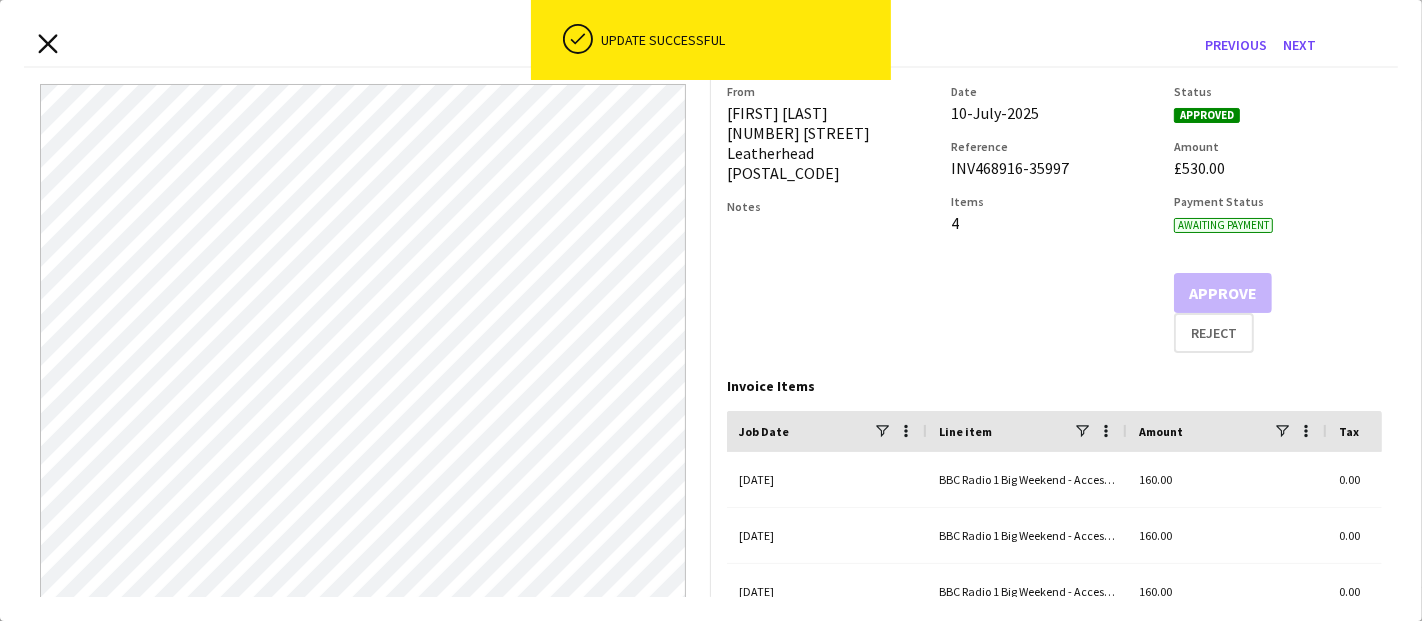 click on "Close invoice dialog" 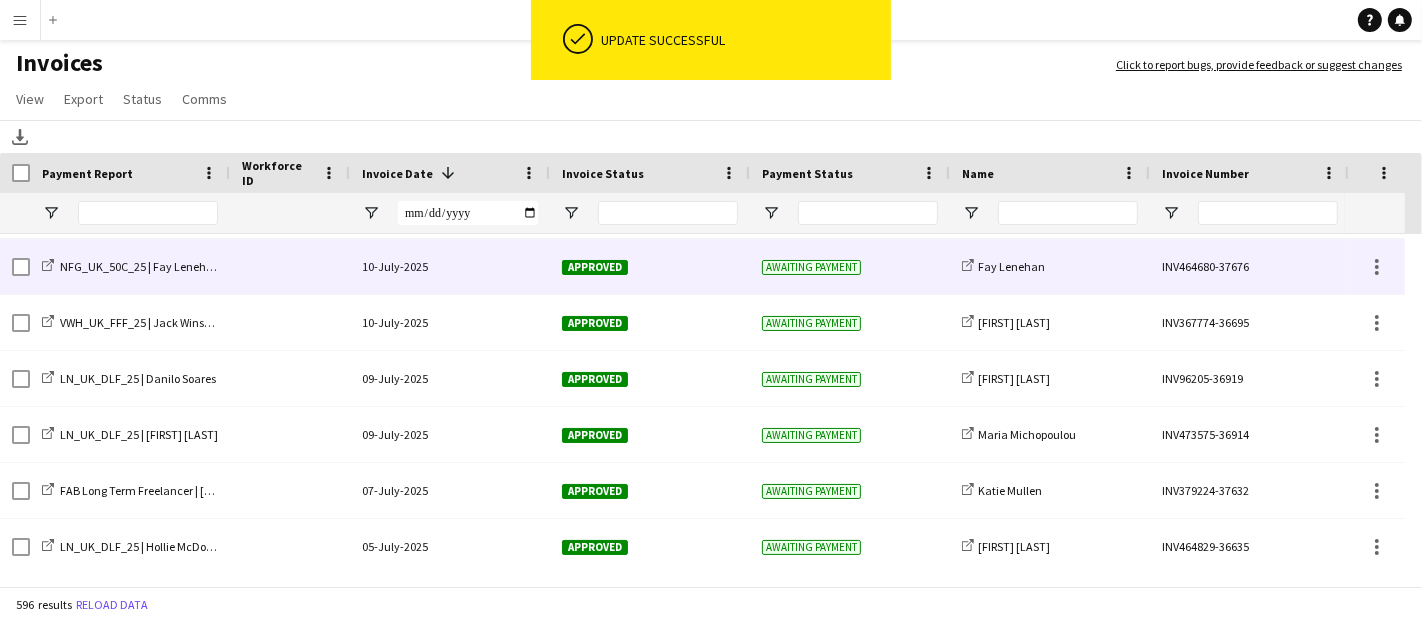 click 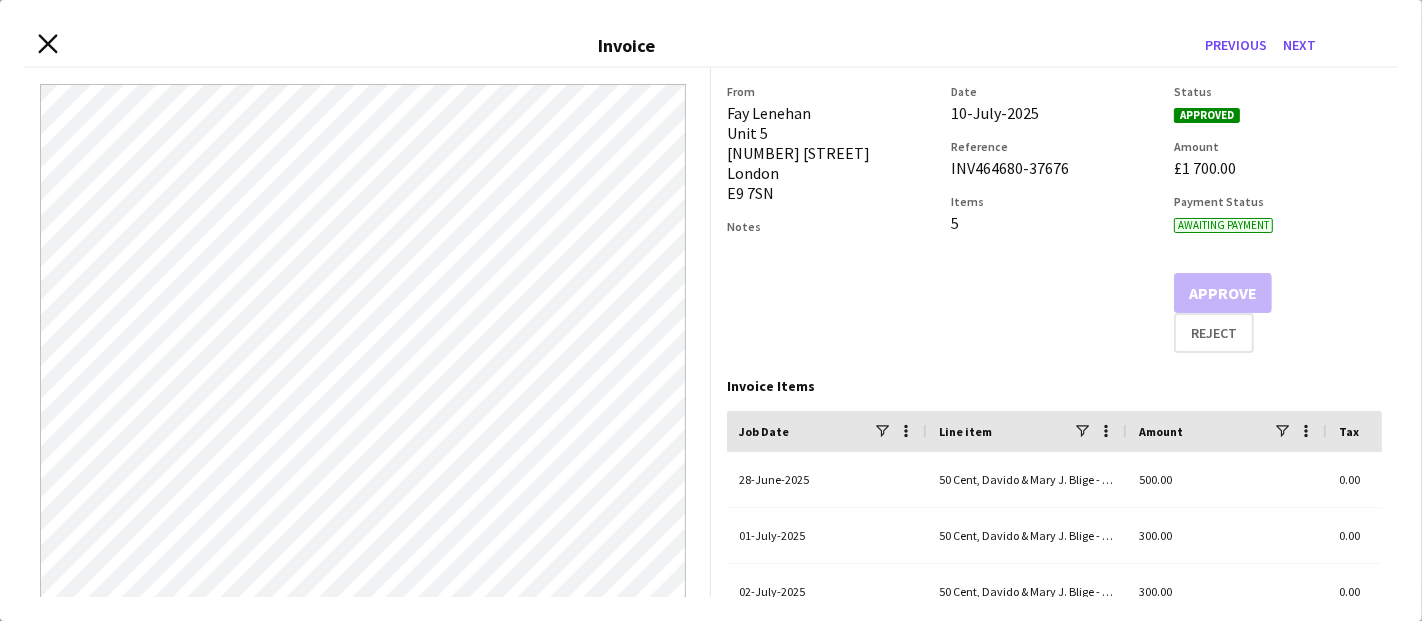 click on "Close invoice dialog" 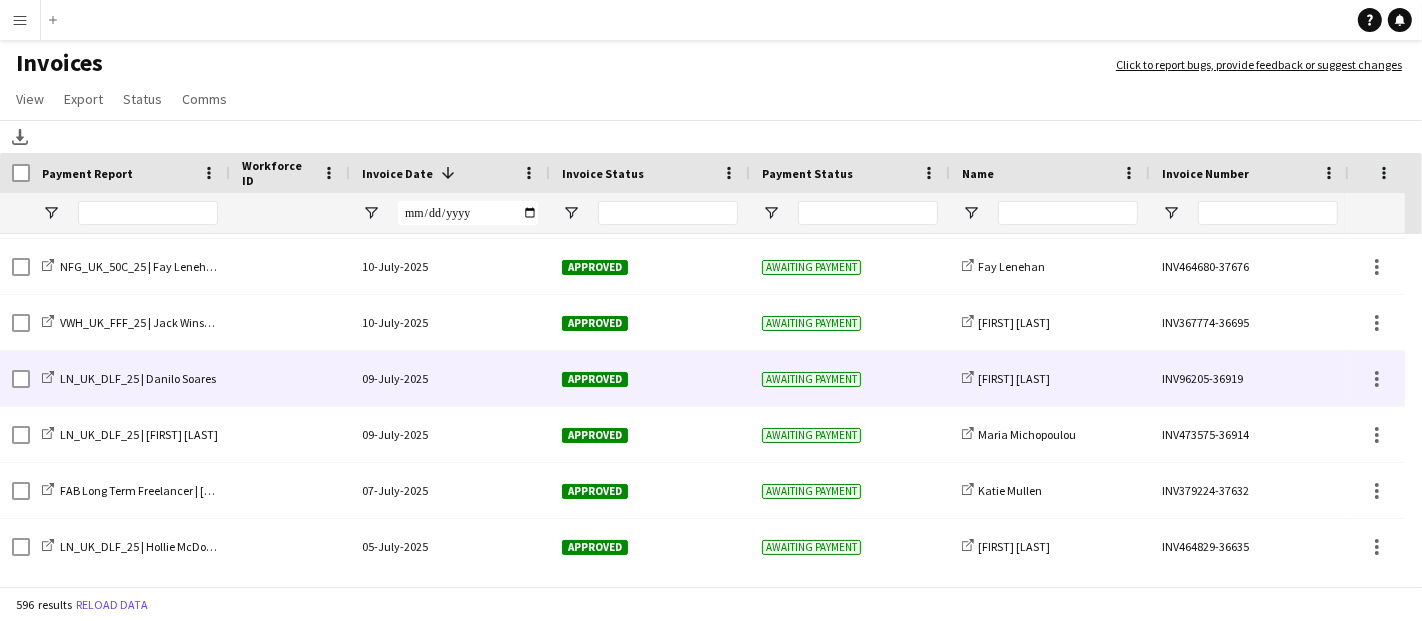 scroll, scrollTop: 475, scrollLeft: 0, axis: vertical 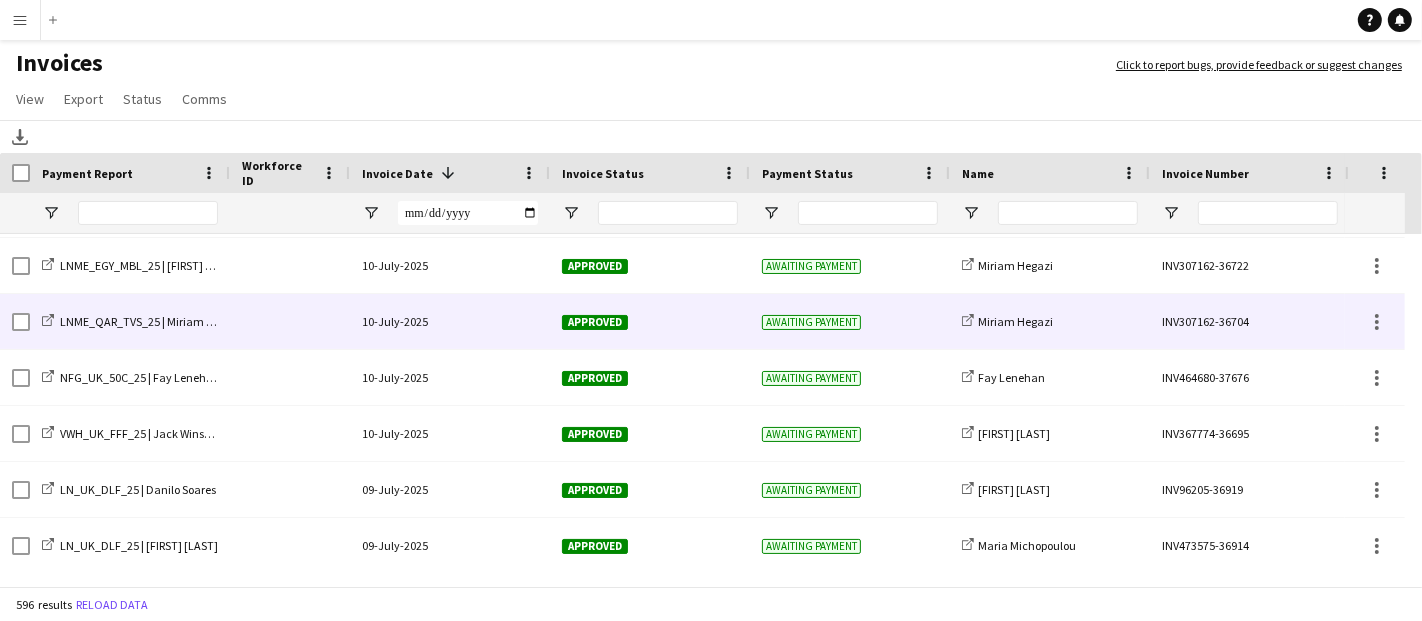 click on "10-July-2025" 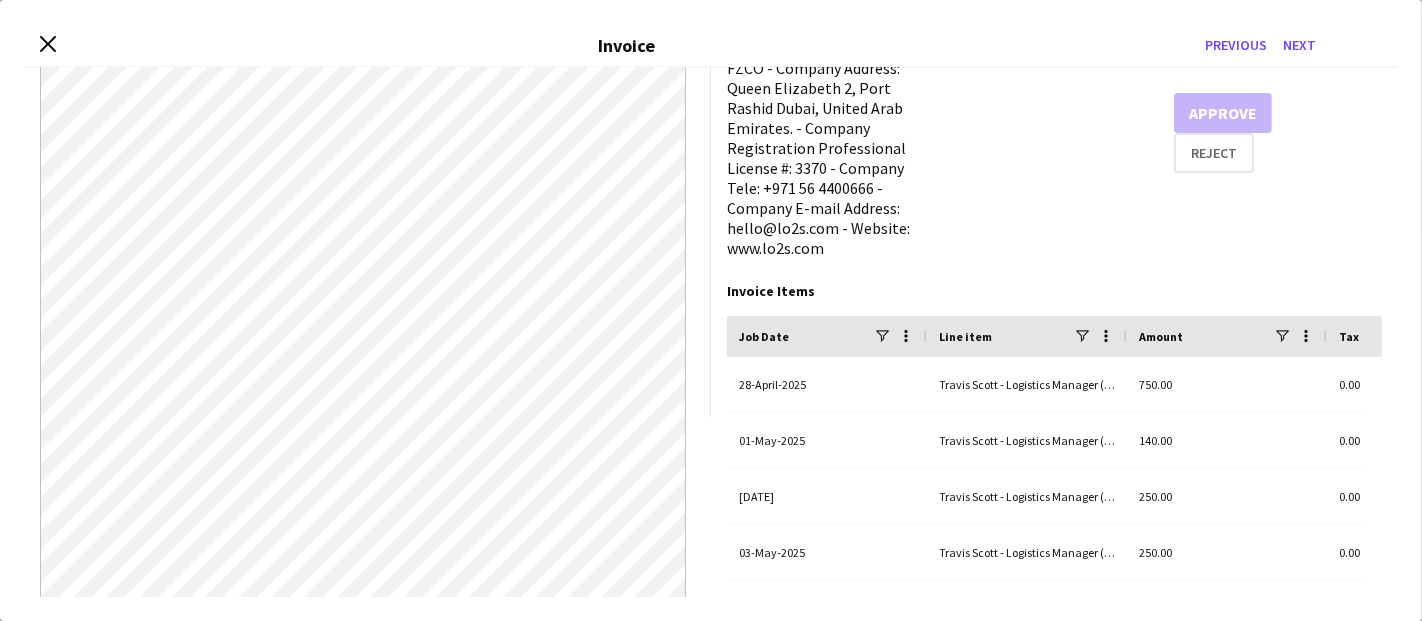 scroll, scrollTop: 222, scrollLeft: 0, axis: vertical 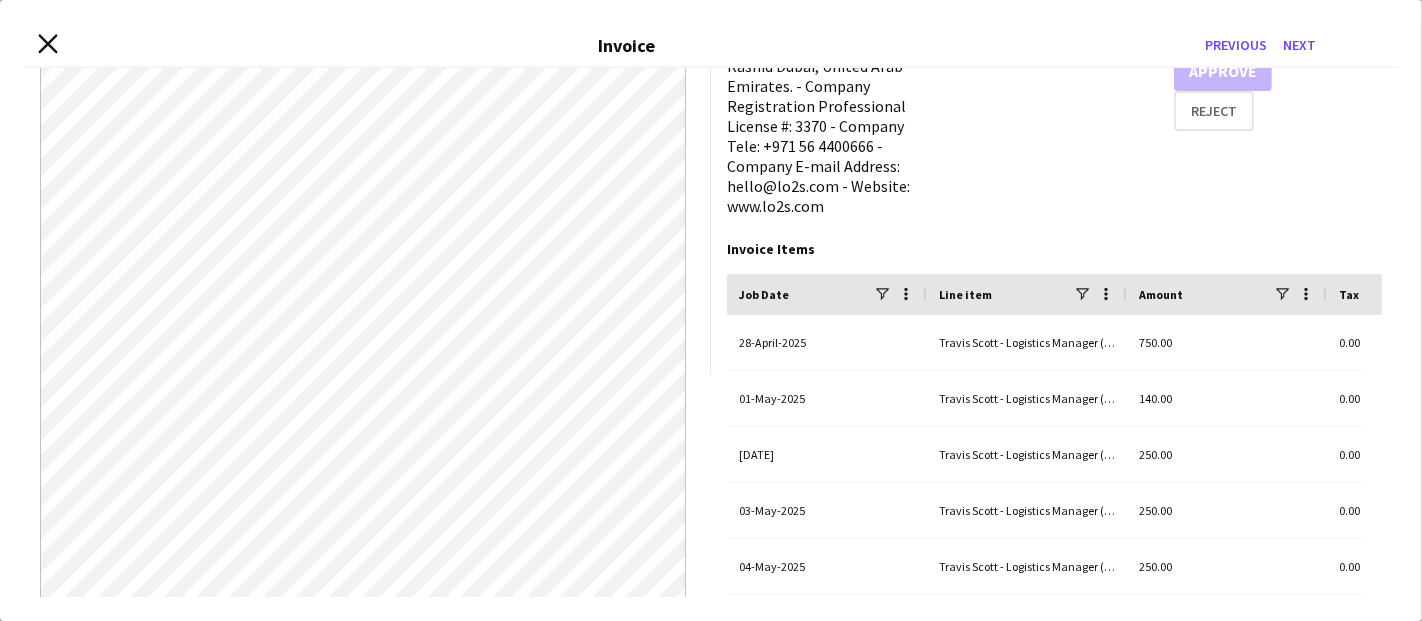 click 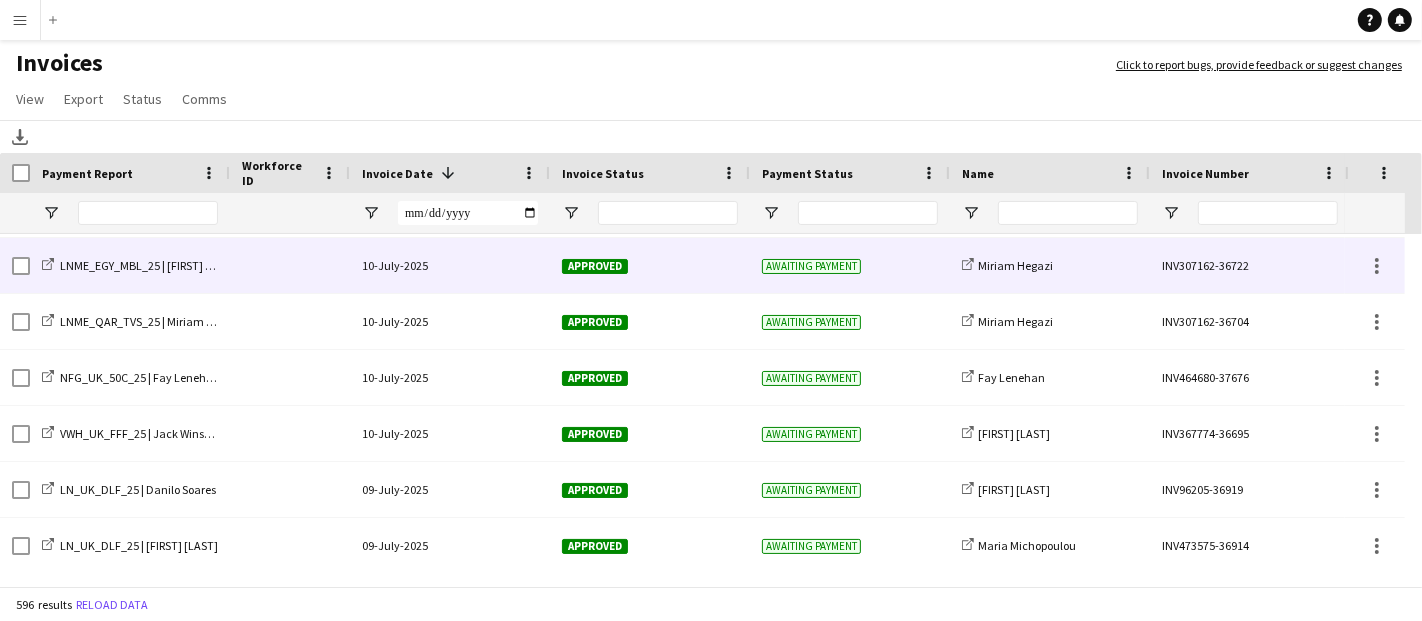click on "10-July-2025" 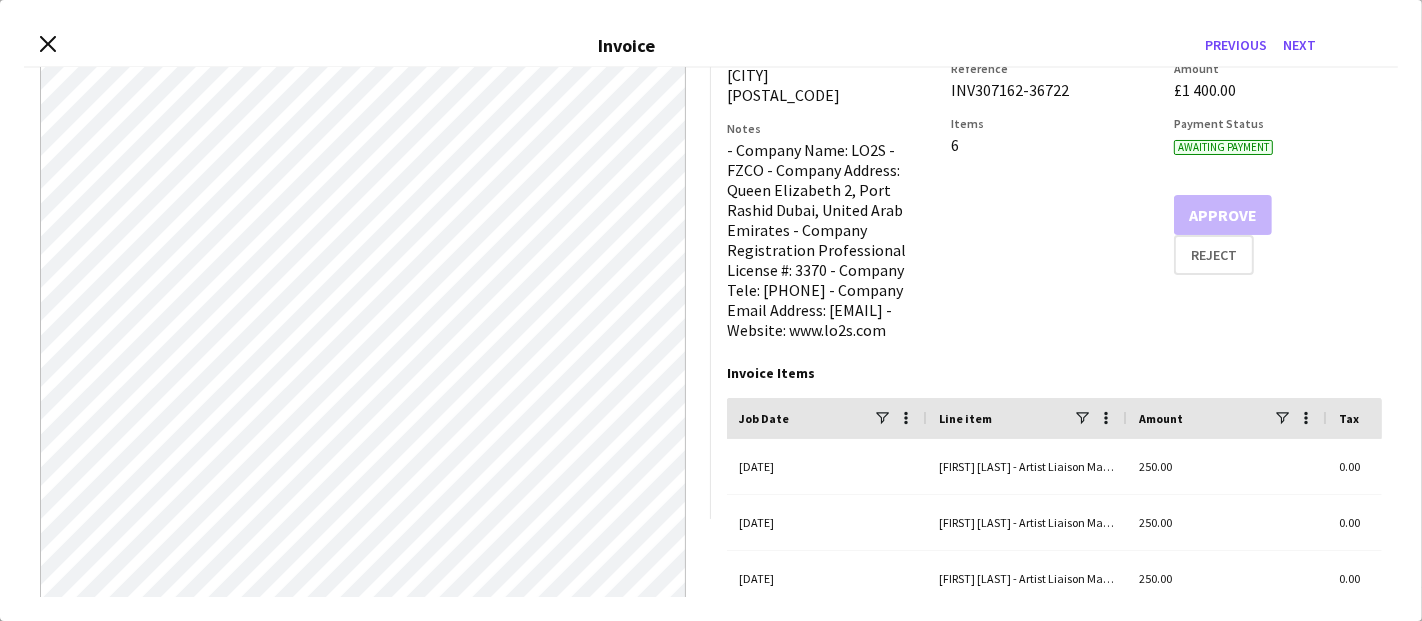 scroll, scrollTop: 489, scrollLeft: 0, axis: vertical 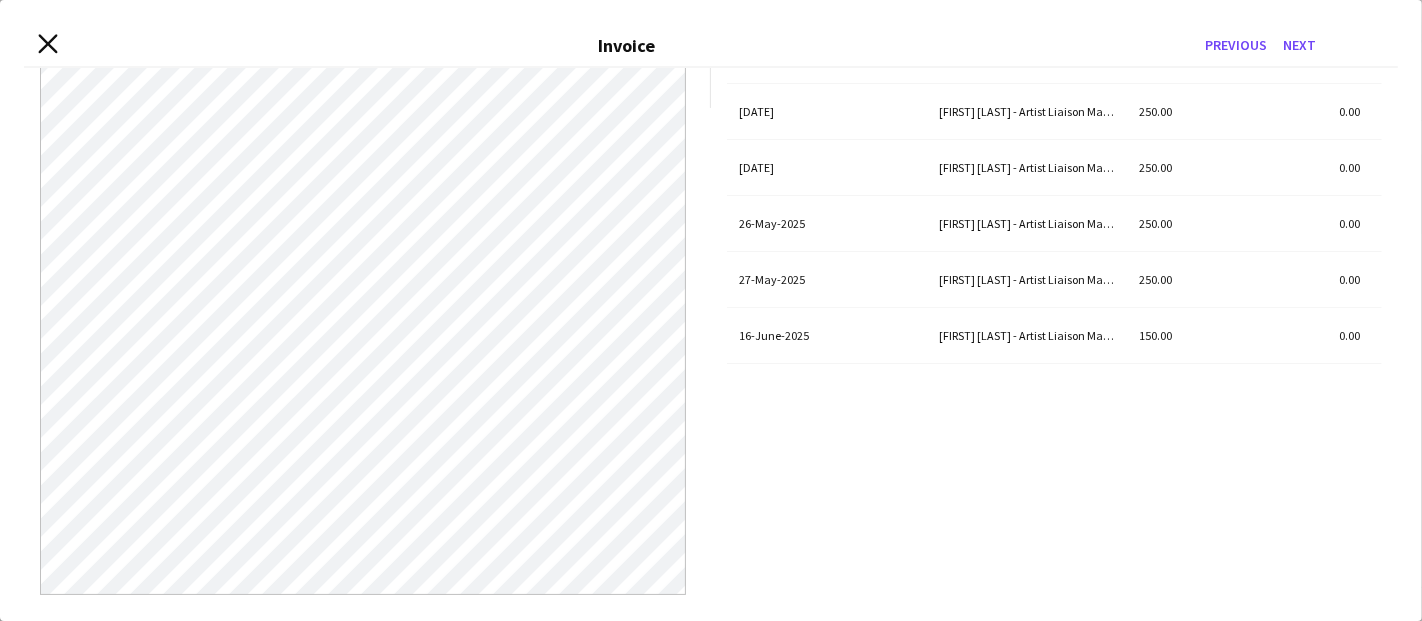 click on "Close invoice dialog" 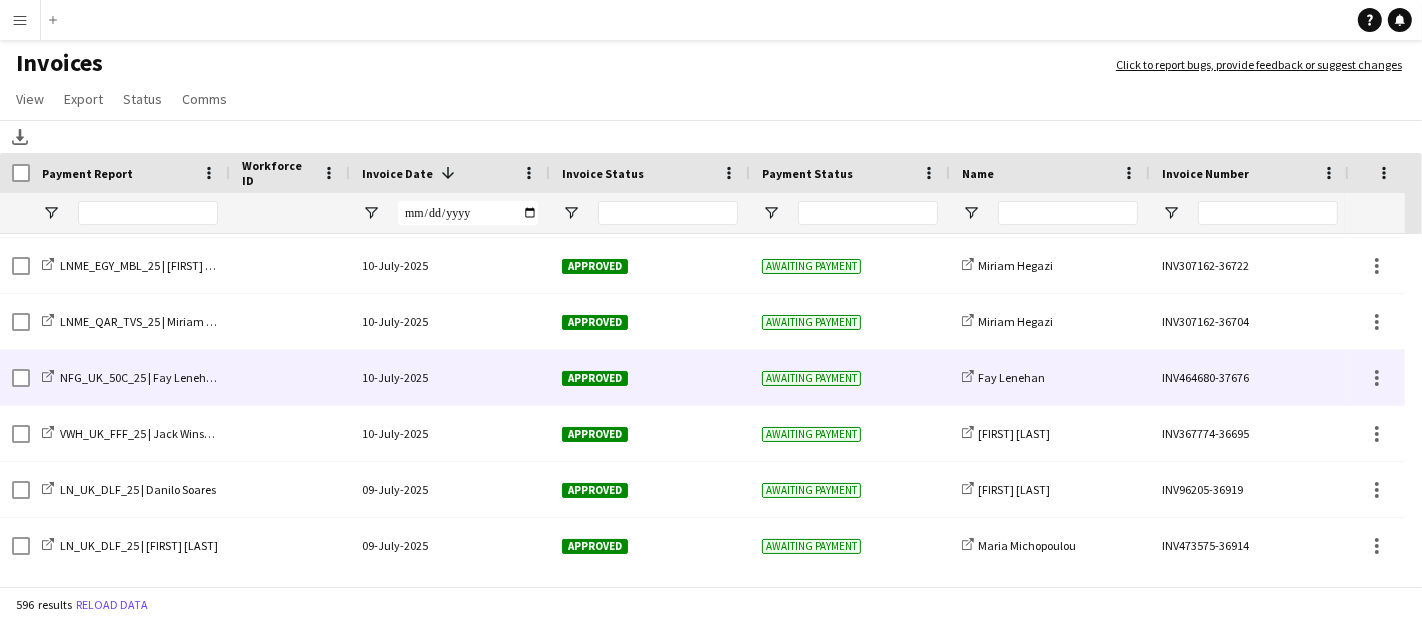 scroll, scrollTop: 333, scrollLeft: 0, axis: vertical 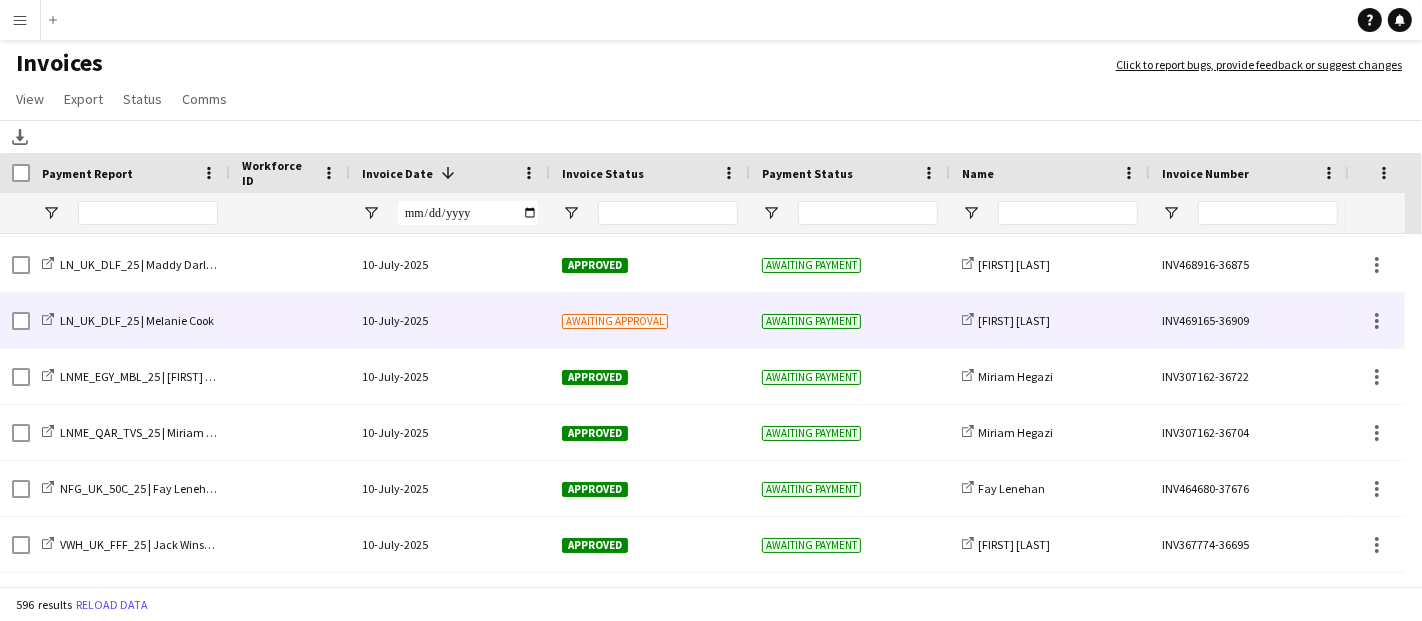 click on "10-July-2025" 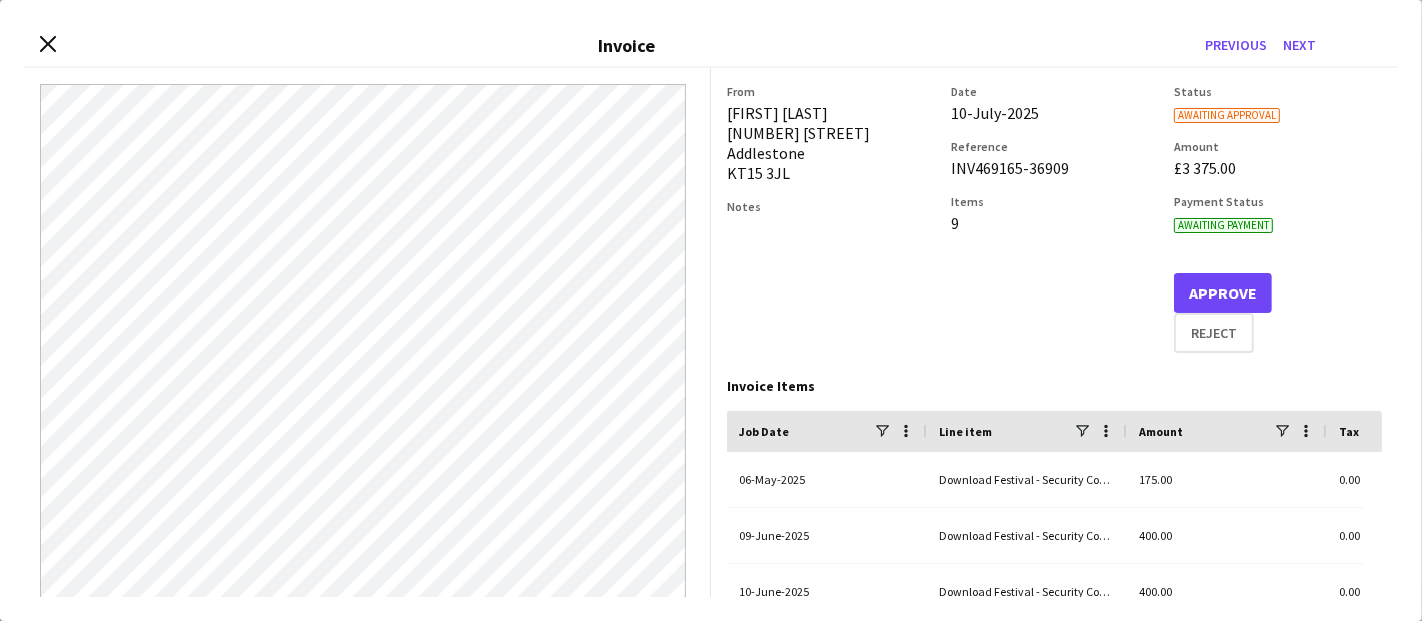 click on "Close invoice dialog
Invoice   Previous   Next" at bounding box center (711, 46) 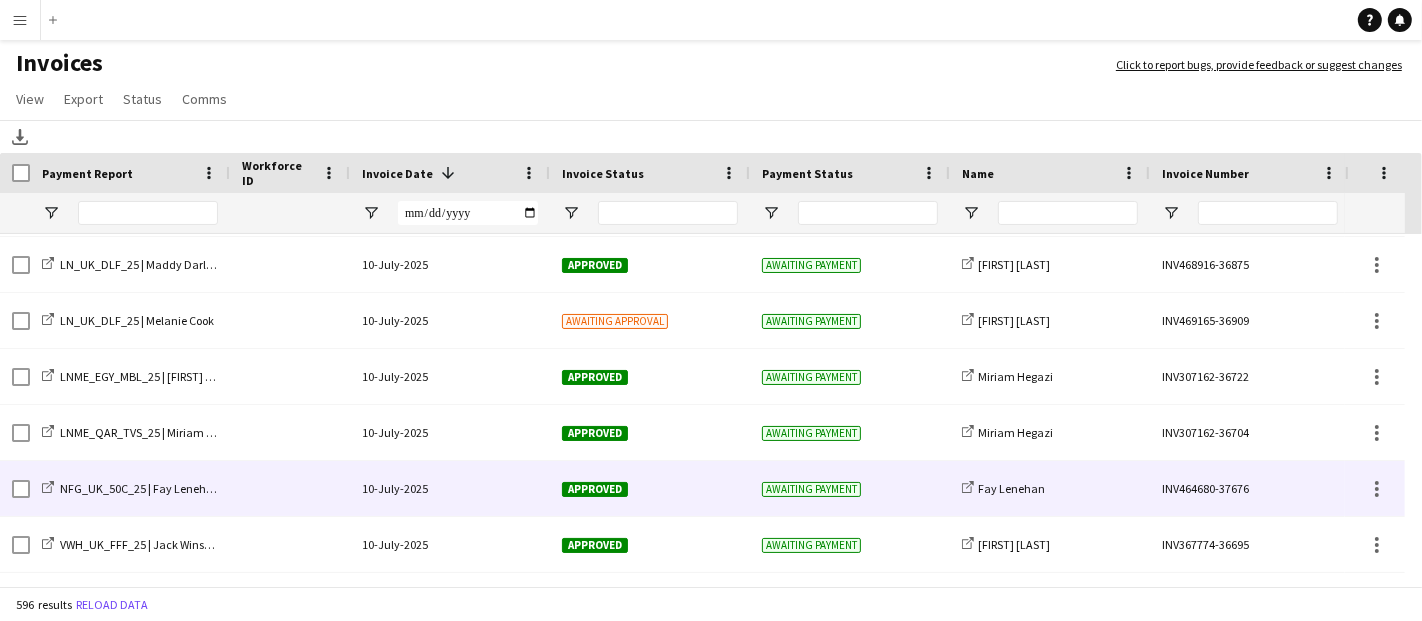 scroll, scrollTop: 252, scrollLeft: 0, axis: vertical 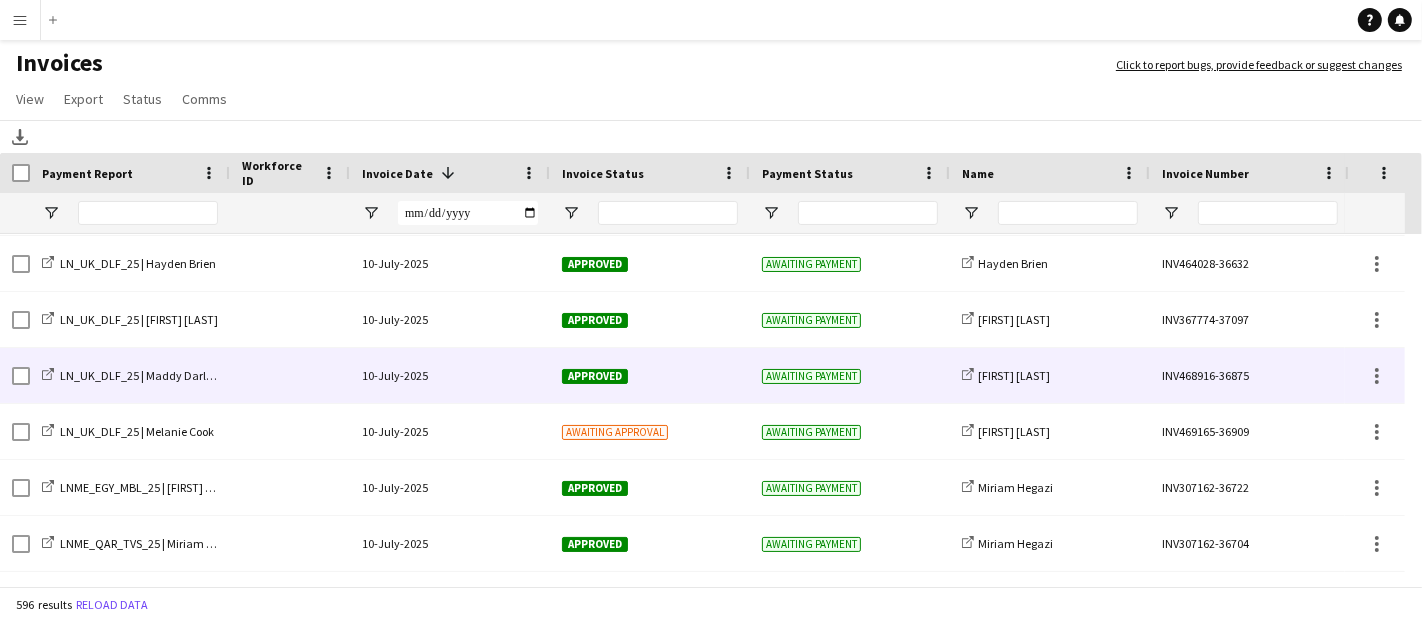 click on "10-July-2025" 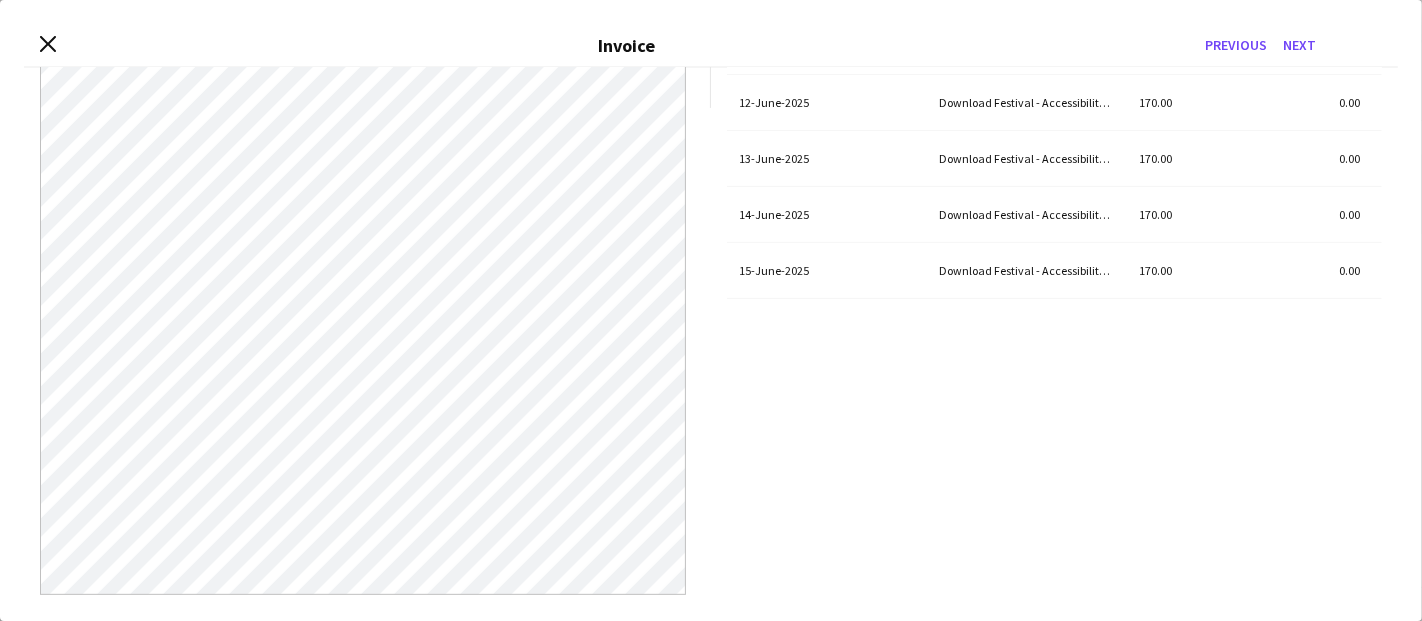 scroll, scrollTop: 156, scrollLeft: 0, axis: vertical 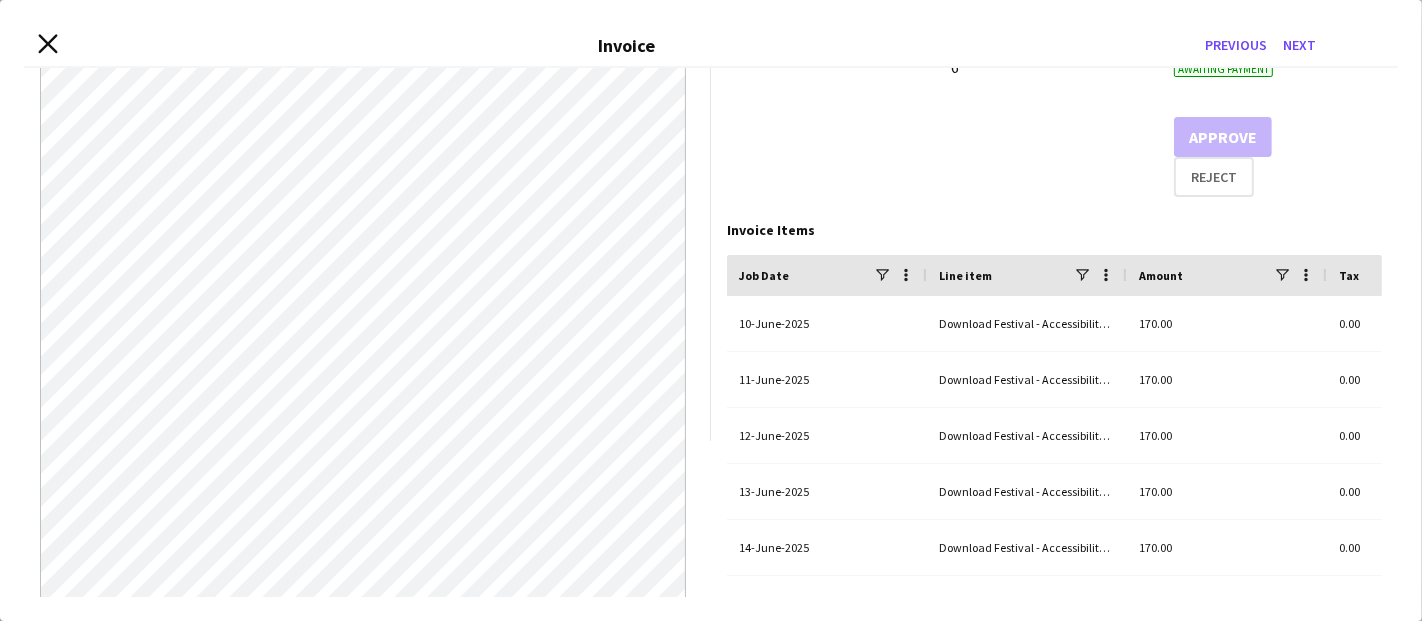 click on "Close invoice dialog" 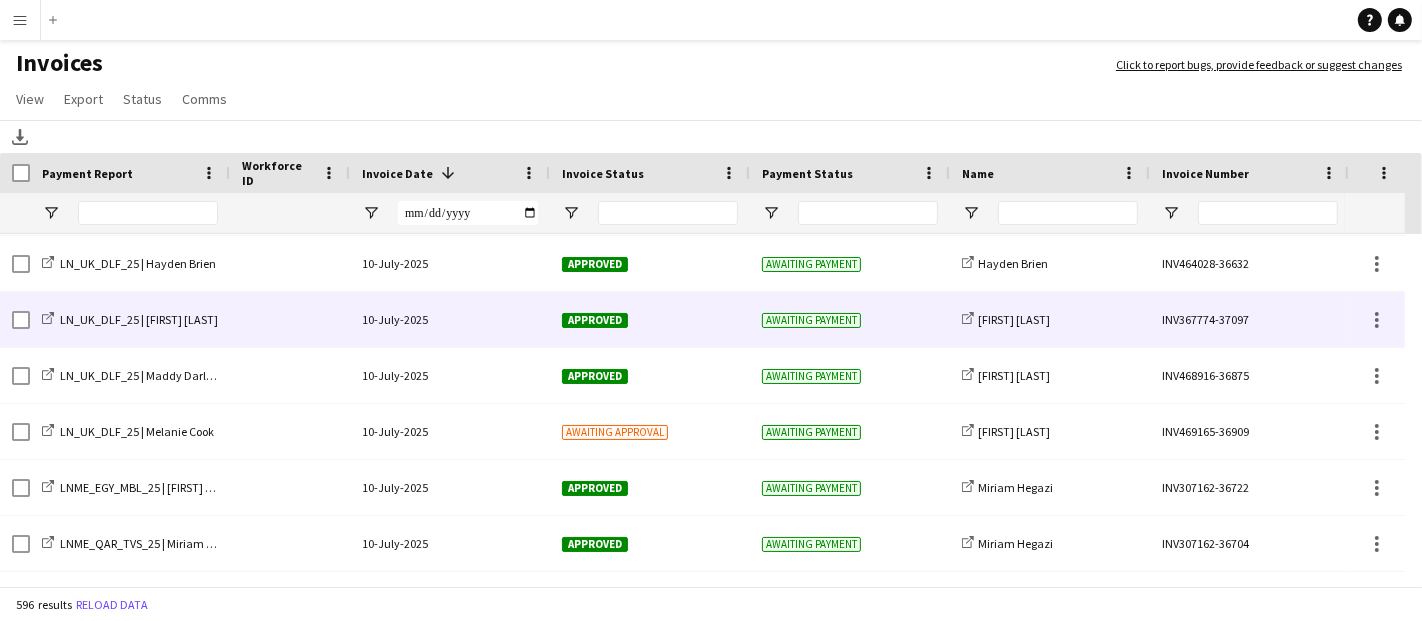 click on "10-July-2025" 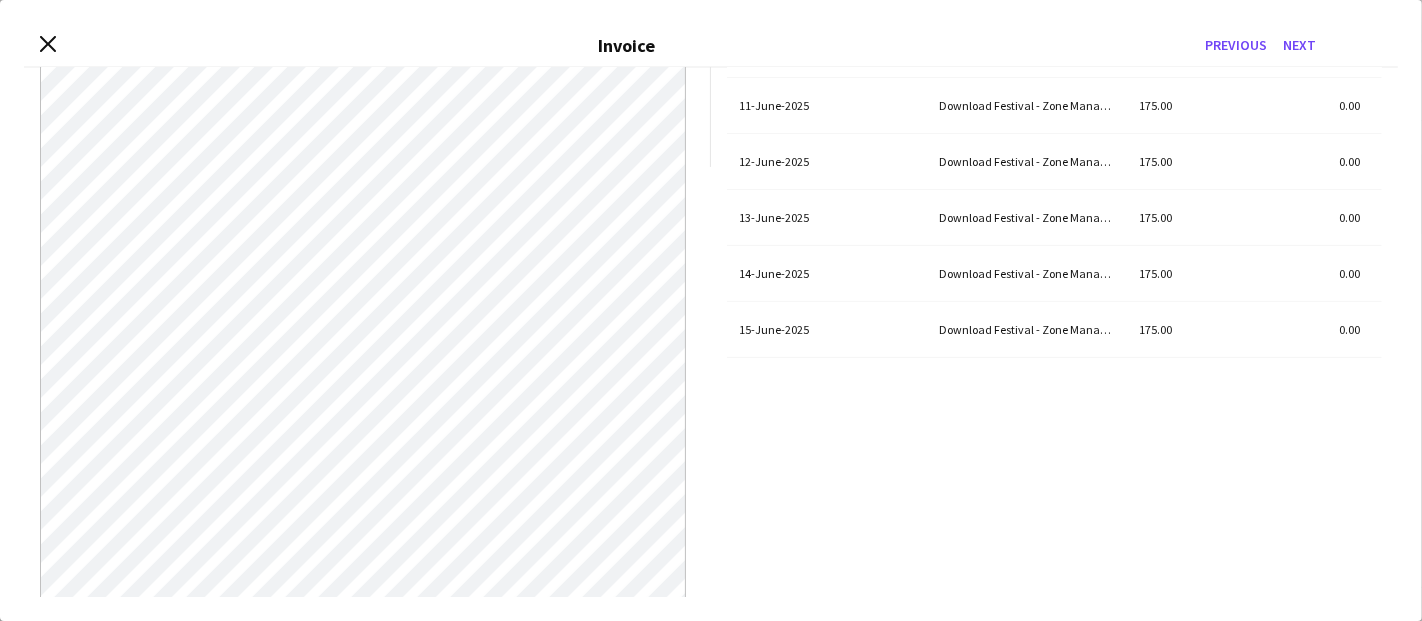 scroll, scrollTop: 444, scrollLeft: 0, axis: vertical 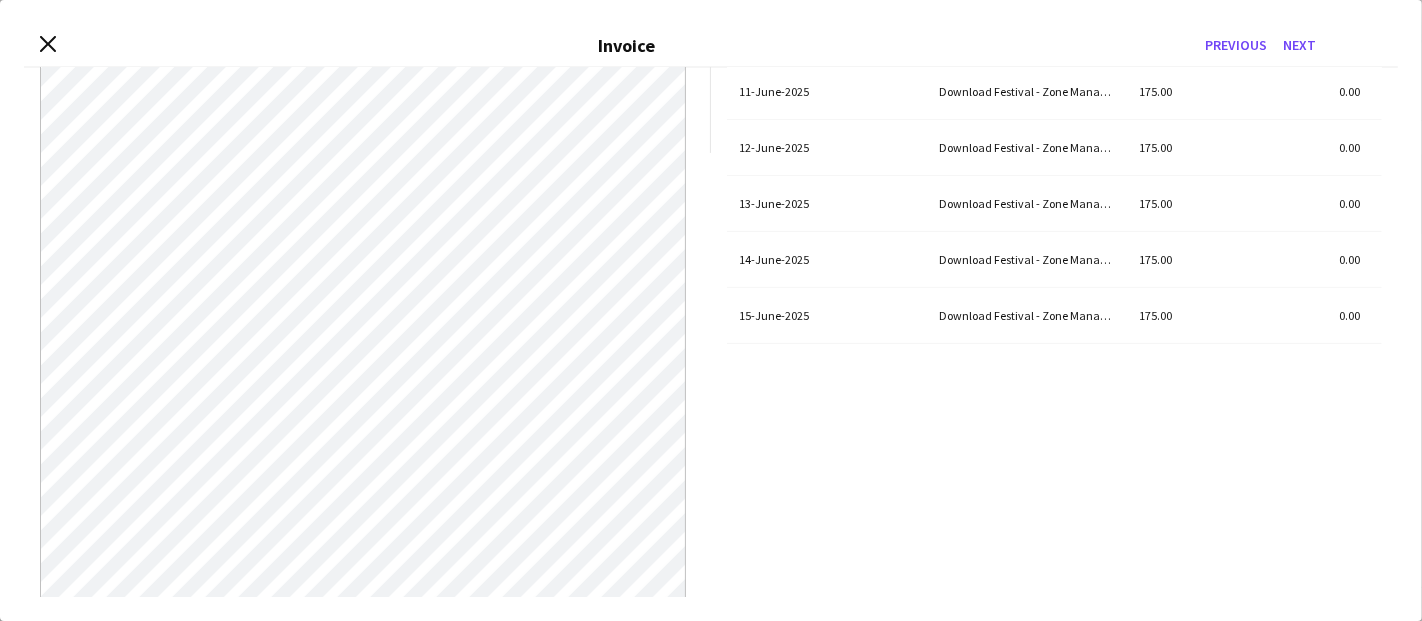 click on "Close invoice dialog
Invoice   Previous   Next" at bounding box center (711, 46) 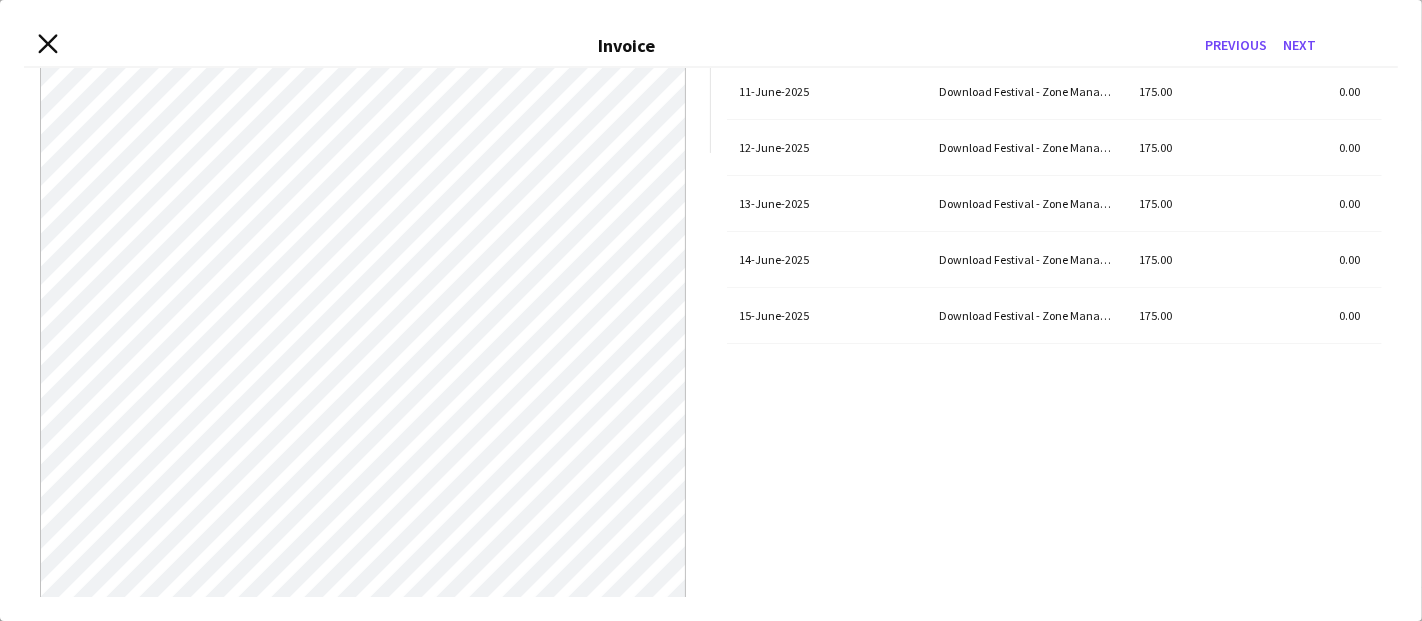 click on "Close invoice dialog" 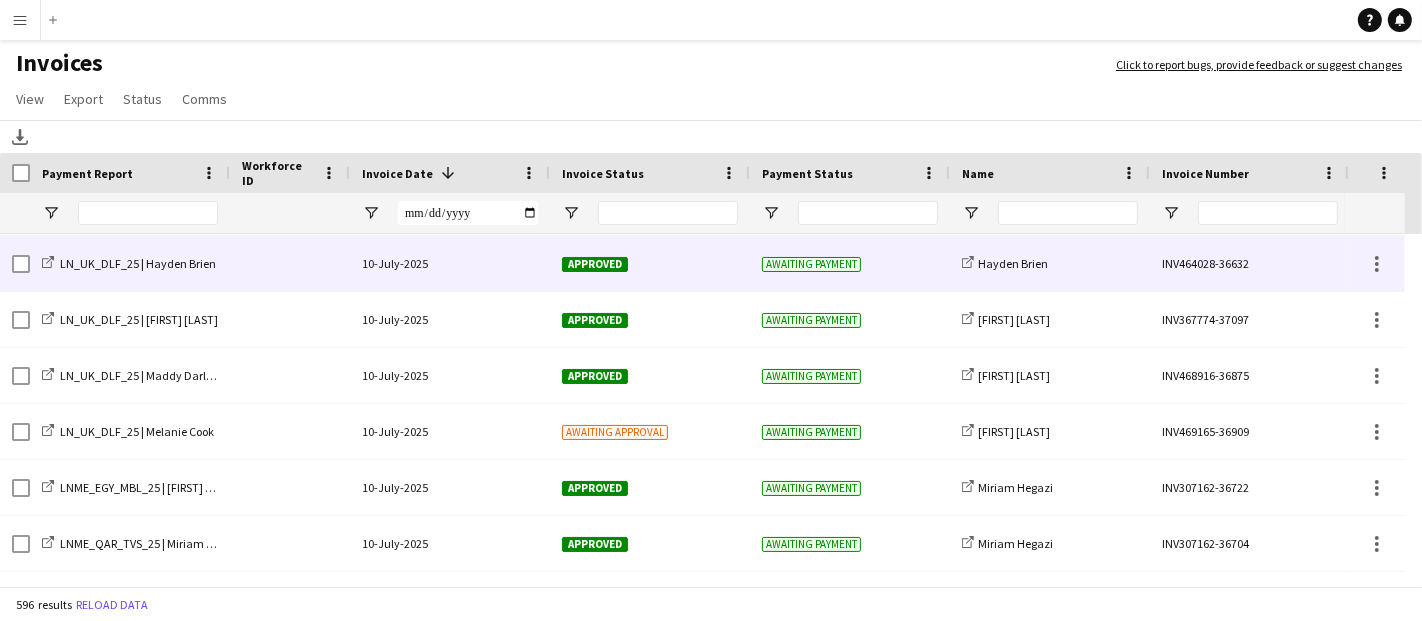 click on "10-July-2025" 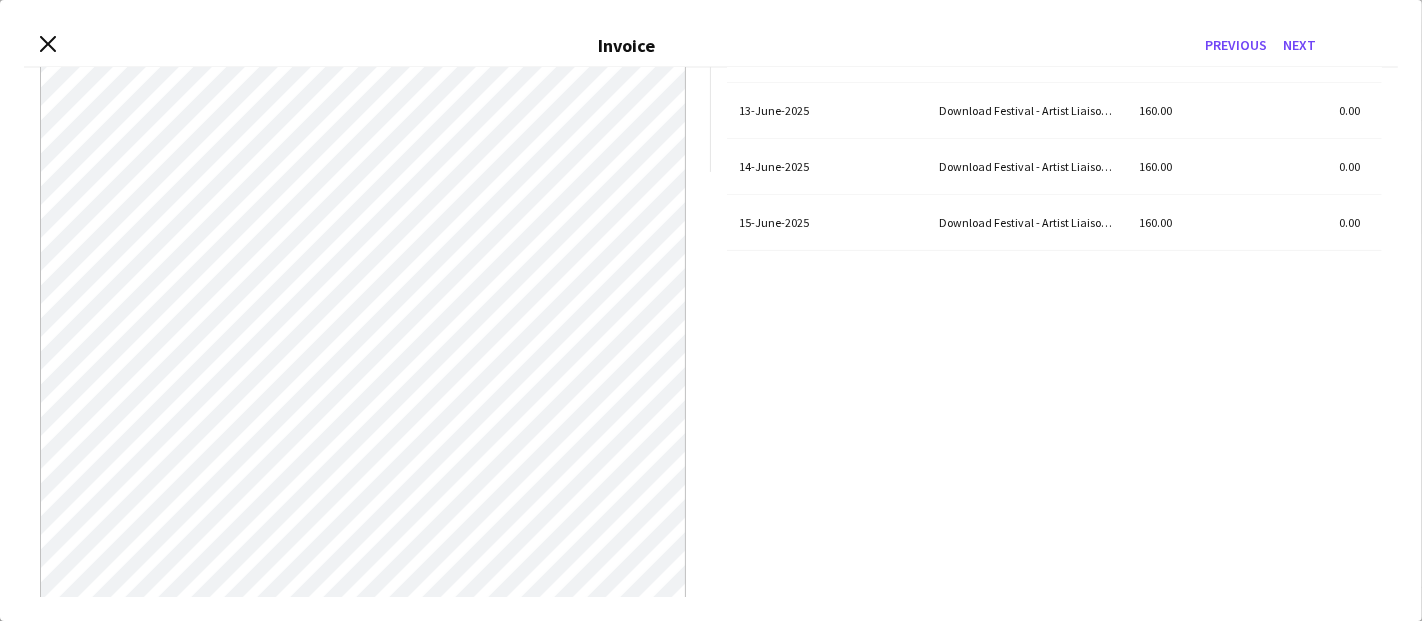 scroll, scrollTop: 444, scrollLeft: 0, axis: vertical 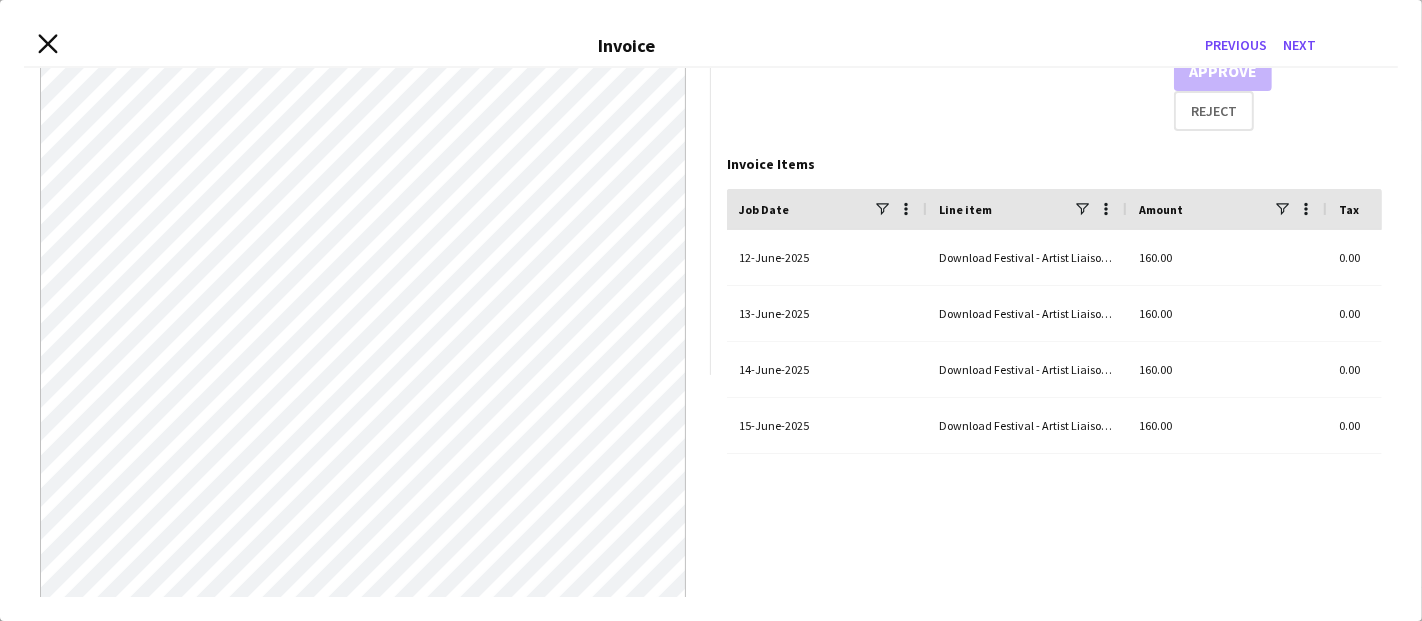 click on "Close invoice dialog" 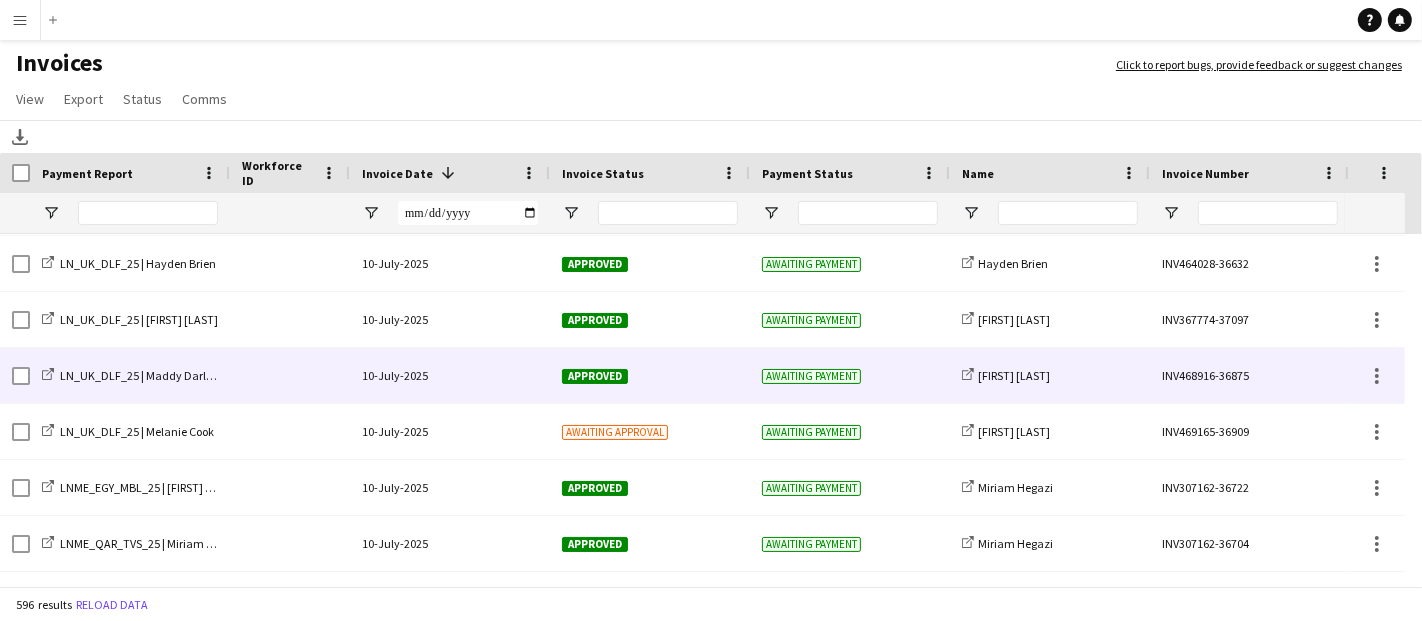 scroll, scrollTop: 111, scrollLeft: 0, axis: vertical 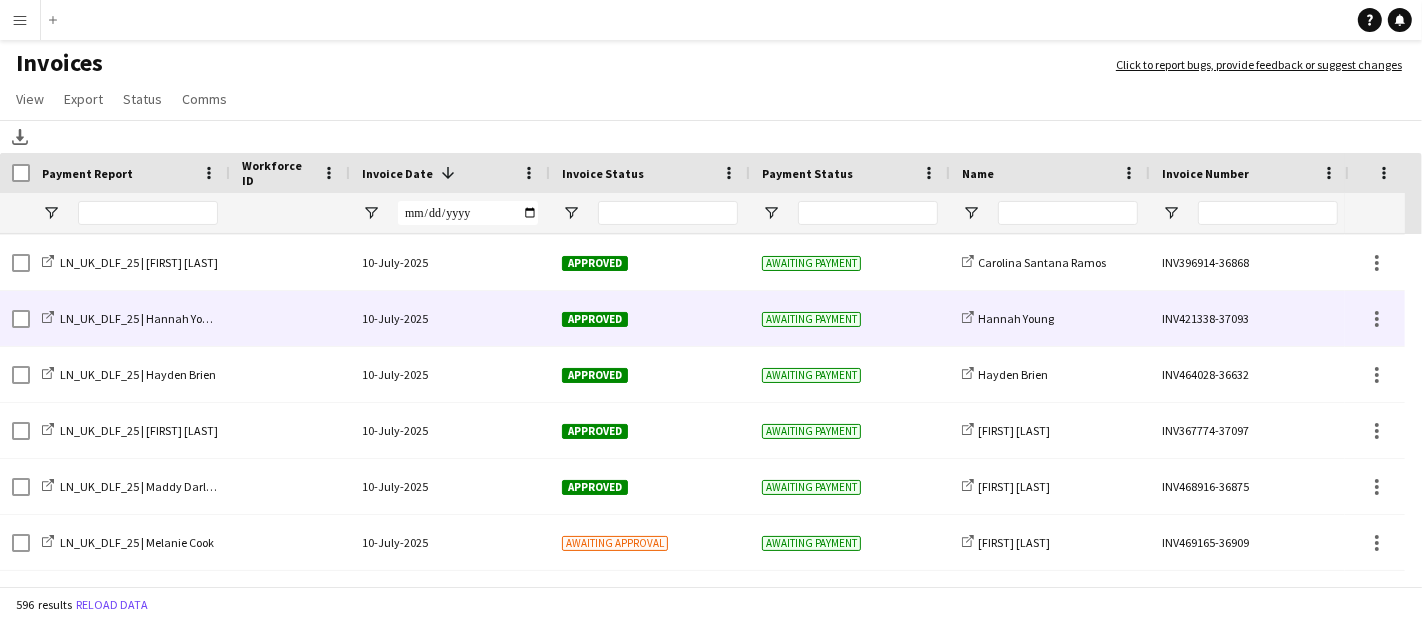 click on "10-July-2025" 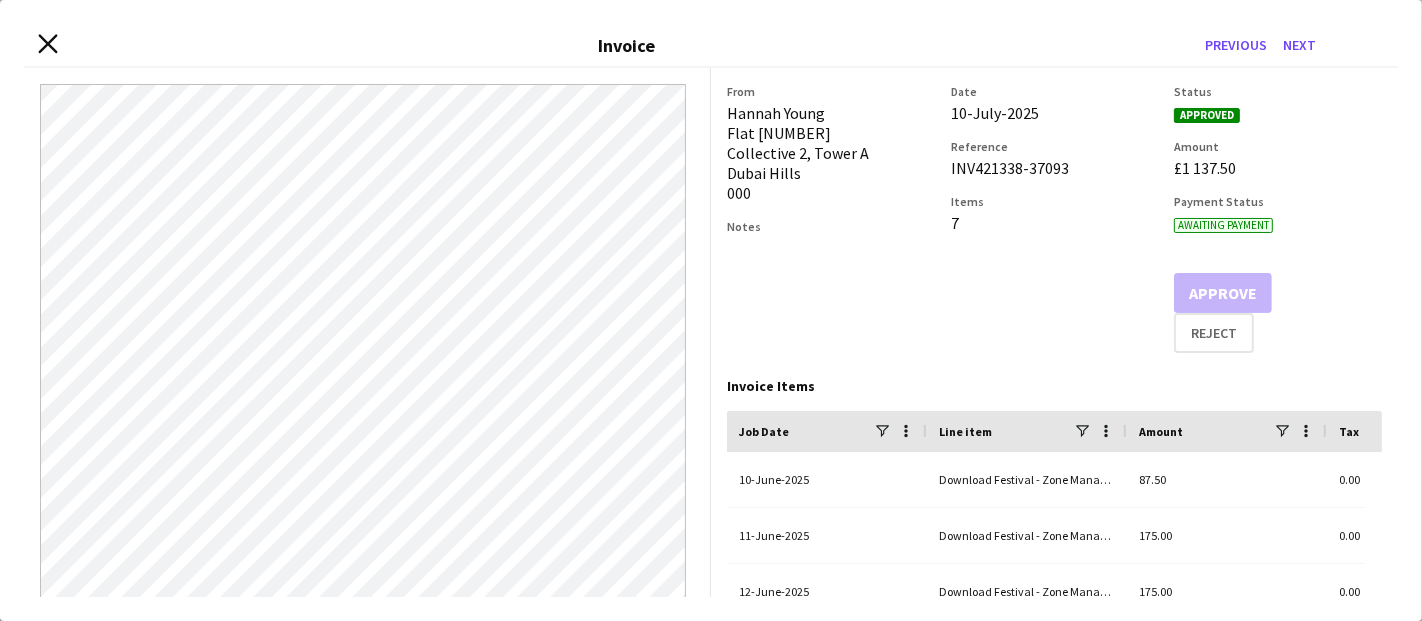 click on "Close invoice dialog" 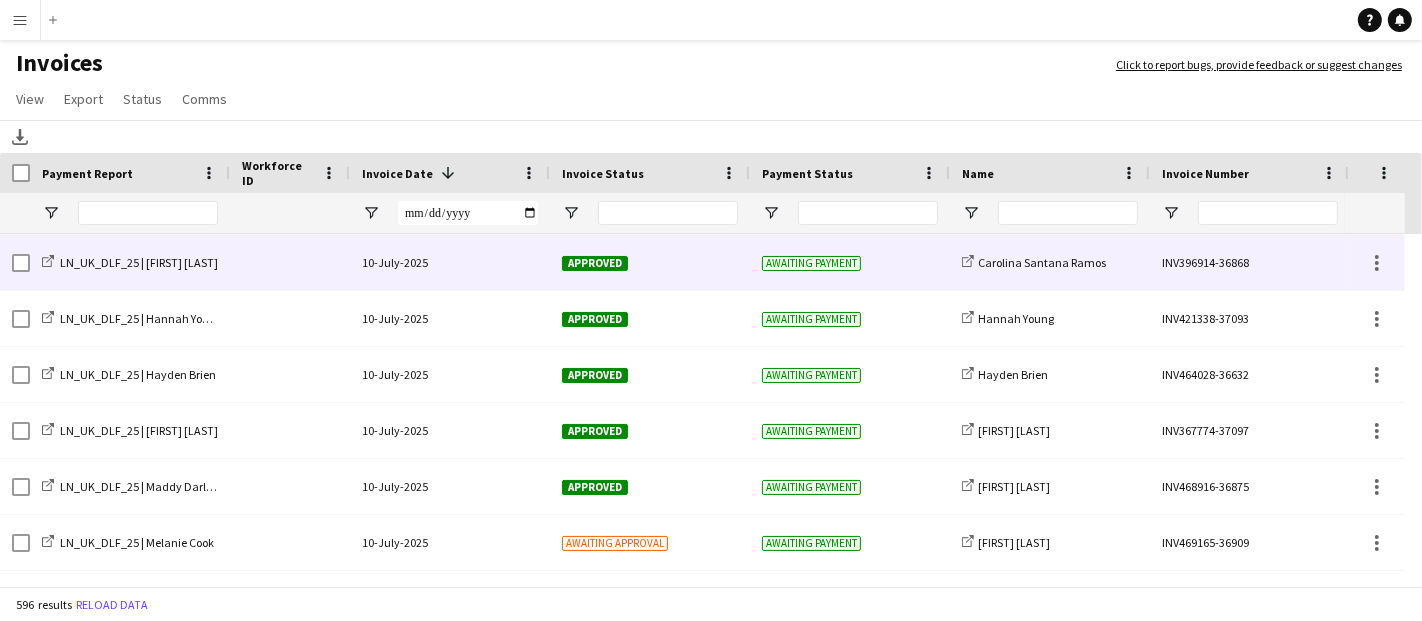 click on "10-July-2025" 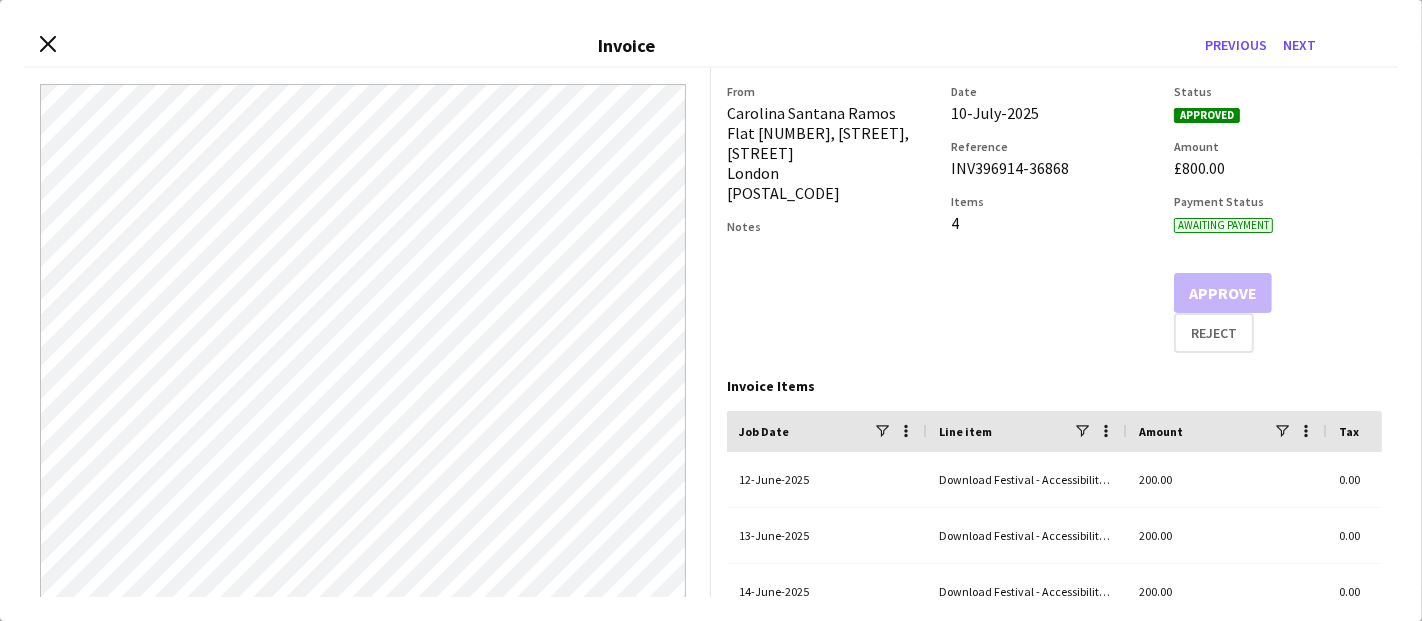 scroll, scrollTop: 0, scrollLeft: 0, axis: both 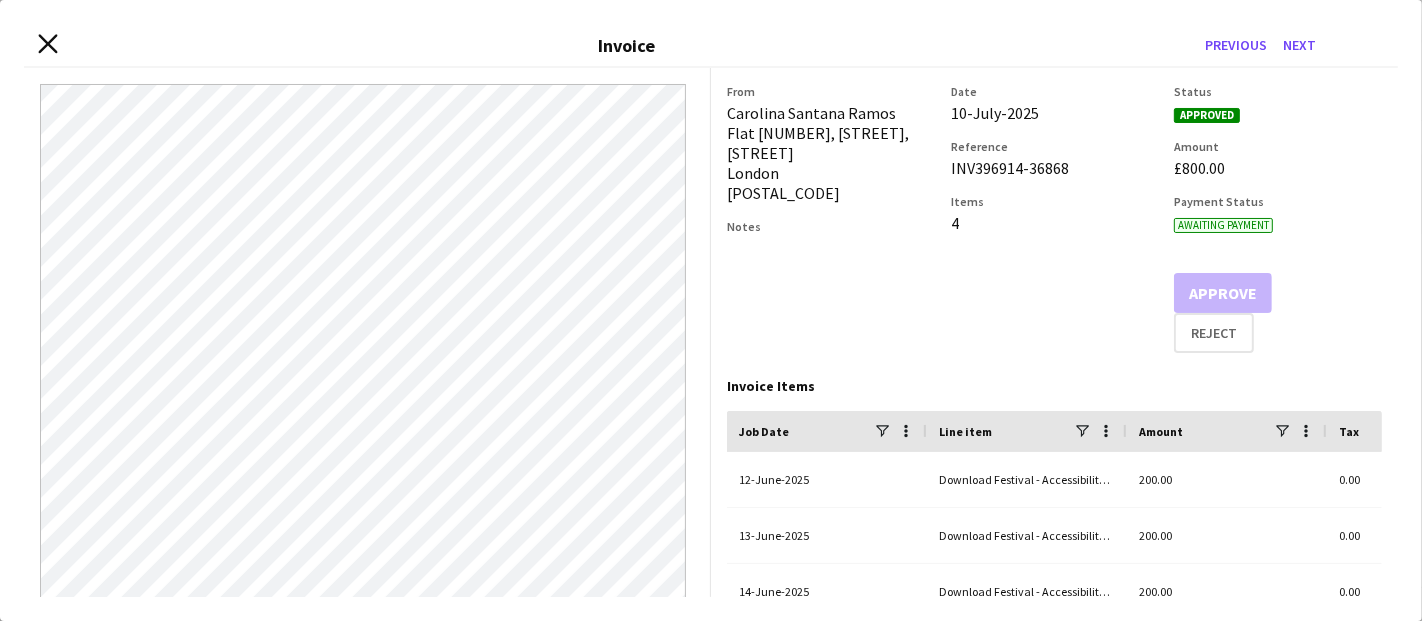 click 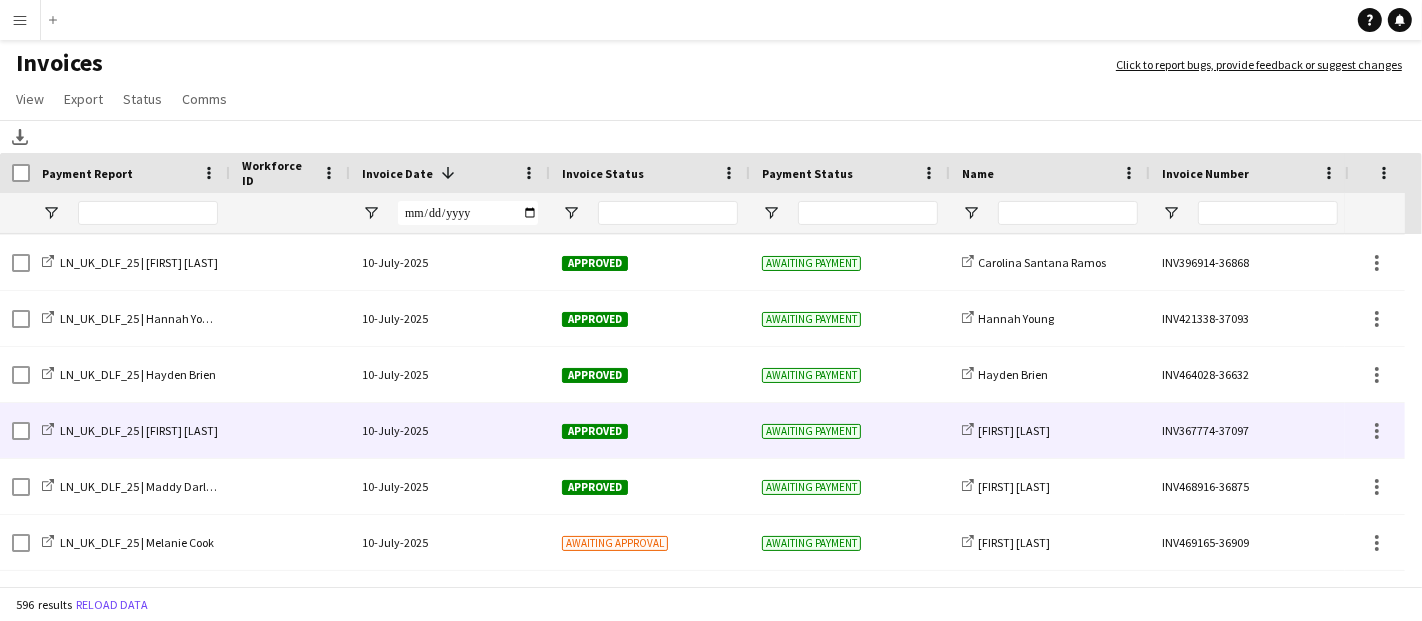 scroll, scrollTop: 33, scrollLeft: 0, axis: vertical 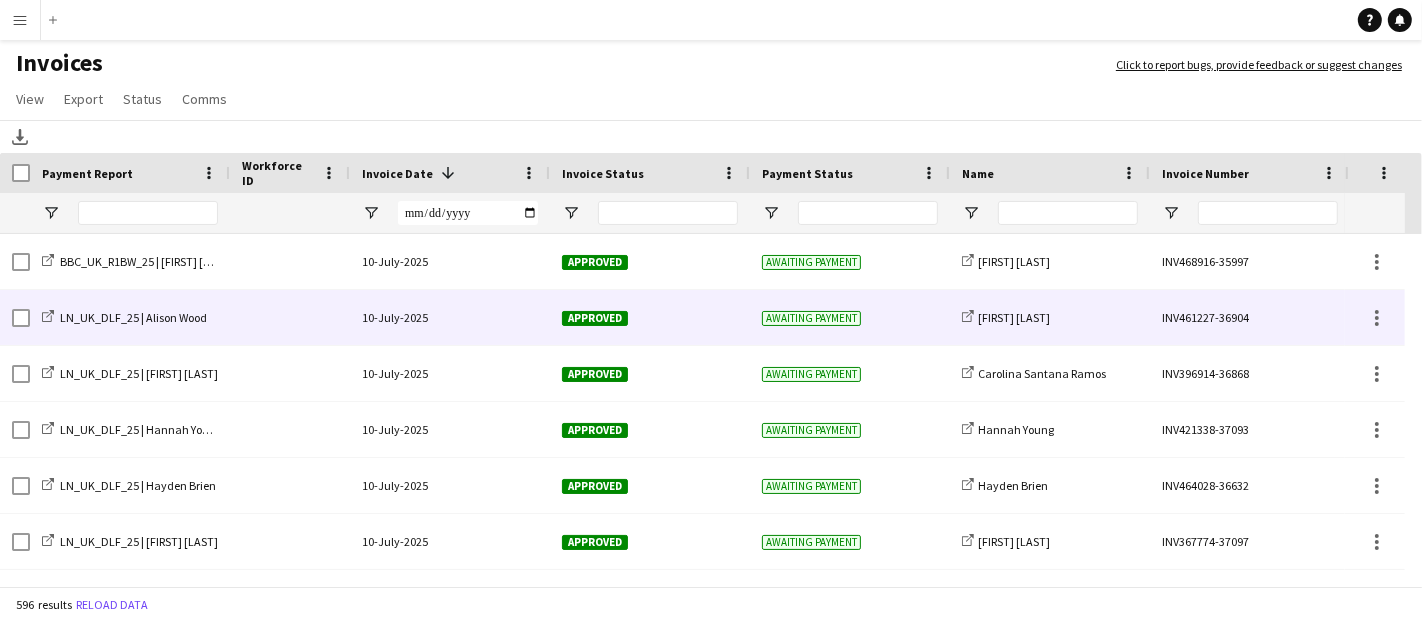 click on "10-July-2025" 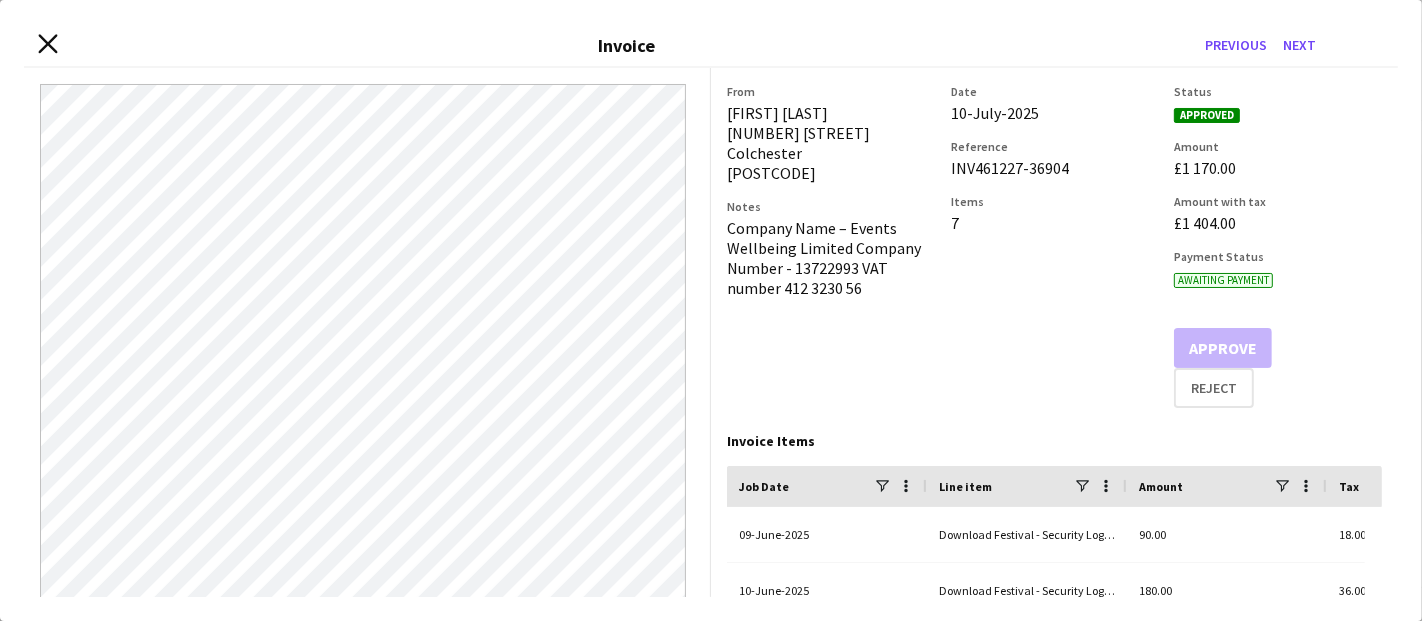 click on "Close invoice dialog" 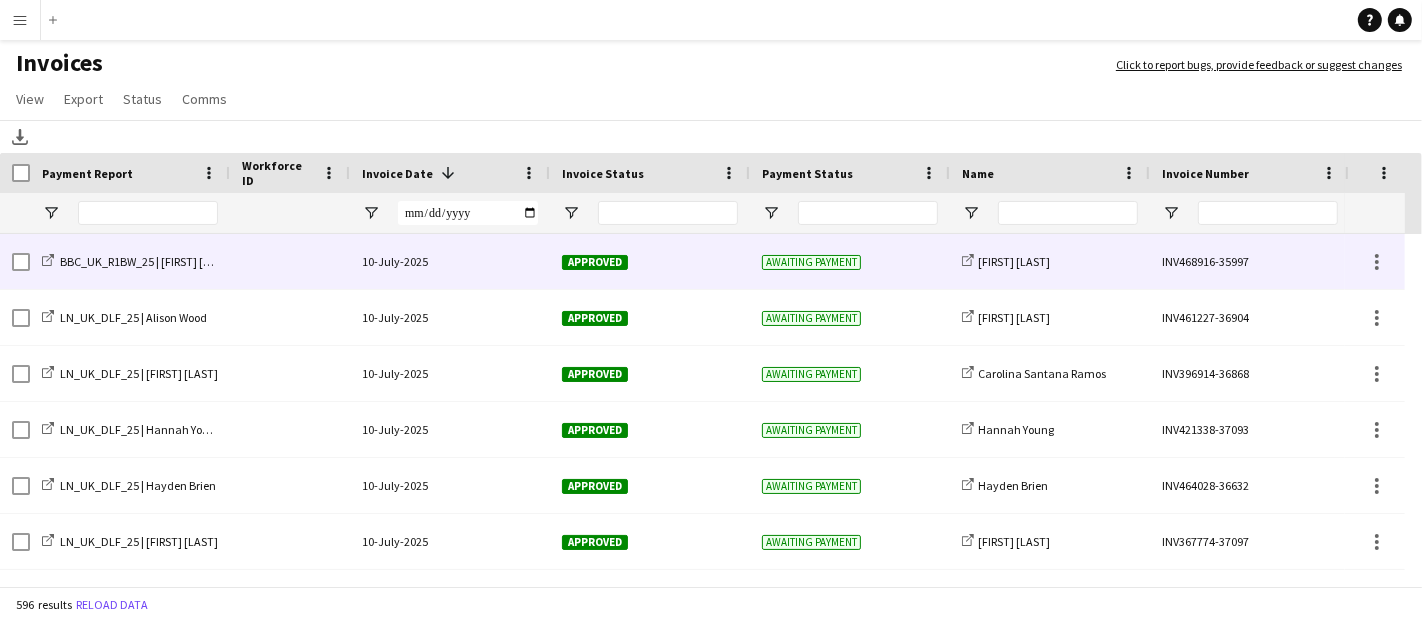 click on "10-July-2025" 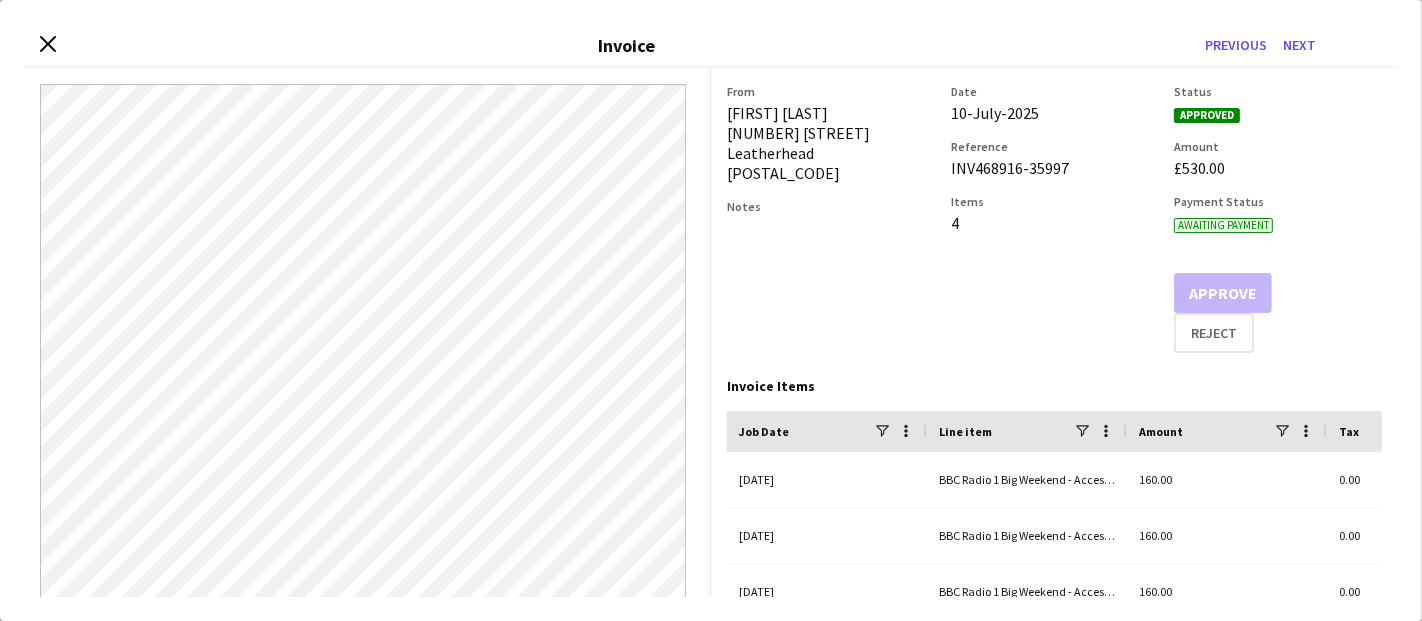 scroll, scrollTop: 333, scrollLeft: 0, axis: vertical 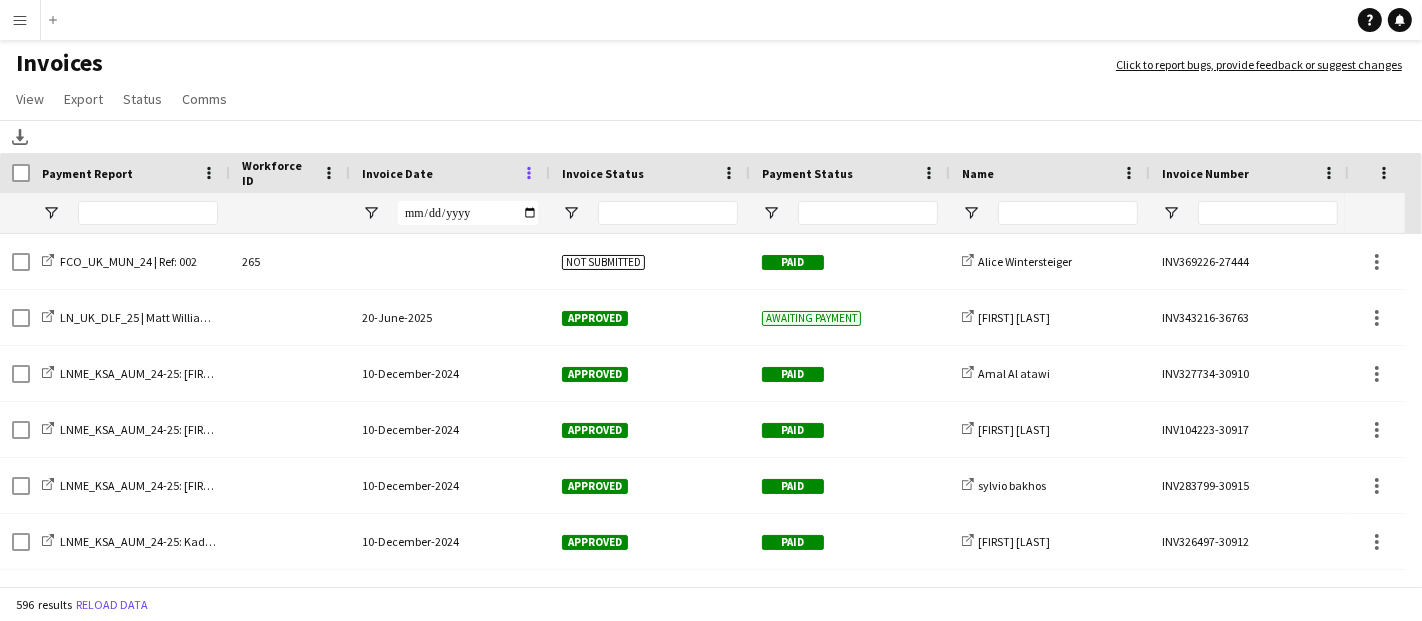 click 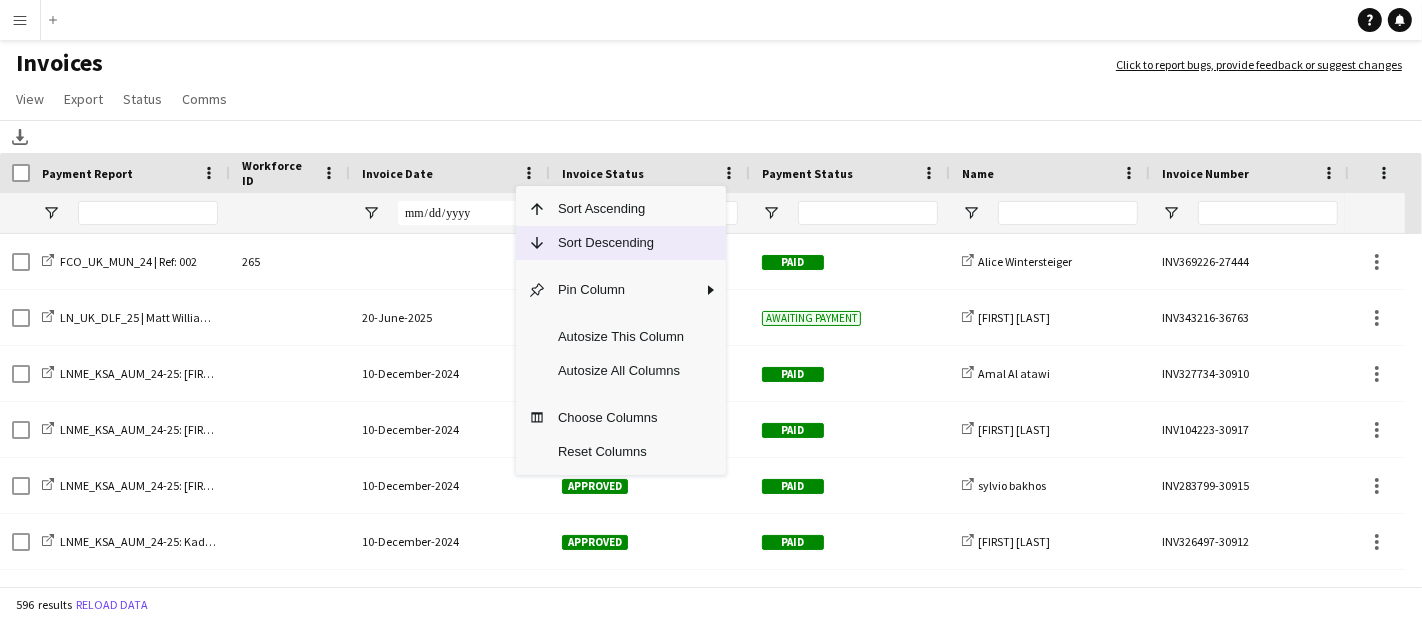 click on "Sort Descending" 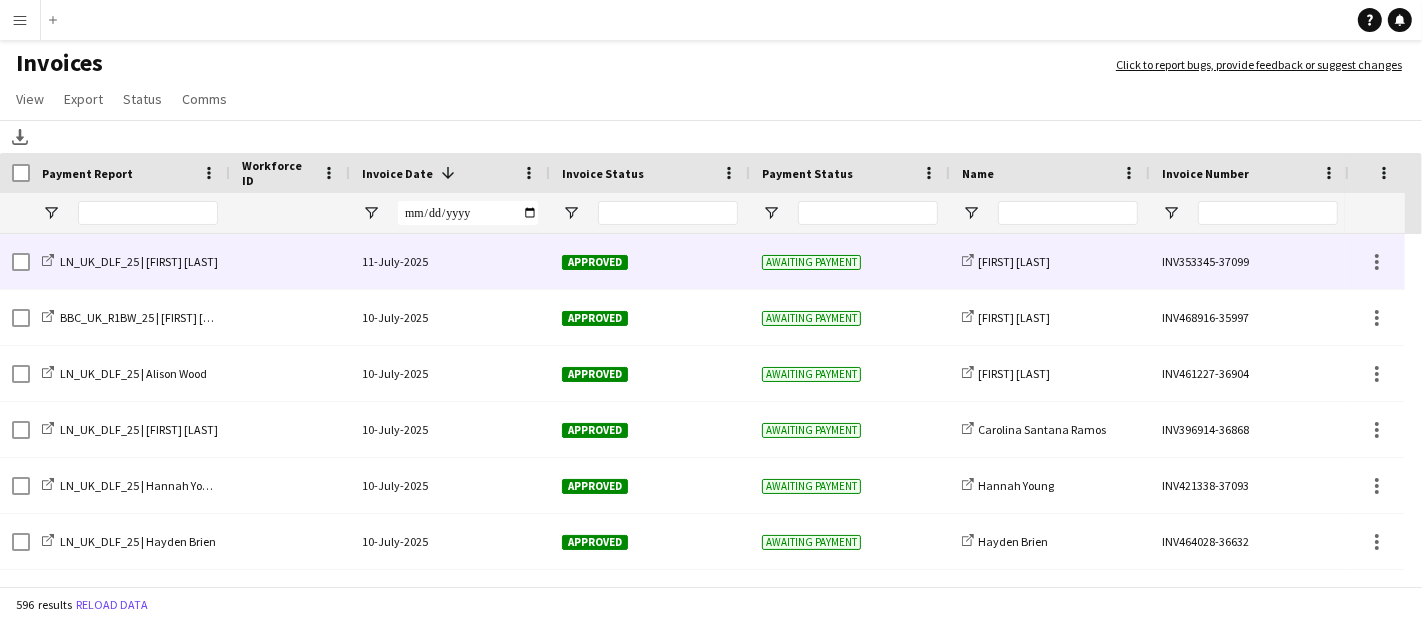click on "11-July-2025" 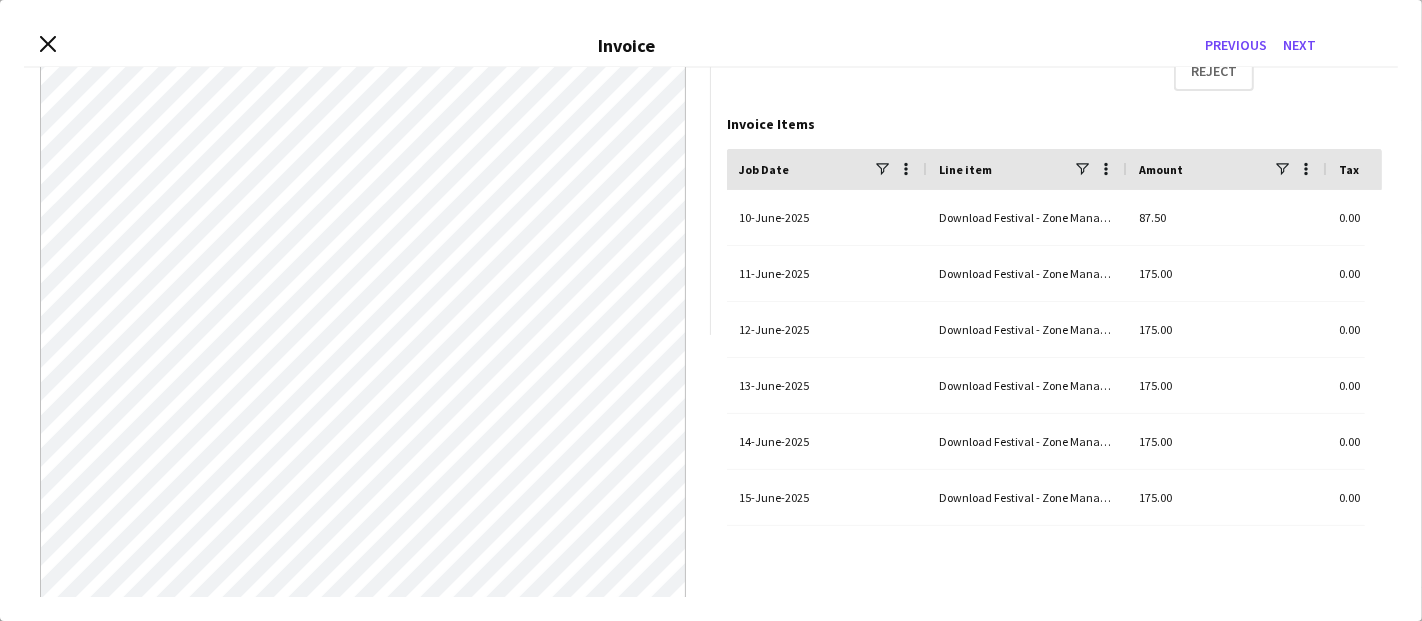 scroll, scrollTop: 111, scrollLeft: 0, axis: vertical 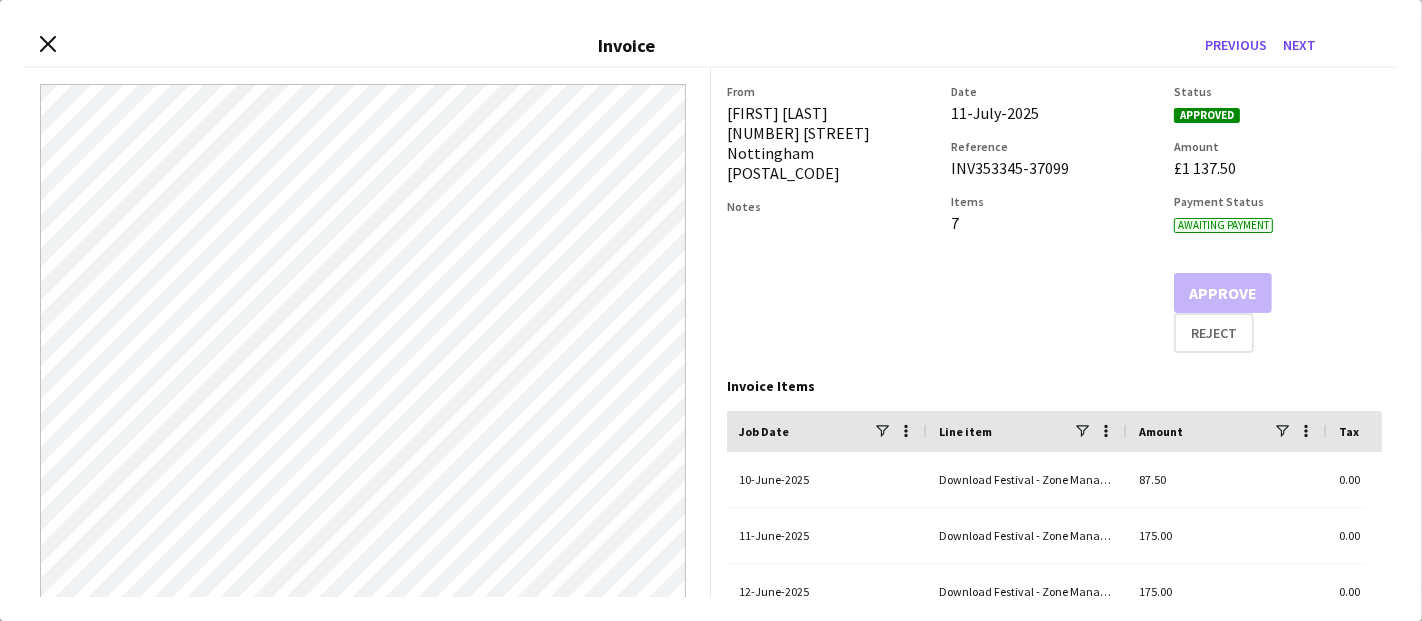 click on "Close invoice dialog" 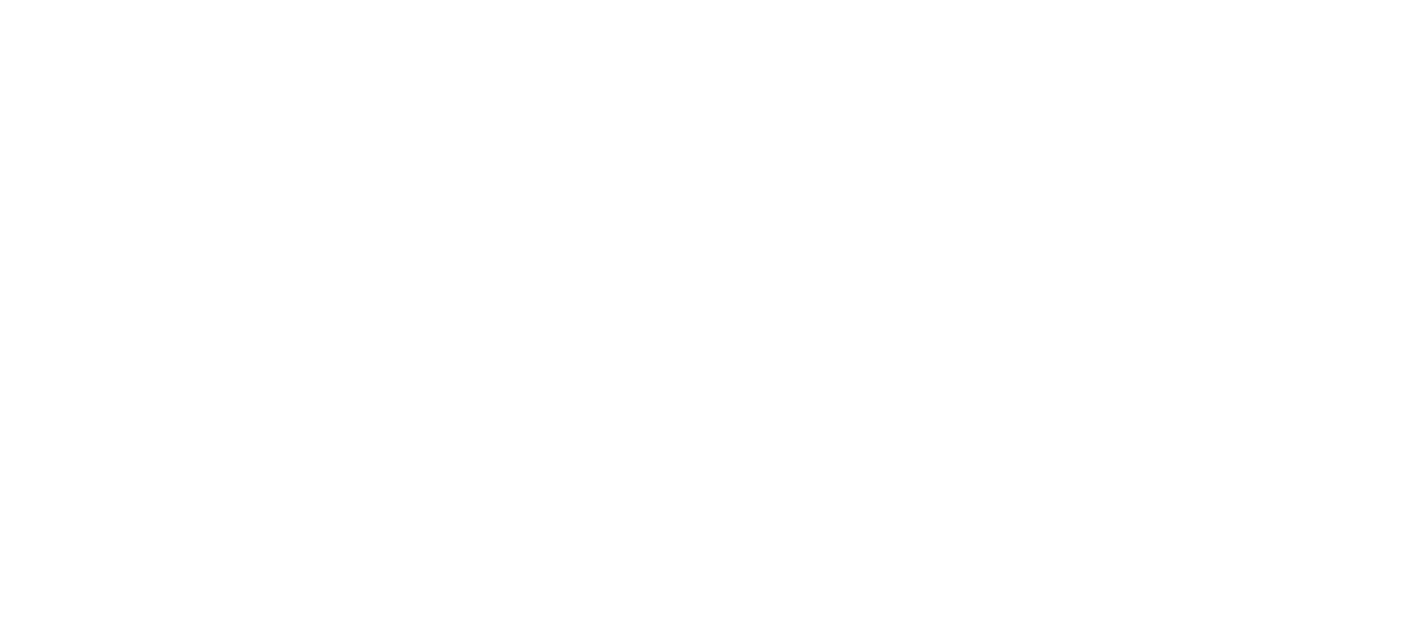 scroll, scrollTop: 0, scrollLeft: 0, axis: both 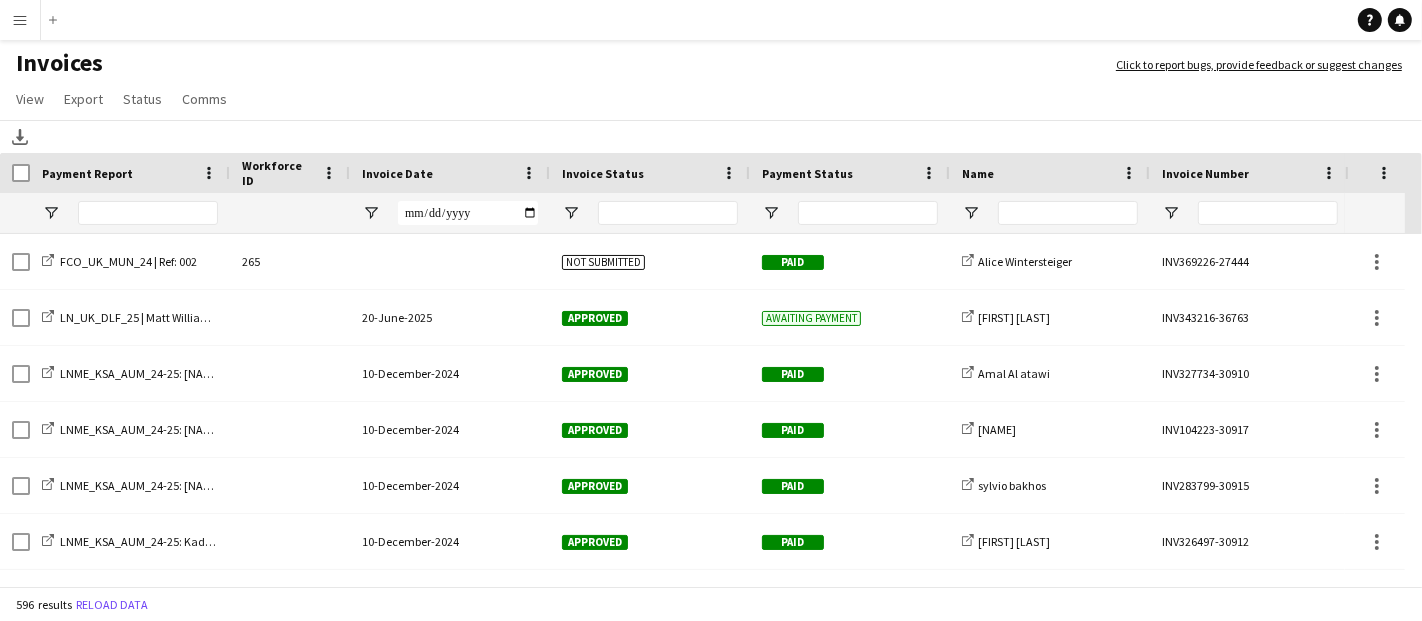 click 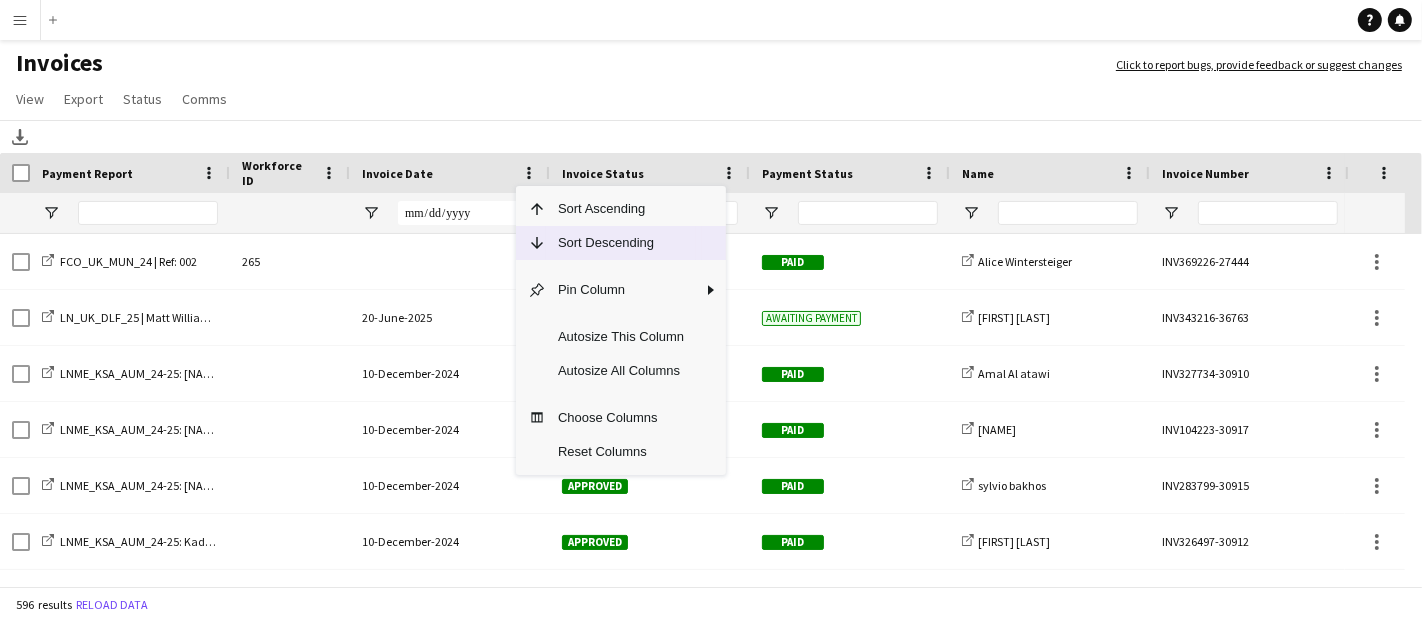 click on "Sort Descending" 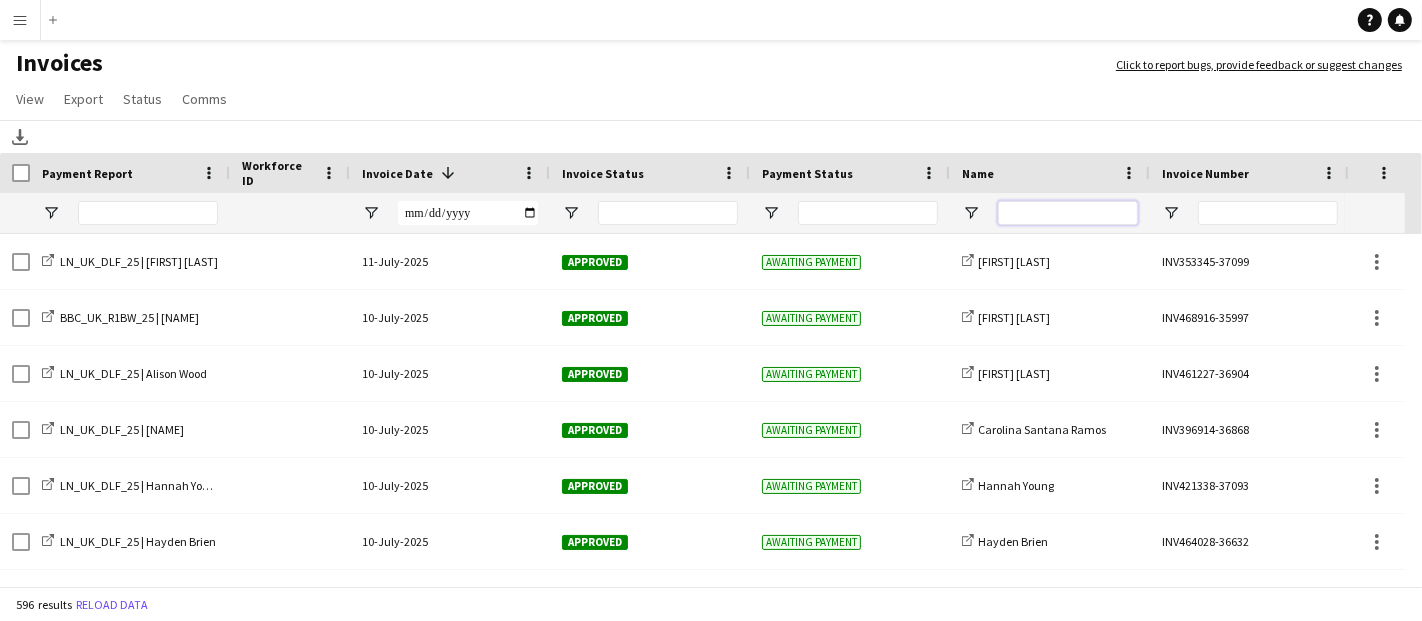 click at bounding box center [1068, 213] 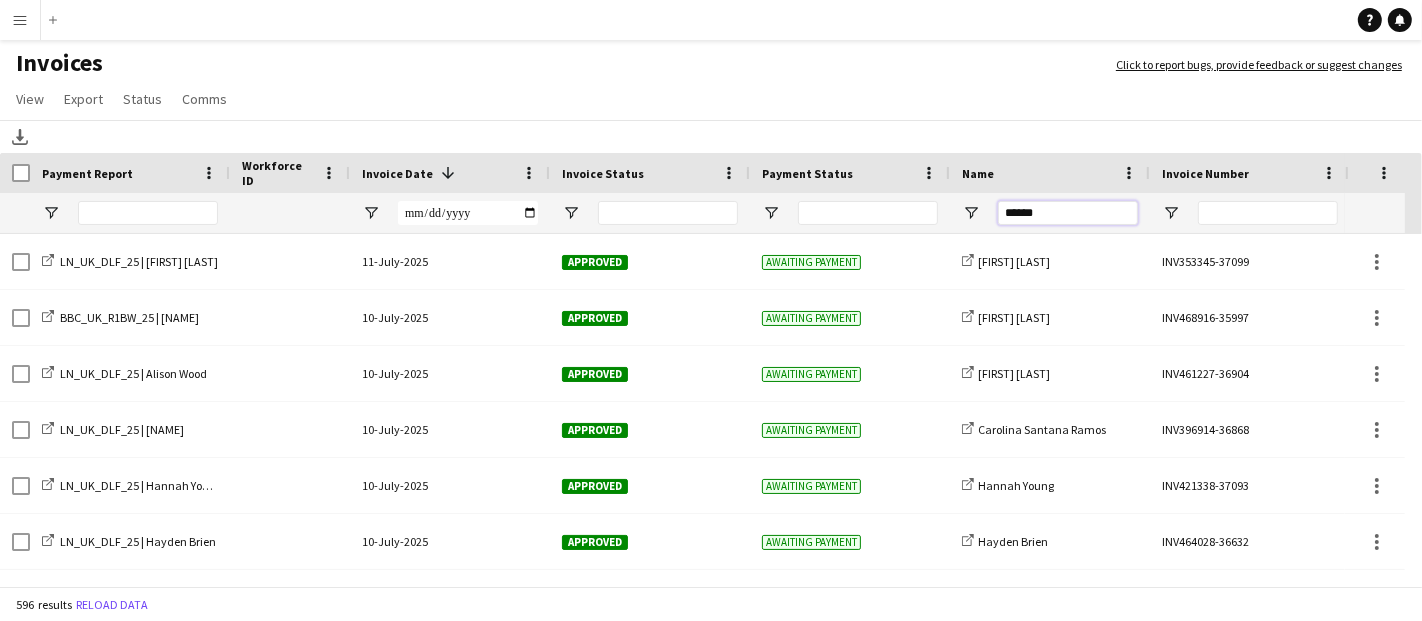 type on "******" 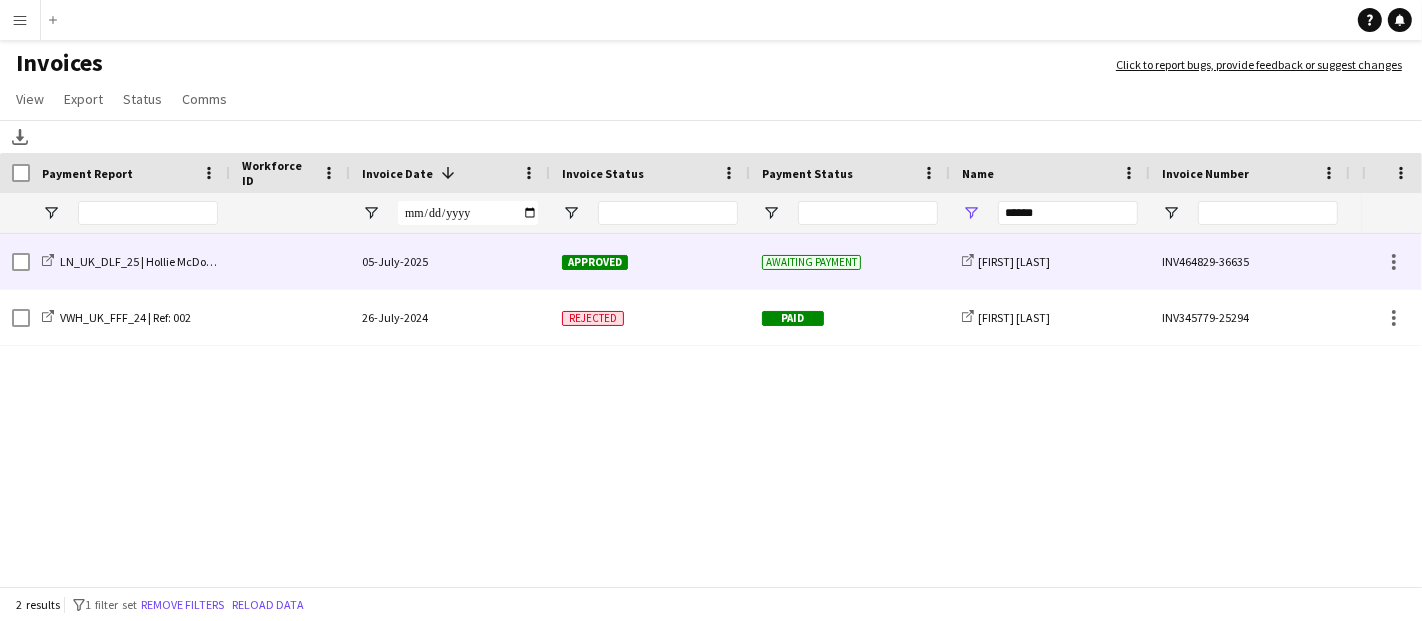click 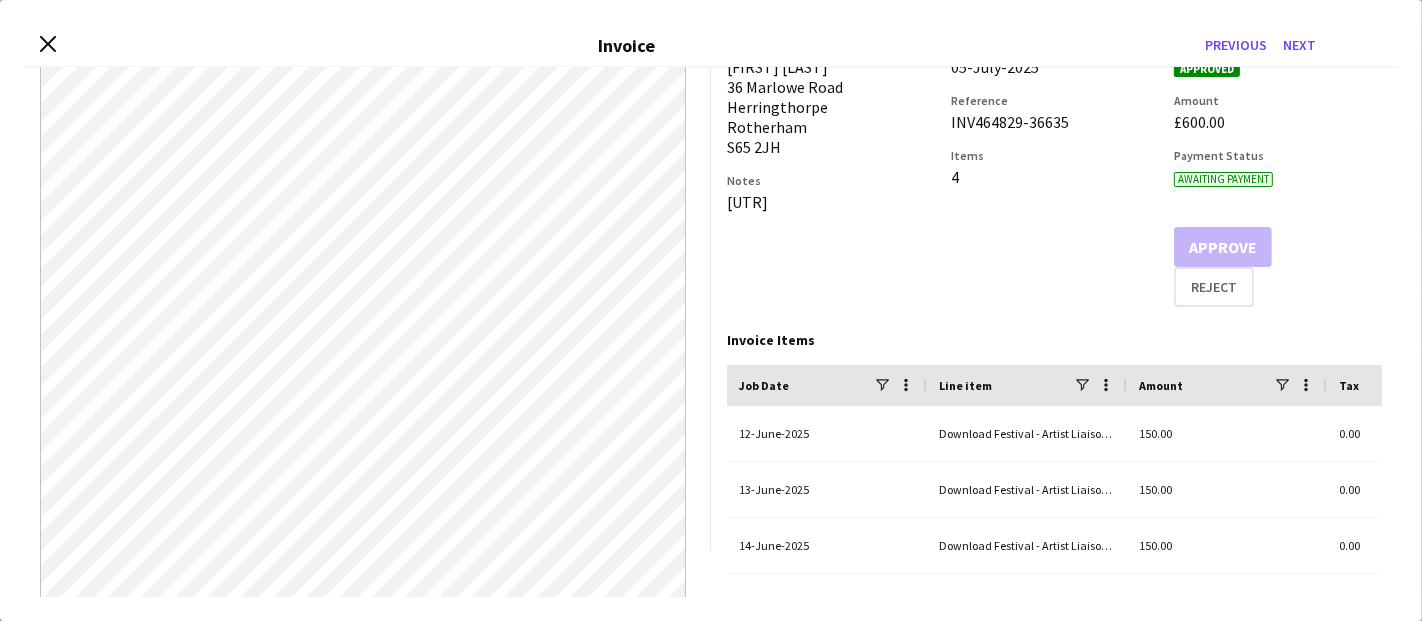 scroll, scrollTop: 0, scrollLeft: 0, axis: both 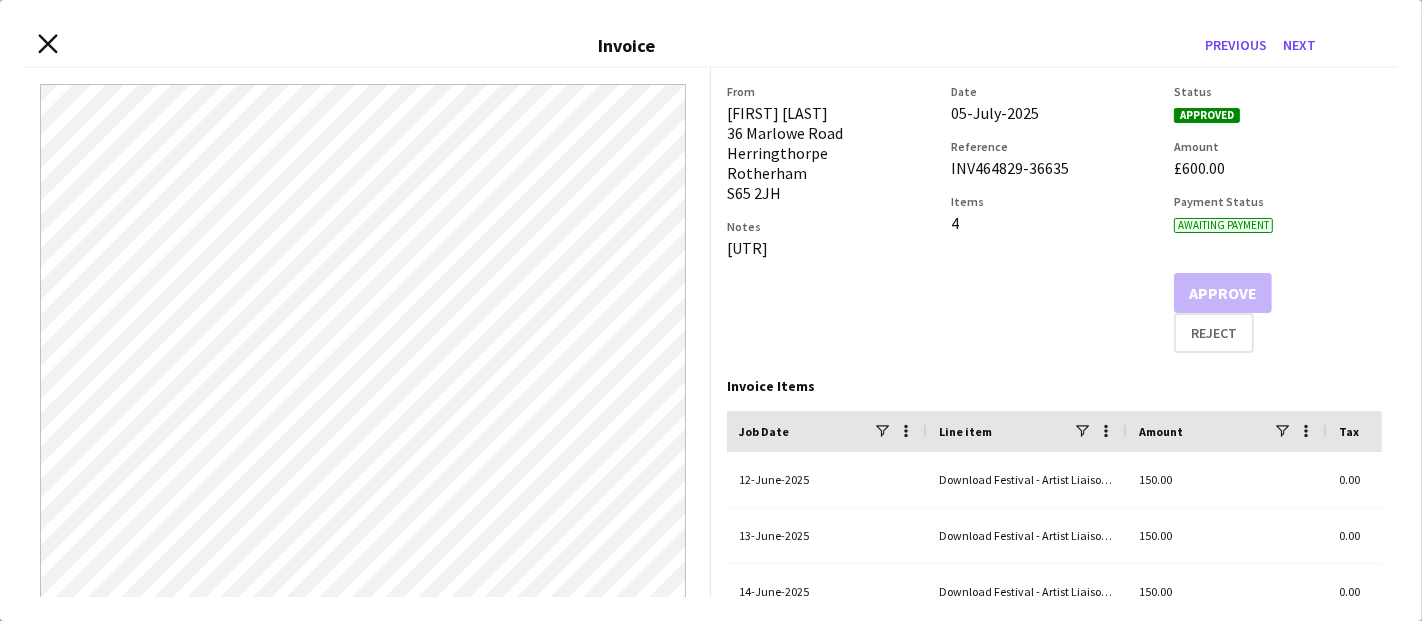 click 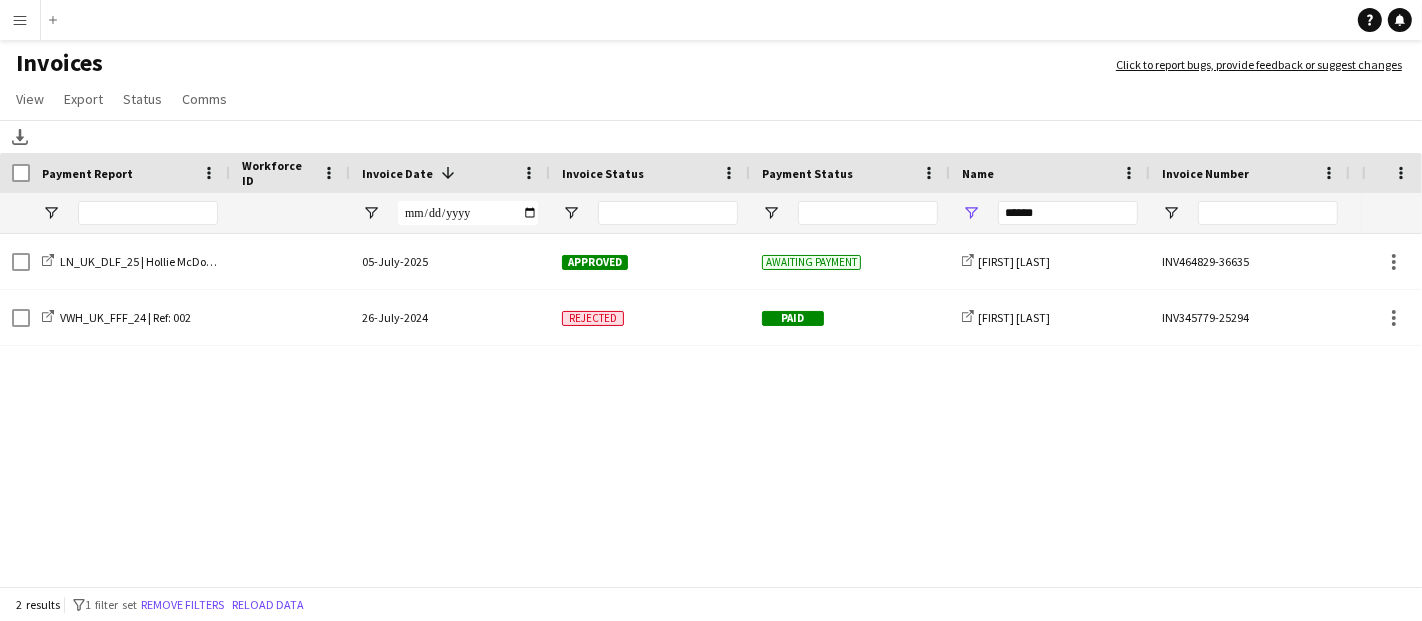click on "Menu" at bounding box center [20, 20] 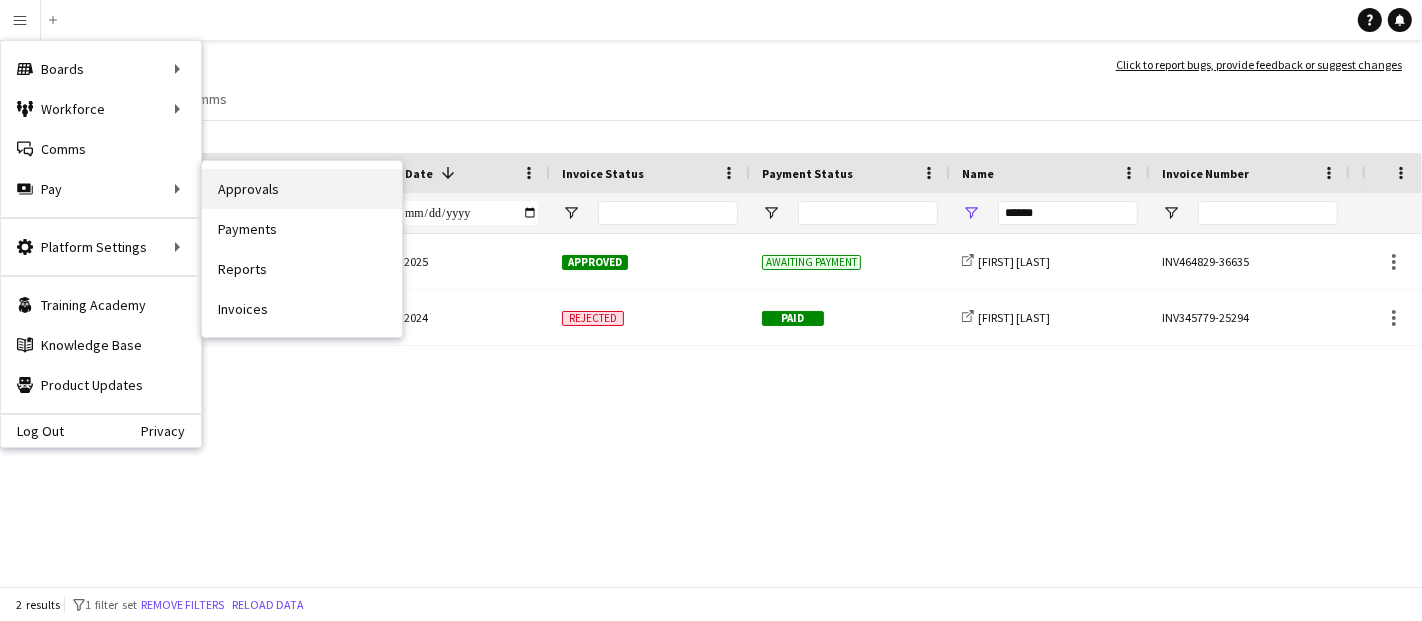 click on "Approvals" at bounding box center [302, 189] 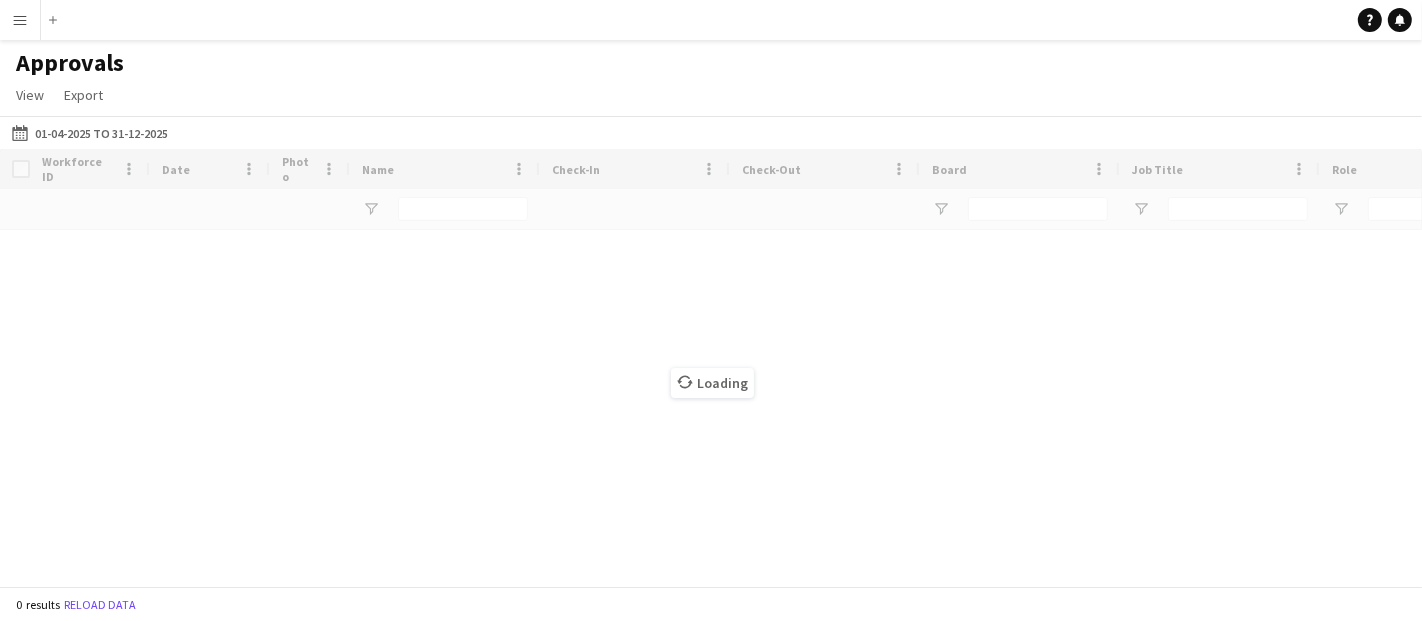 type on "**********" 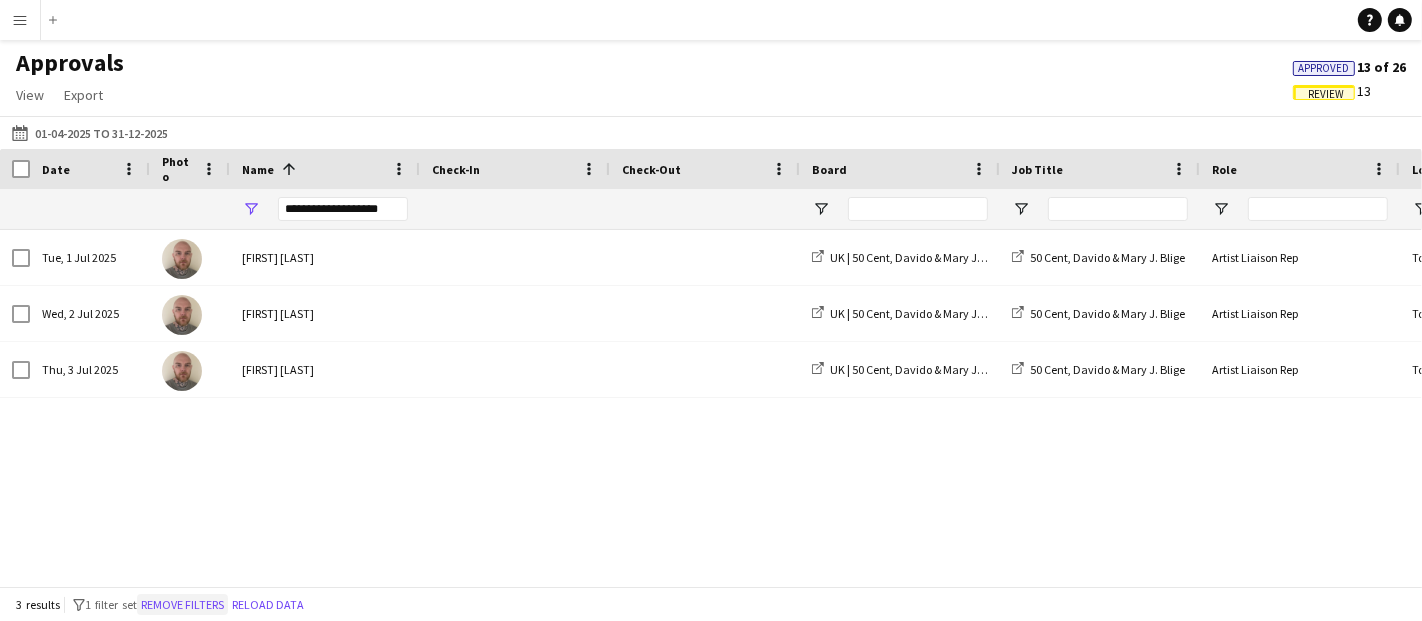 click on "Remove filters" 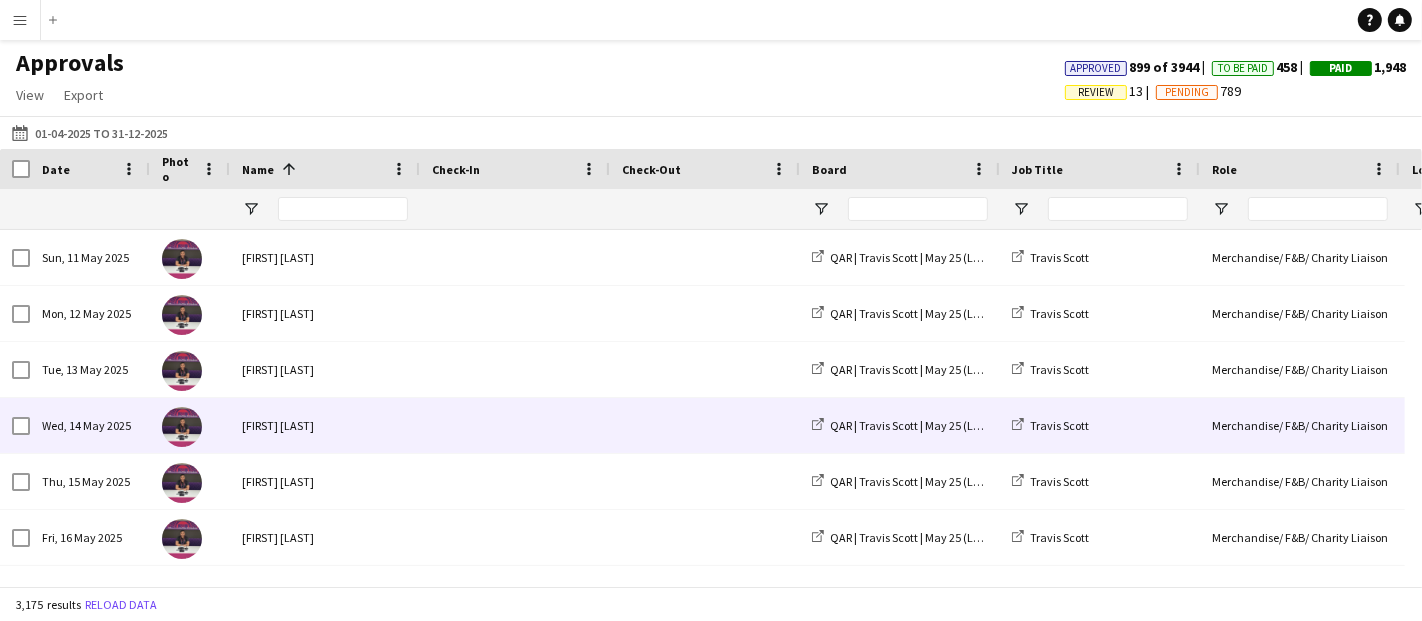 scroll, scrollTop: 444, scrollLeft: 0, axis: vertical 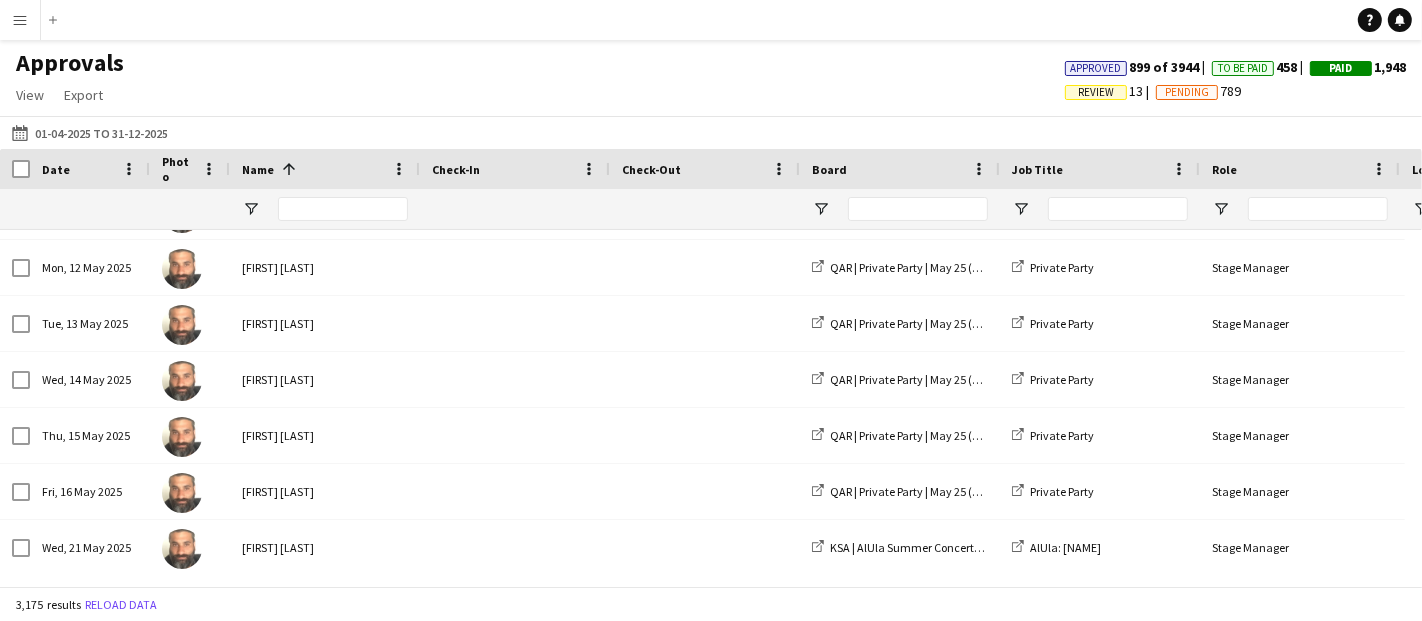 click on "Review" 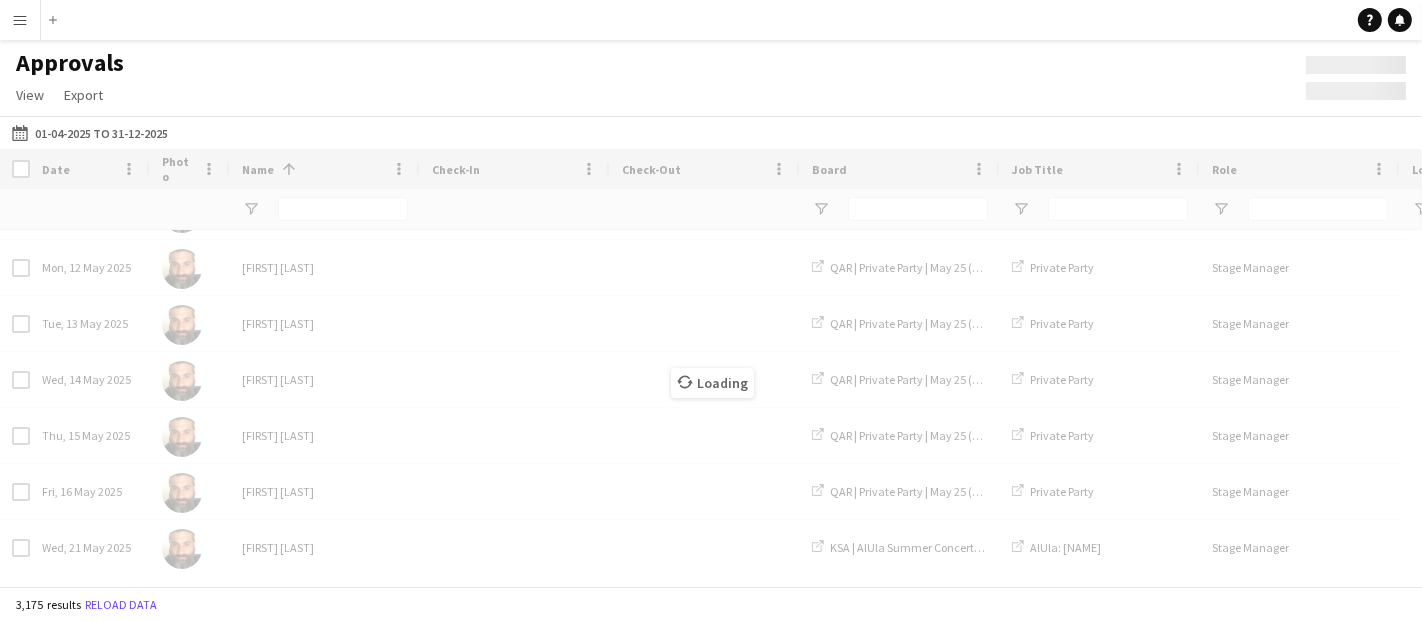 scroll, scrollTop: 388, scrollLeft: 0, axis: vertical 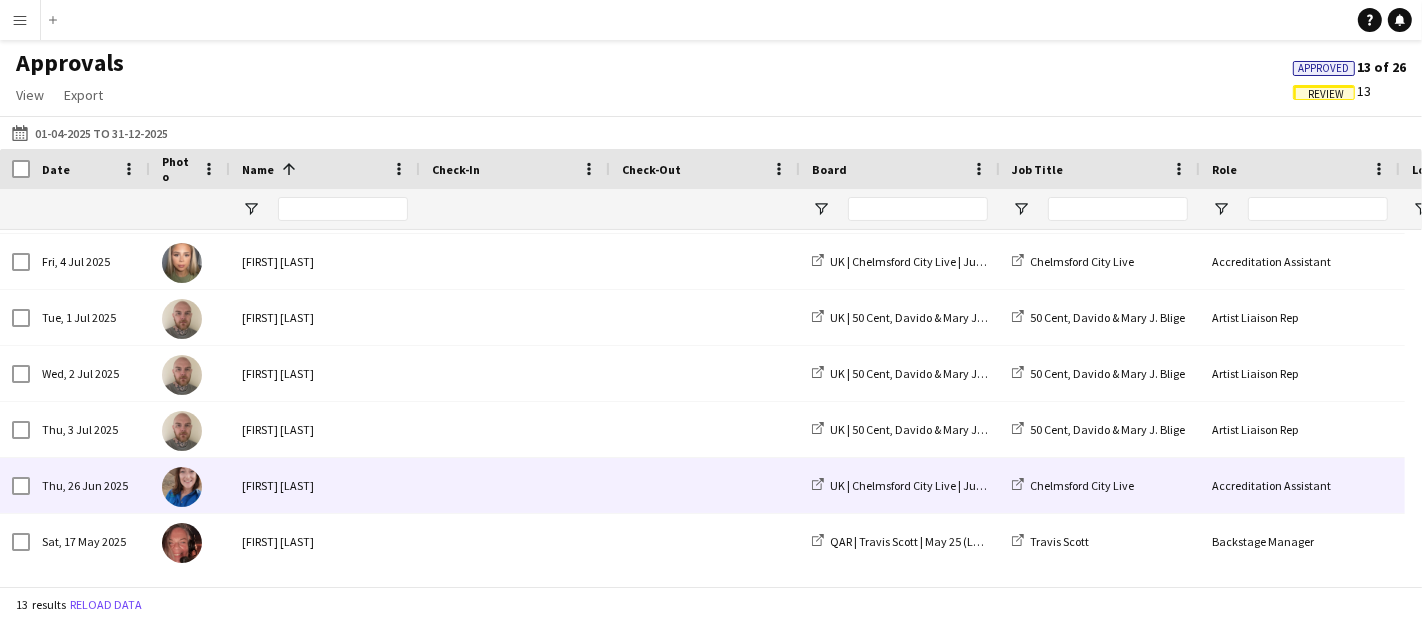 click on "Sophie Court" at bounding box center (325, 485) 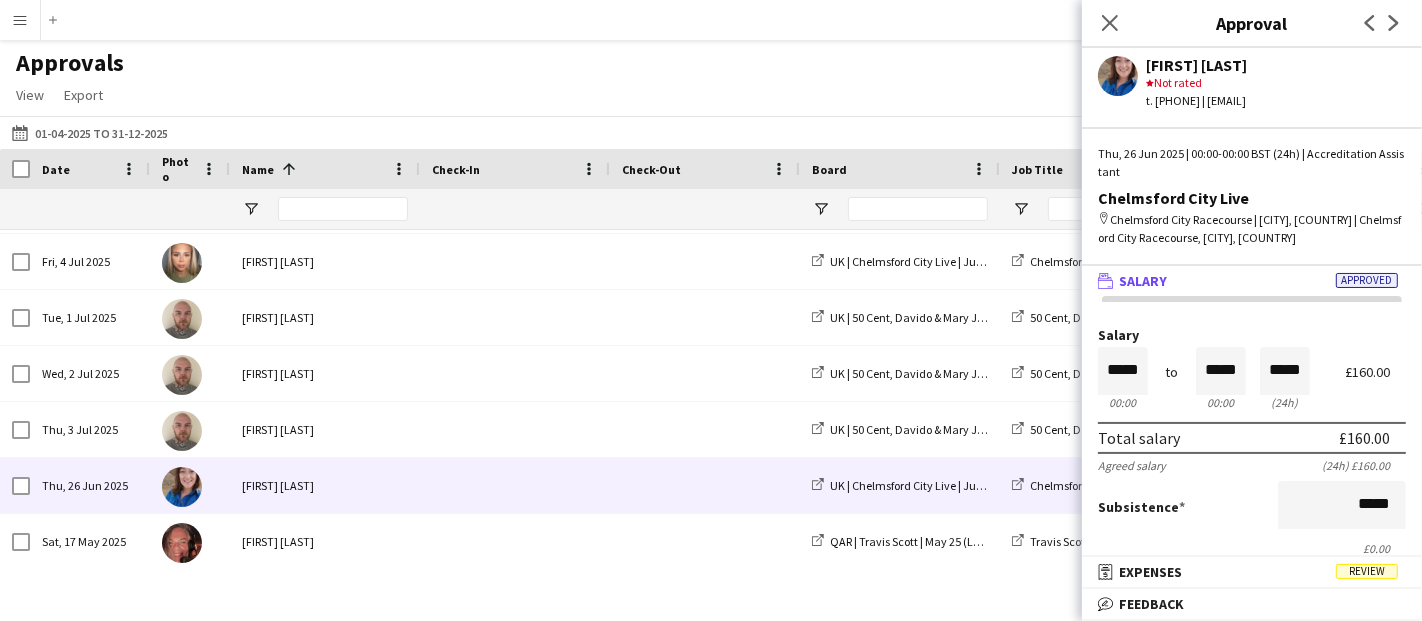 scroll, scrollTop: 0, scrollLeft: 77, axis: horizontal 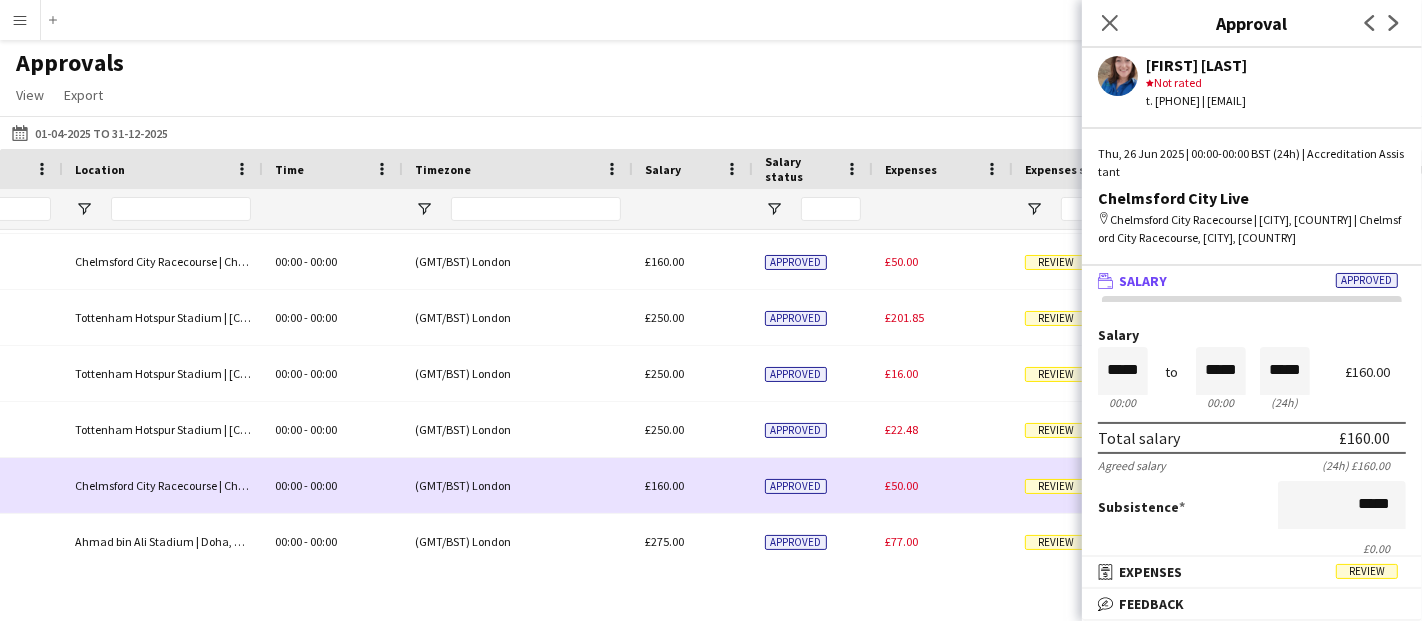 click on "£50.00" at bounding box center [901, 485] 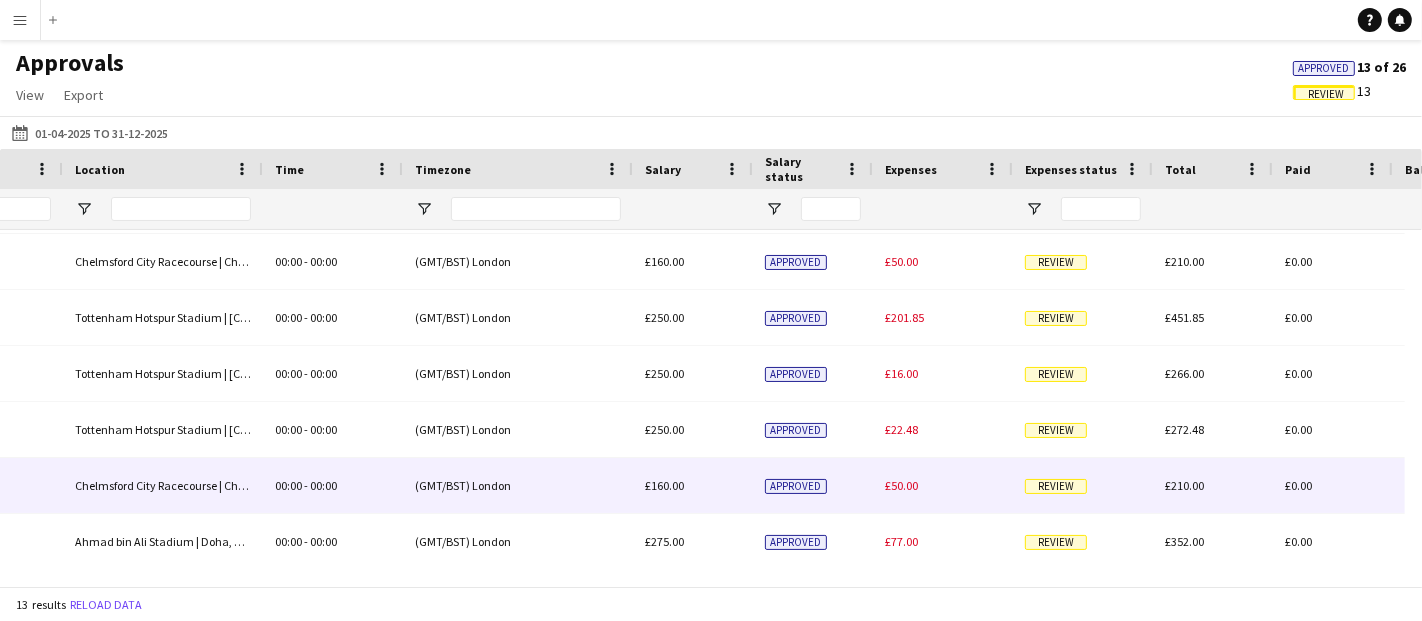 click on "£50.00" at bounding box center (901, 485) 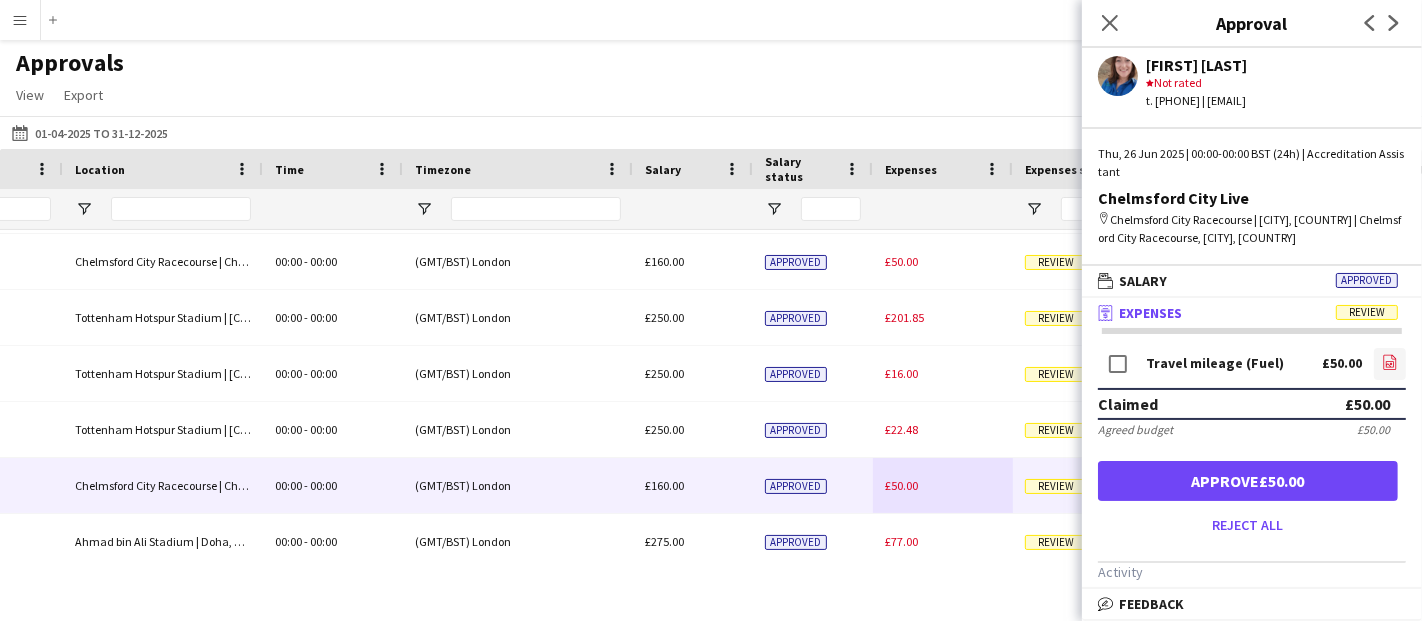 click on "file-image" 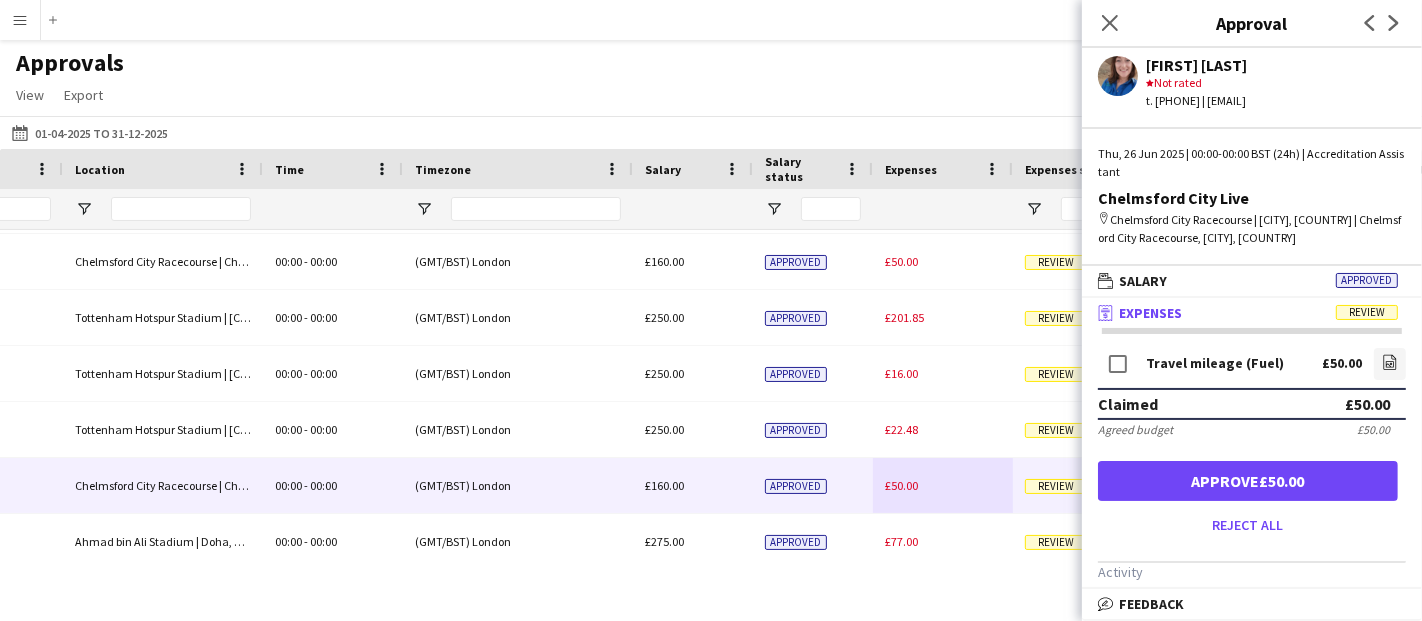 click on "Close pop-in" 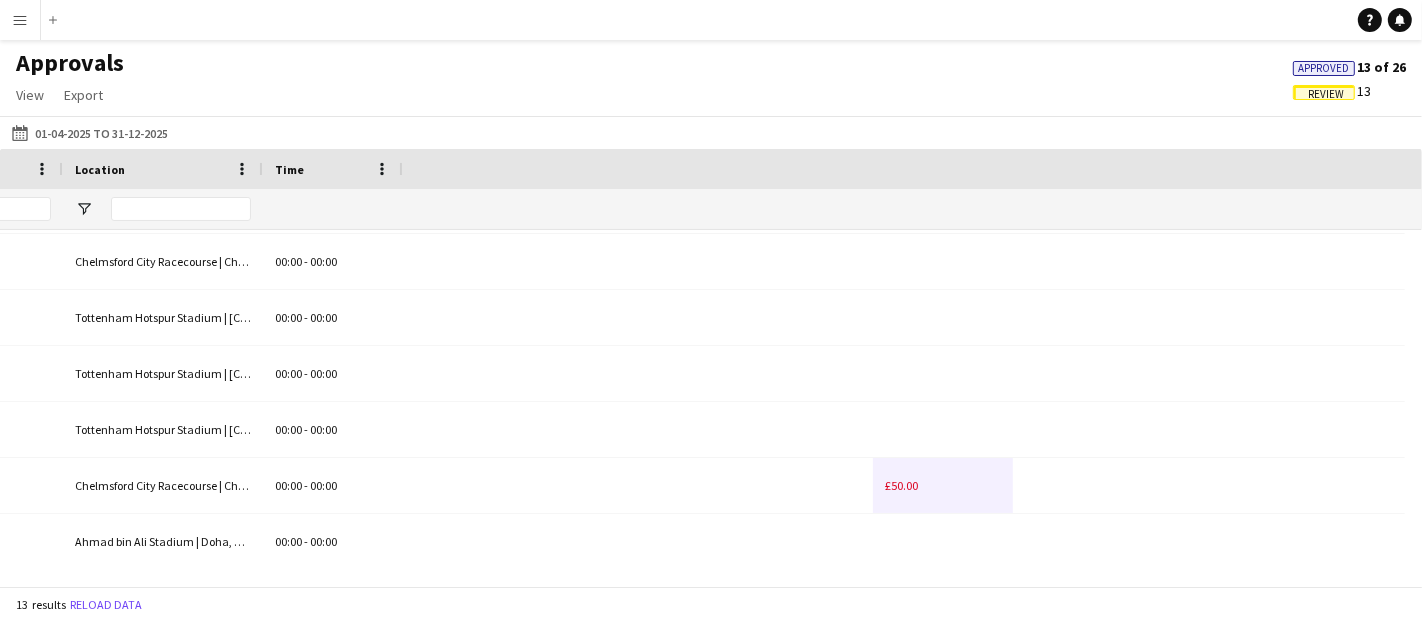 scroll, scrollTop: 0, scrollLeft: 0, axis: both 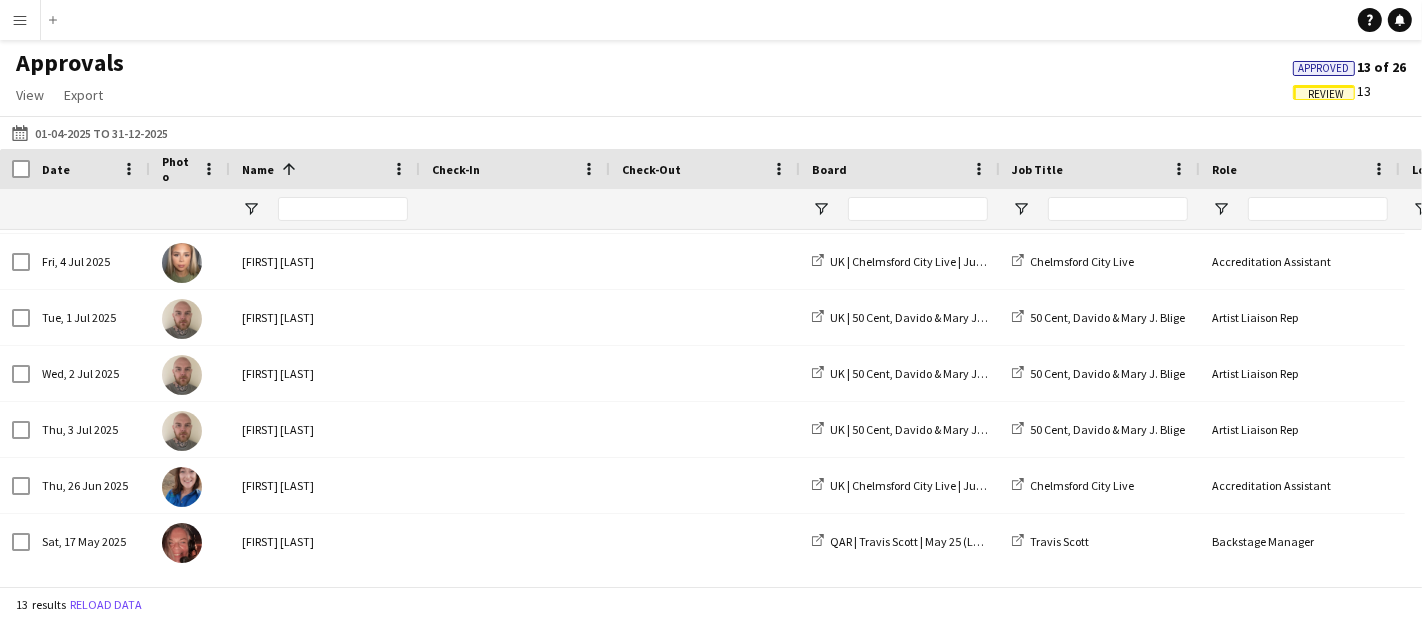 click on "Menu" at bounding box center [20, 20] 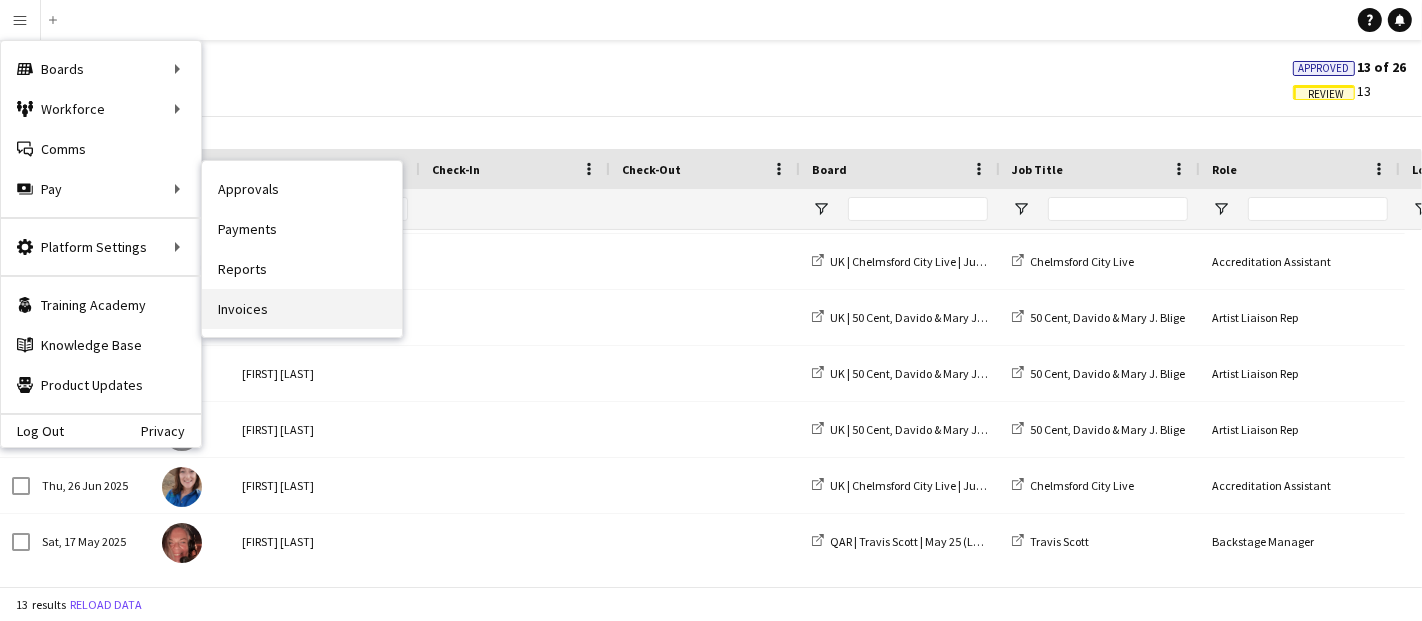 click on "Invoices" at bounding box center (302, 309) 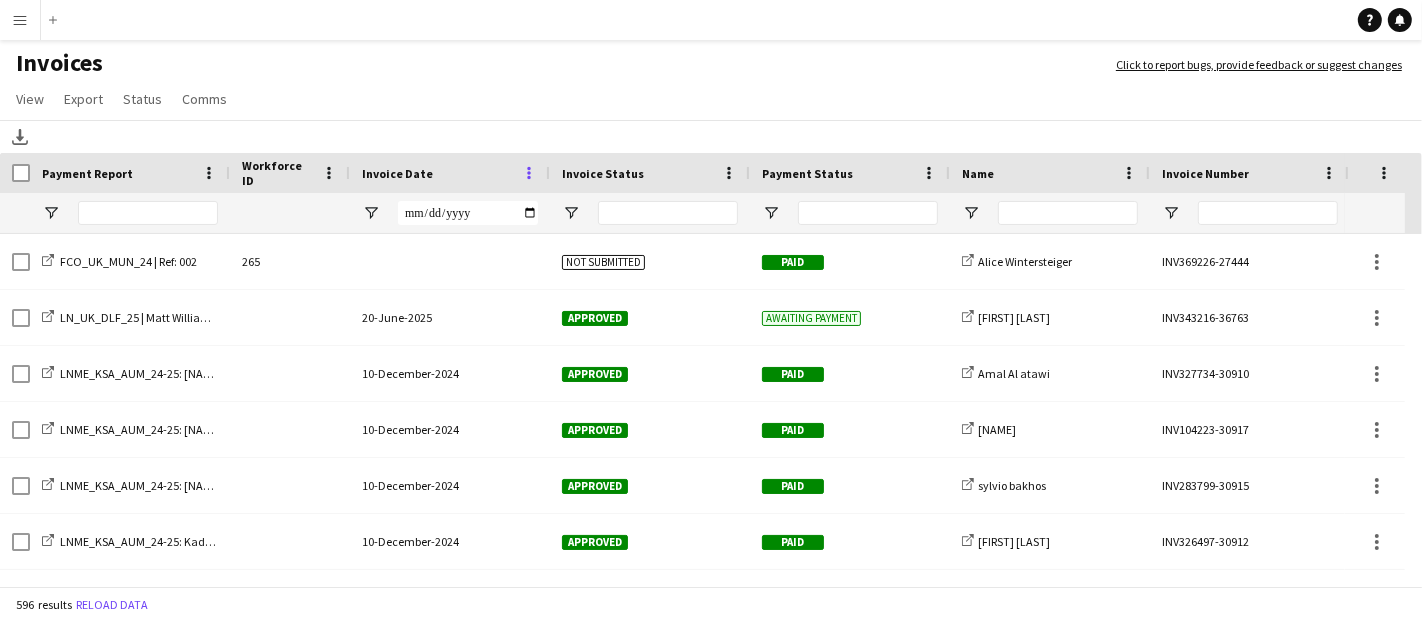 click 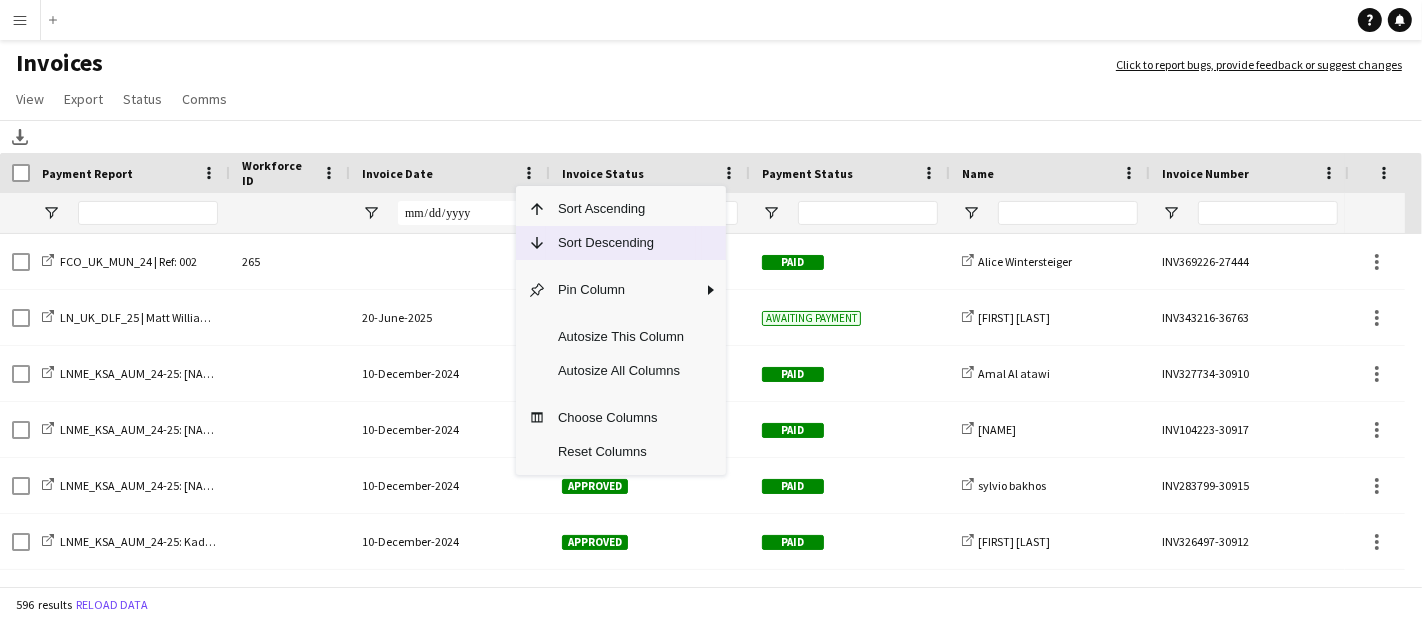 click on "Sort Descending" 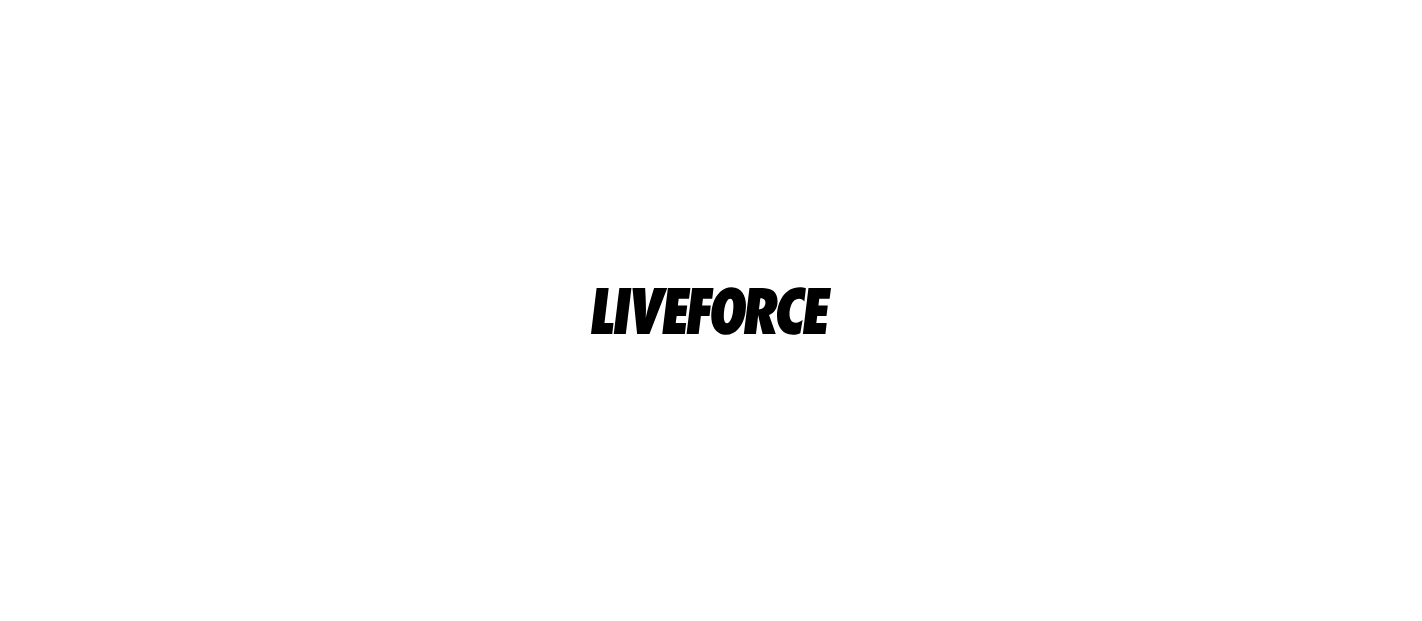 scroll, scrollTop: 0, scrollLeft: 0, axis: both 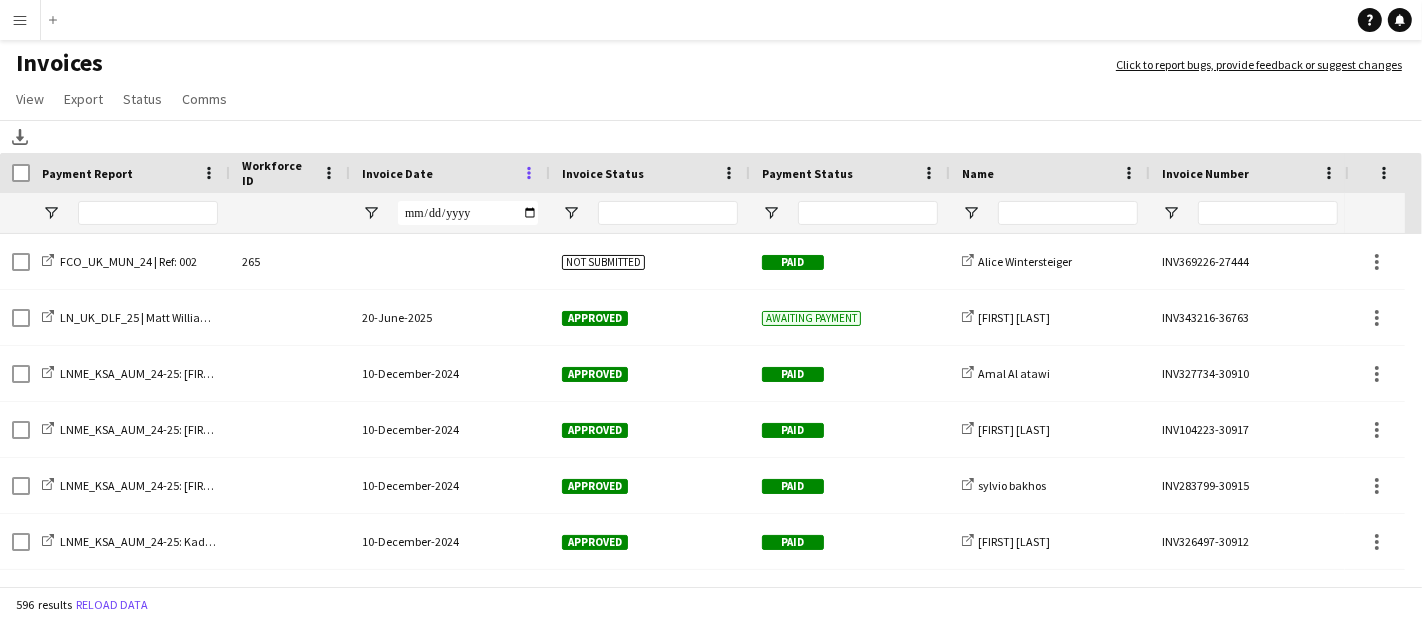 click 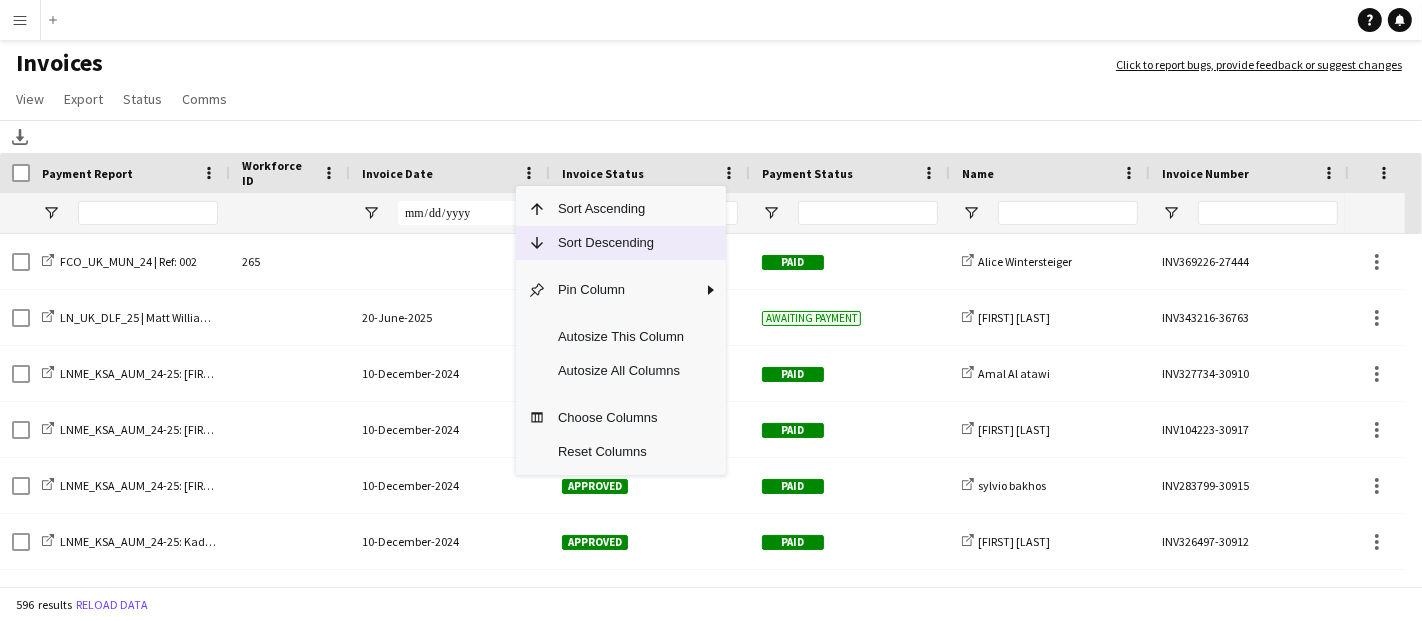 click on "Sort Descending" 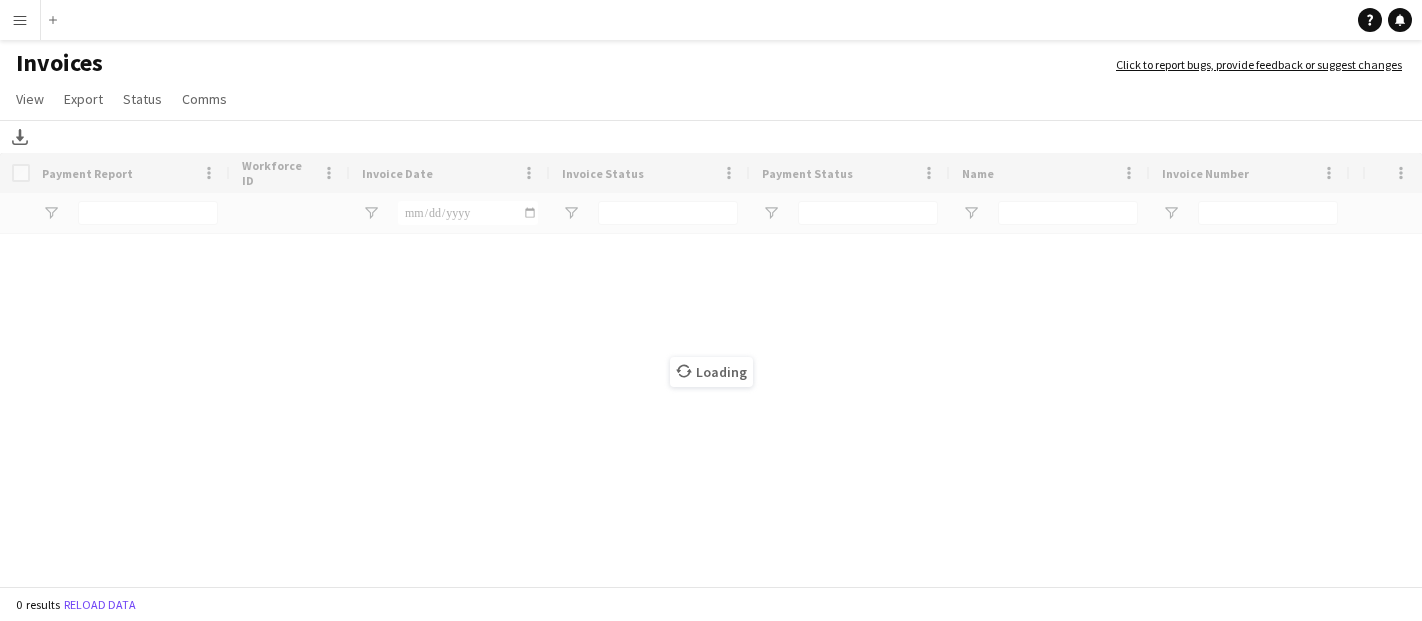 scroll, scrollTop: 0, scrollLeft: 0, axis: both 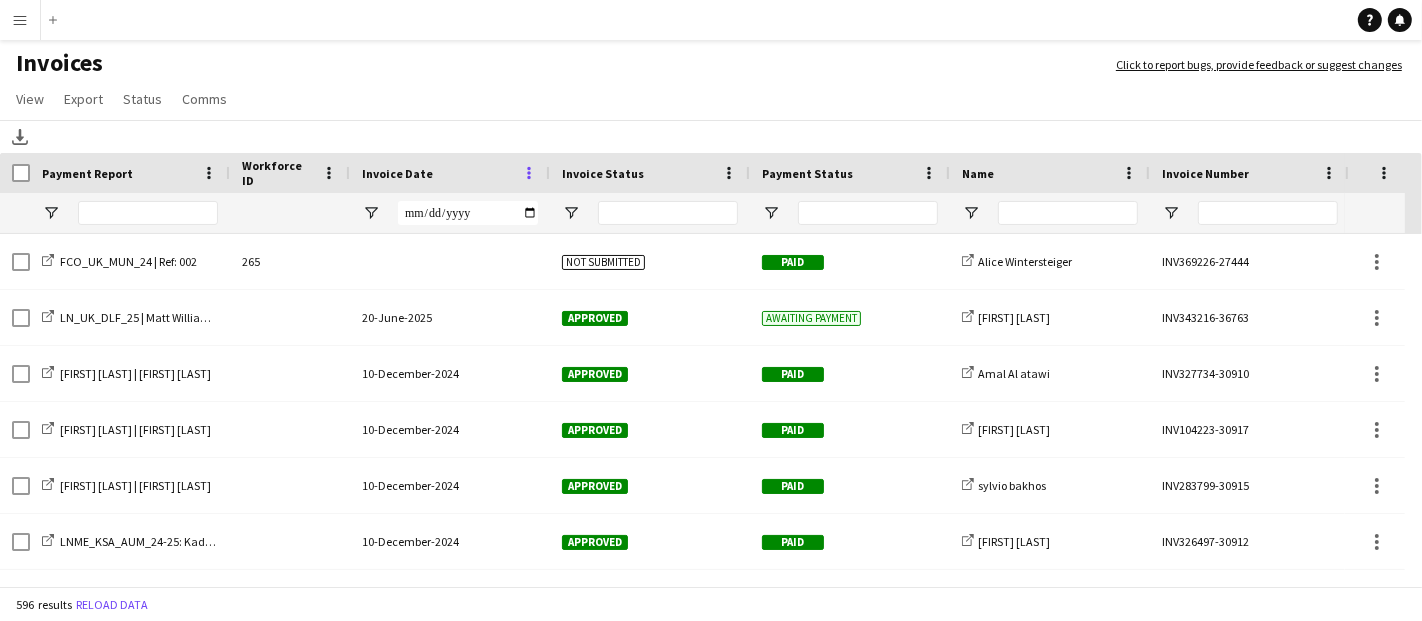 click 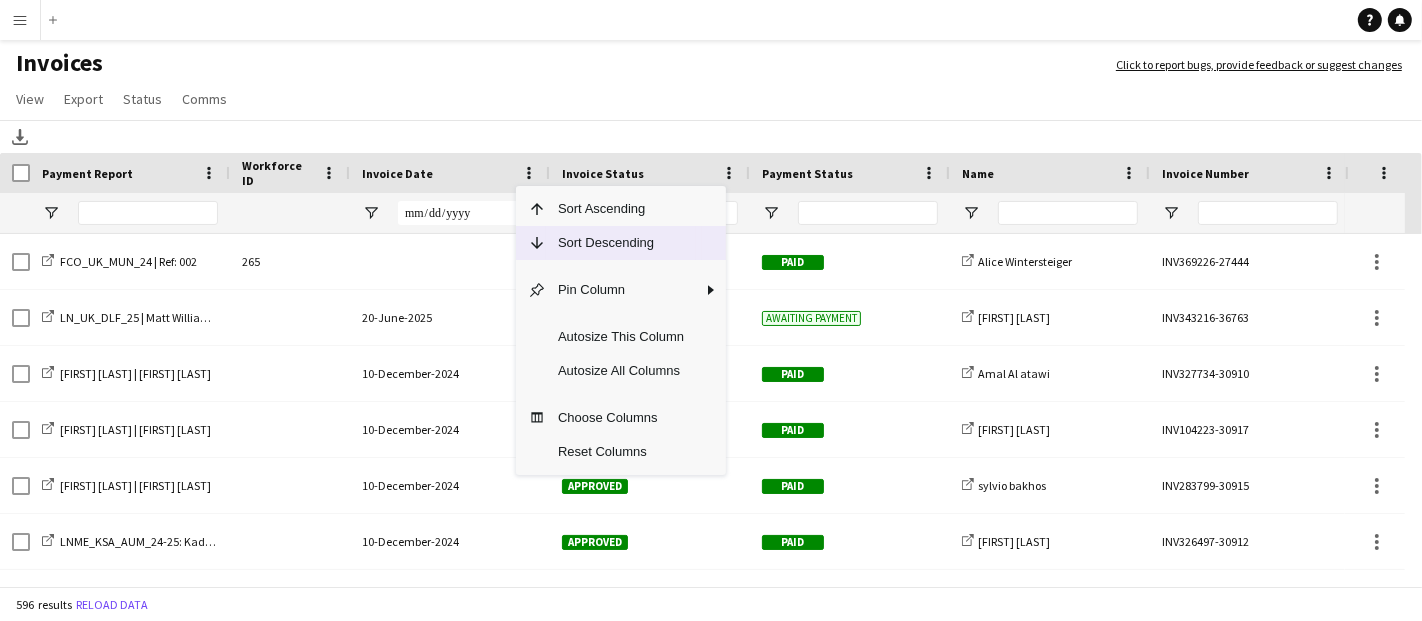 click on "Sort Descending" 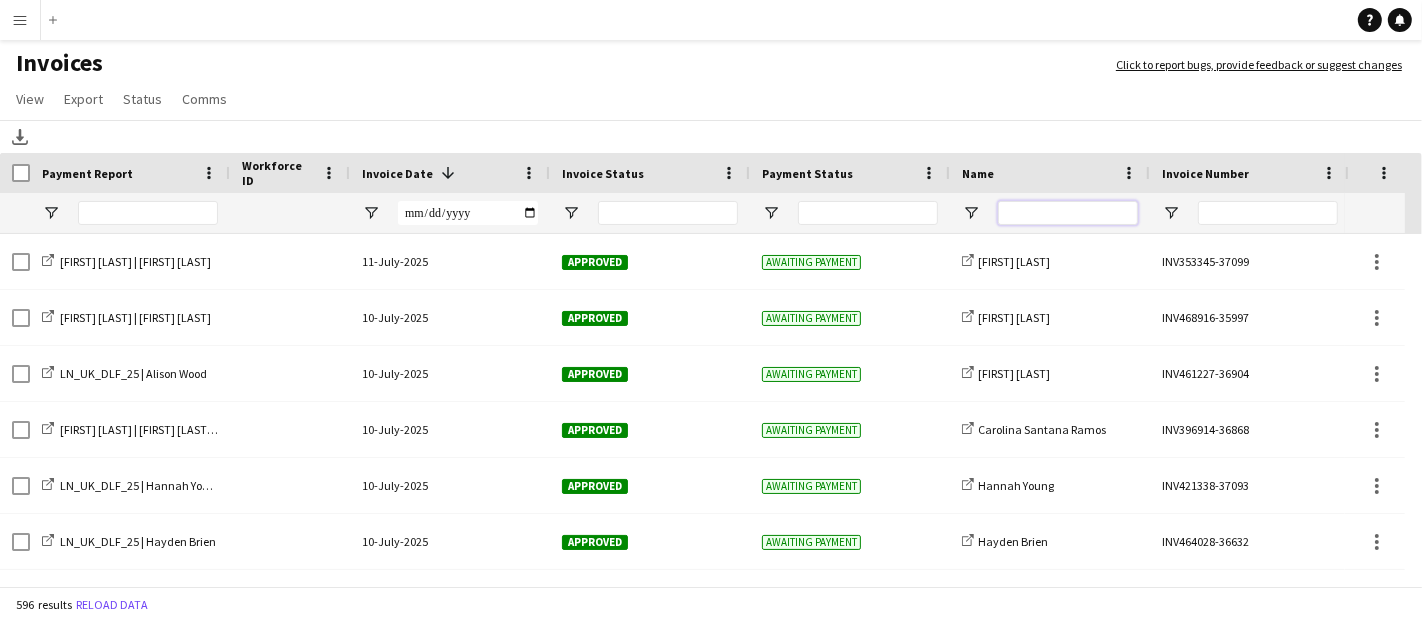 click at bounding box center [1068, 213] 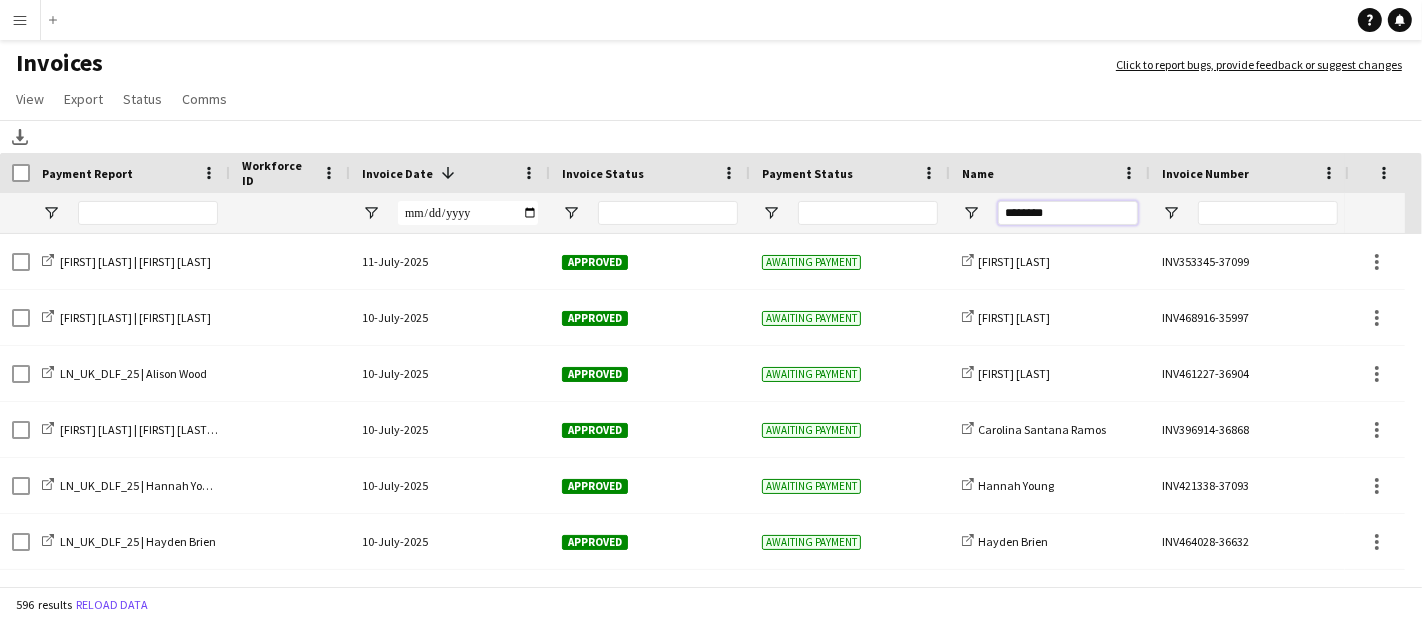 type on "********" 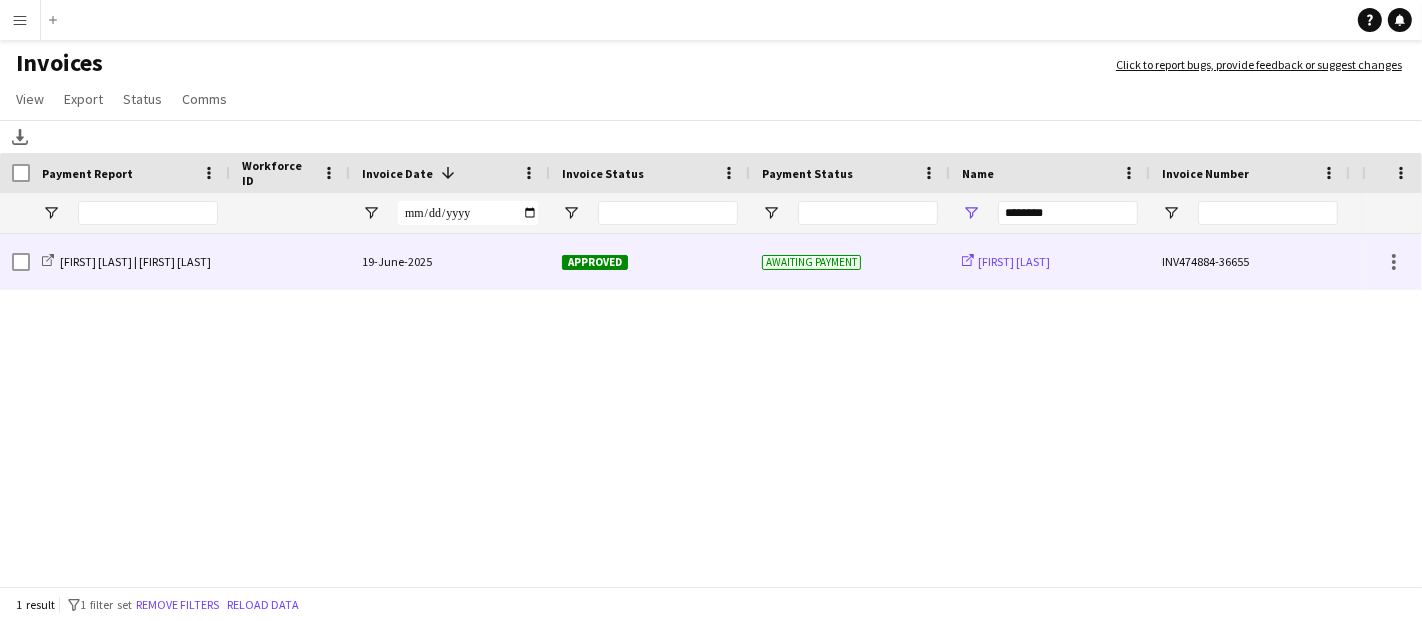 click on "[FIRST] [LAST]" 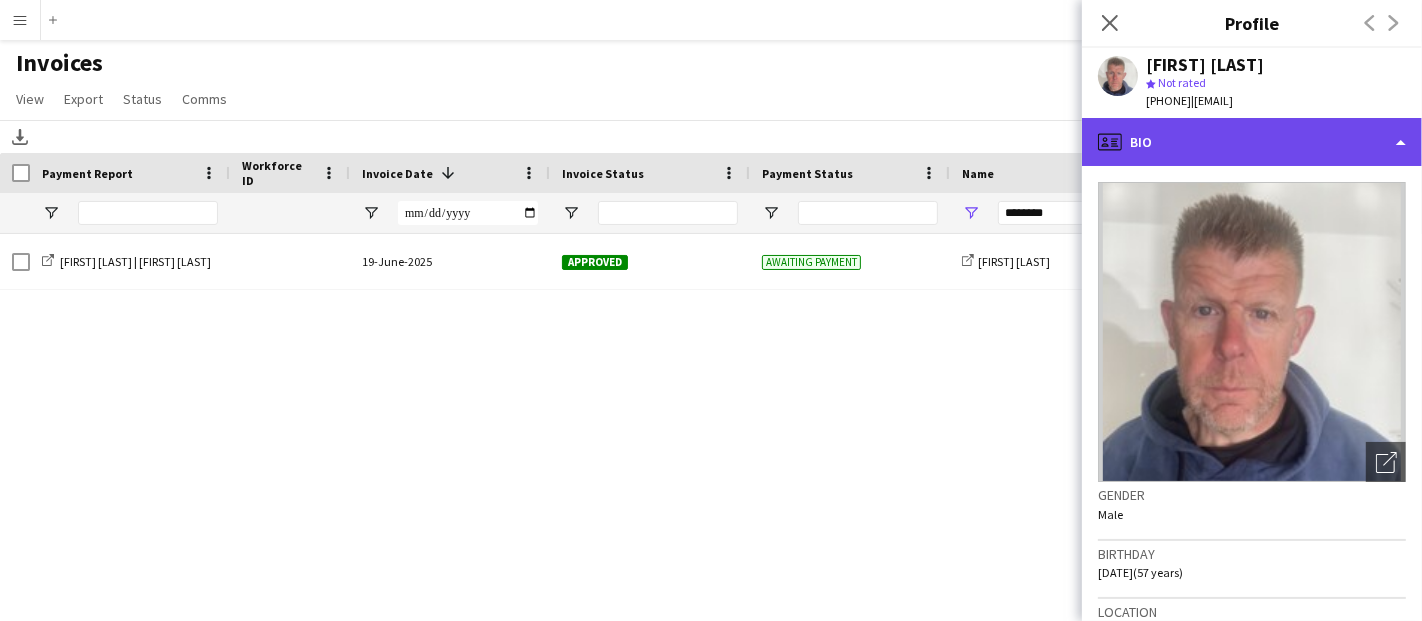 click on "profile
Bio" 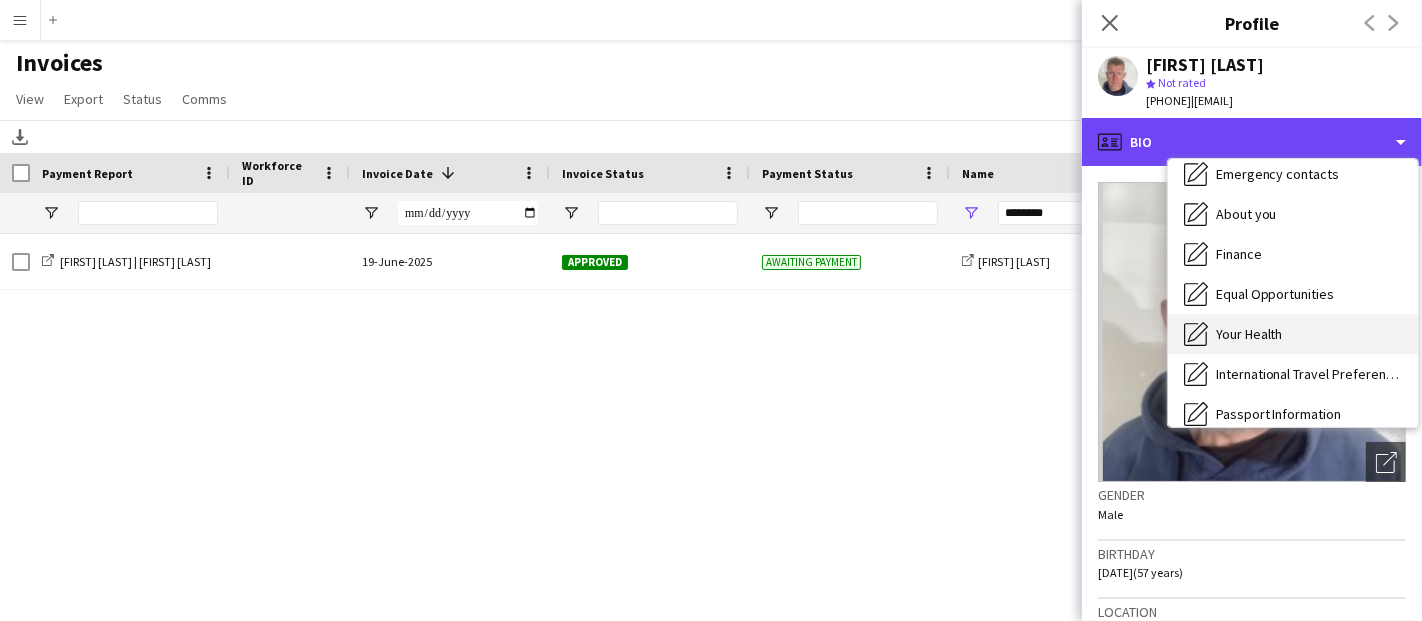 scroll, scrollTop: 111, scrollLeft: 0, axis: vertical 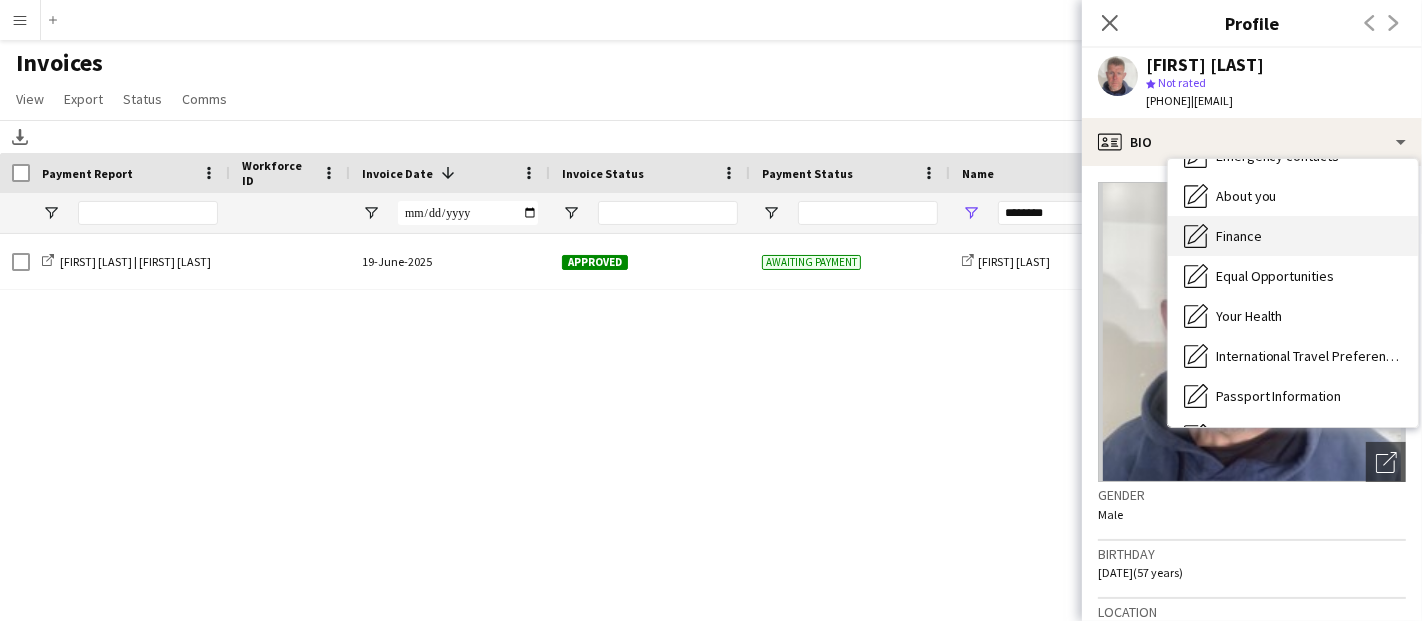 click on "Finance" at bounding box center (1239, 236) 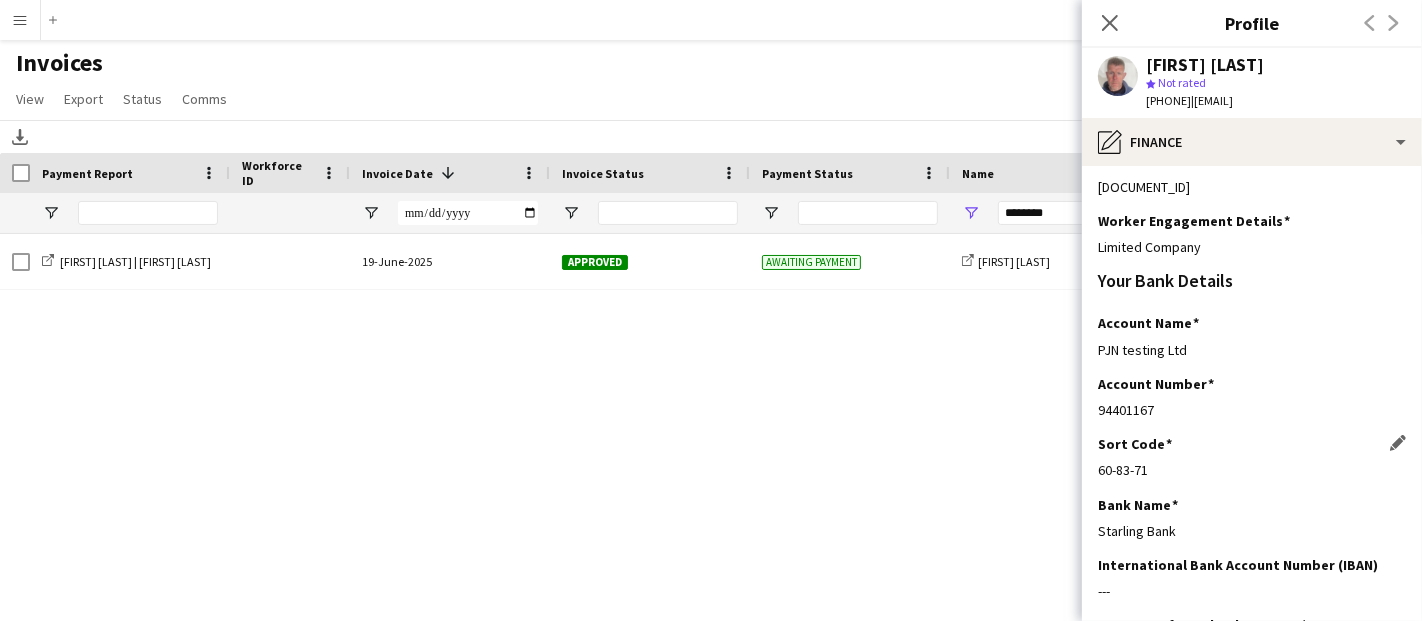 scroll, scrollTop: 222, scrollLeft: 0, axis: vertical 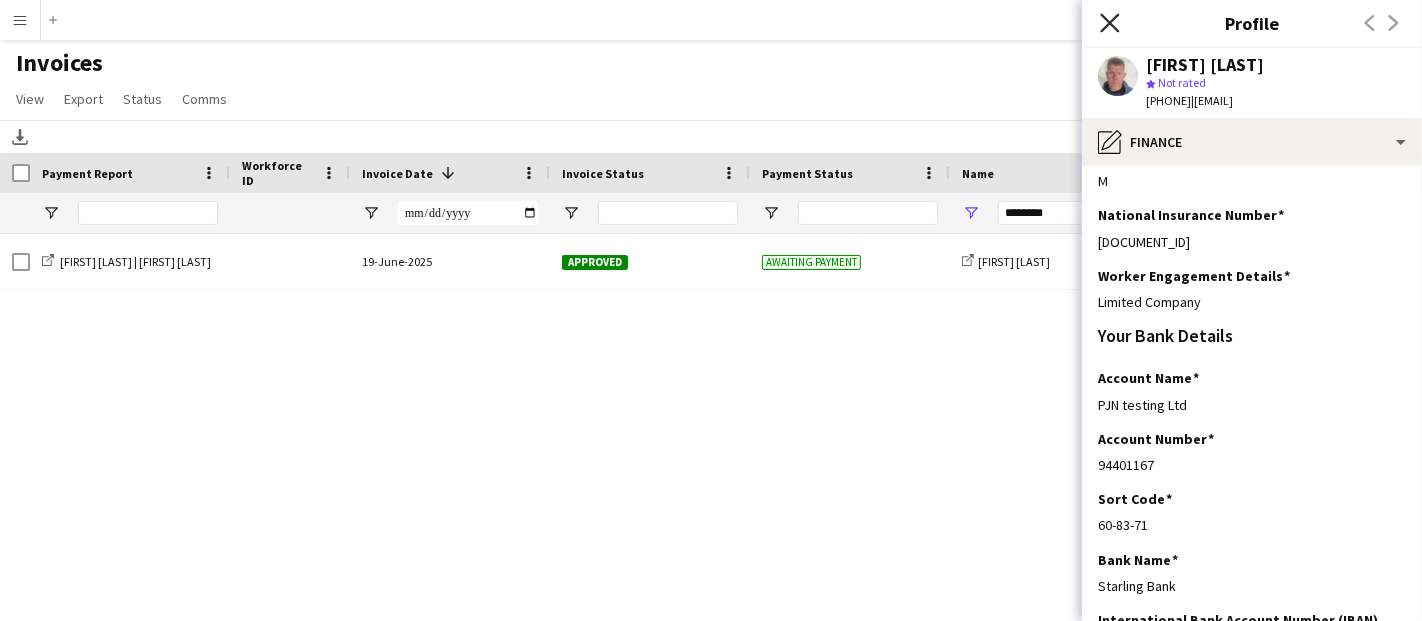 click 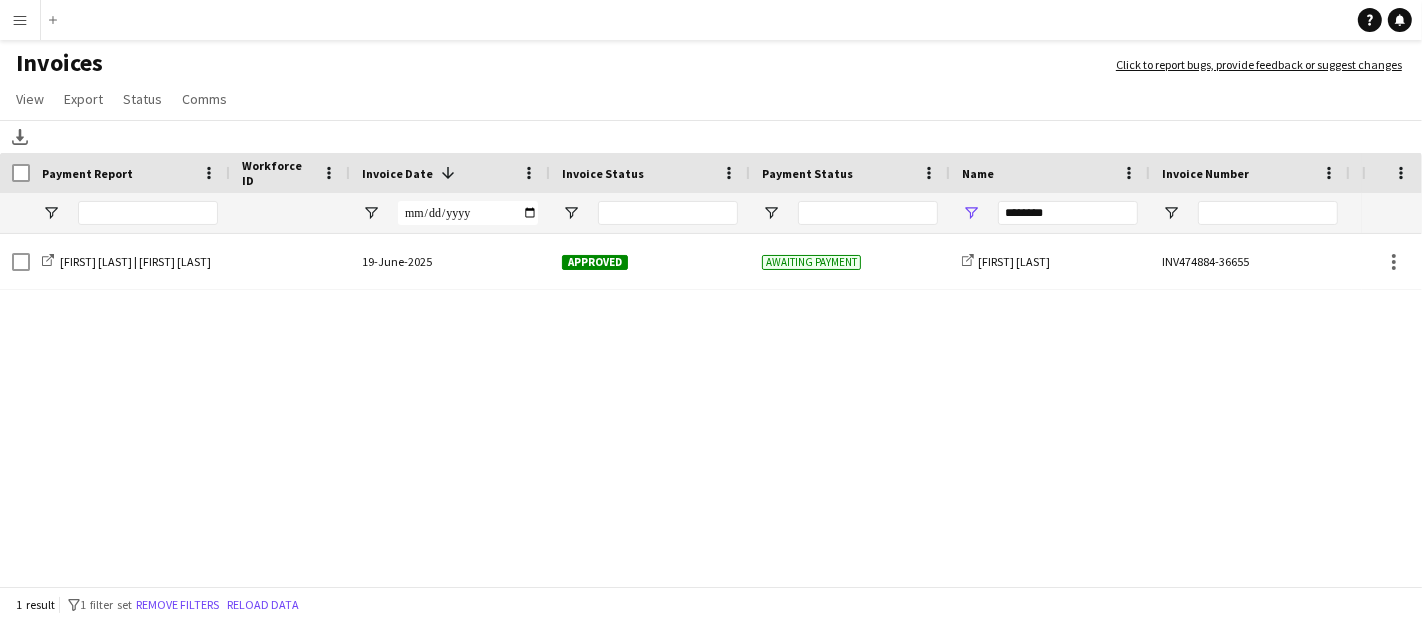 click on "Menu" at bounding box center (20, 20) 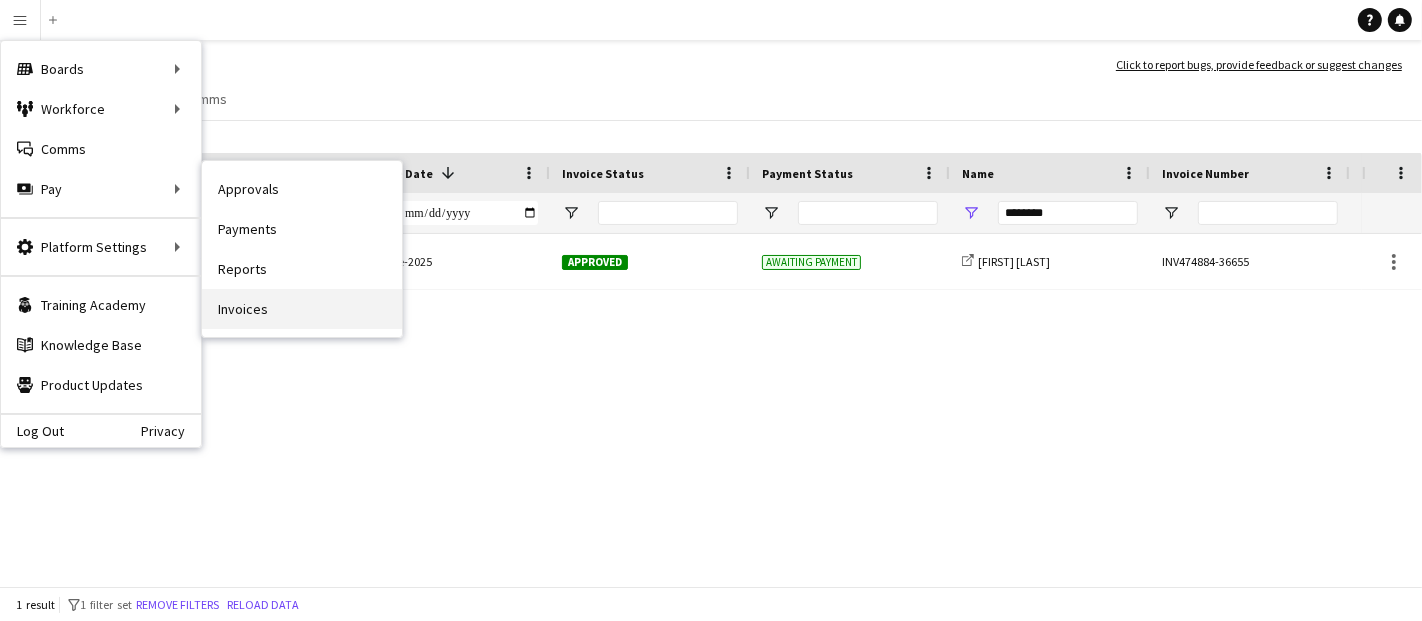 click on "Invoices" at bounding box center [302, 309] 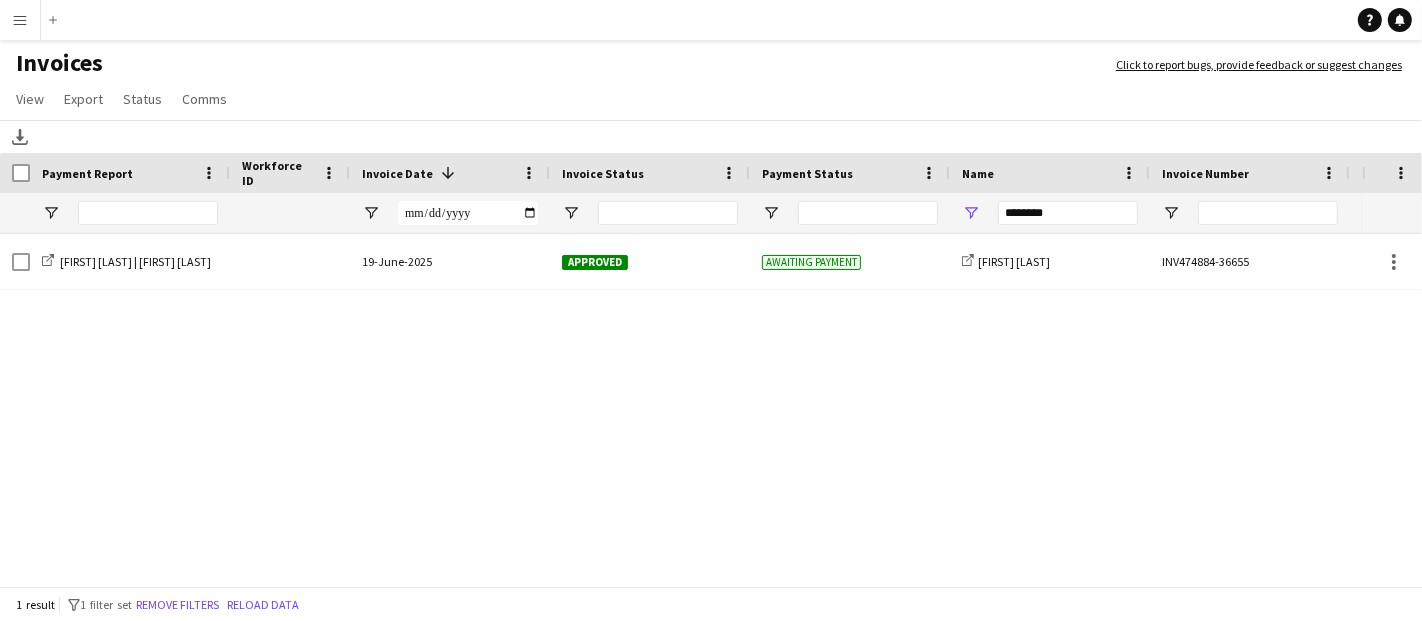 click on "Menu" at bounding box center (20, 20) 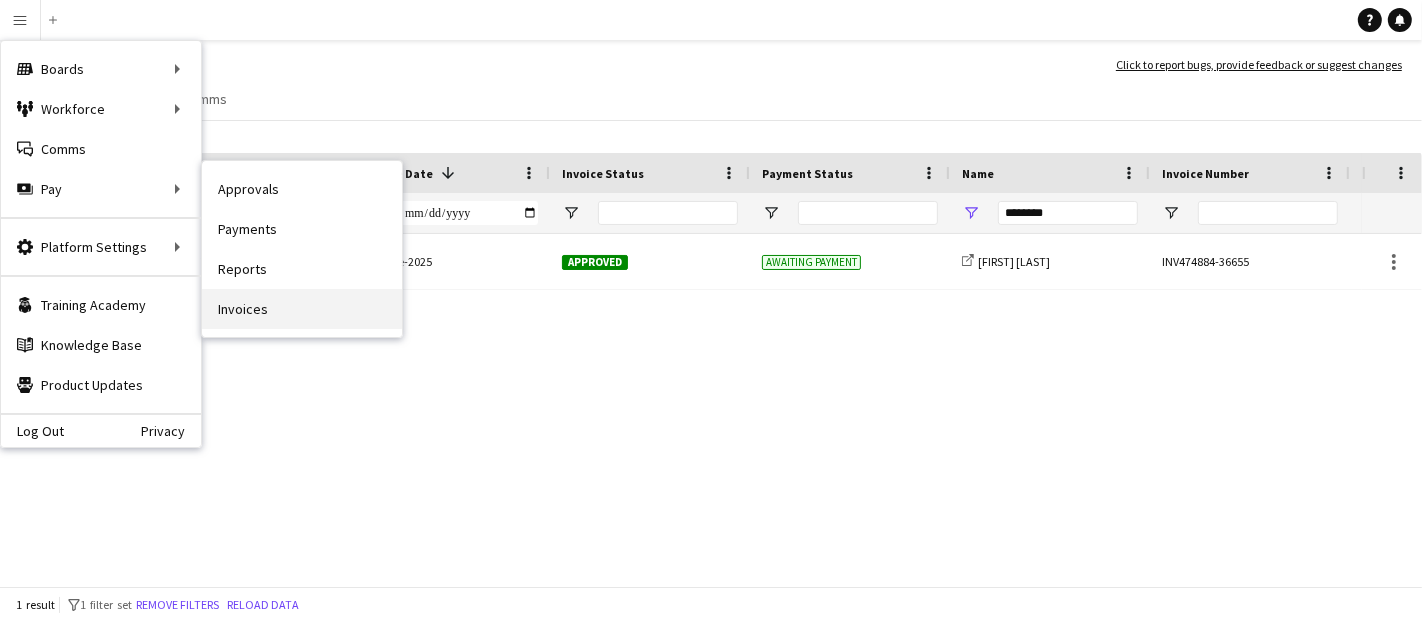 click on "Invoices" at bounding box center [302, 309] 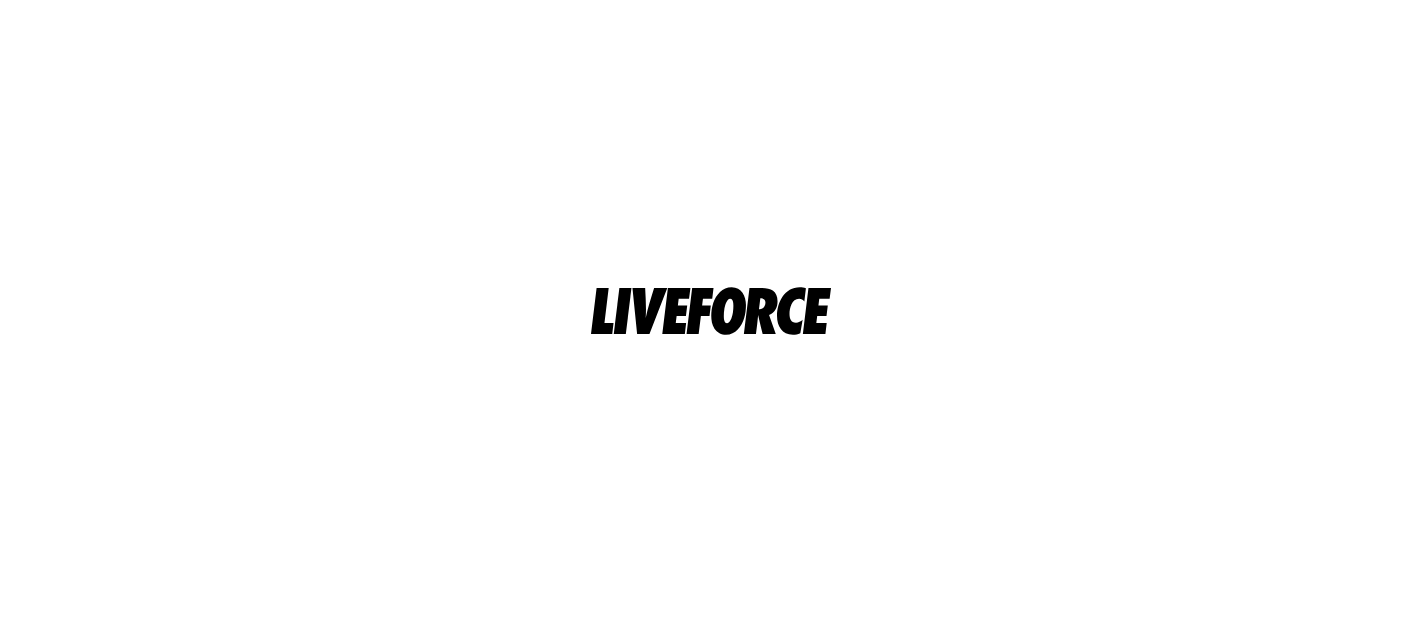 scroll, scrollTop: 0, scrollLeft: 0, axis: both 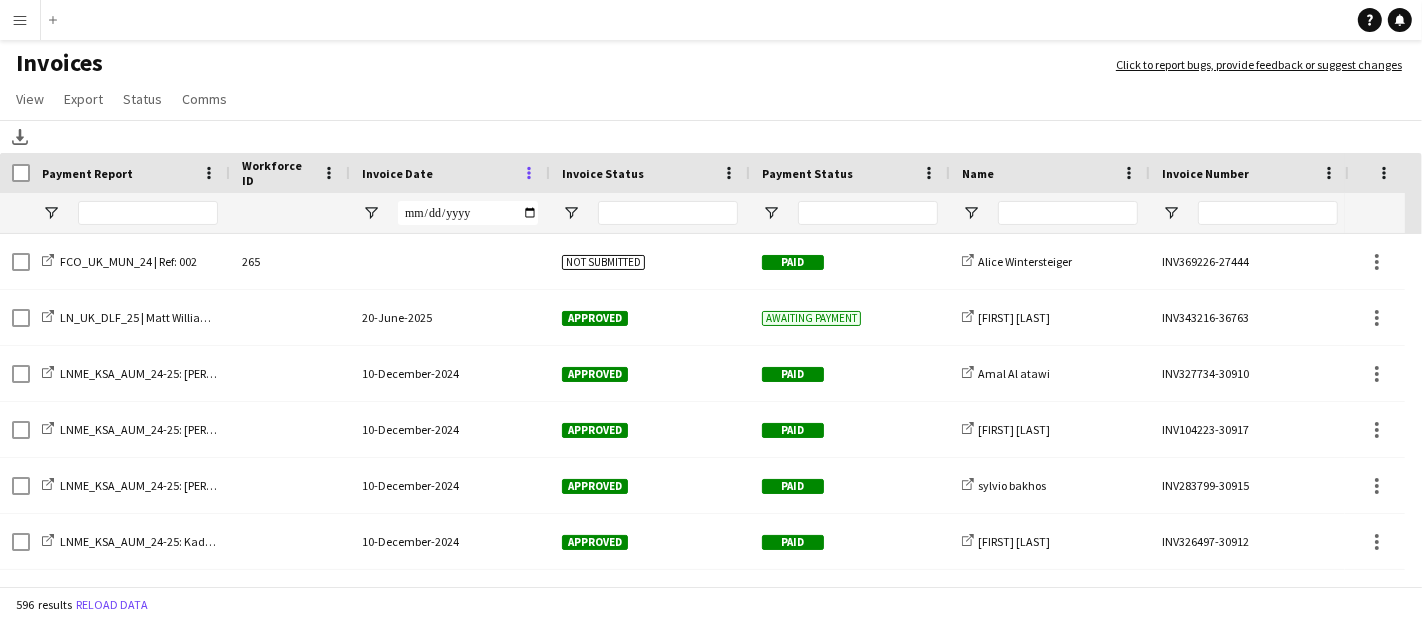 click 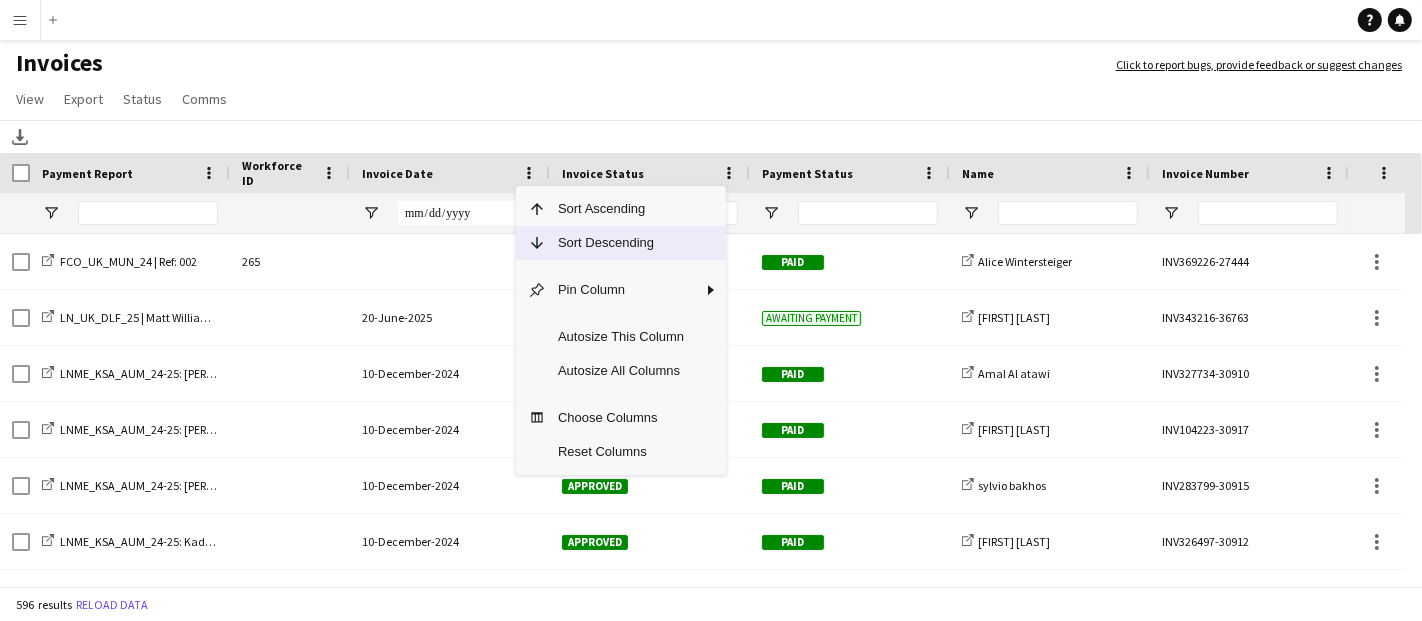 click on "Sort Descending" 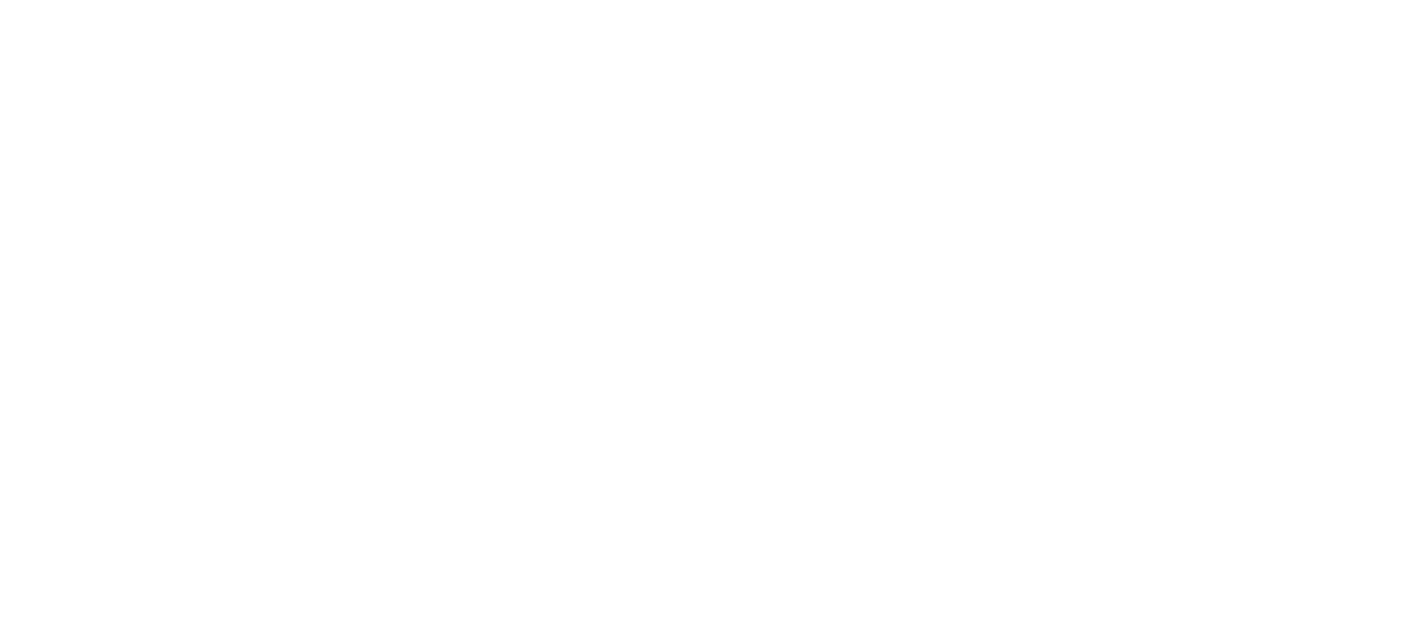scroll, scrollTop: 0, scrollLeft: 0, axis: both 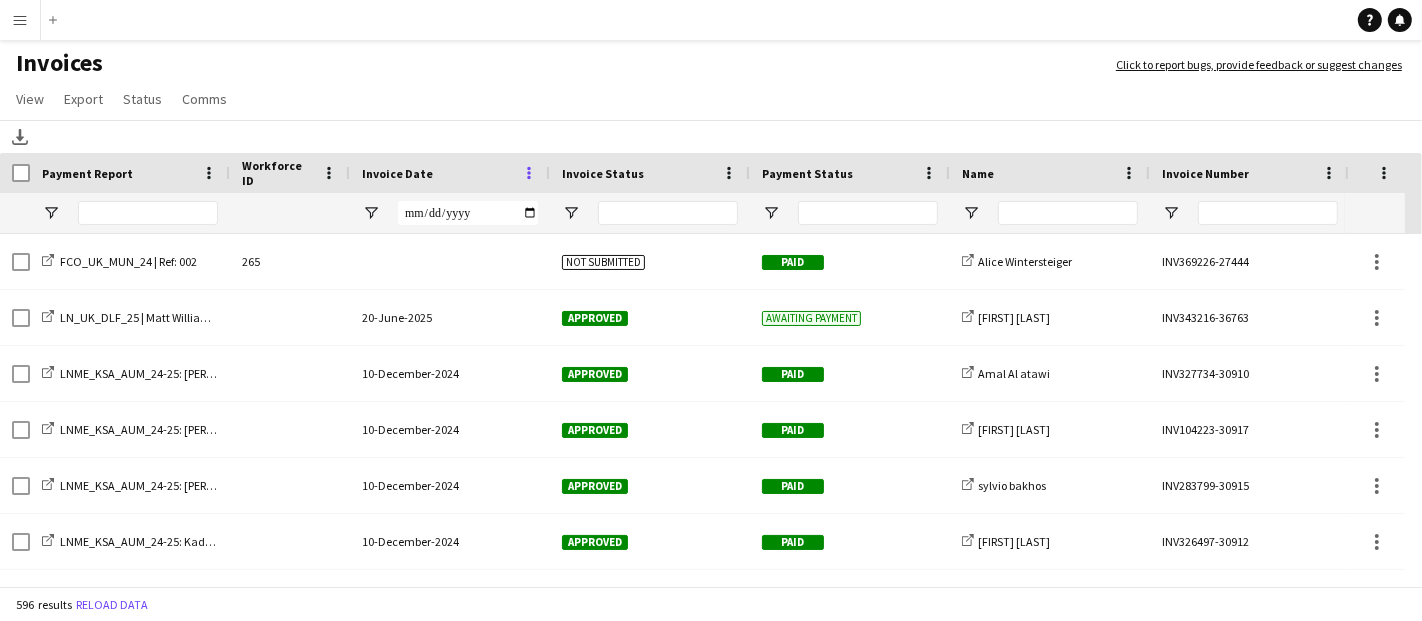 click 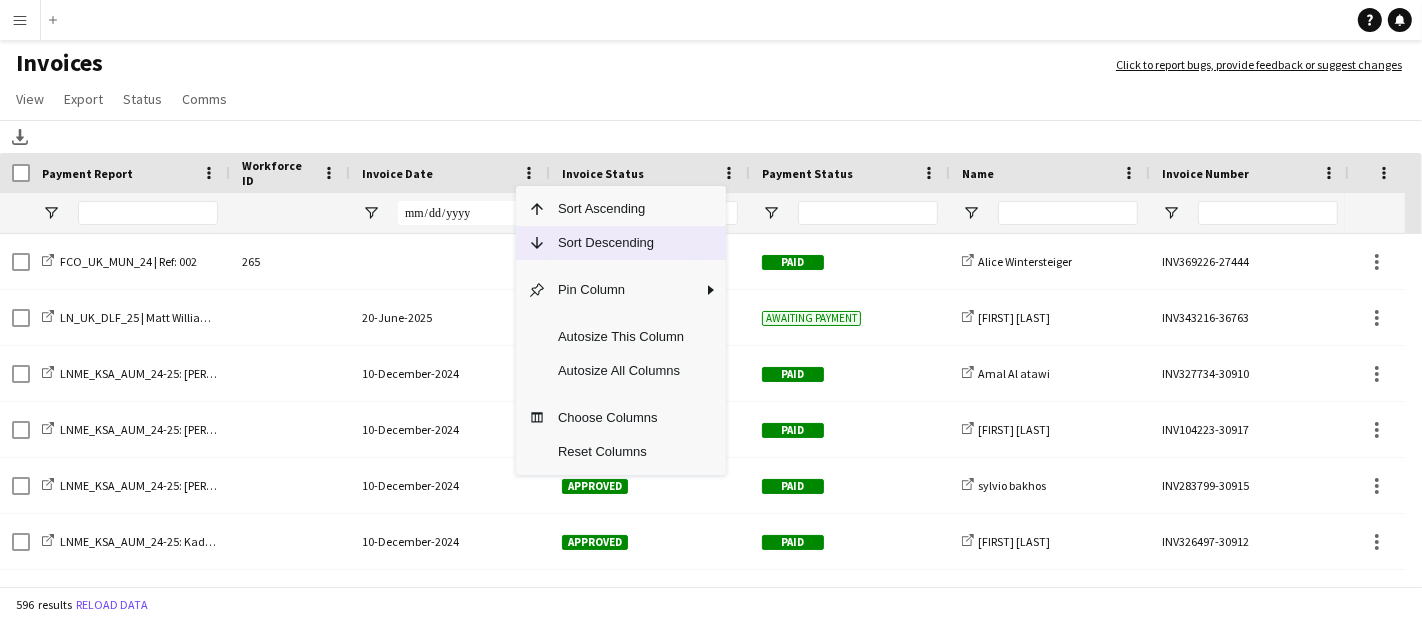 click on "Sort Descending" 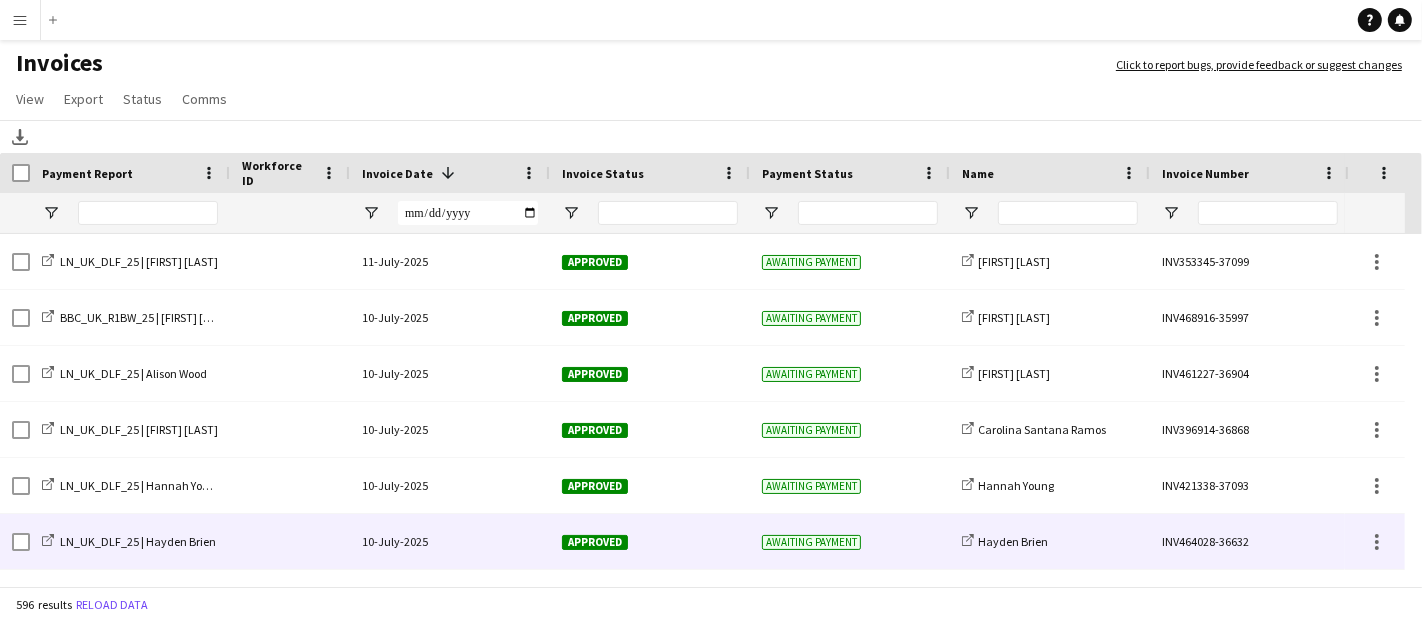 click on "INV464028-36632" 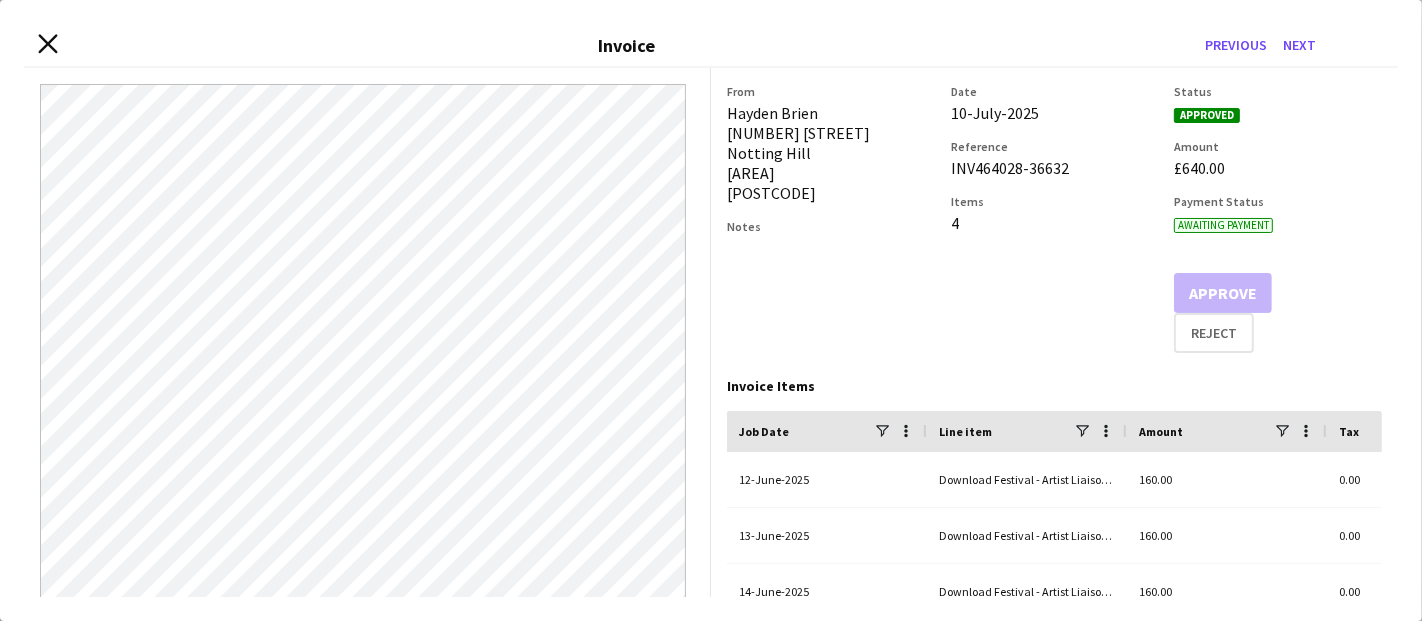click on "Close invoice dialog" 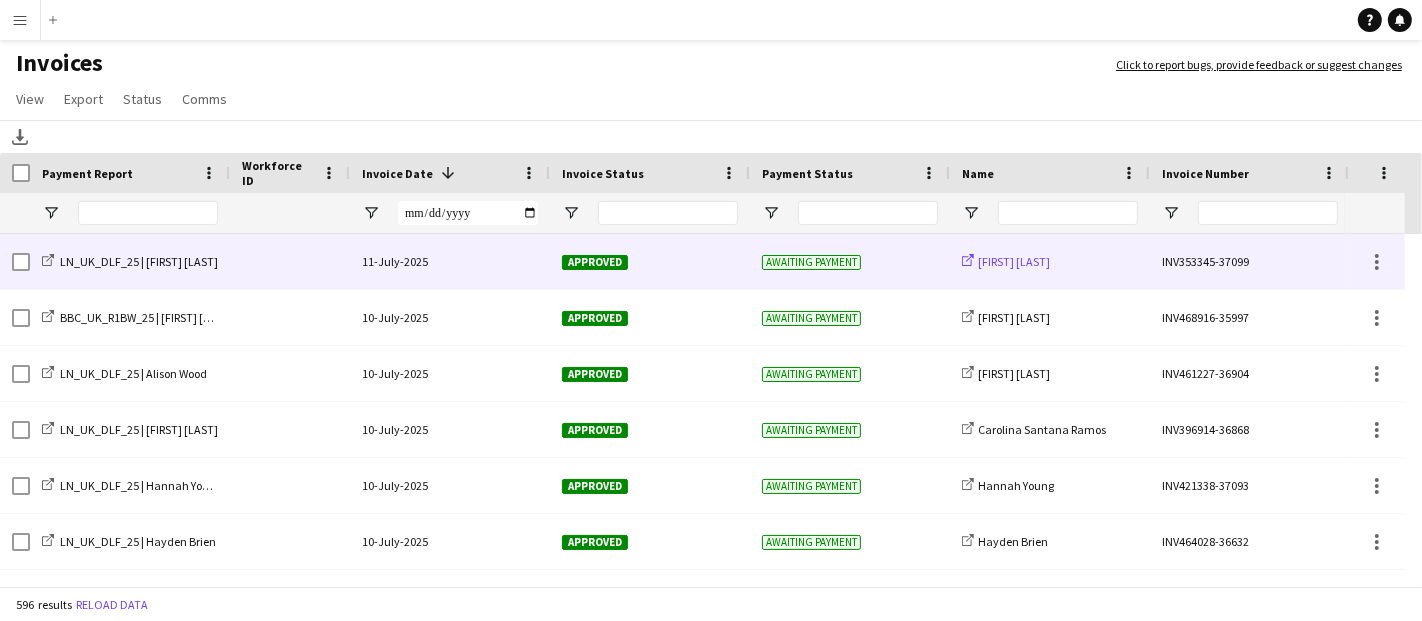 click on "[FIRST] [LAST]" 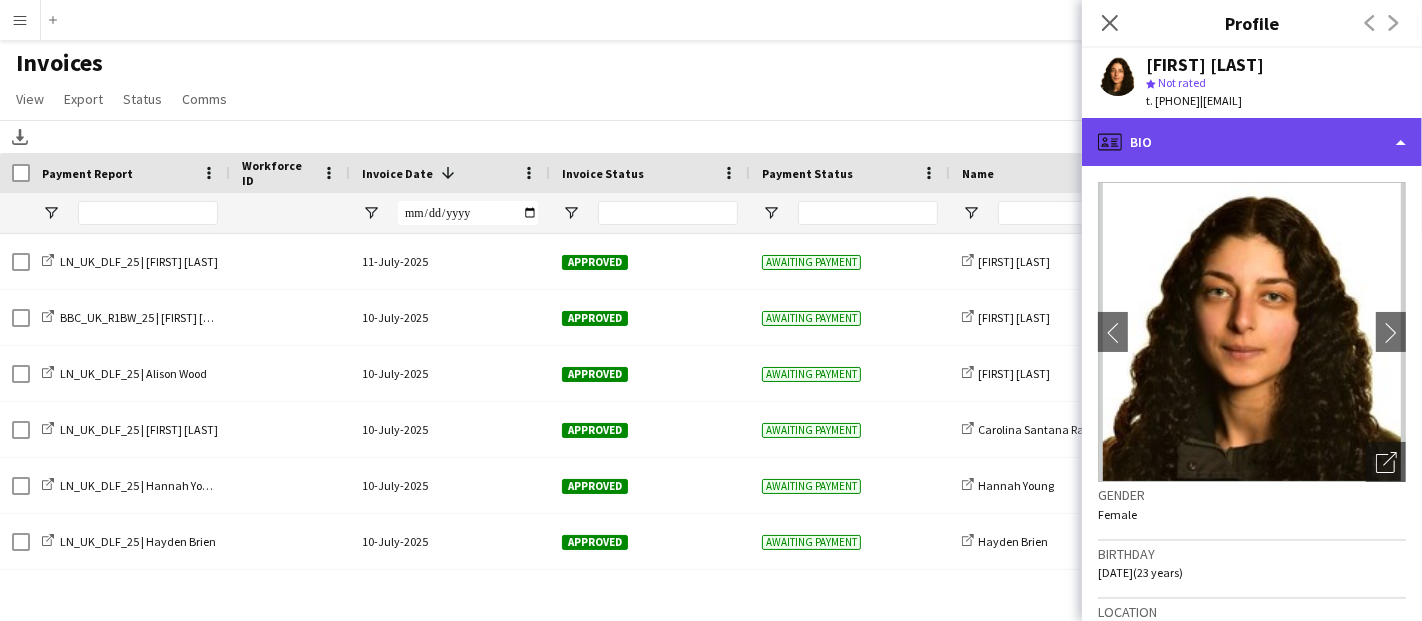 click on "profile
Bio" 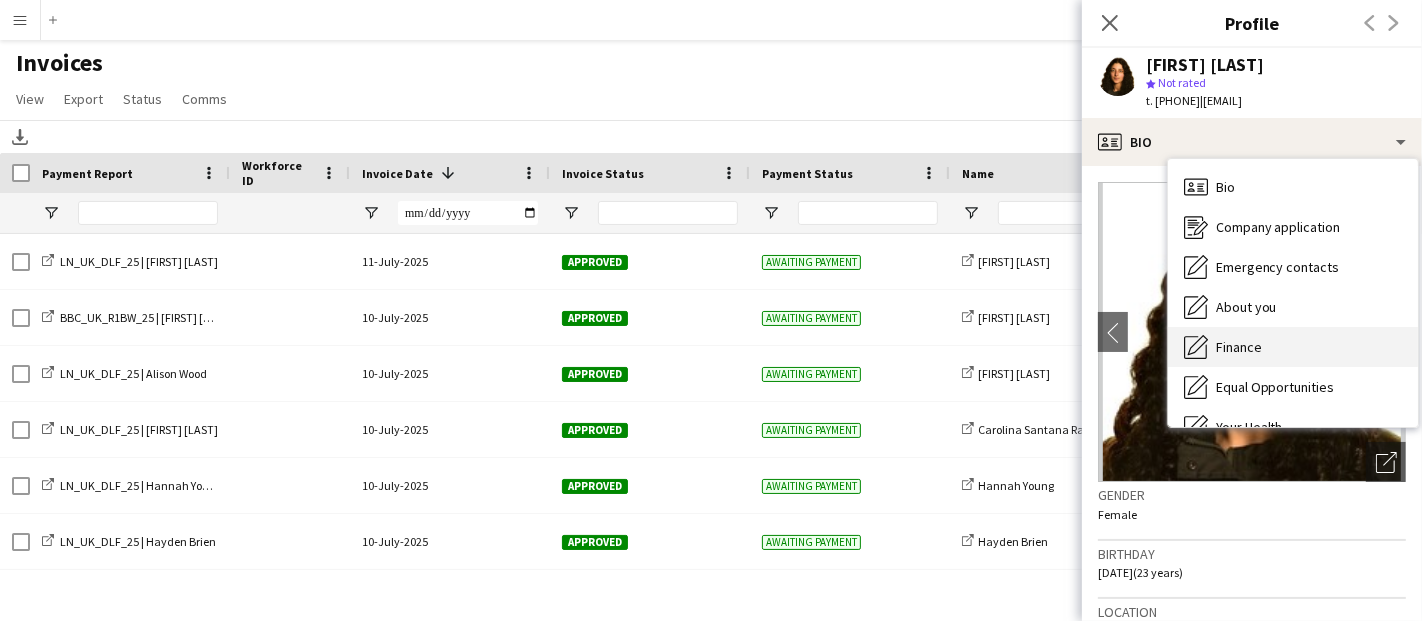 click on "Finance
Finance" at bounding box center (1293, 347) 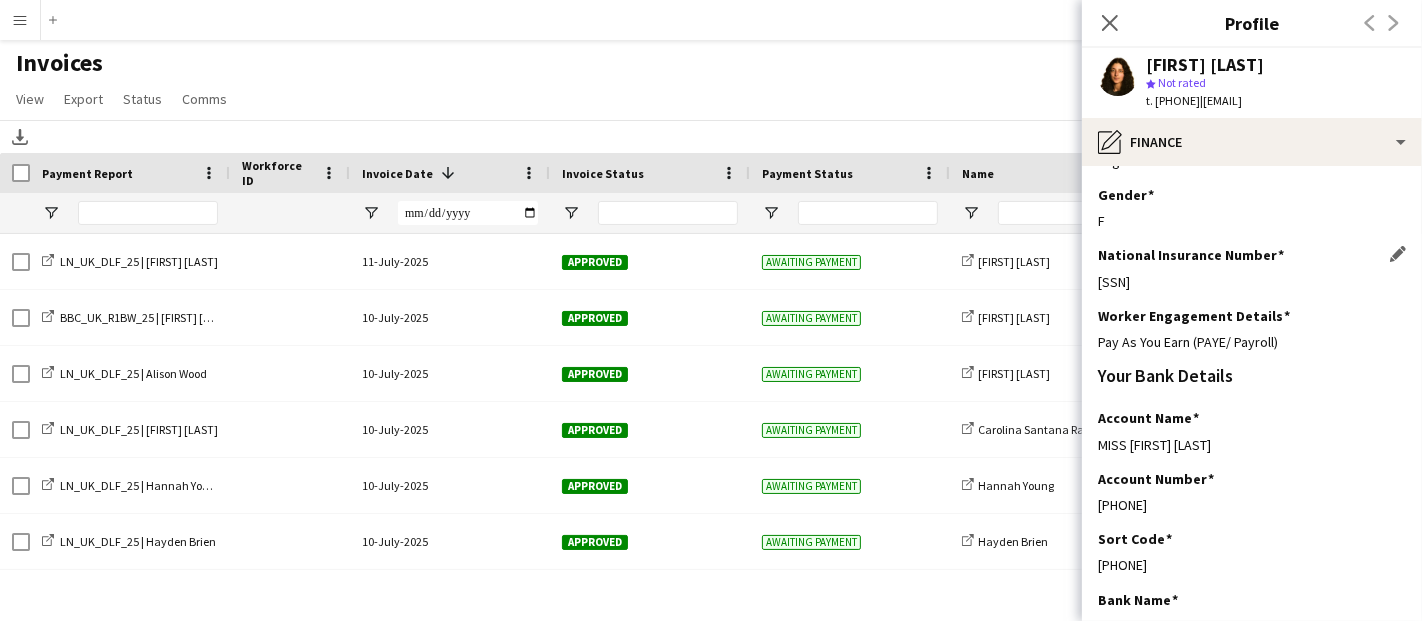 scroll, scrollTop: 171, scrollLeft: 0, axis: vertical 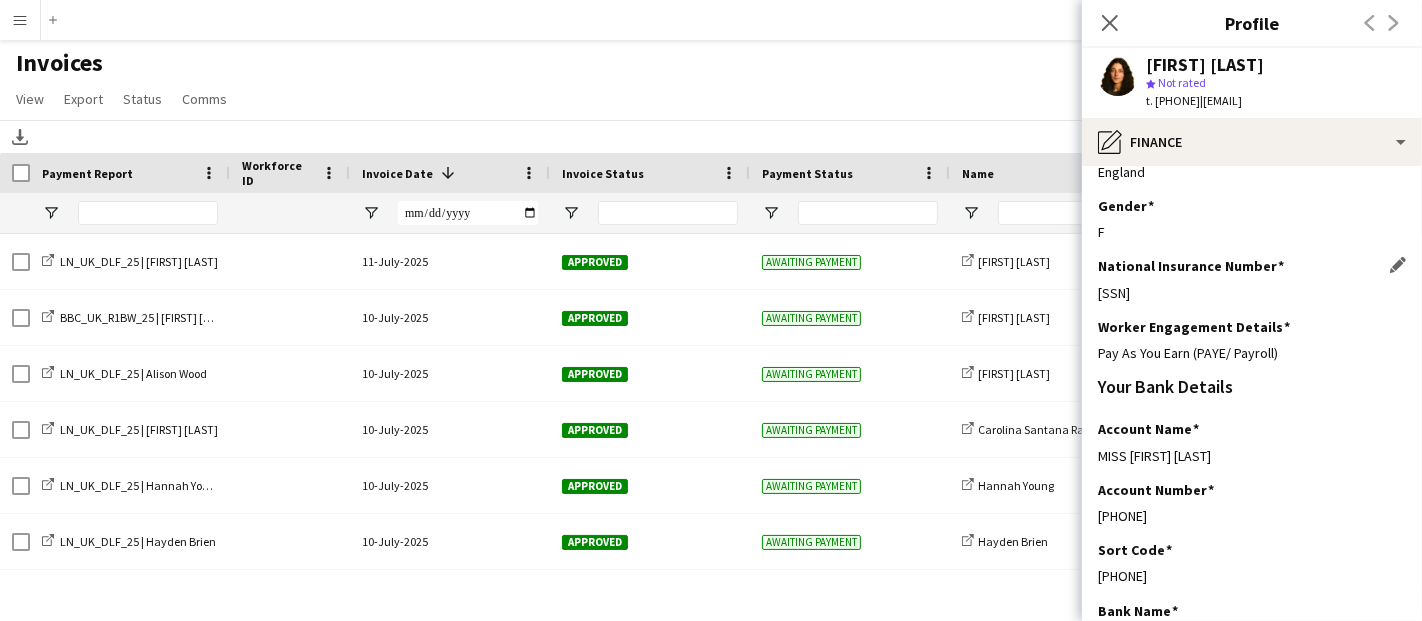 drag, startPoint x: 1218, startPoint y: 304, endPoint x: 1244, endPoint y: 279, distance: 36.069378 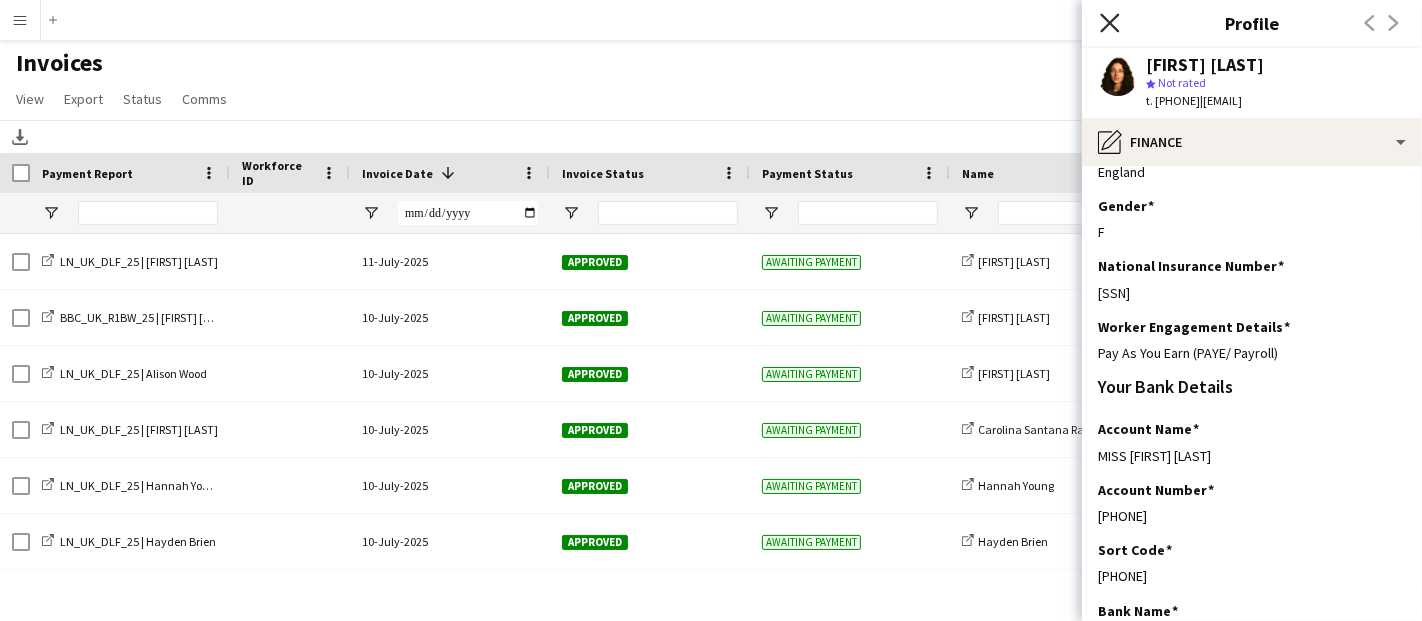 click on "Close pop-in" 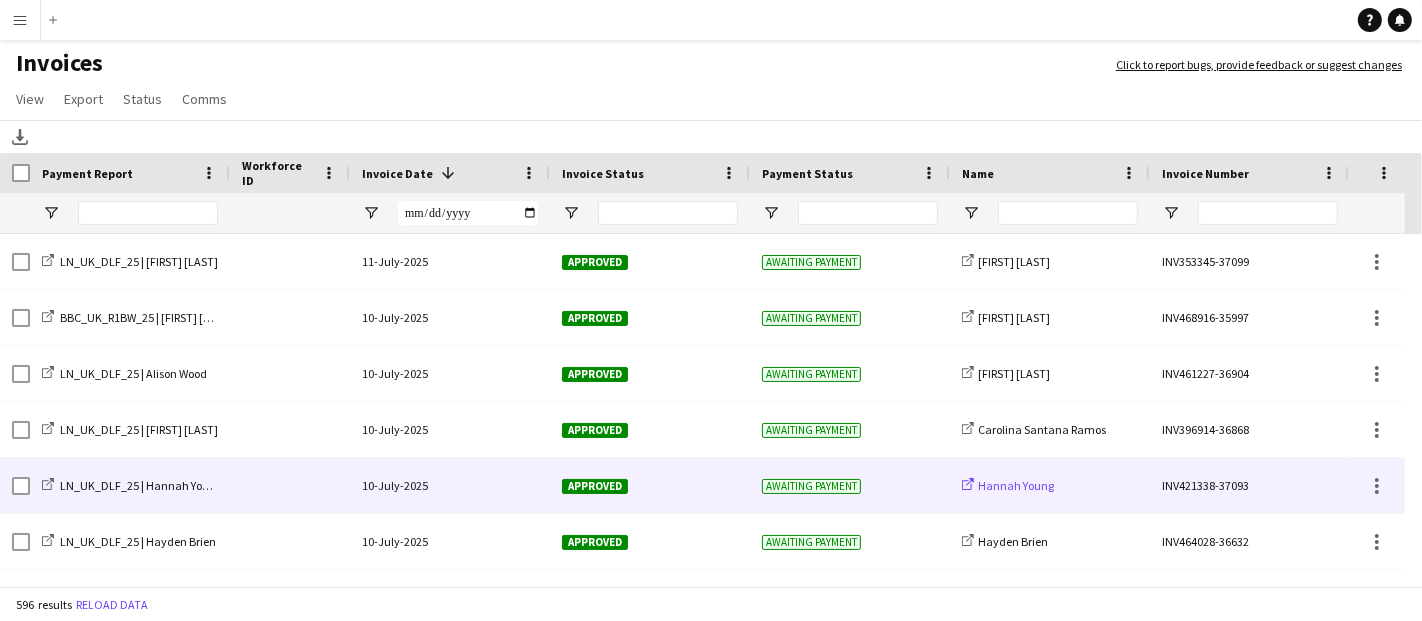 click on "Hannah Young" 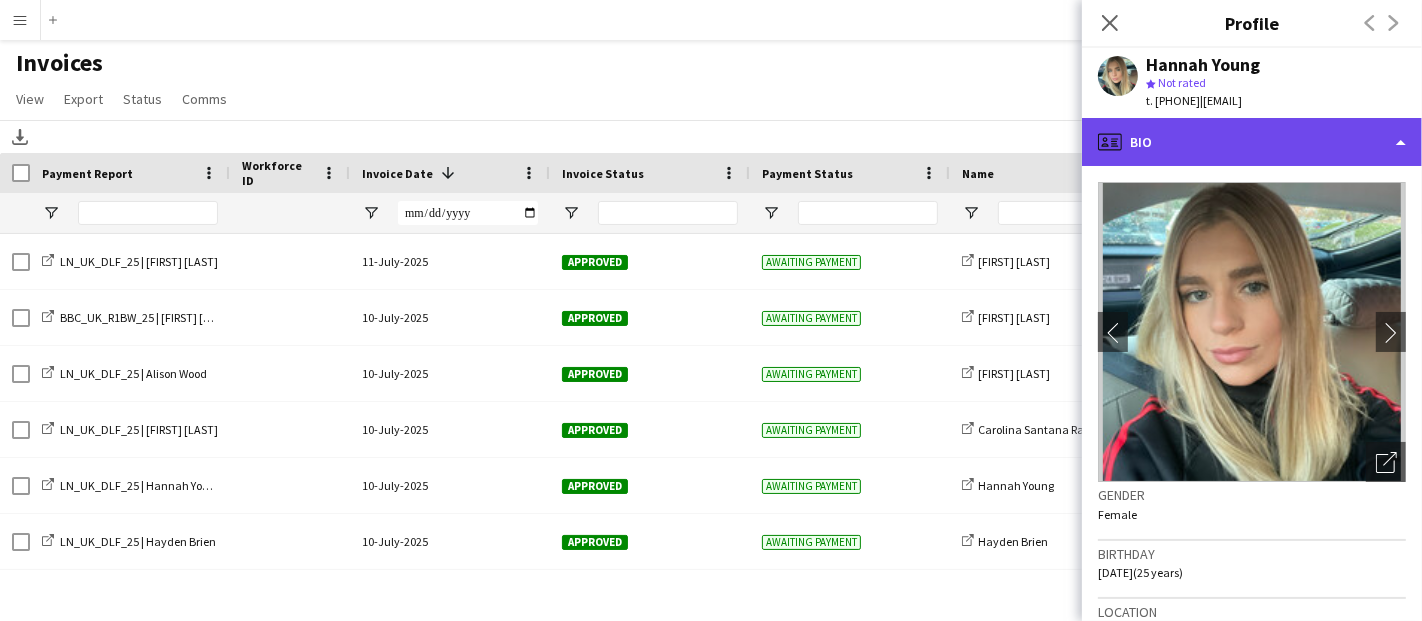 click on "profile
Bio" 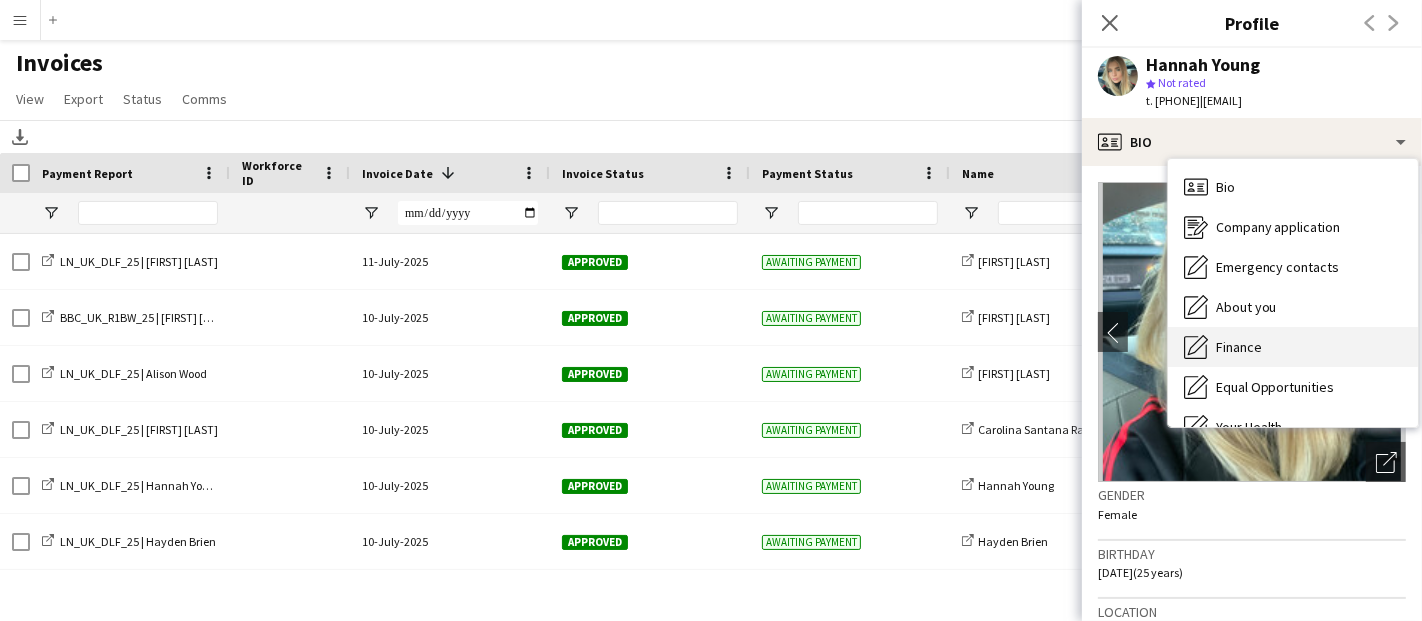 click on "Finance" at bounding box center [1239, 347] 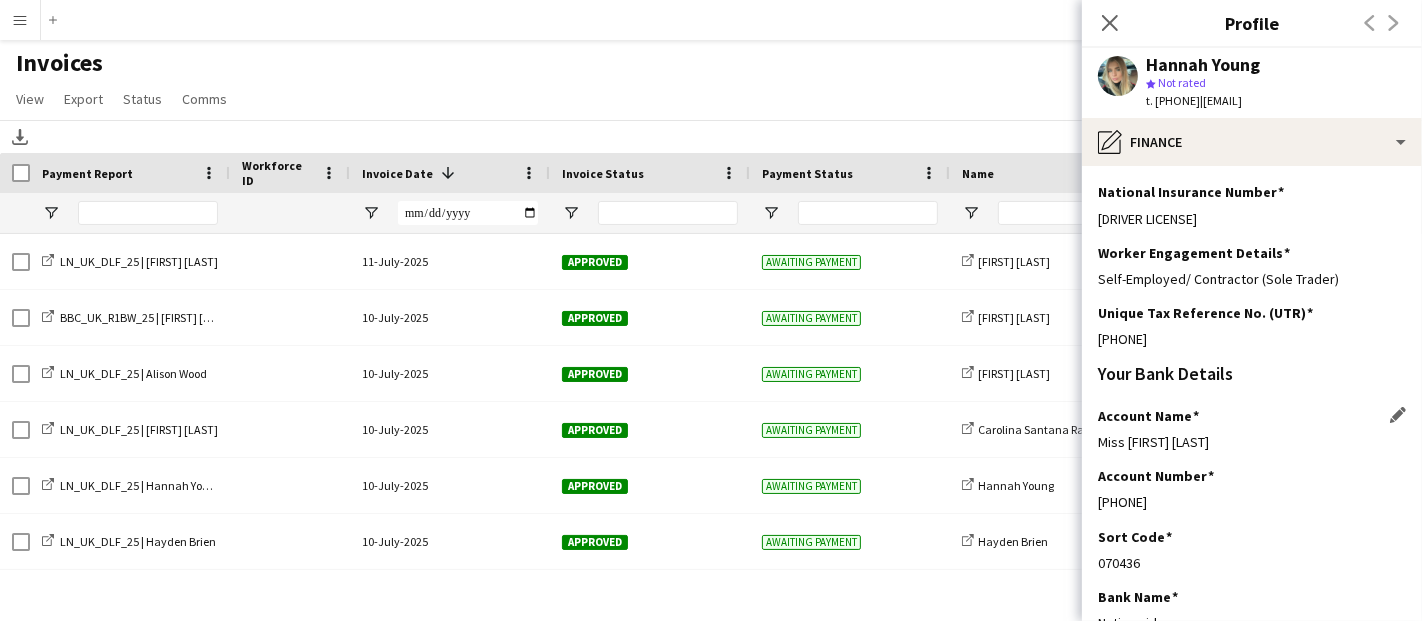 scroll, scrollTop: 333, scrollLeft: 0, axis: vertical 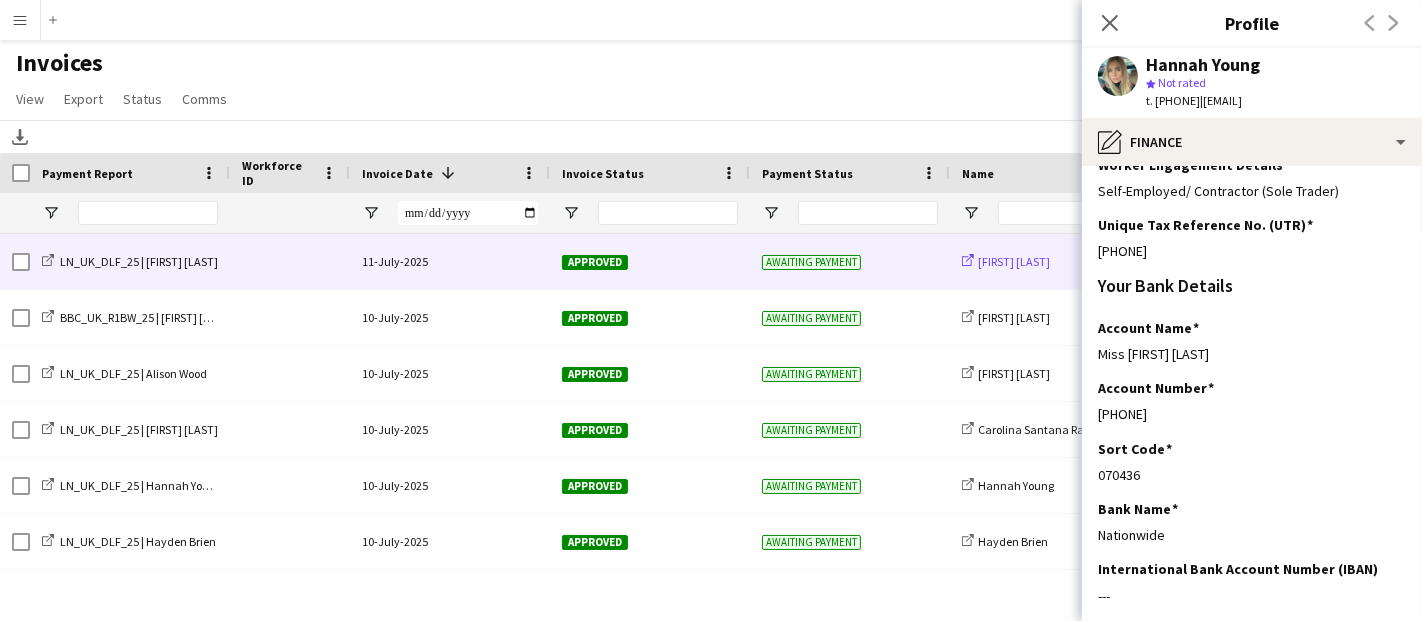 click on "Elsa  Al-Khoury" 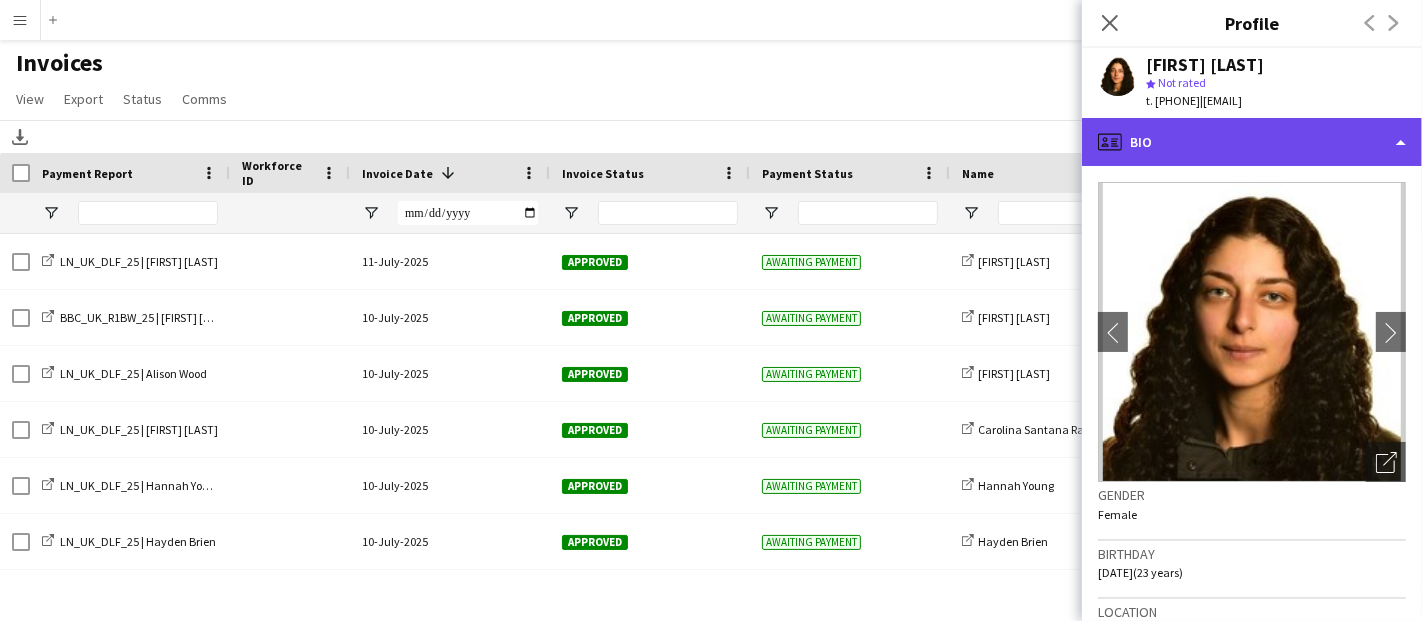 click on "profile
Bio" 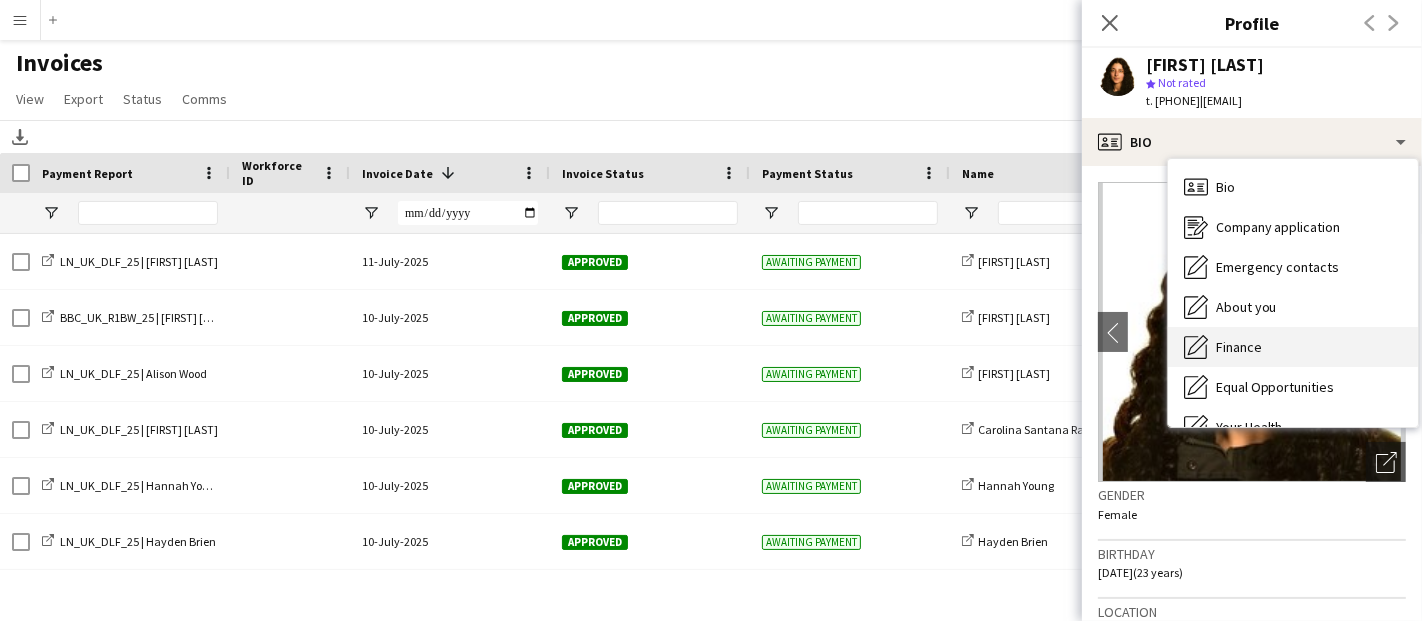 click on "Finance" at bounding box center [1239, 347] 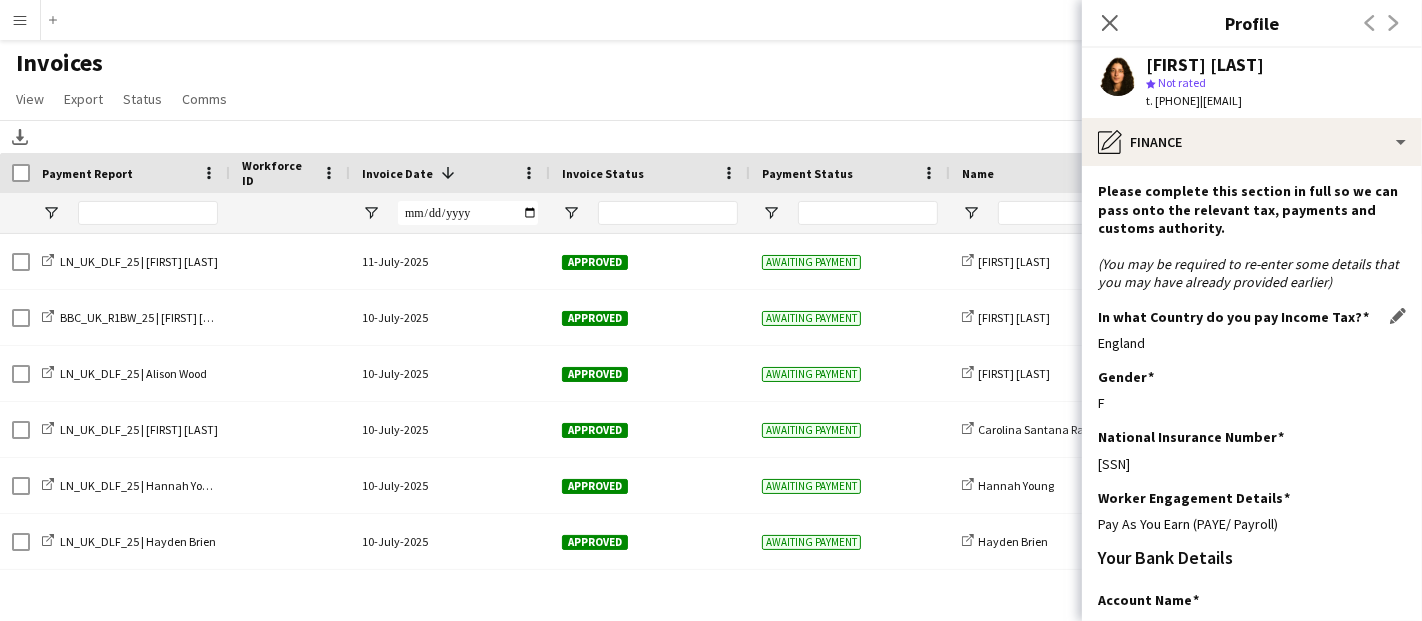 scroll, scrollTop: 122, scrollLeft: 0, axis: vertical 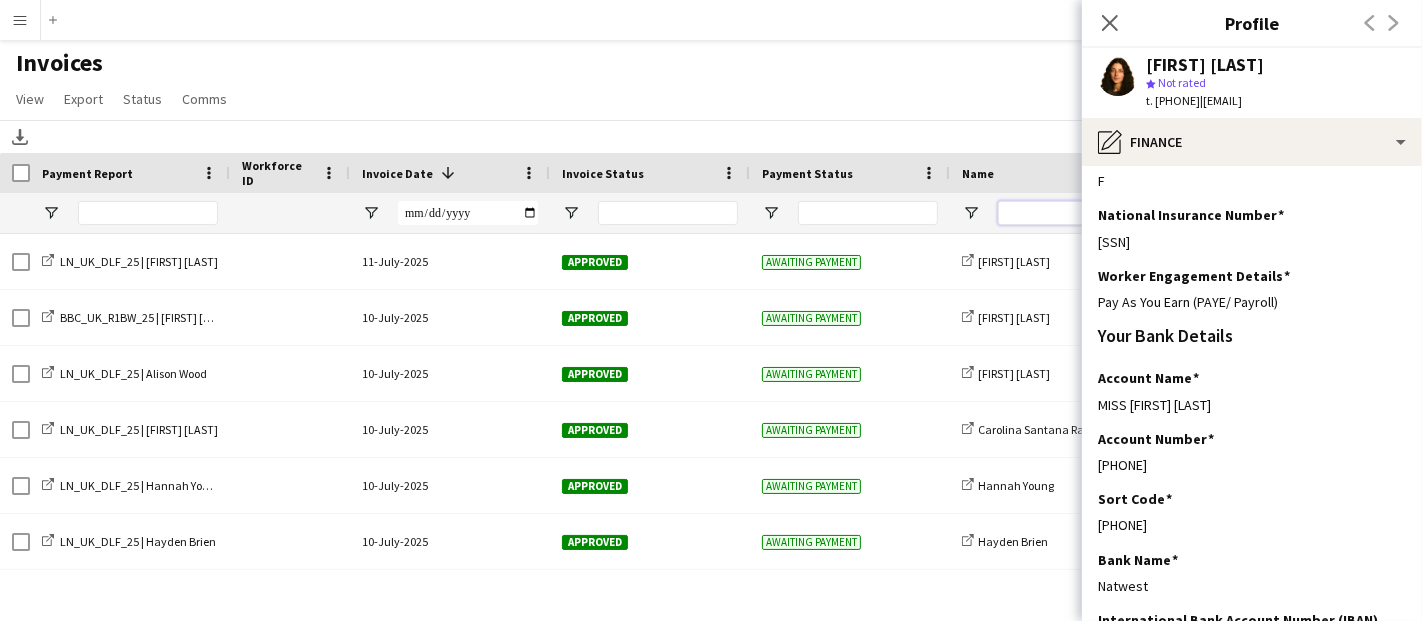 click at bounding box center (1068, 213) 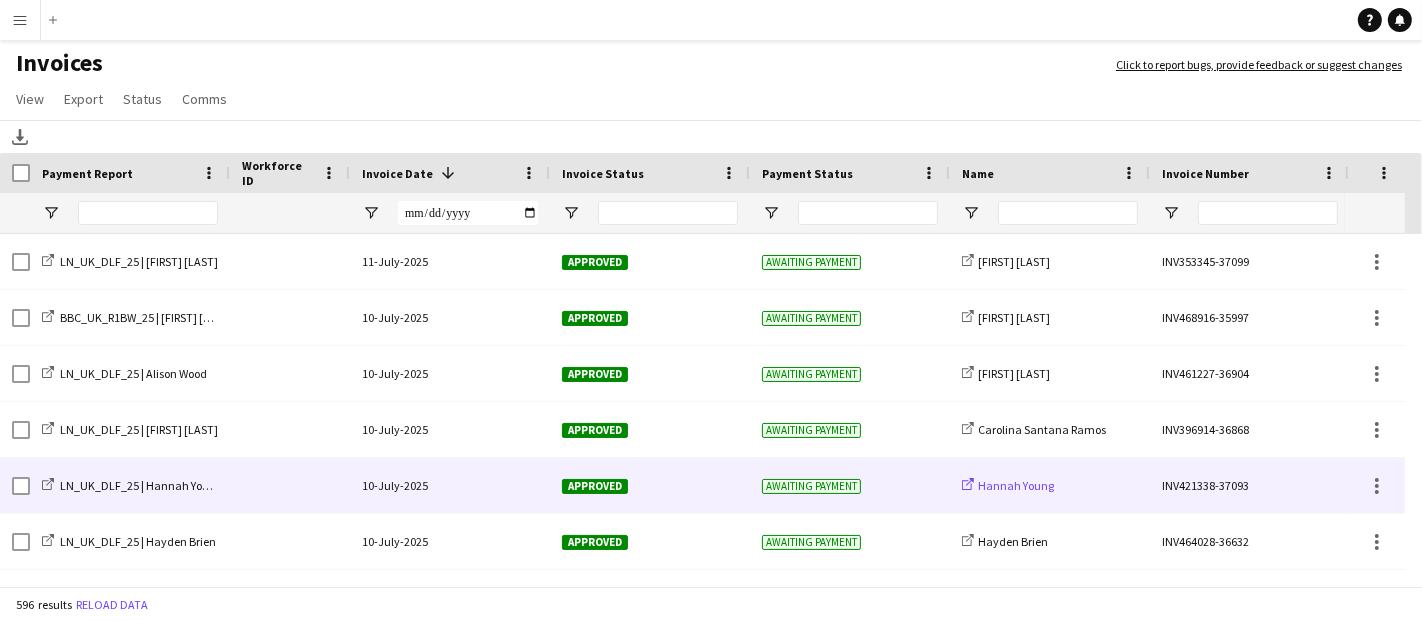 click on "Hannah Young" 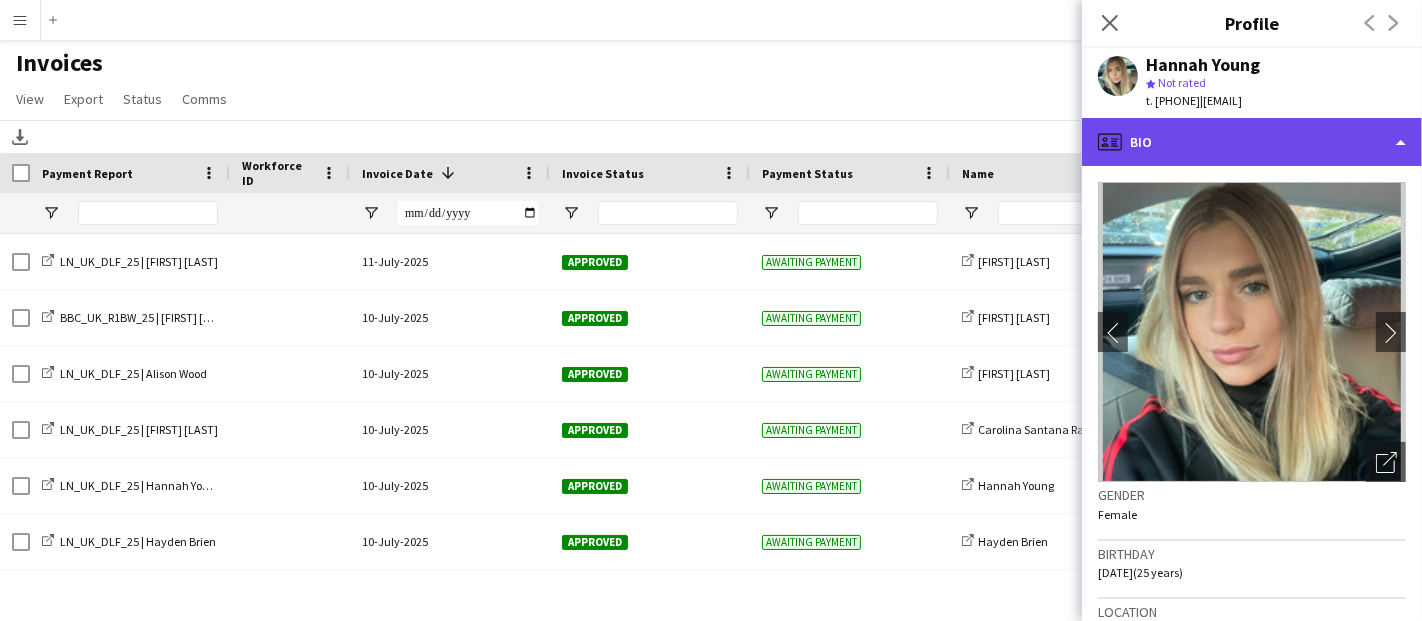 click on "profile
Bio" 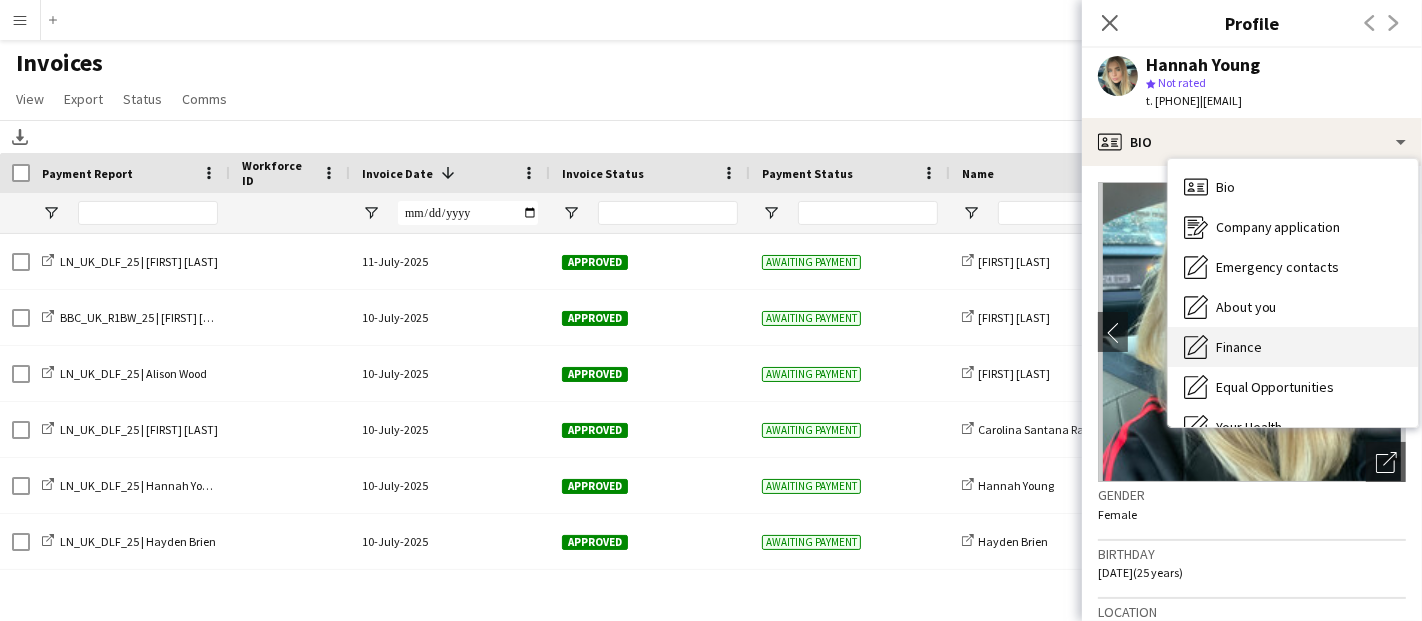 click on "Finance" at bounding box center (1239, 347) 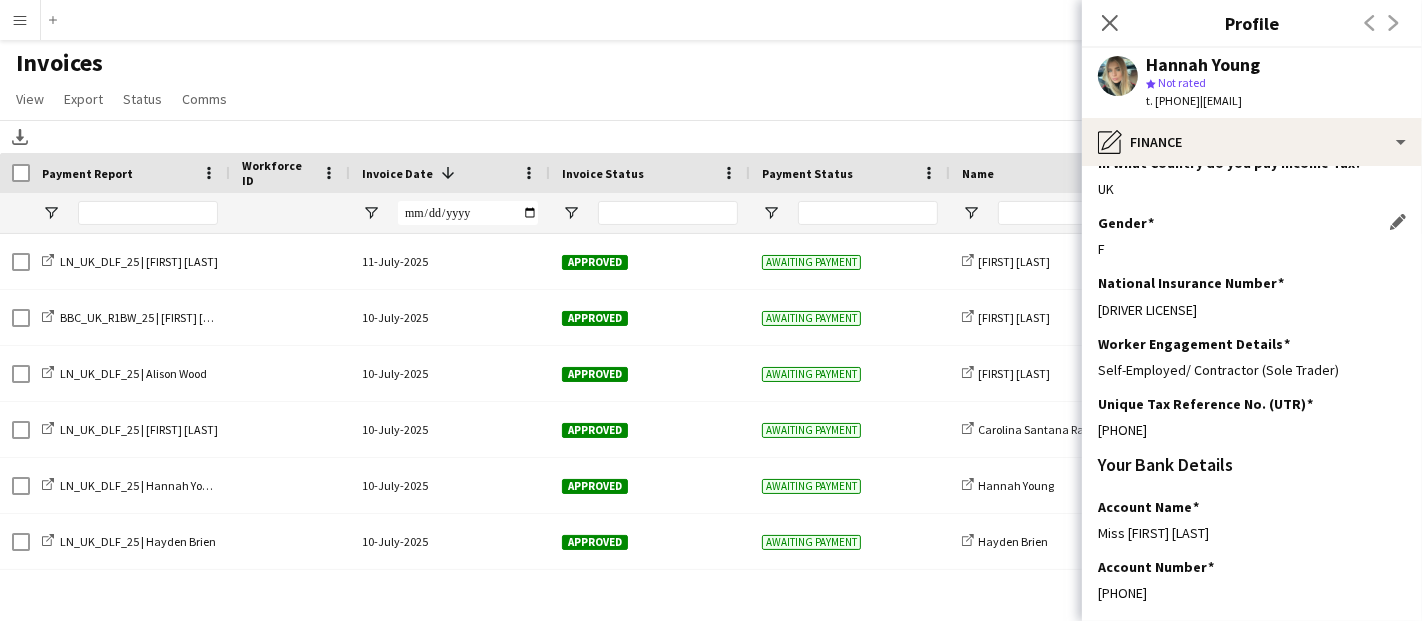 scroll, scrollTop: 333, scrollLeft: 0, axis: vertical 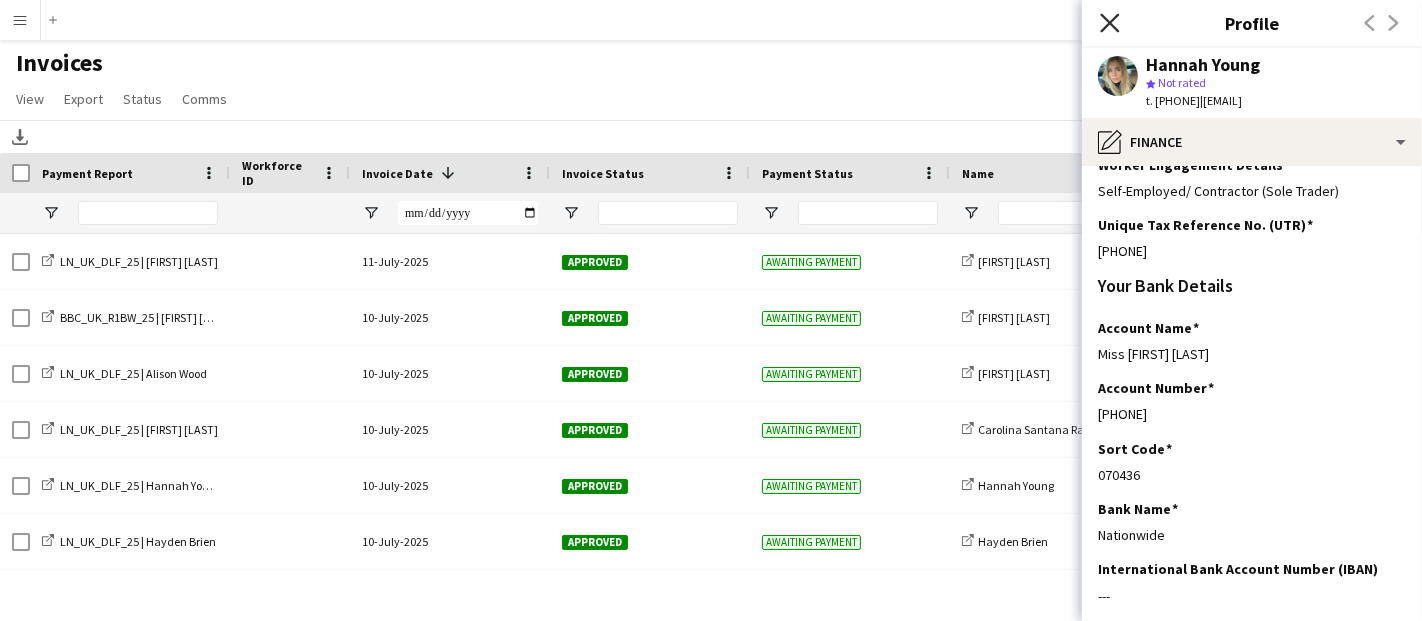 click 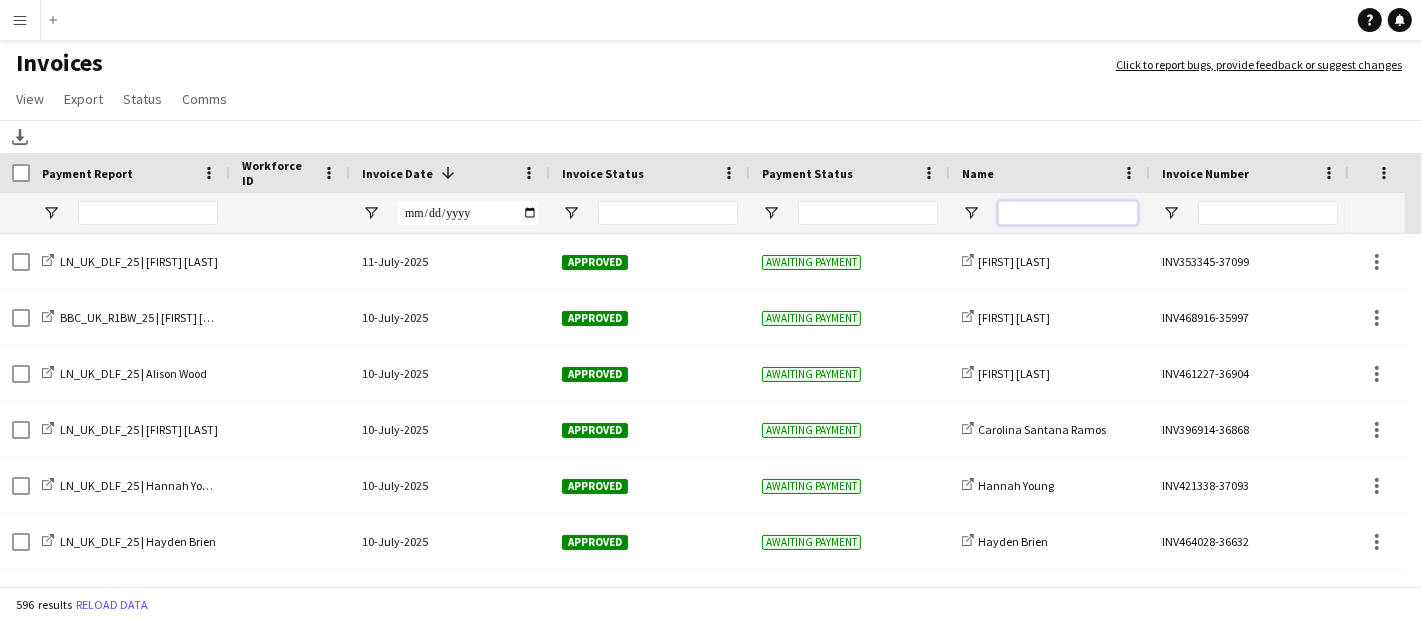 click at bounding box center [1068, 213] 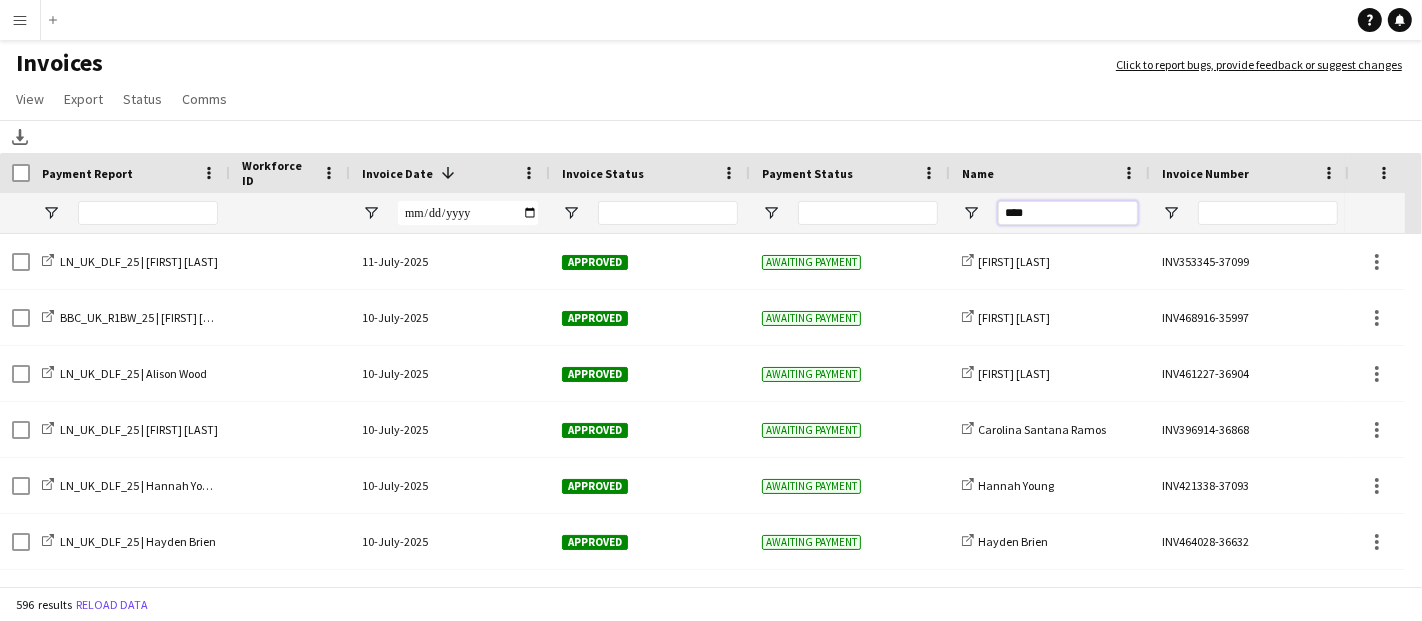 type on "****" 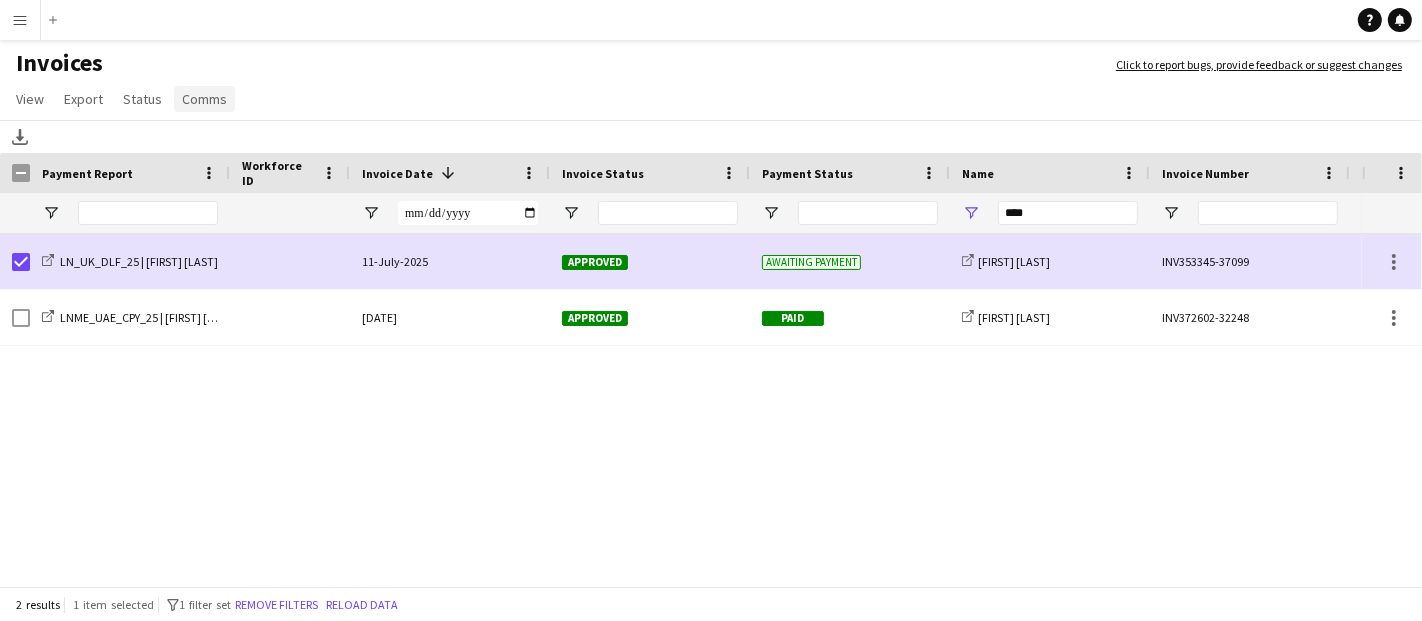 click on "Comms" 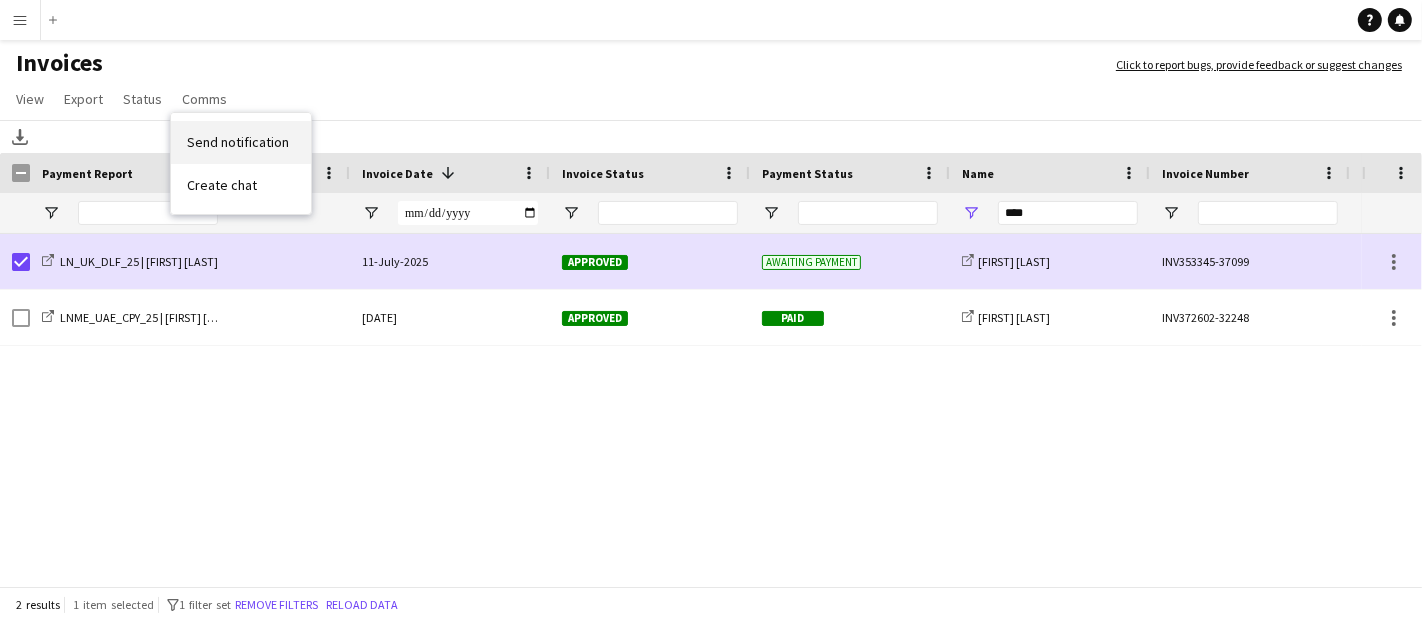 click on "Send notification" at bounding box center [238, 142] 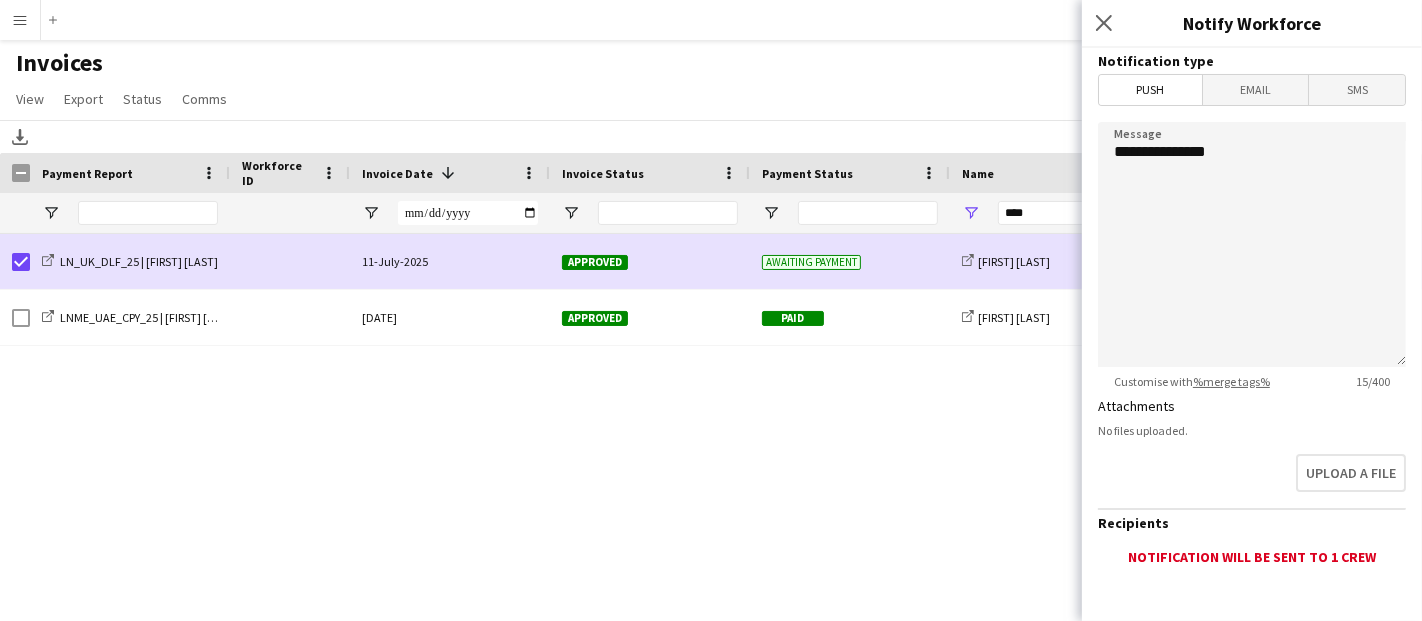 click on "Email" at bounding box center [1256, 90] 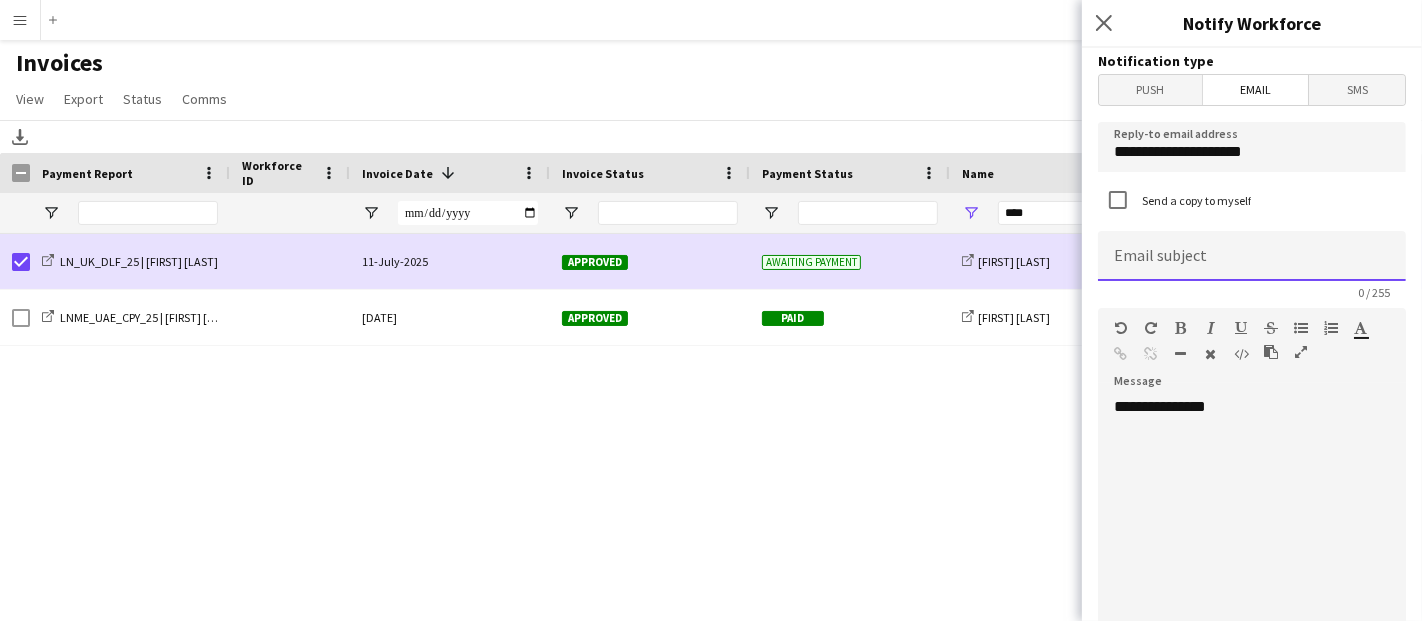 click 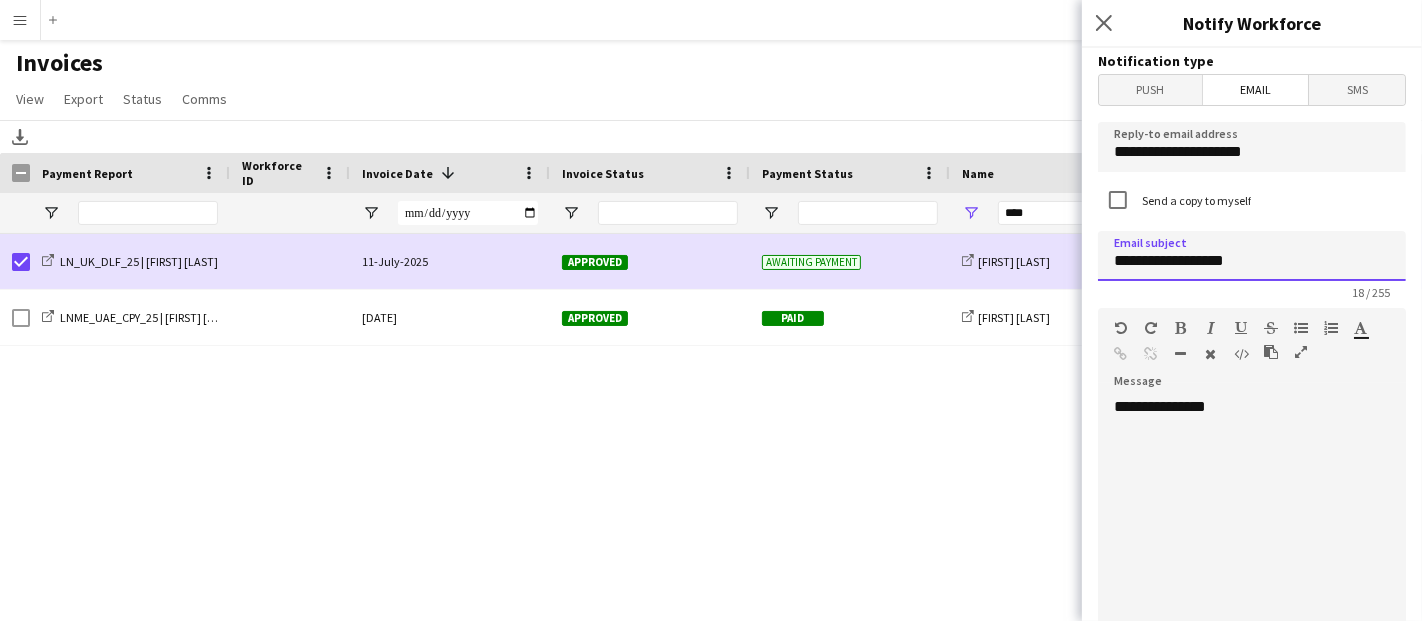 type on "**********" 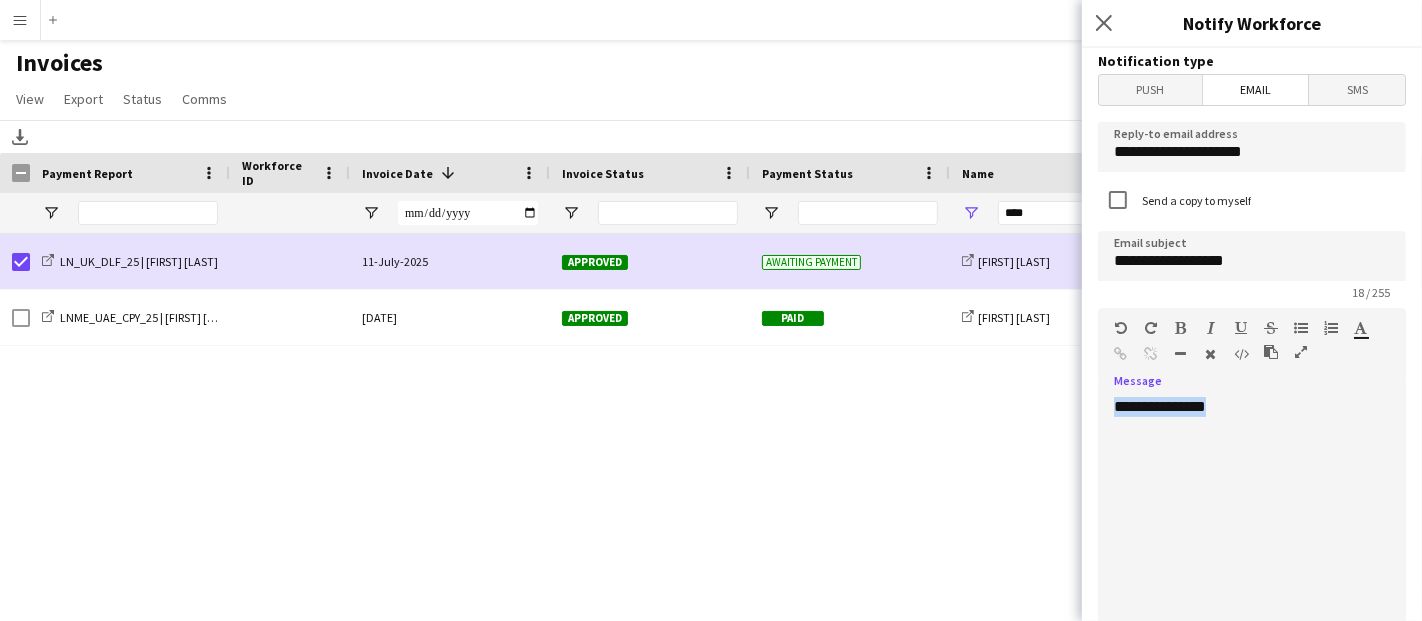 drag, startPoint x: 1275, startPoint y: 422, endPoint x: 1077, endPoint y: 425, distance: 198.02272 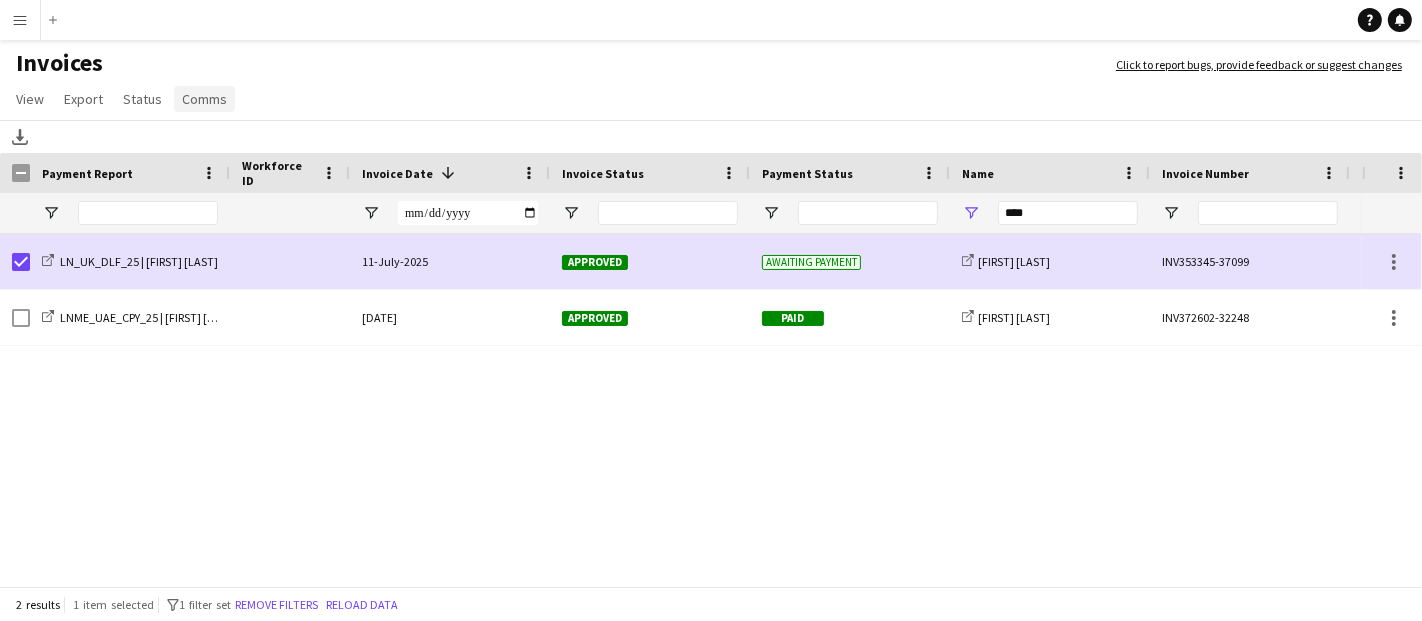 click on "Comms" 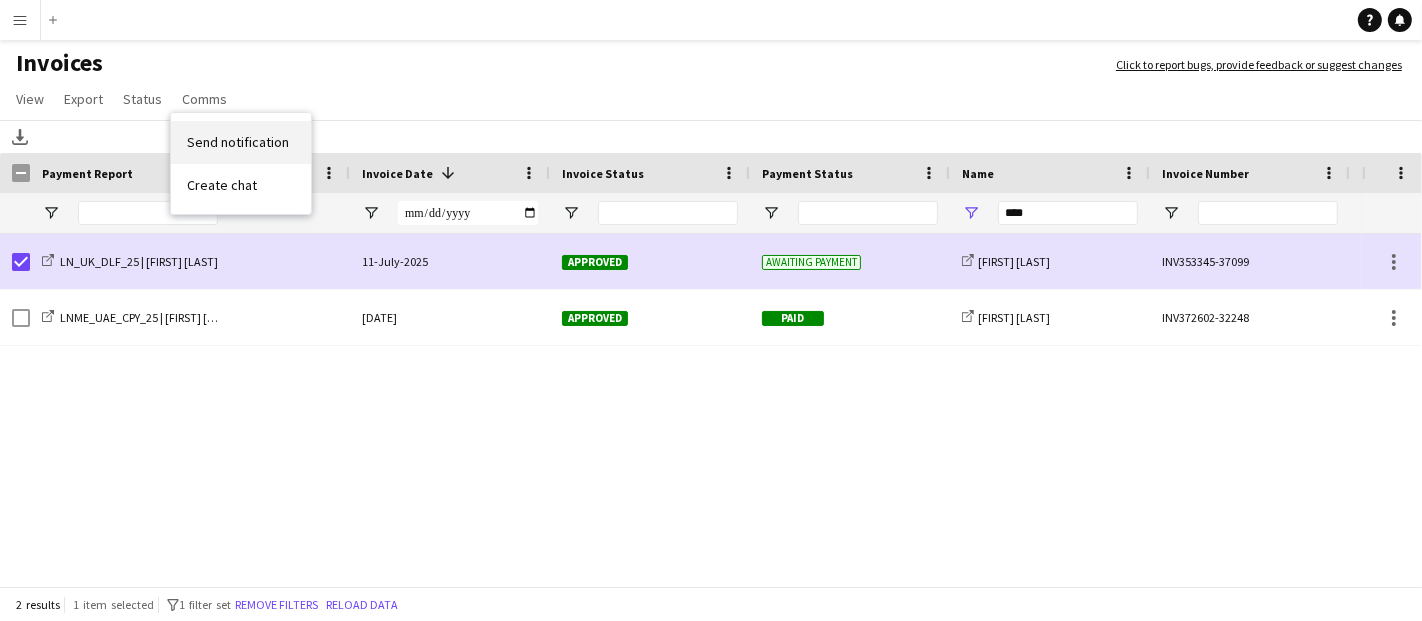 click on "Send notification" at bounding box center [238, 142] 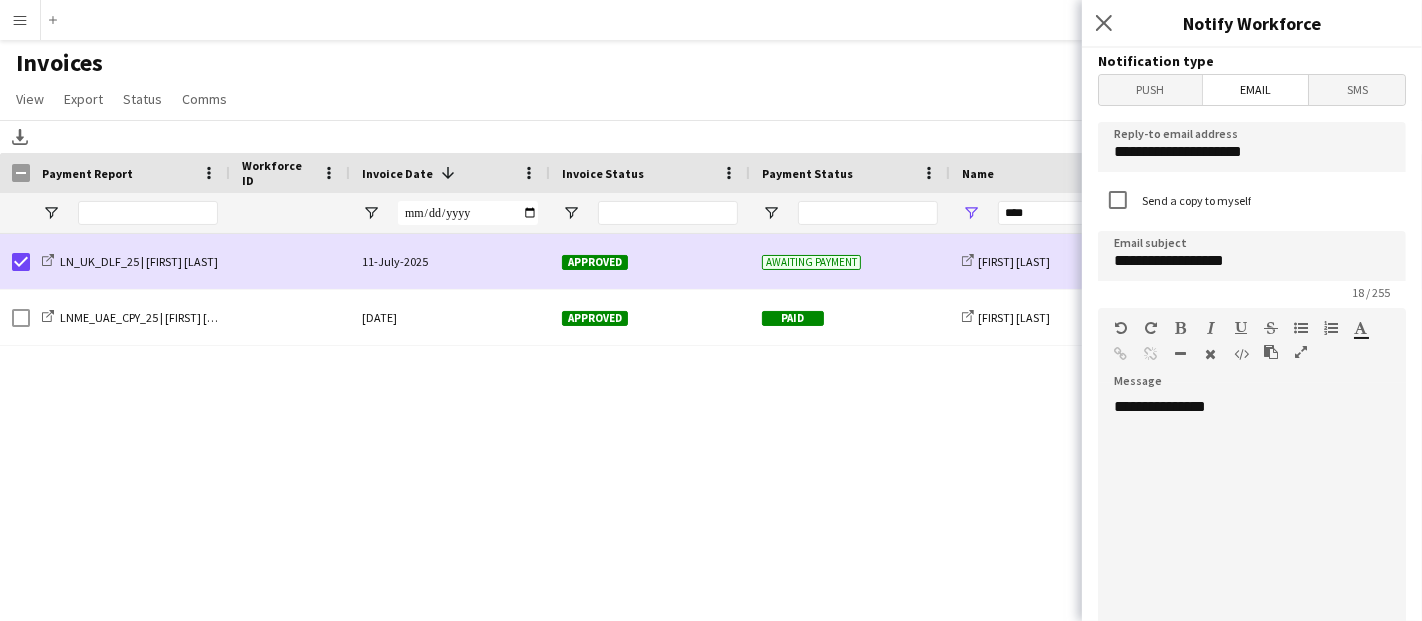 click on "Email" at bounding box center [1256, 90] 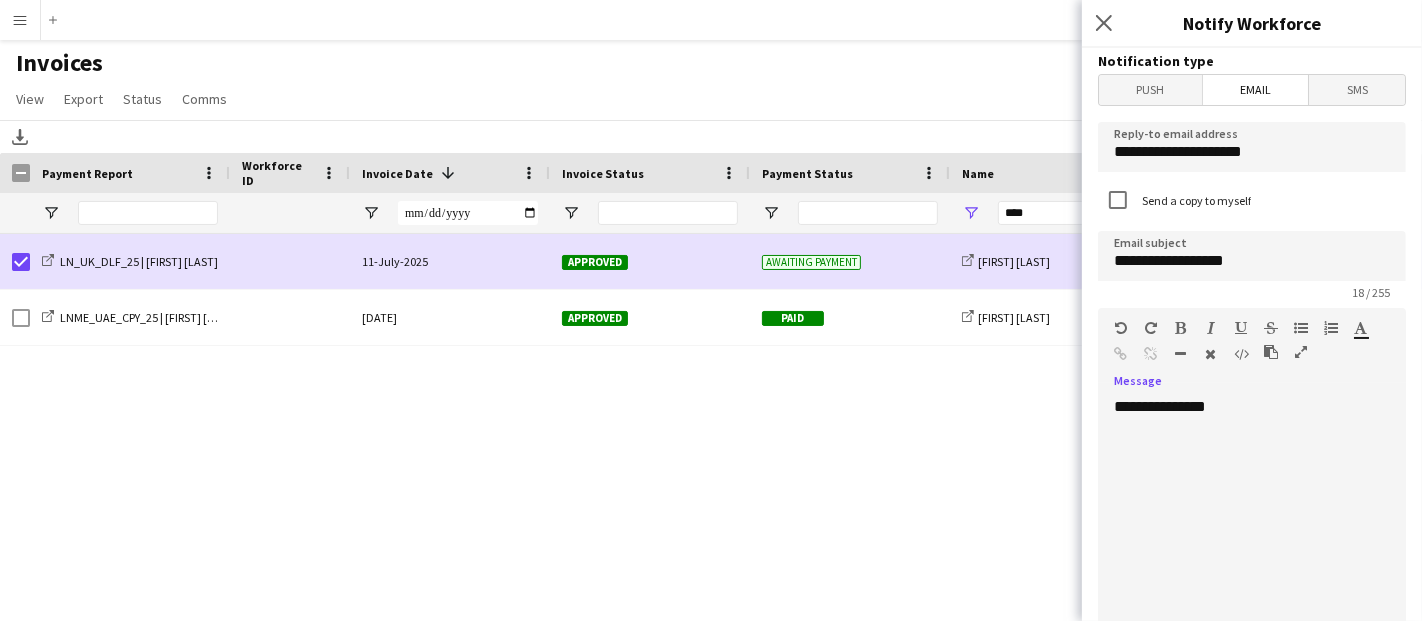 click on "**********" 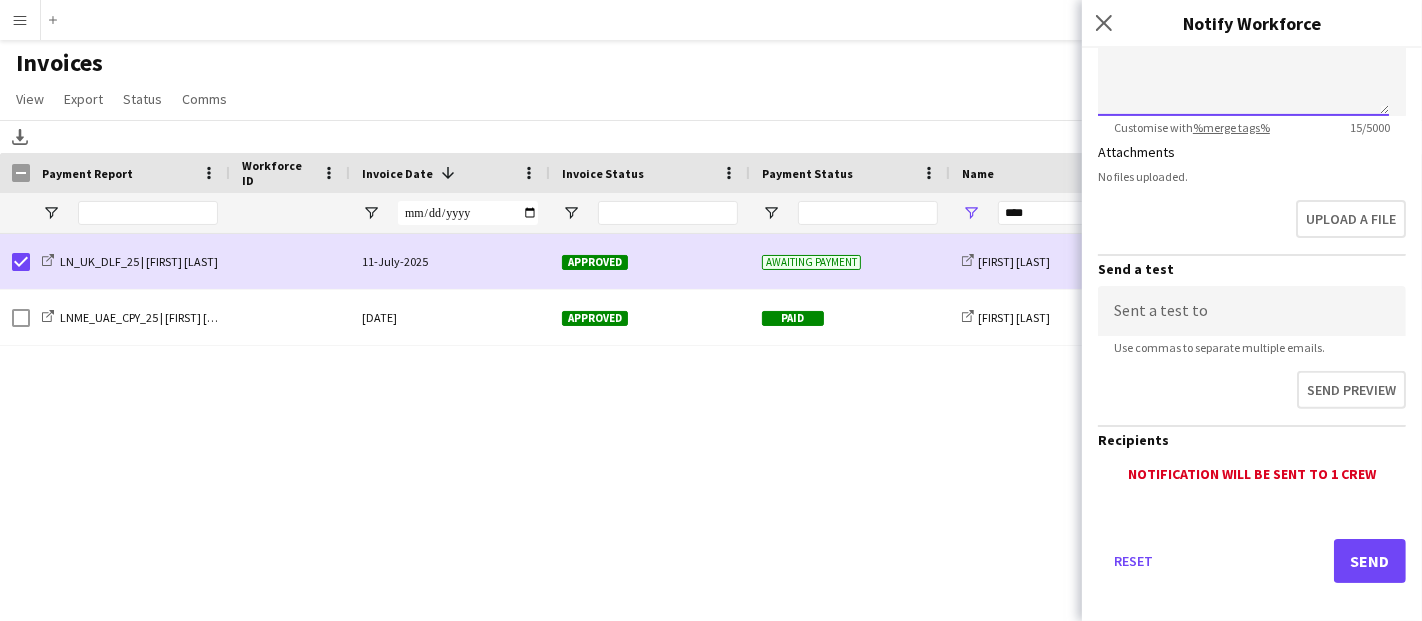 scroll, scrollTop: 532, scrollLeft: 0, axis: vertical 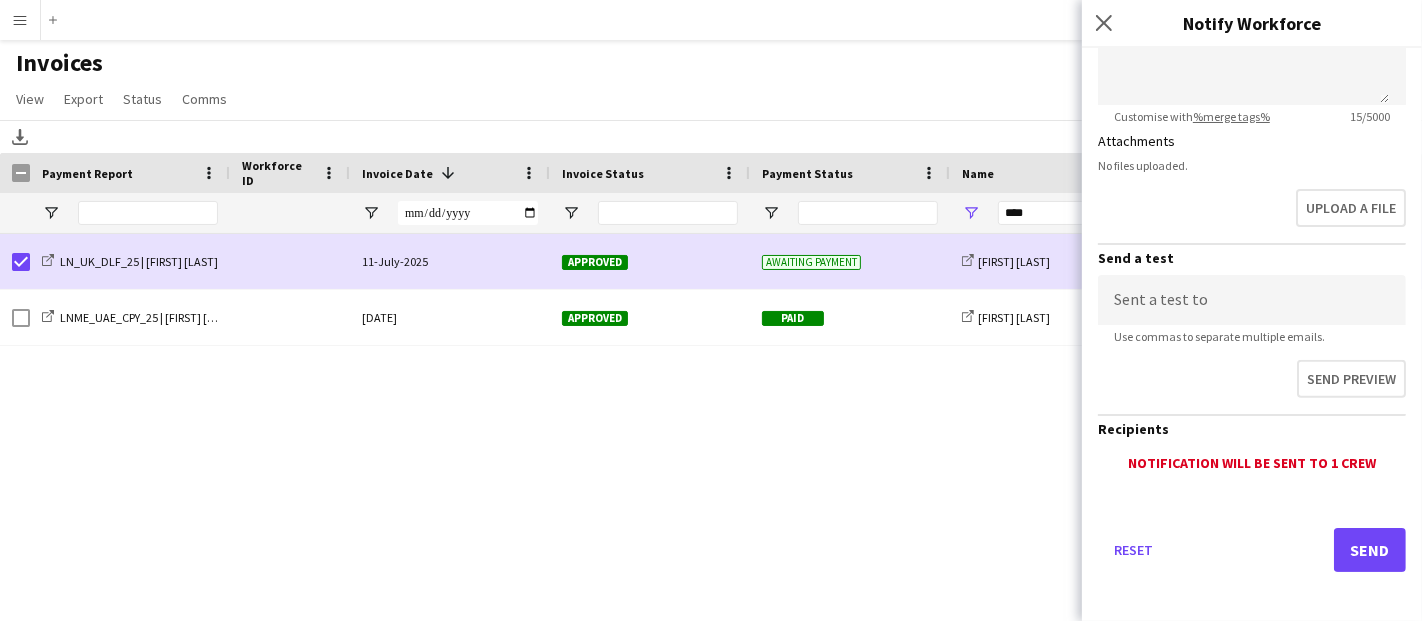 drag, startPoint x: 1128, startPoint y: 454, endPoint x: 1391, endPoint y: 452, distance: 263.0076 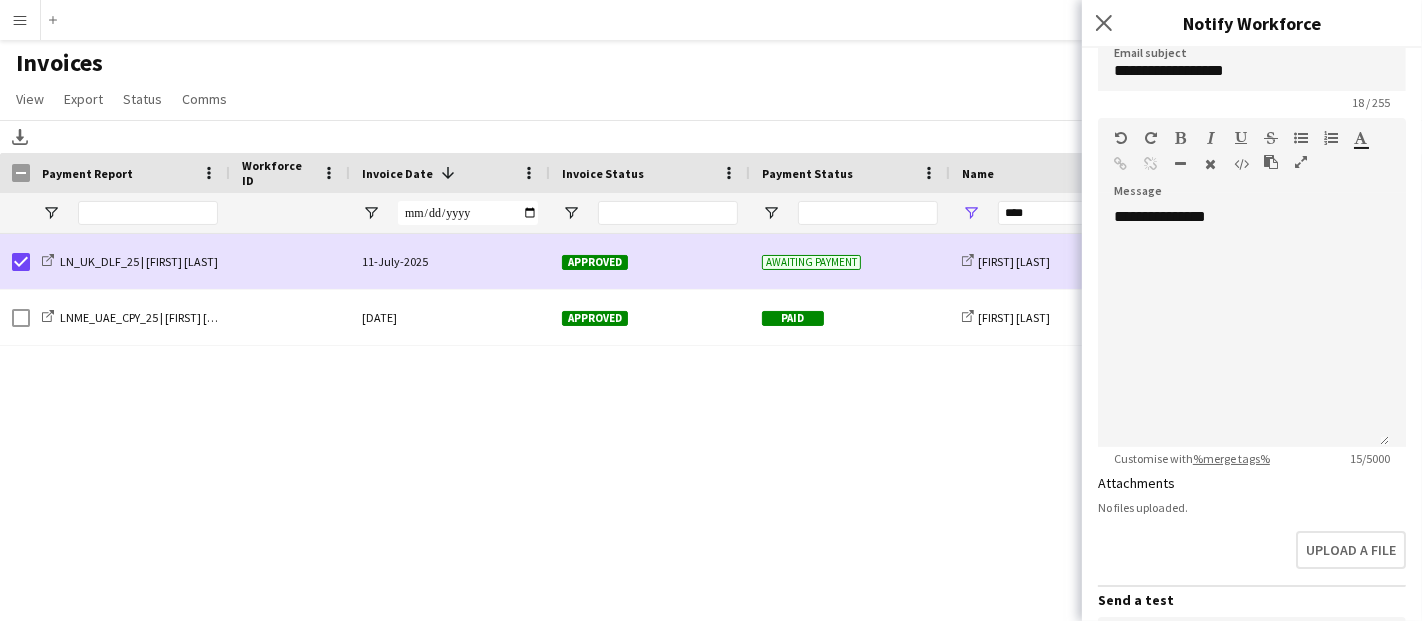 scroll, scrollTop: 0, scrollLeft: 0, axis: both 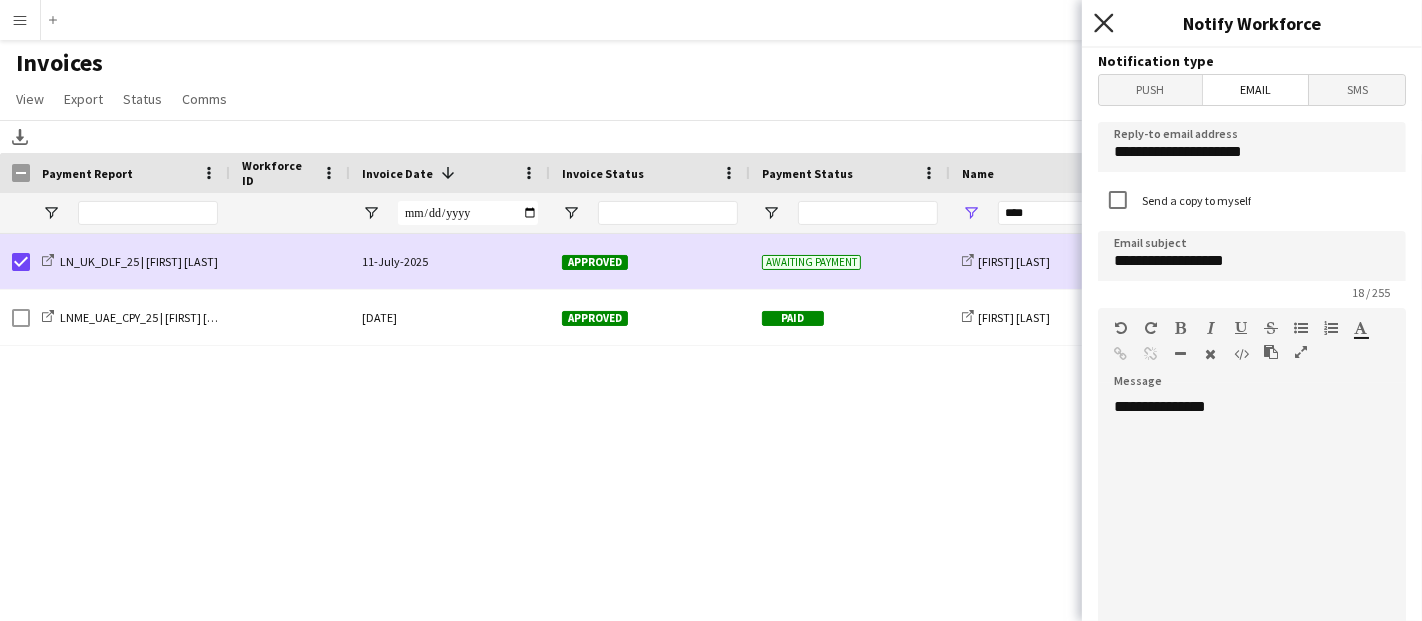 drag, startPoint x: 346, startPoint y: 67, endPoint x: 1107, endPoint y: 24, distance: 762.21387 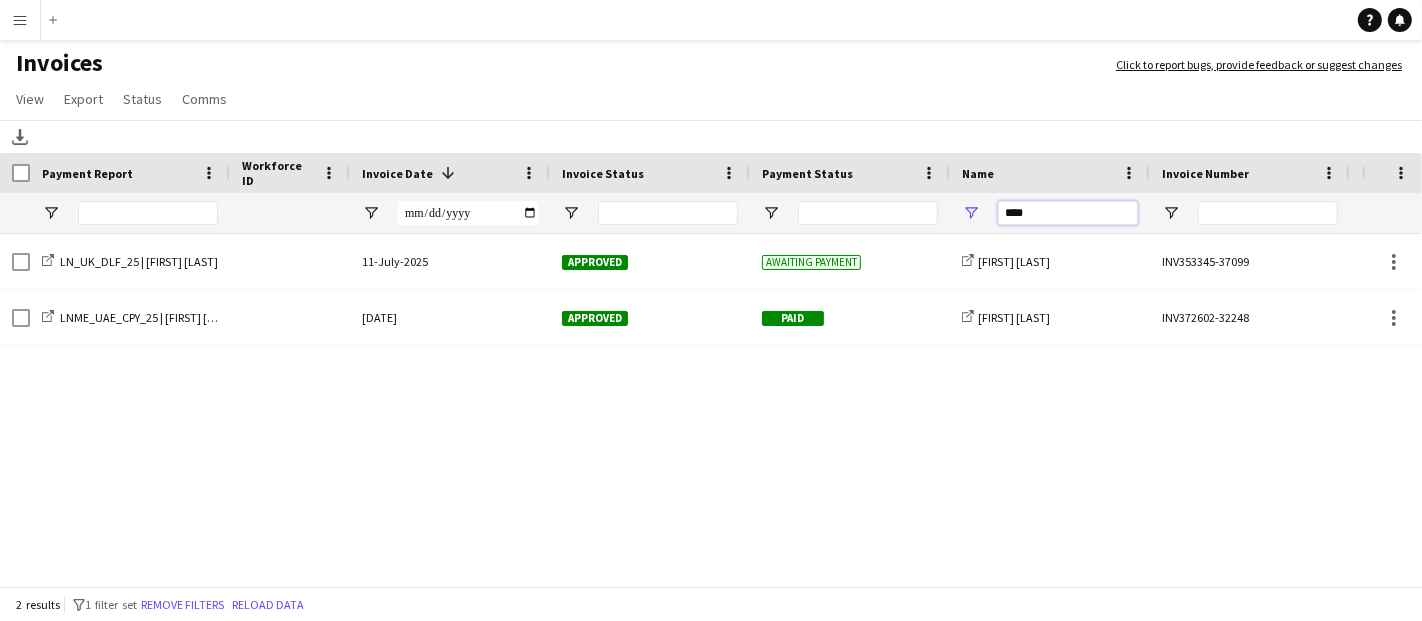 drag, startPoint x: 1041, startPoint y: 204, endPoint x: 940, endPoint y: 215, distance: 101.597244 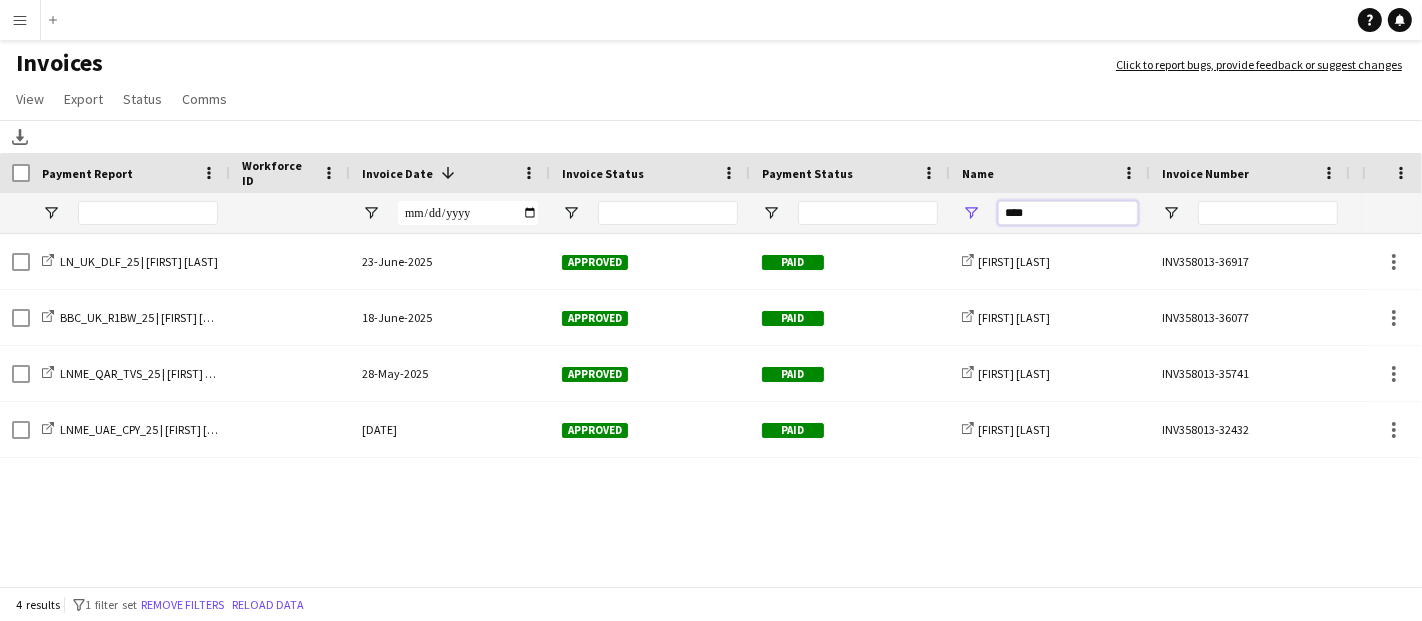 drag, startPoint x: 1044, startPoint y: 213, endPoint x: 971, endPoint y: 216, distance: 73.061615 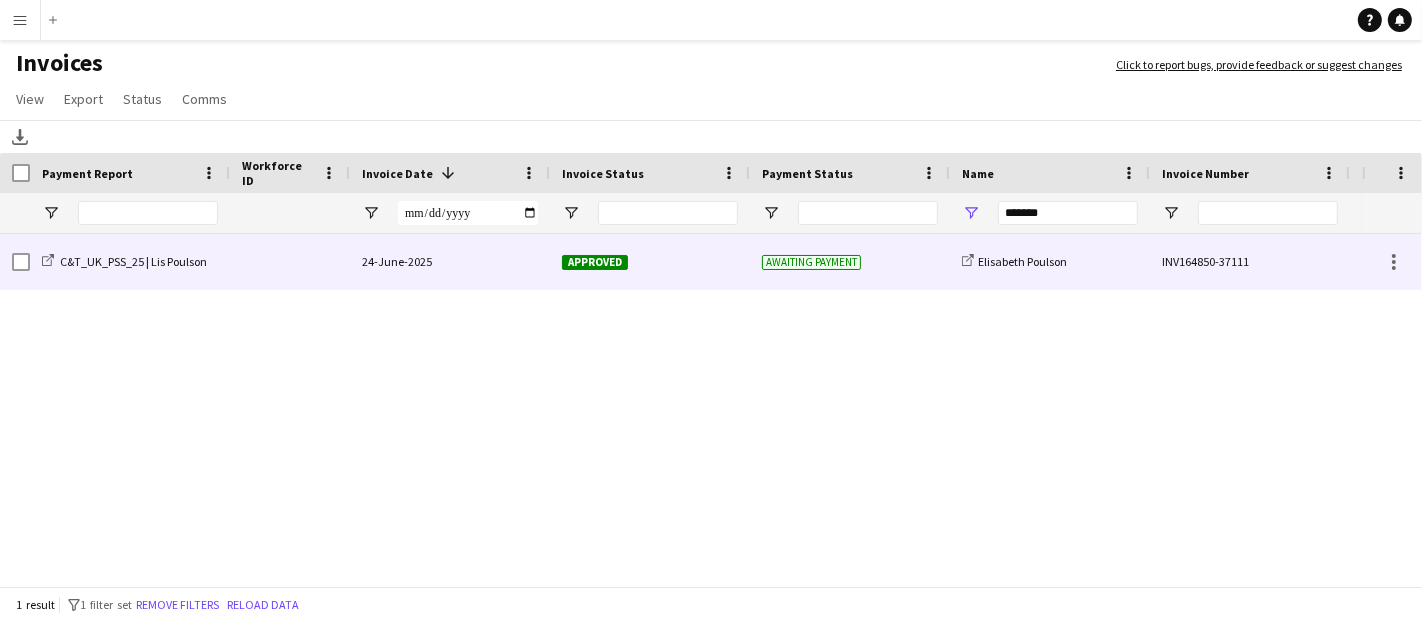 click on "Approved" 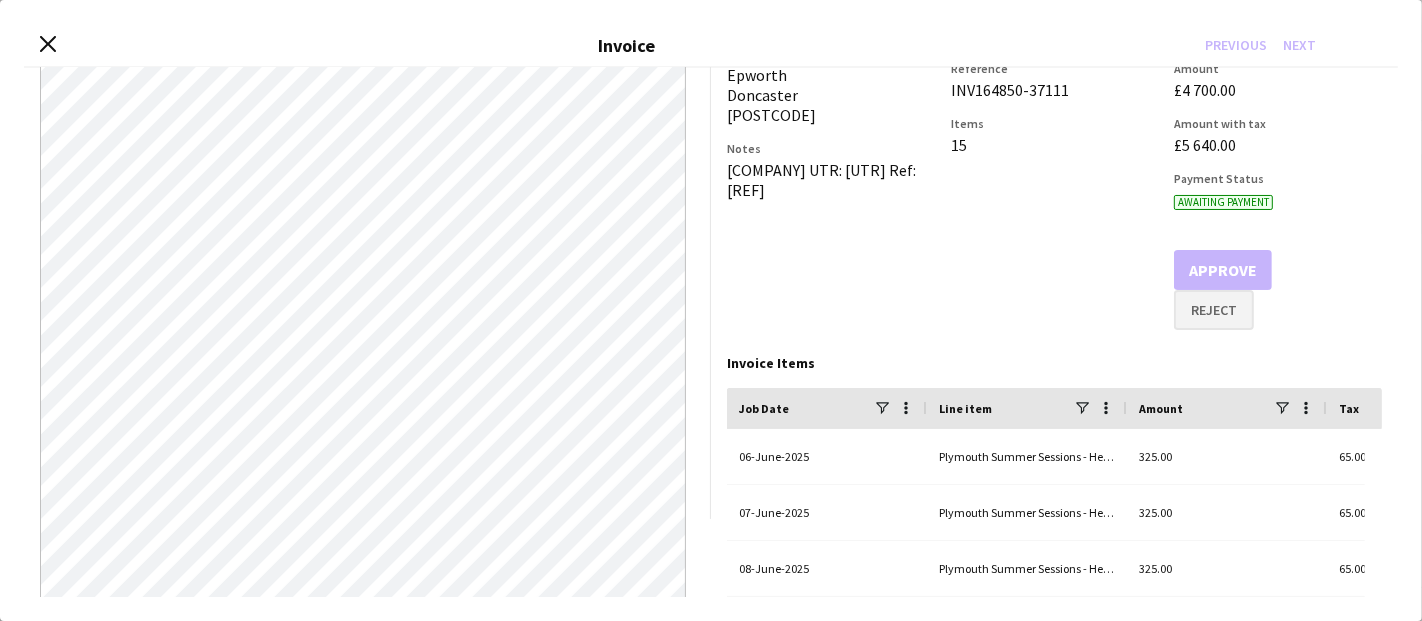 scroll, scrollTop: 20, scrollLeft: 0, axis: vertical 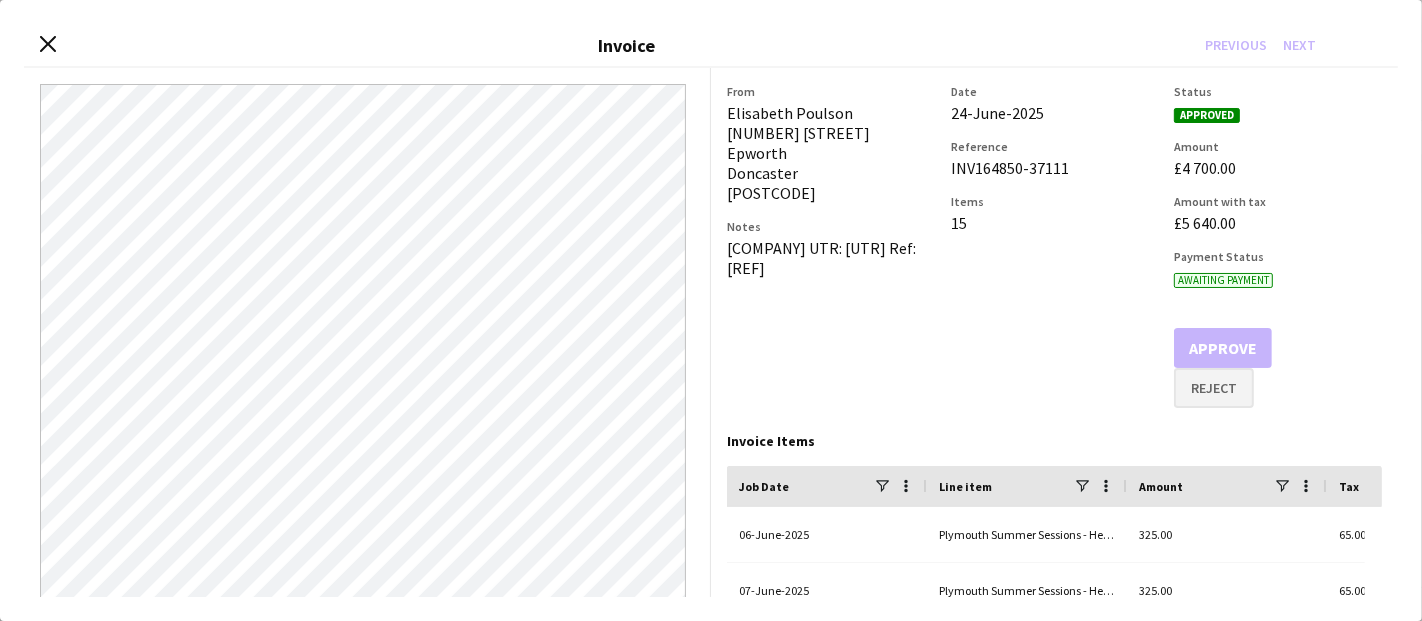 click on "Status  Approved  Amount   £4 700.00   Amount with tax   £5 640.00   Payment Status   Awaiting payment   Approve   Reject" 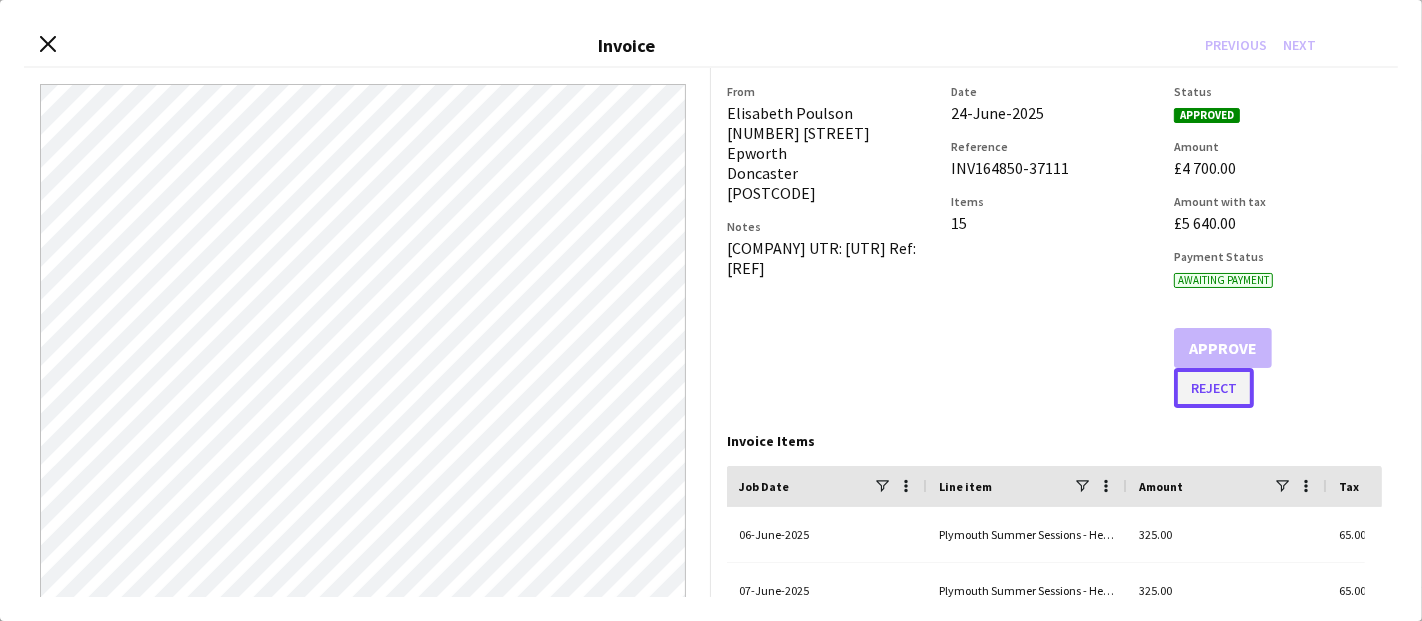 click on "Reject" 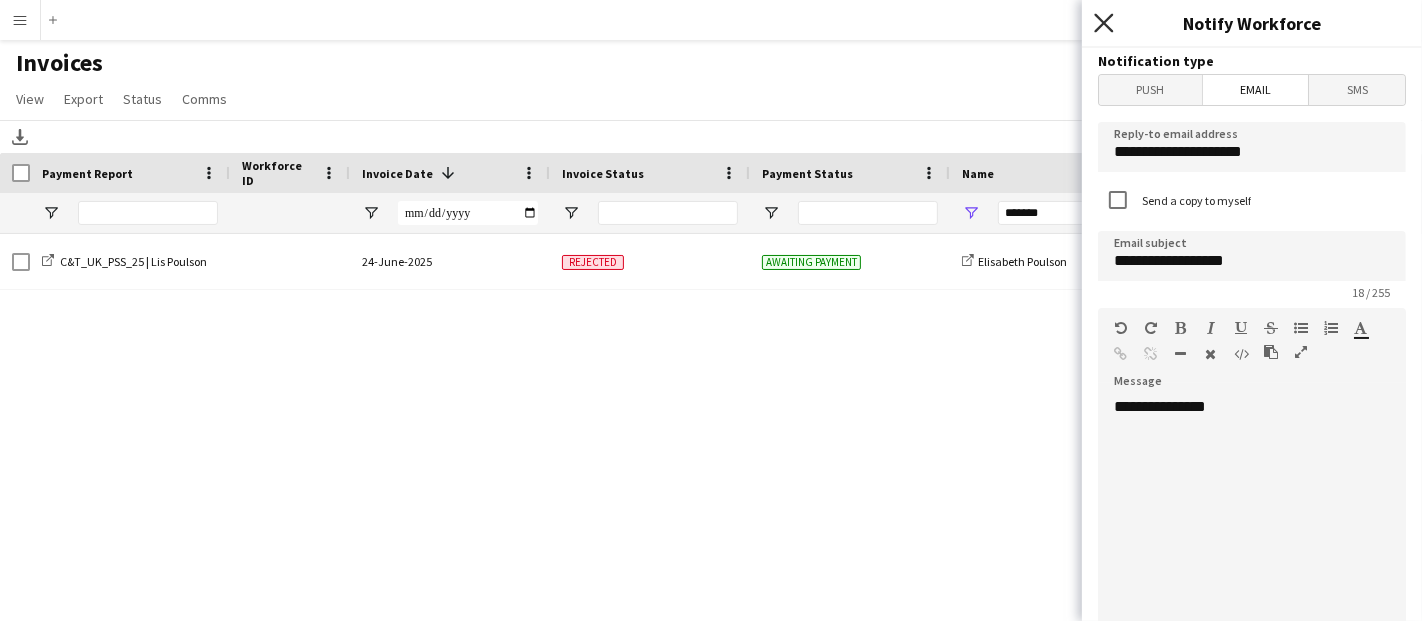 click on "Close pop-in" 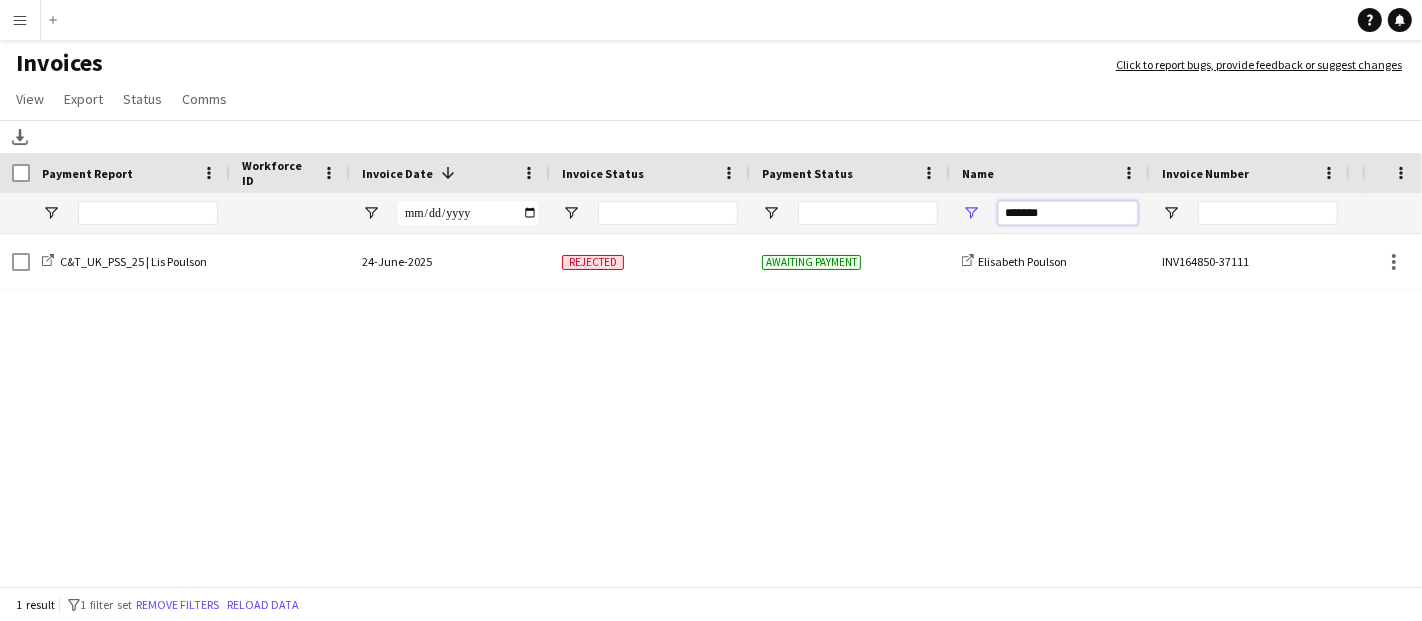 drag, startPoint x: 1054, startPoint y: 211, endPoint x: 978, endPoint y: 224, distance: 77.10383 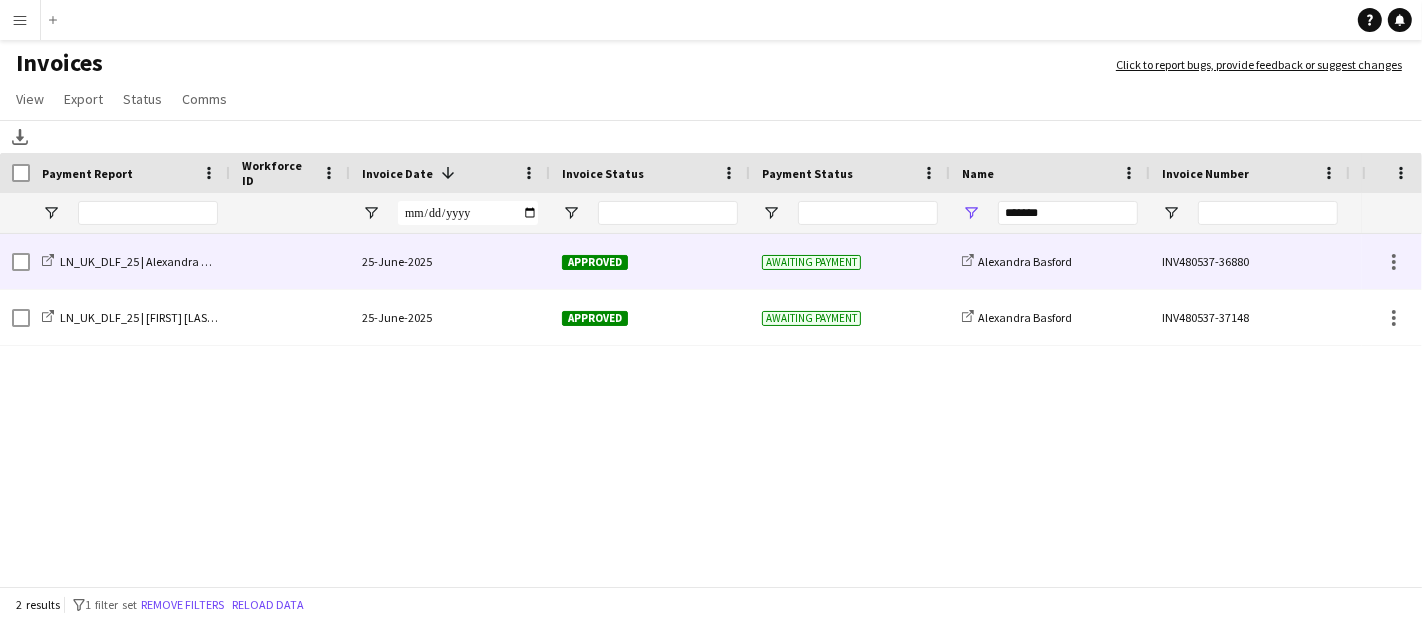 click 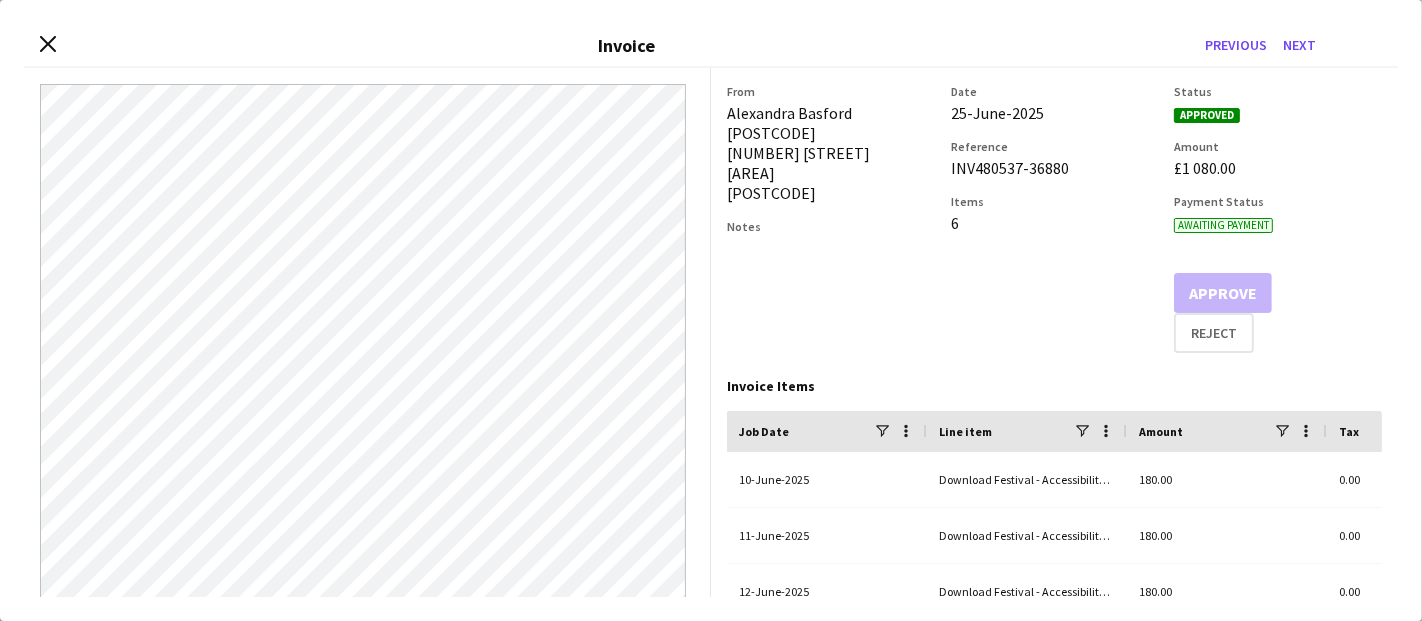 scroll, scrollTop: 333, scrollLeft: 0, axis: vertical 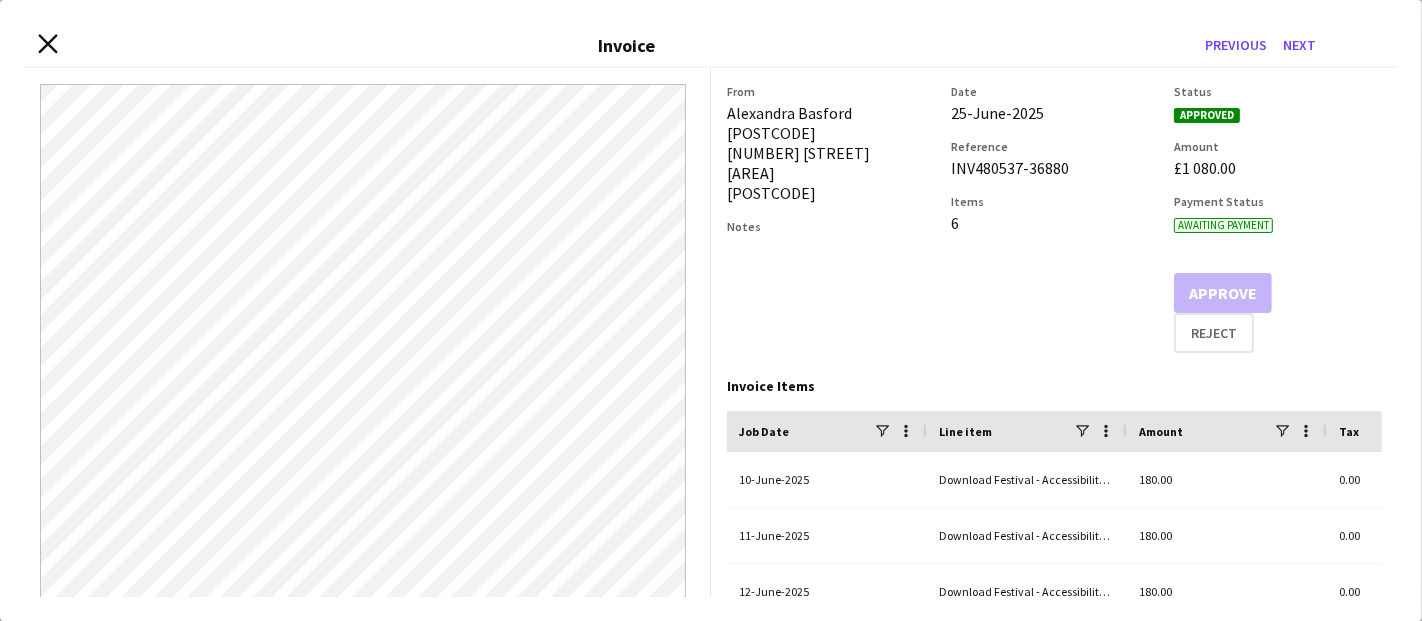 click on "Close invoice dialog" 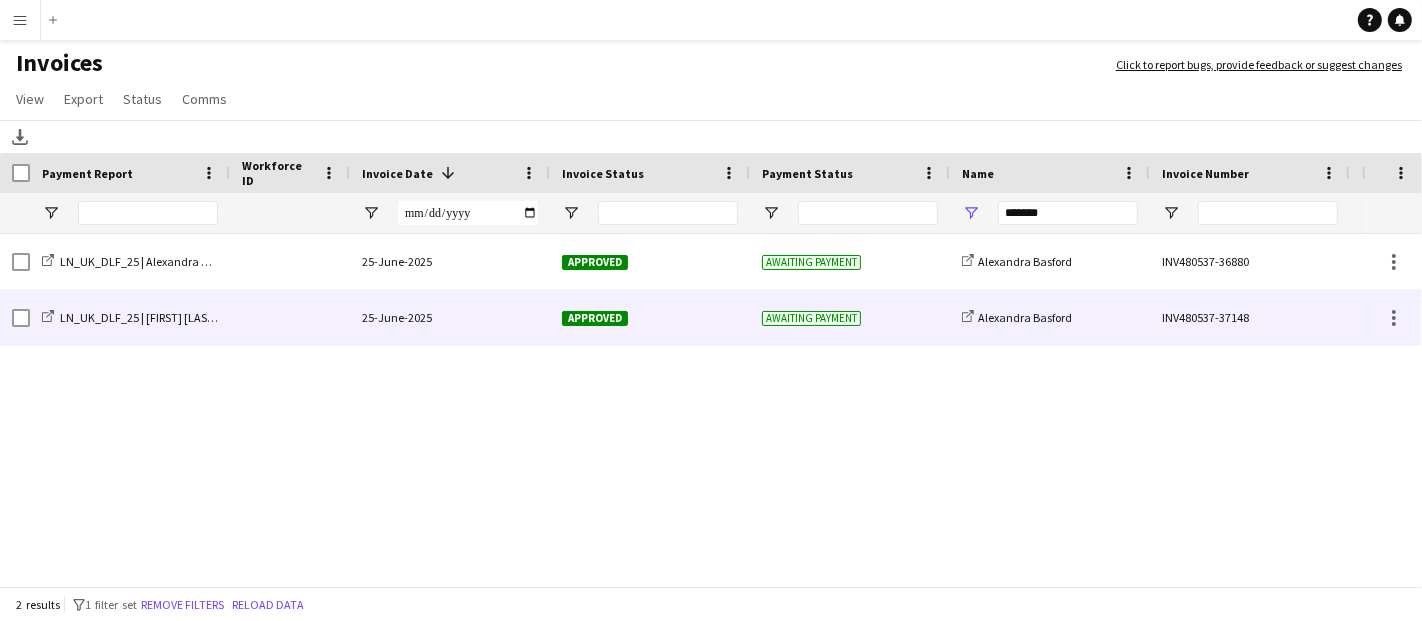 click 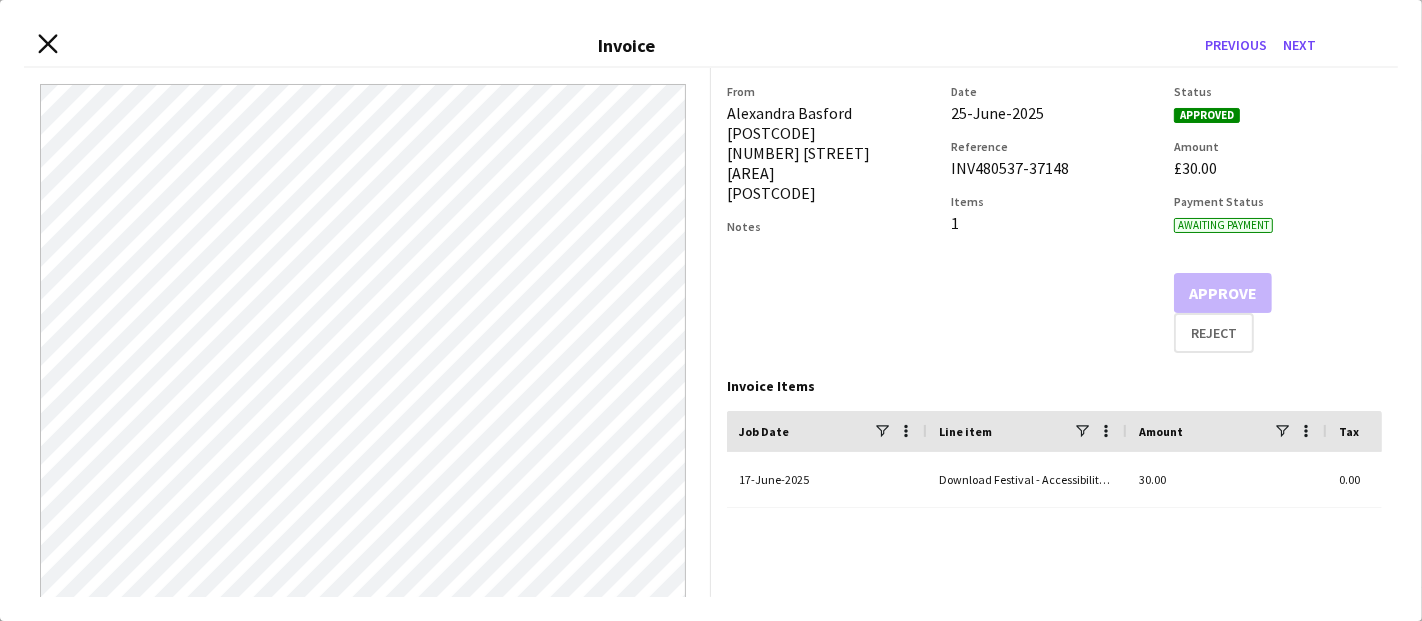 click on "Close invoice dialog" 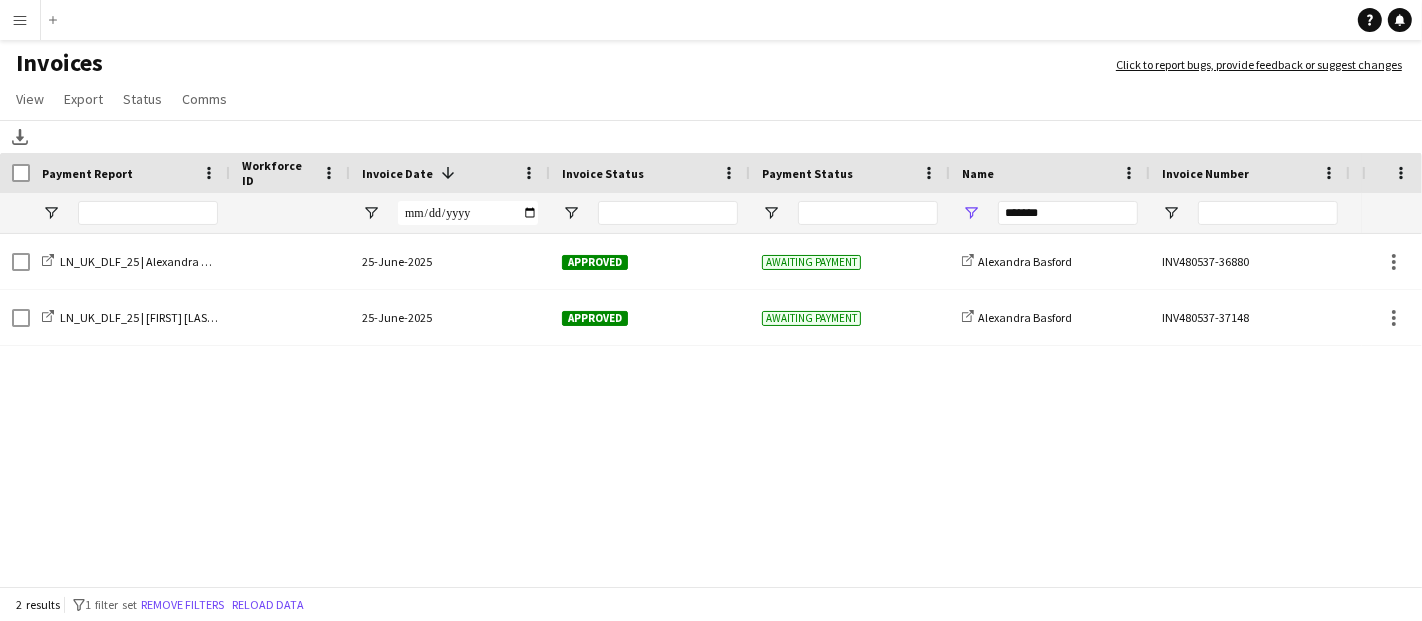 click on "Menu" at bounding box center (20, 20) 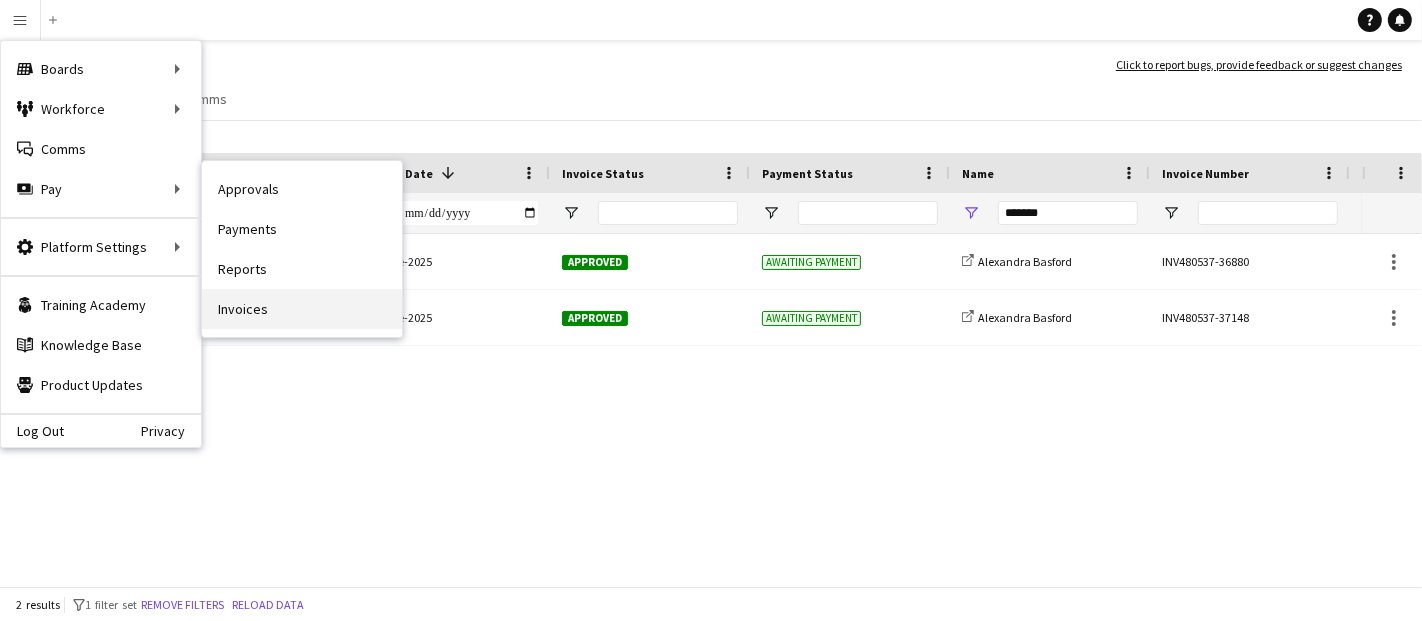 click on "Invoices" at bounding box center [302, 309] 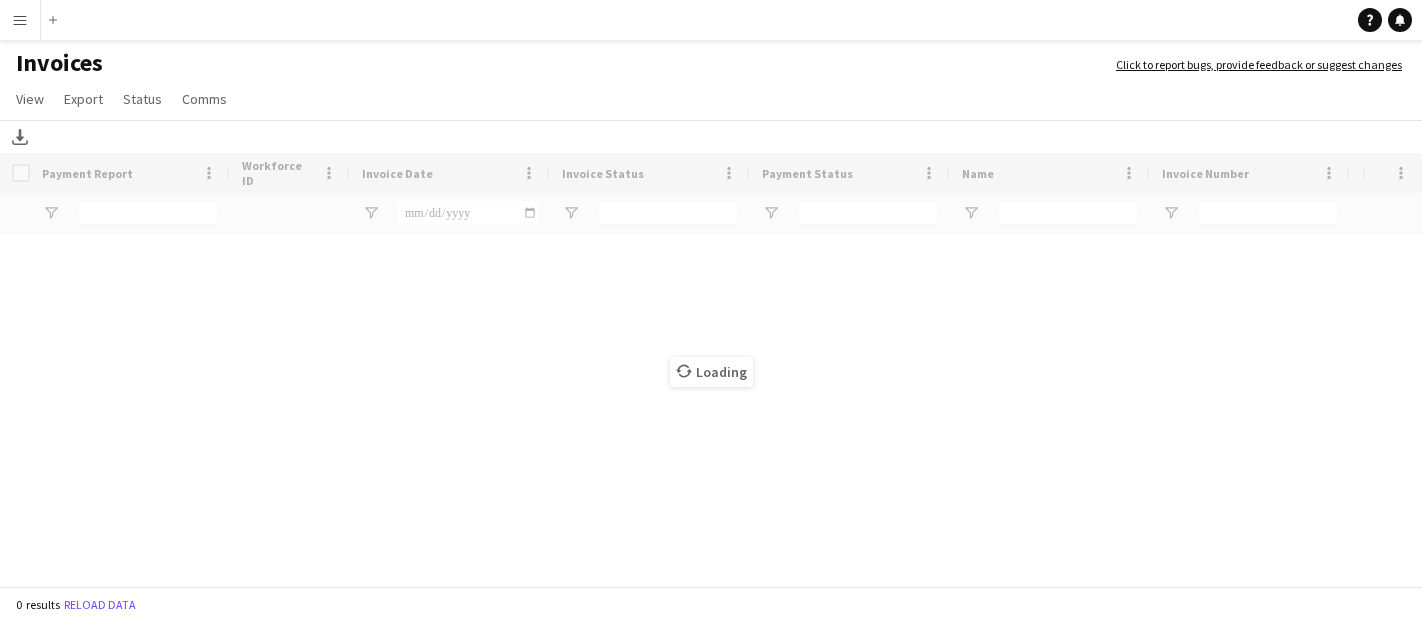 scroll, scrollTop: 0, scrollLeft: 0, axis: both 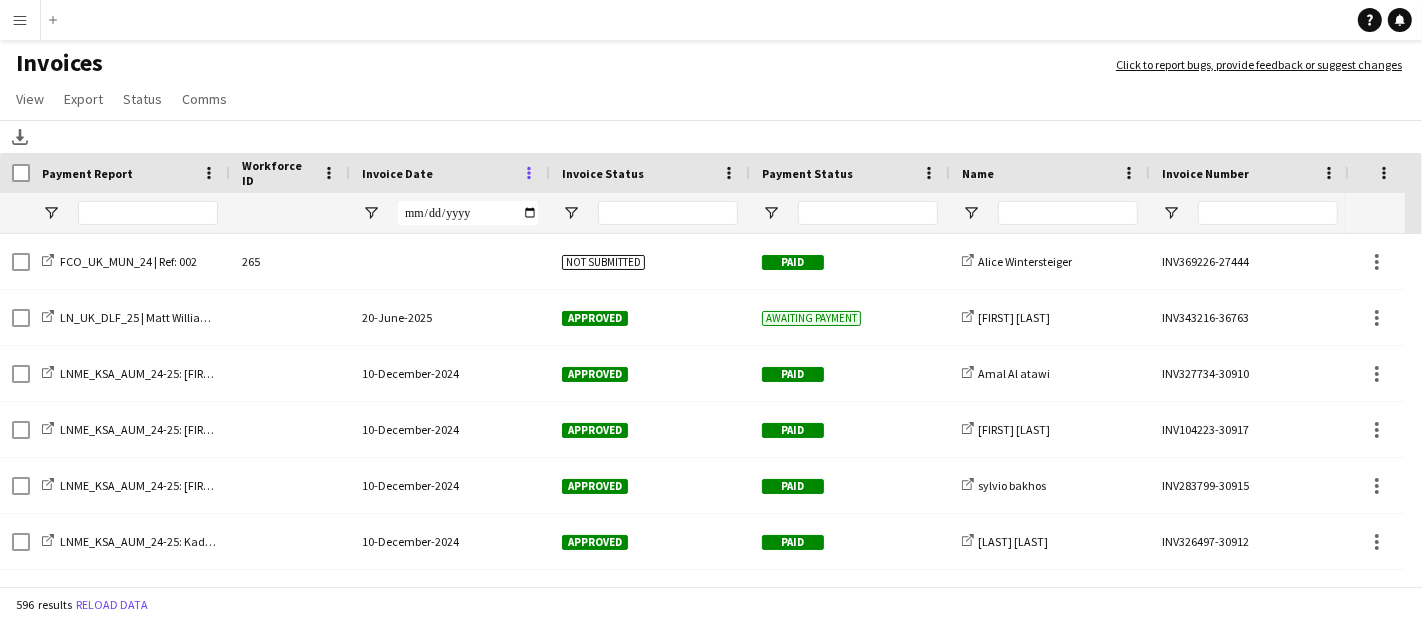 click 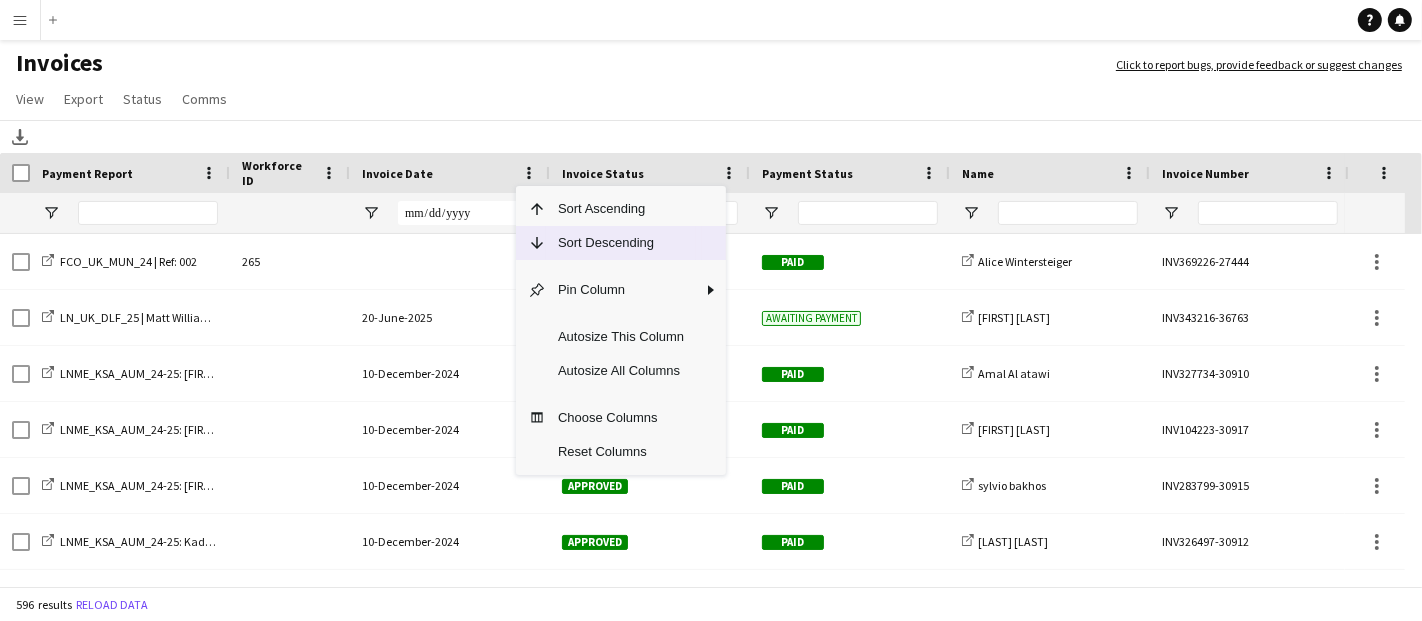 click on "Sort Descending" 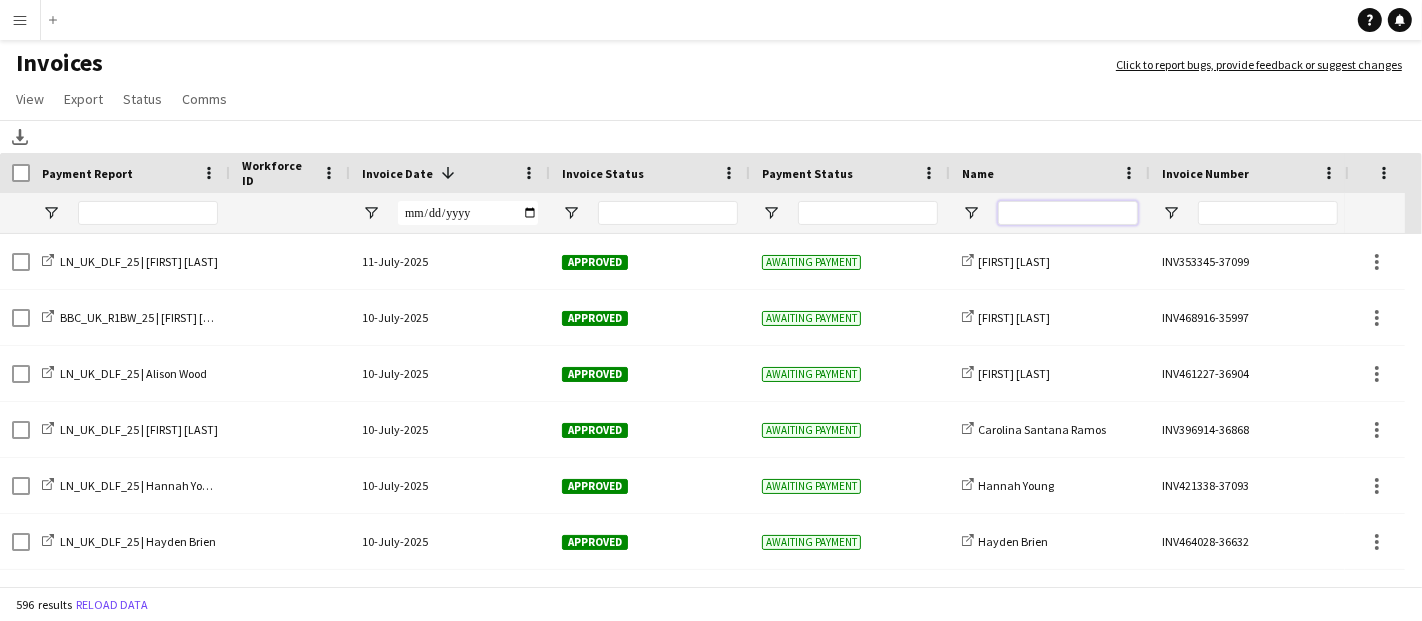 click at bounding box center (1068, 213) 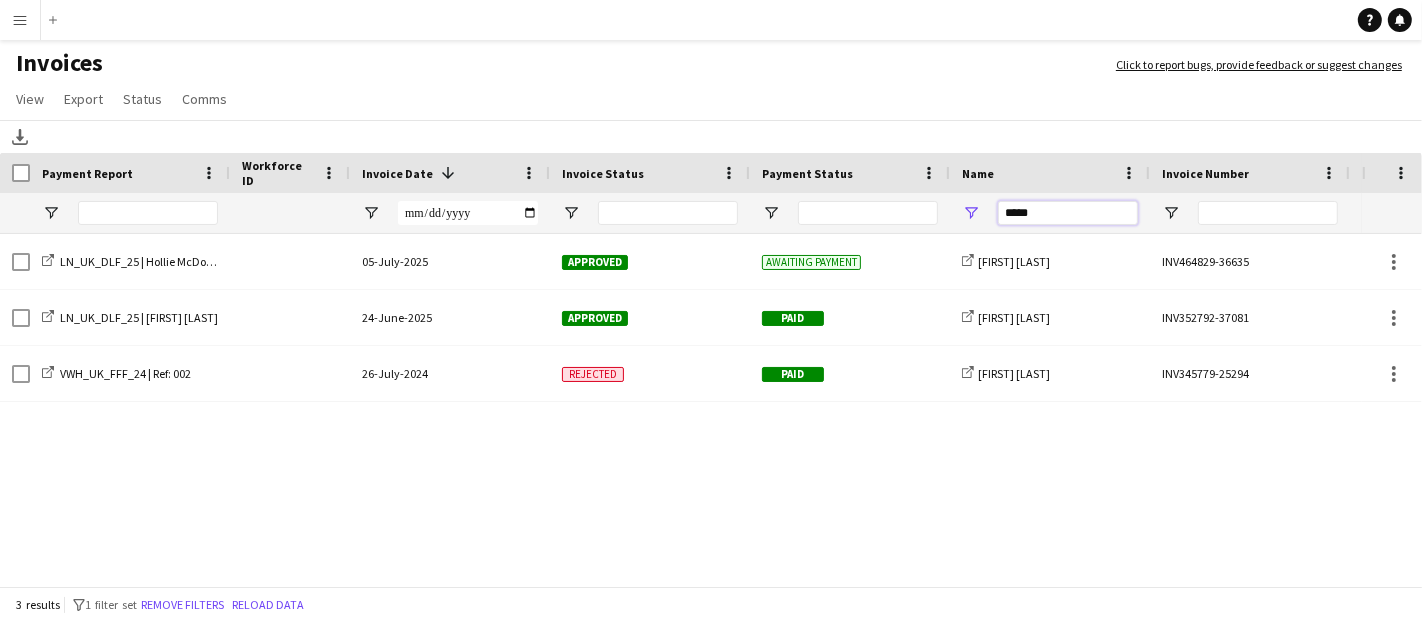 click on "*****" at bounding box center [1068, 213] 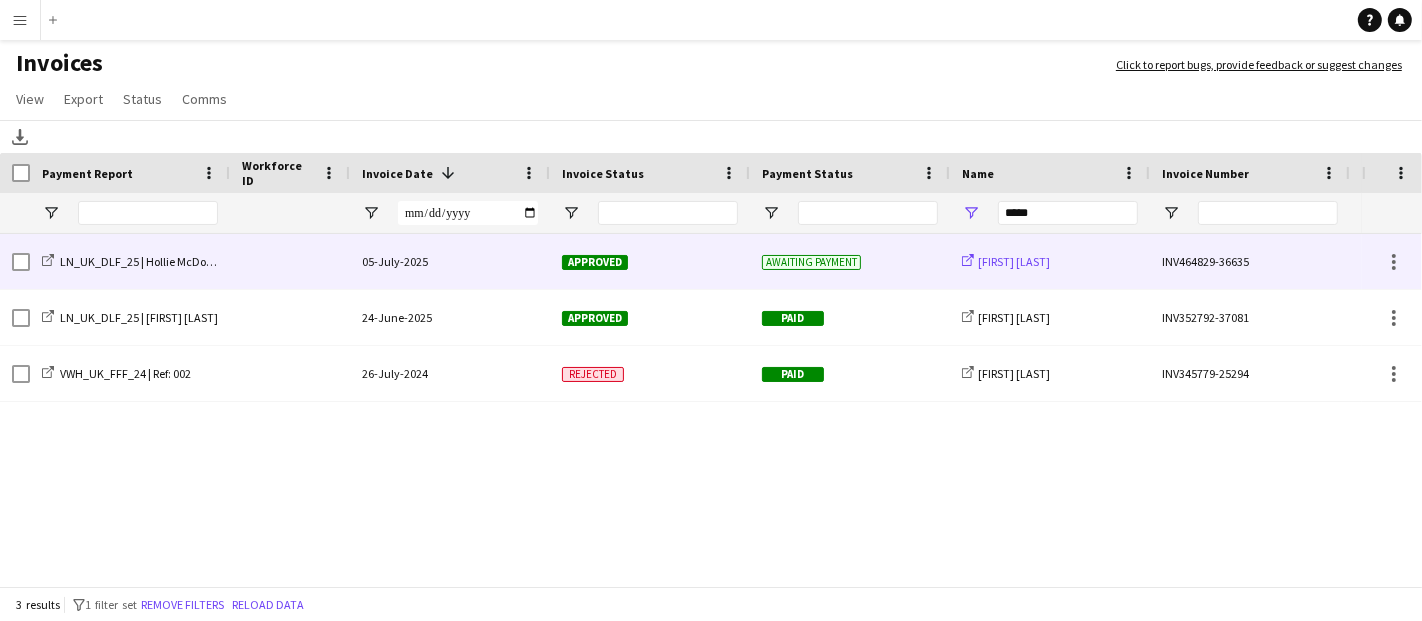 click on "Hollie  McDowall" 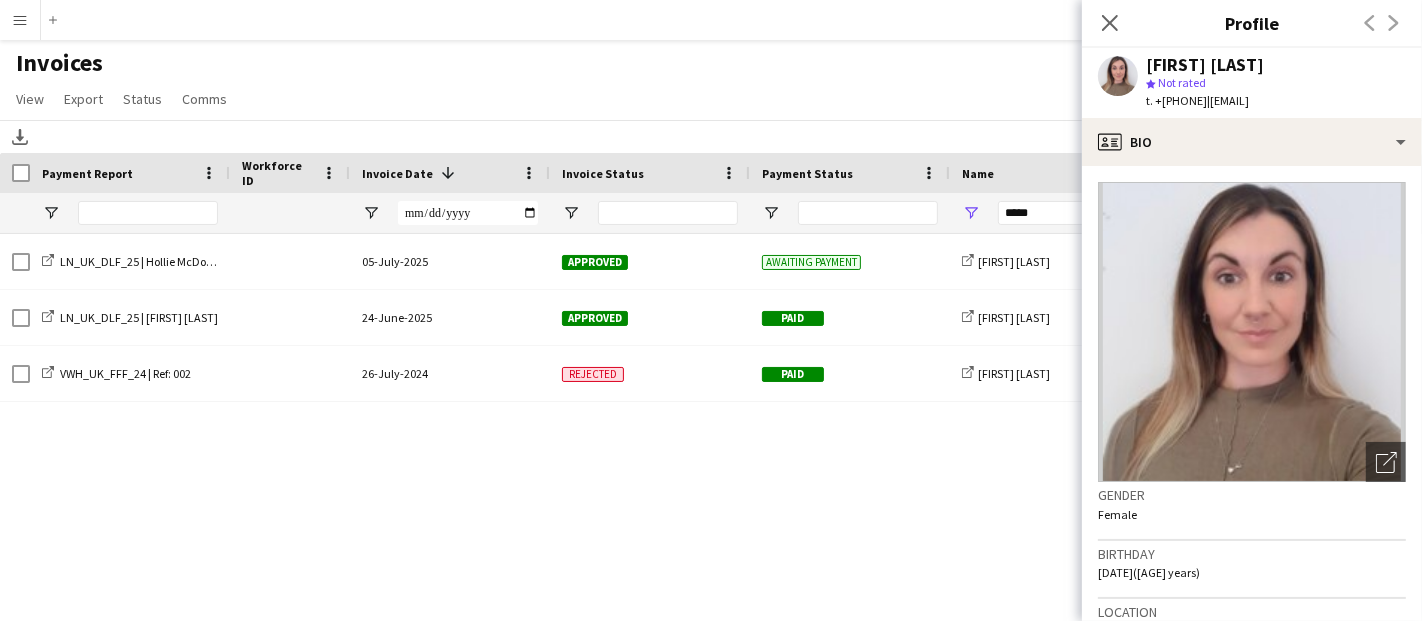 scroll, scrollTop: 444, scrollLeft: 0, axis: vertical 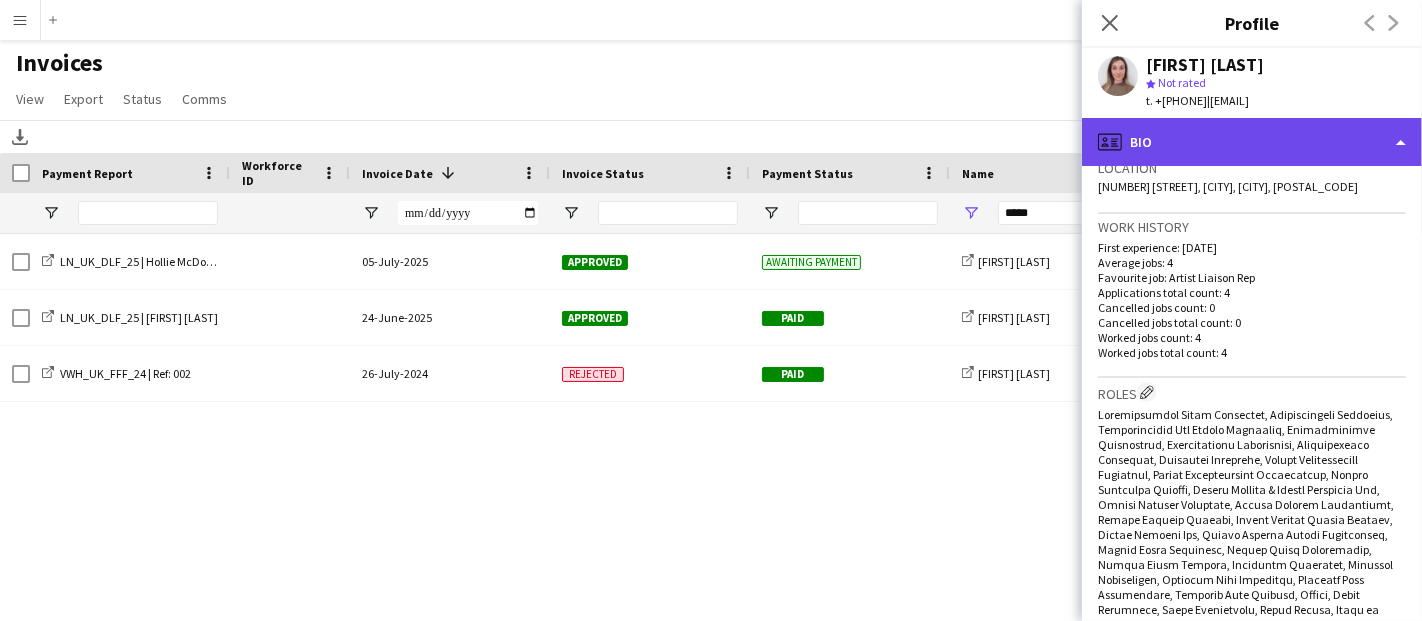 click on "profile
Bio" 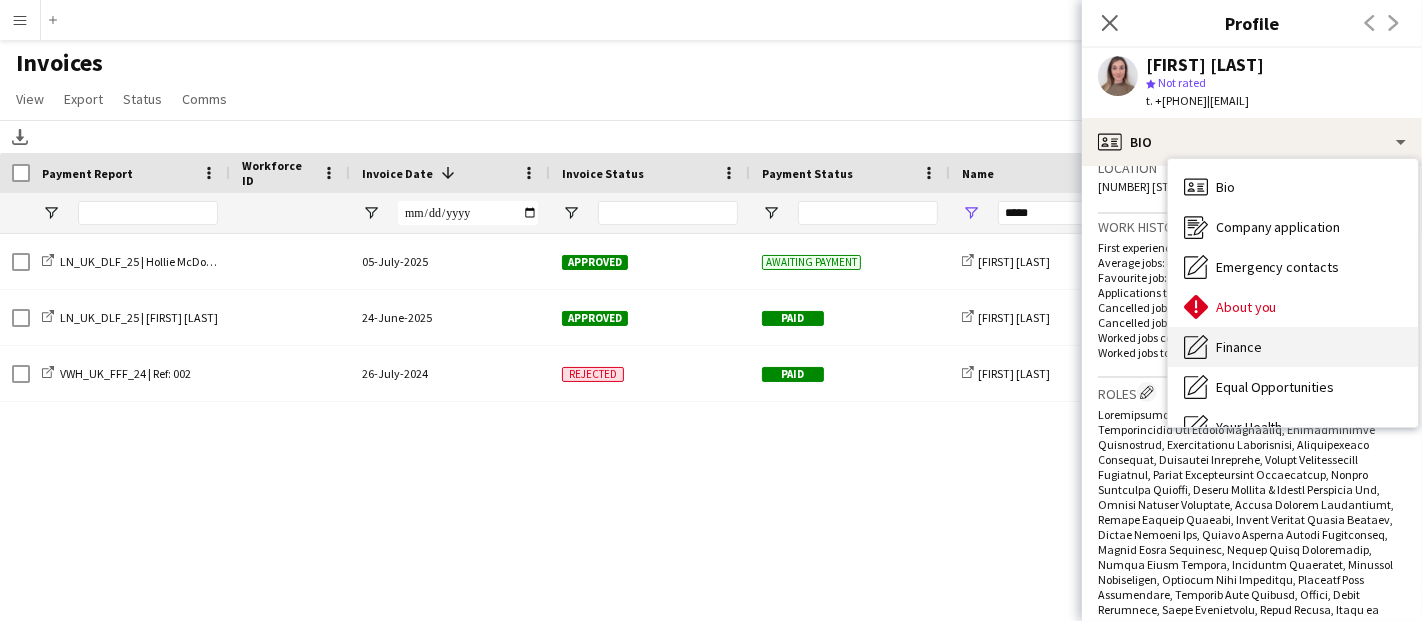 click on "Finance
Finance" at bounding box center [1293, 347] 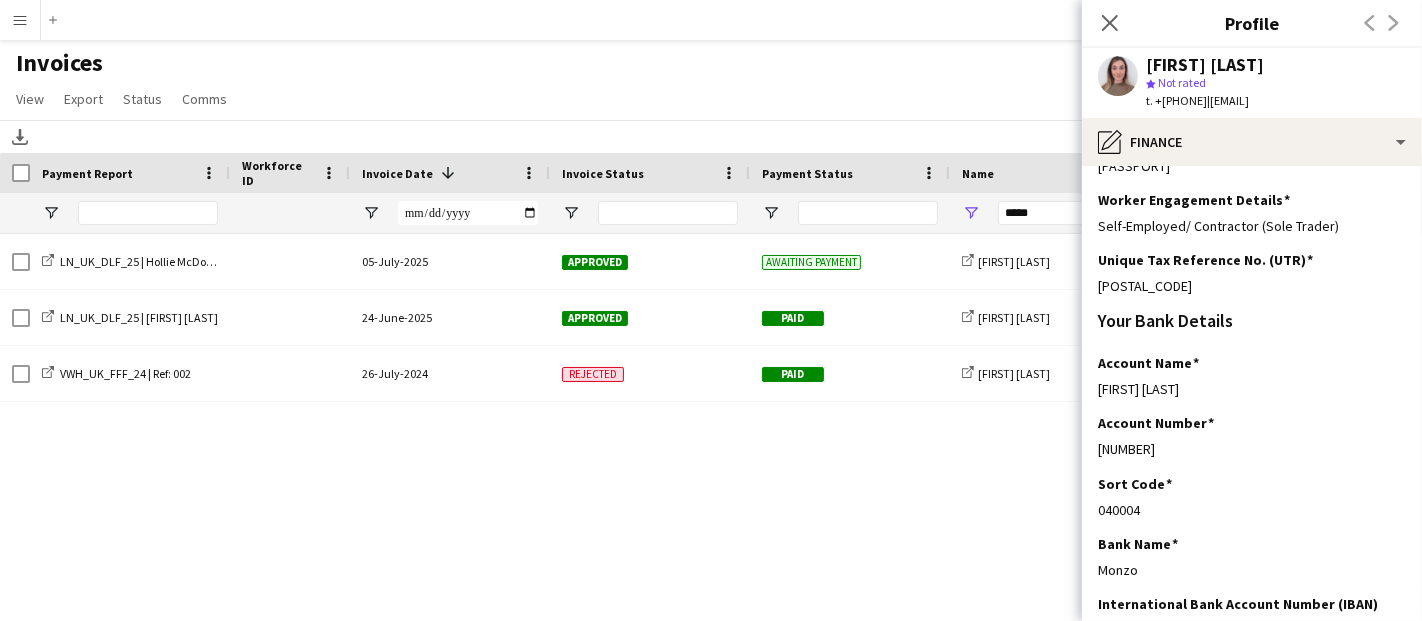 scroll, scrollTop: 333, scrollLeft: 0, axis: vertical 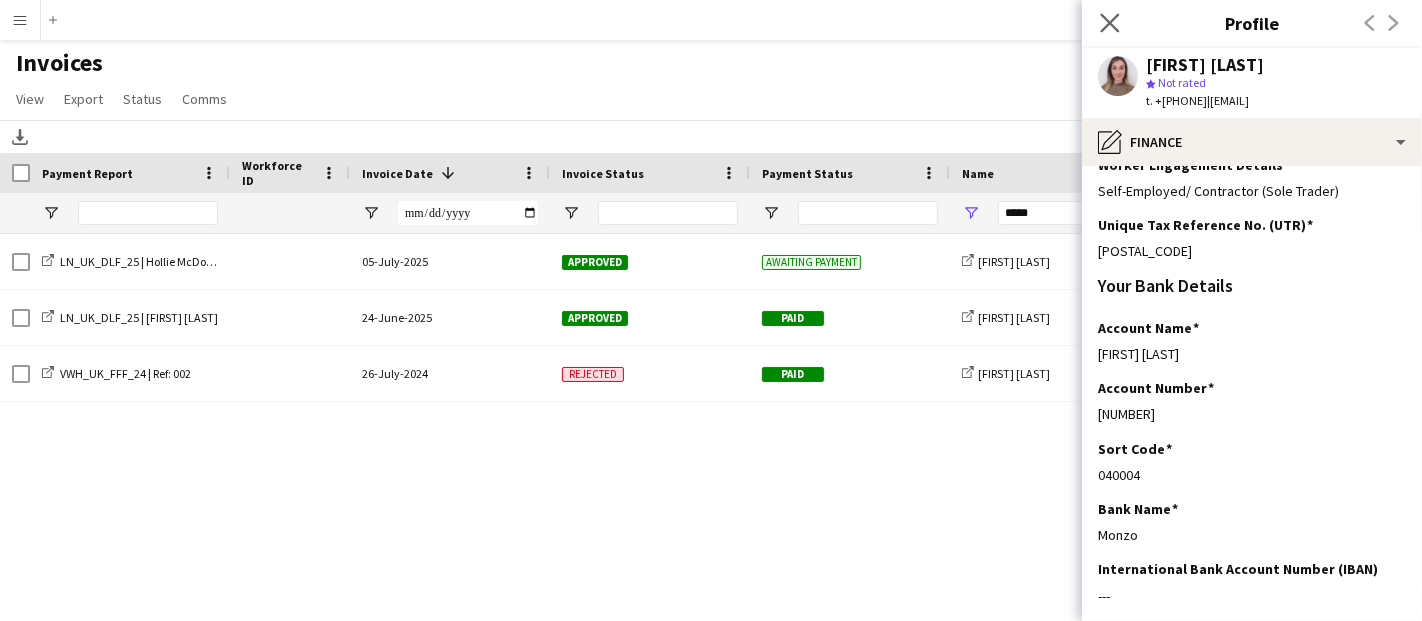 click on "Close pop-in" 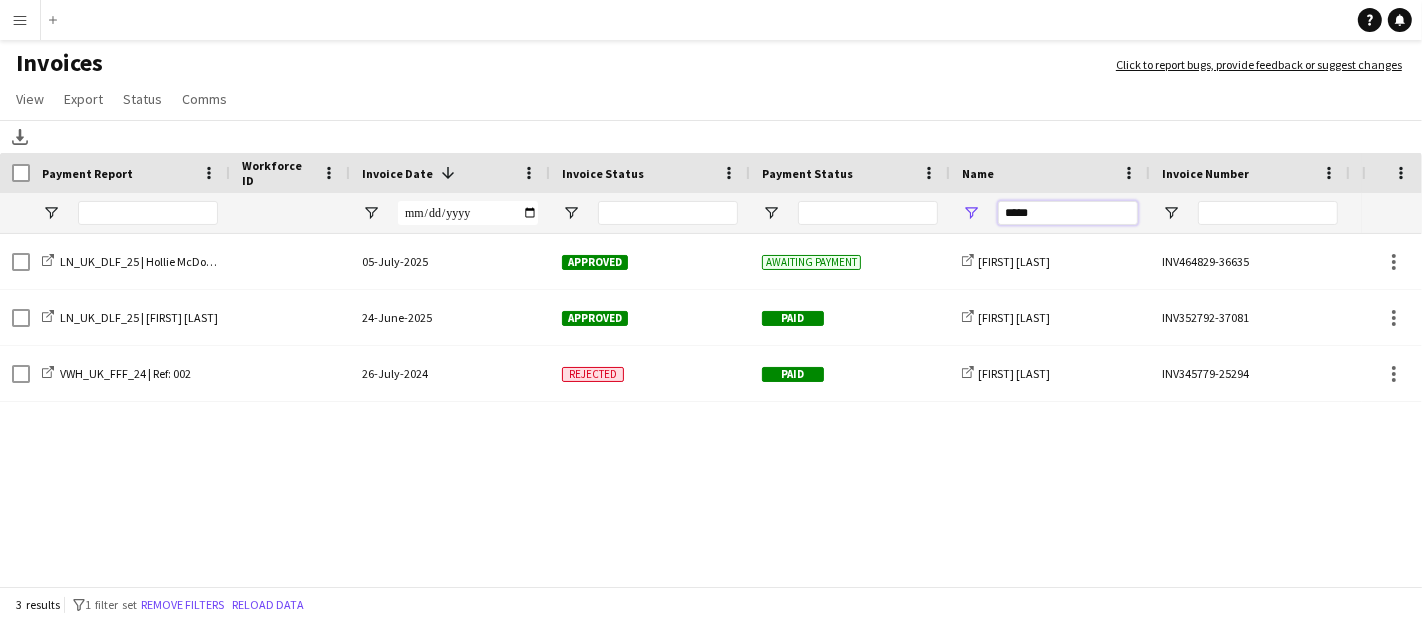 drag, startPoint x: 1054, startPoint y: 210, endPoint x: 956, endPoint y: 207, distance: 98.045906 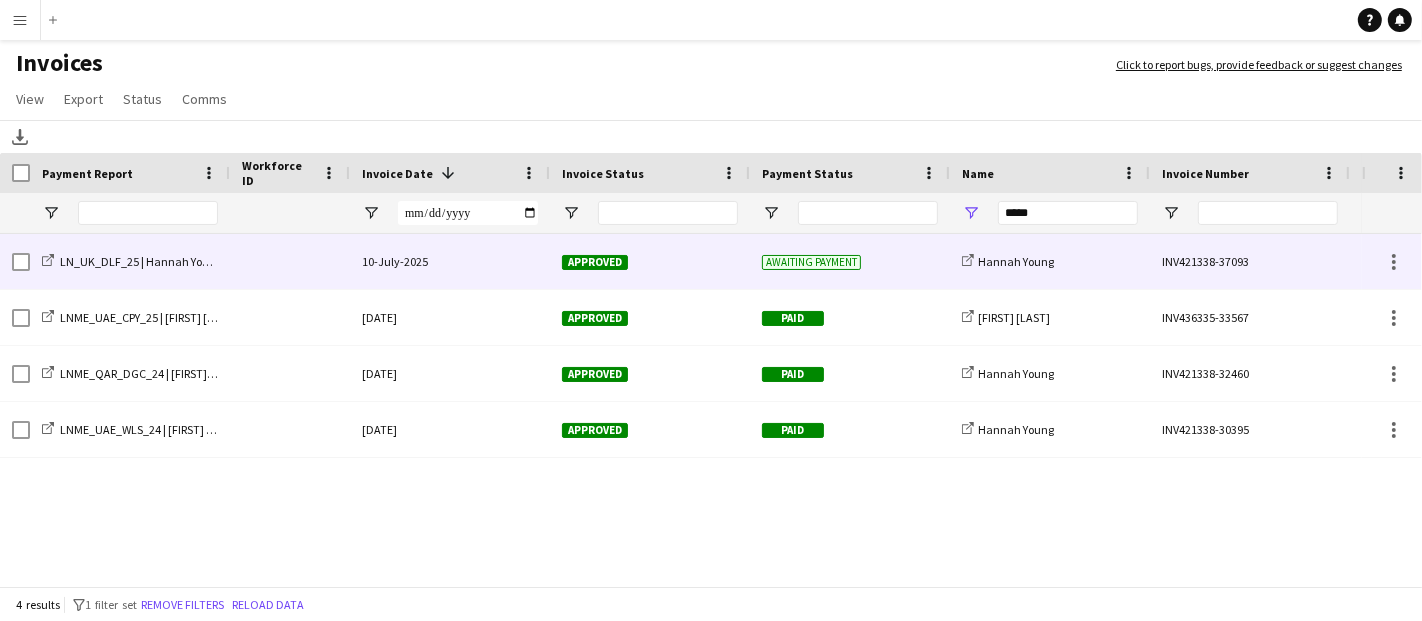 click on "share-external-link-1
Hannah Young" 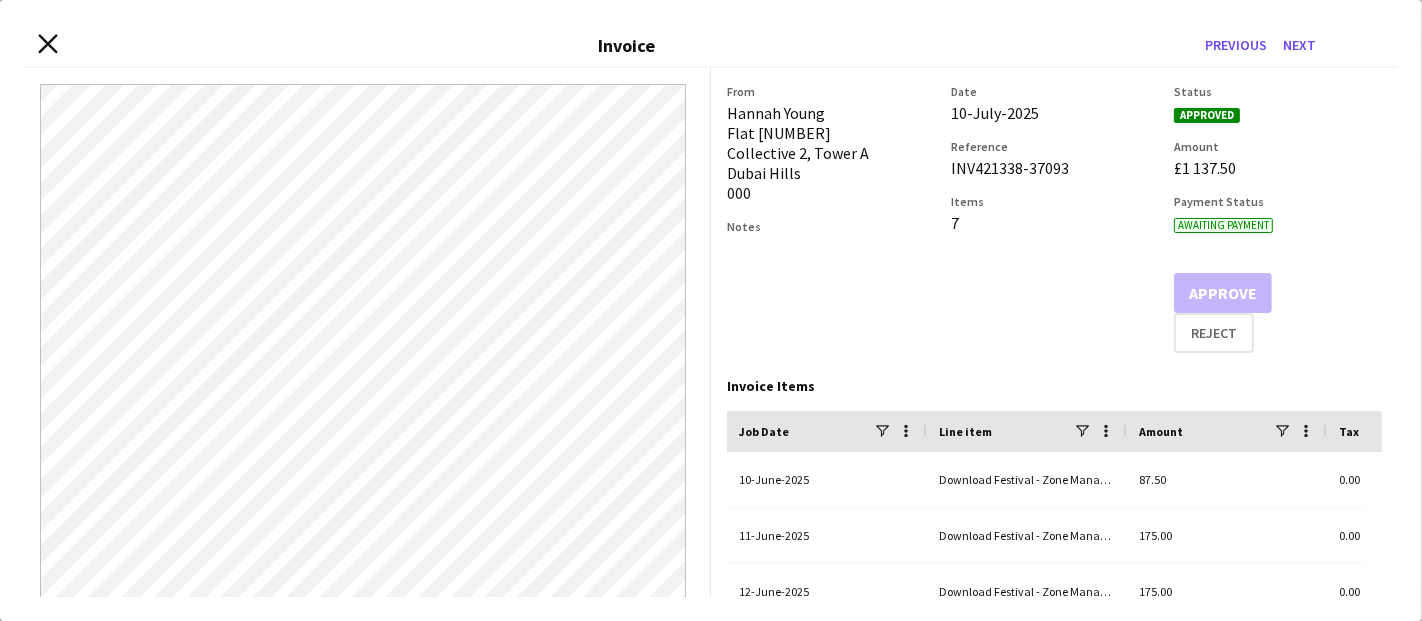 click 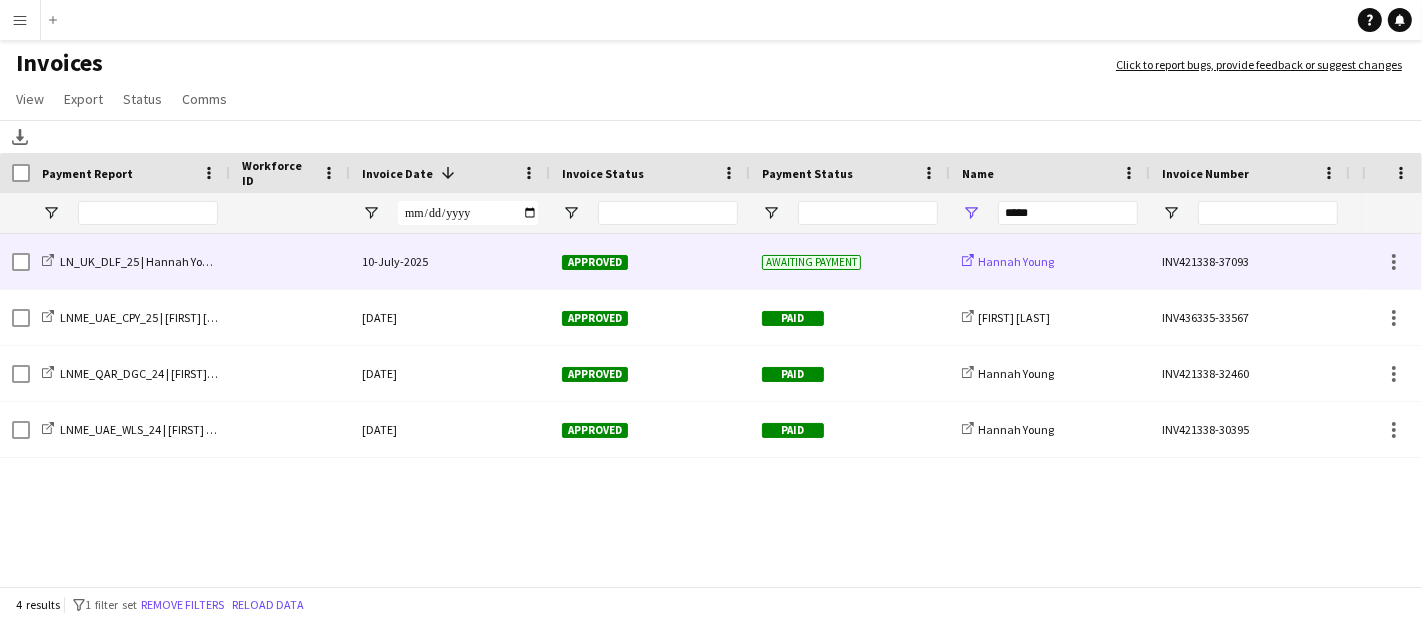 click on "Hannah Young" 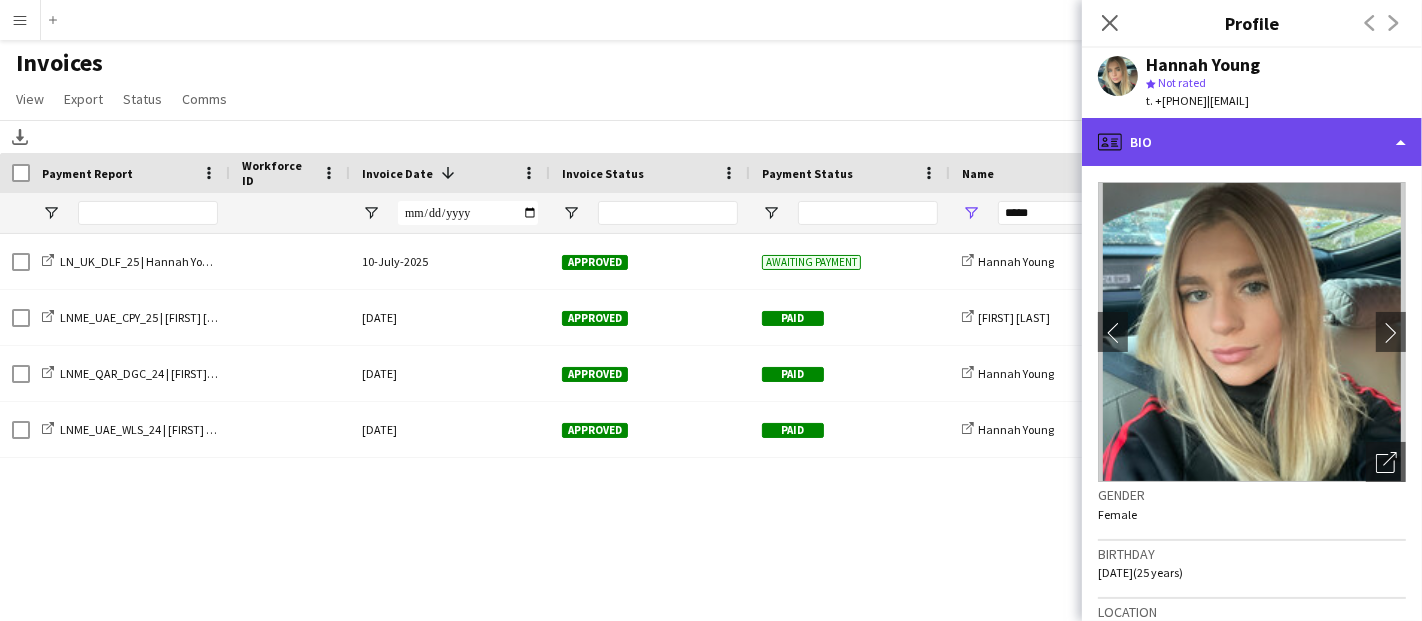 click on "profile
Bio" 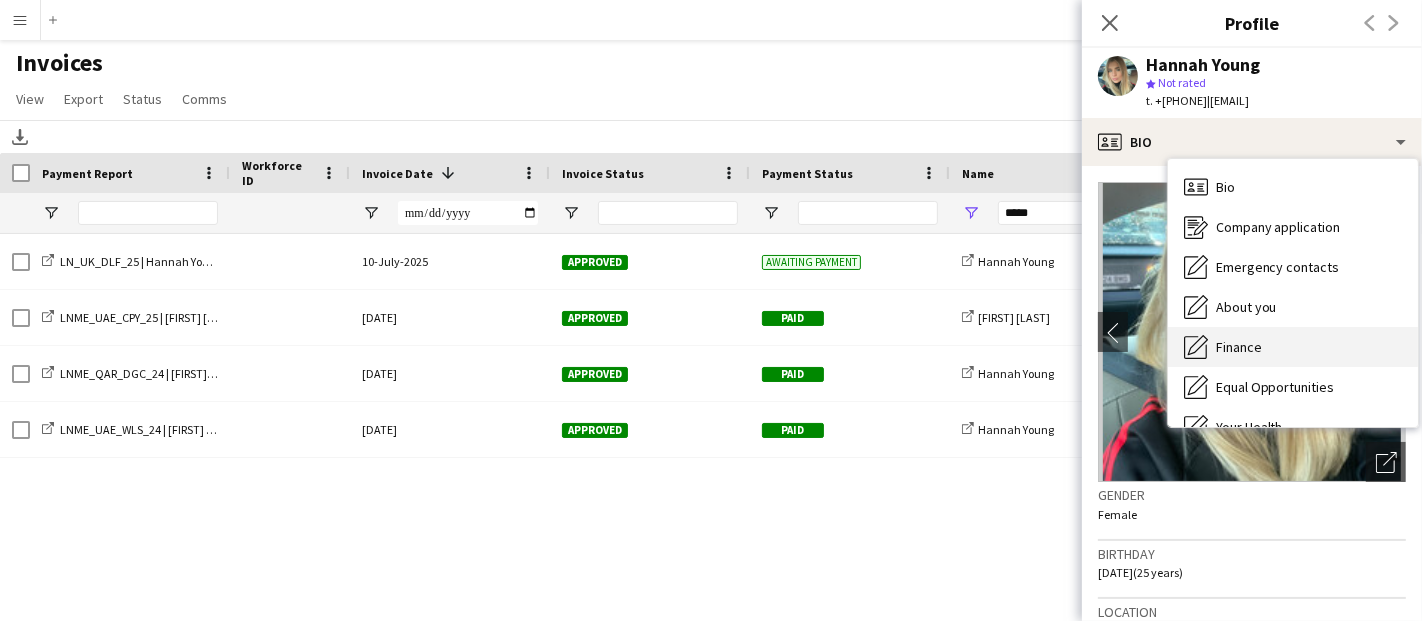 click on "Finance" at bounding box center [1239, 347] 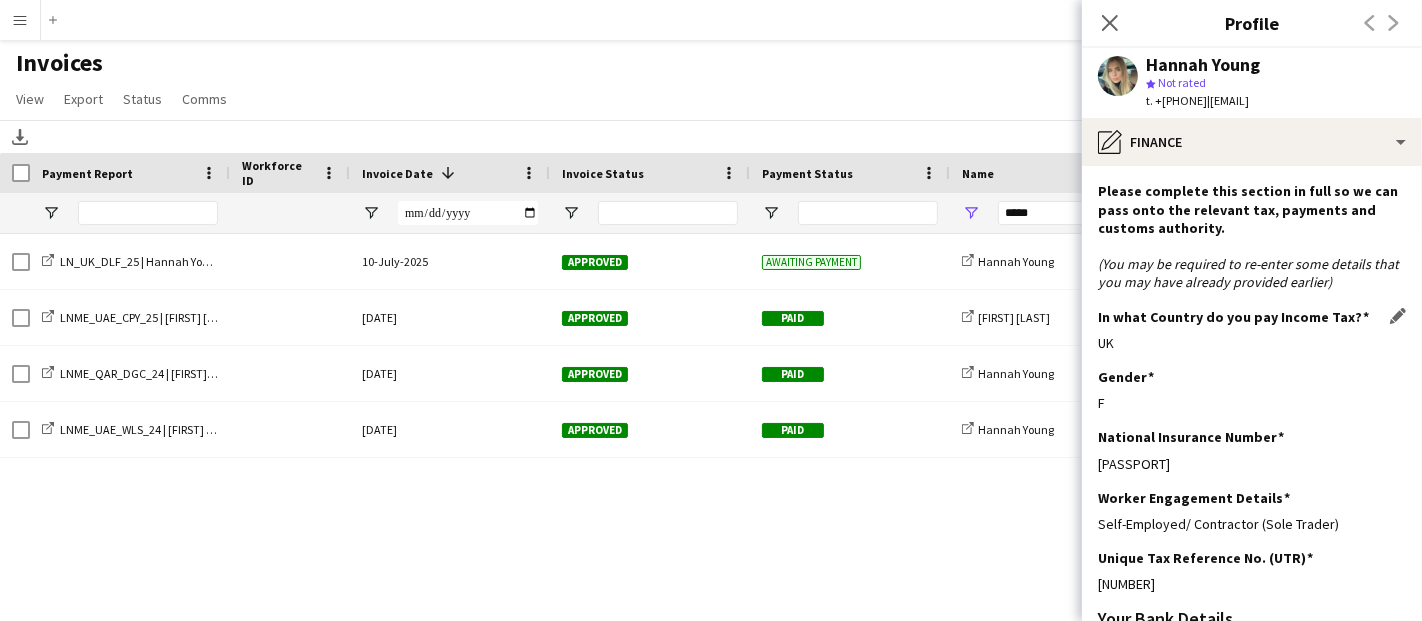scroll, scrollTop: 444, scrollLeft: 0, axis: vertical 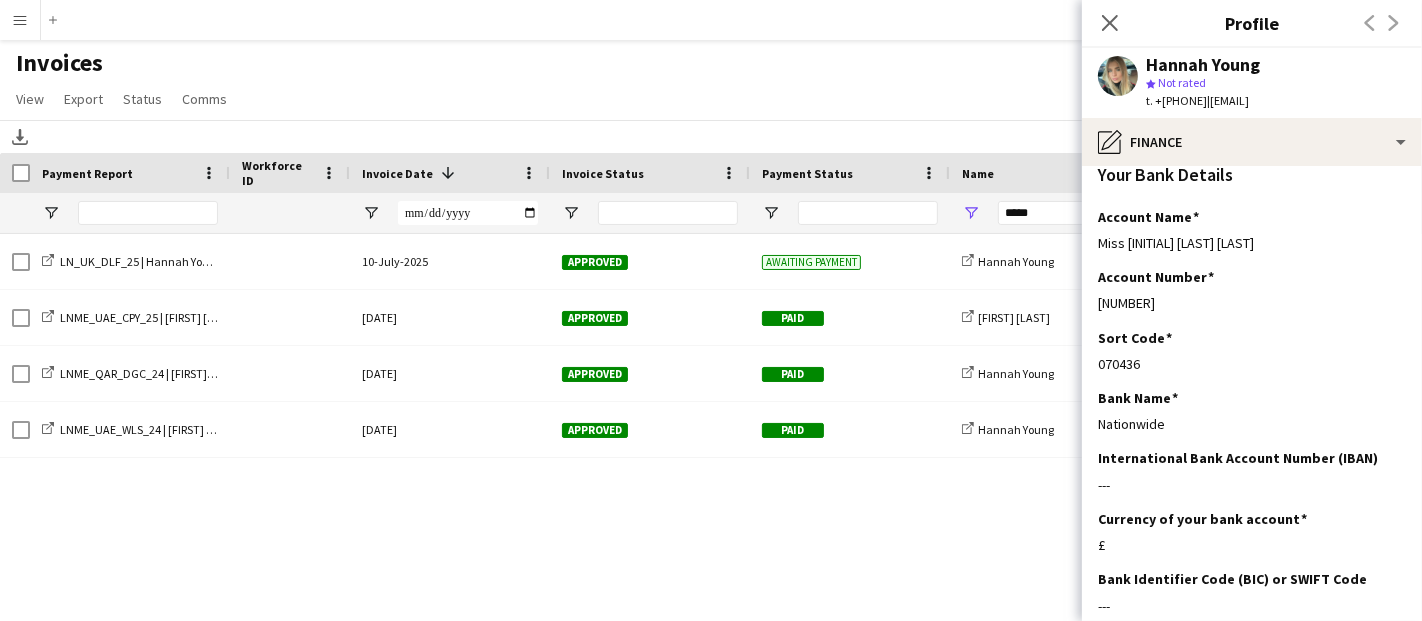 click on "*****" 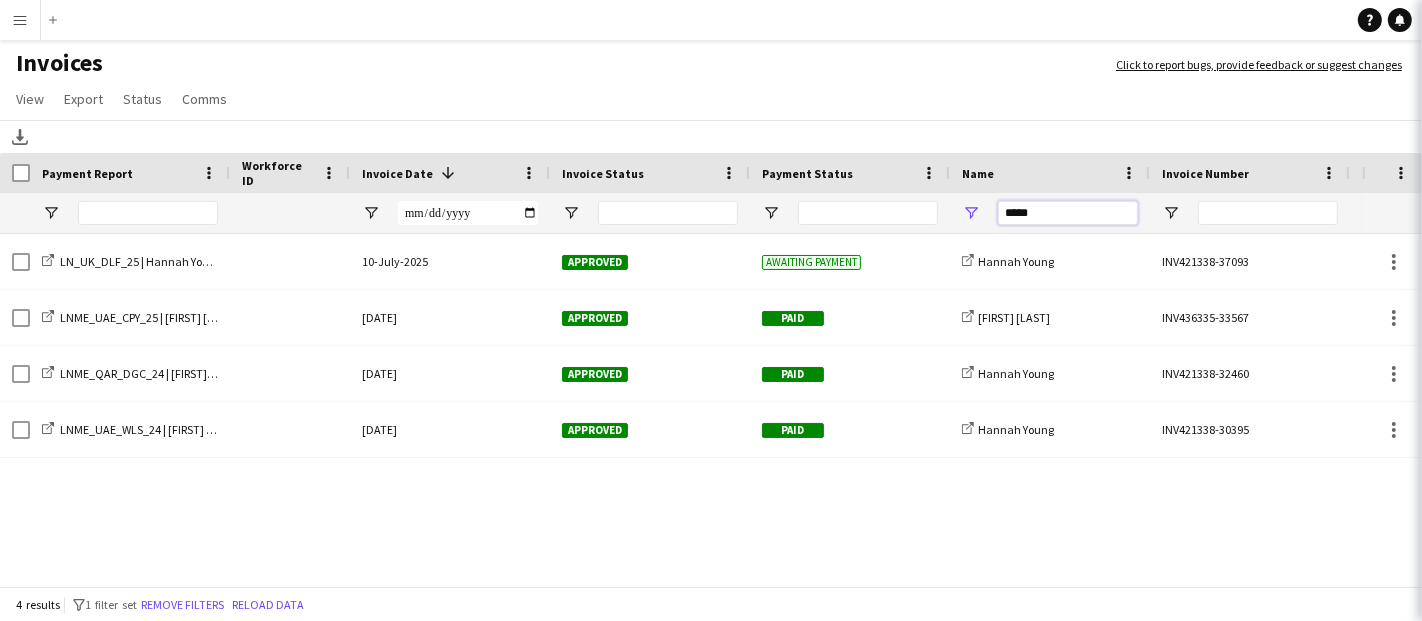 drag, startPoint x: 1081, startPoint y: 219, endPoint x: 947, endPoint y: 217, distance: 134.01492 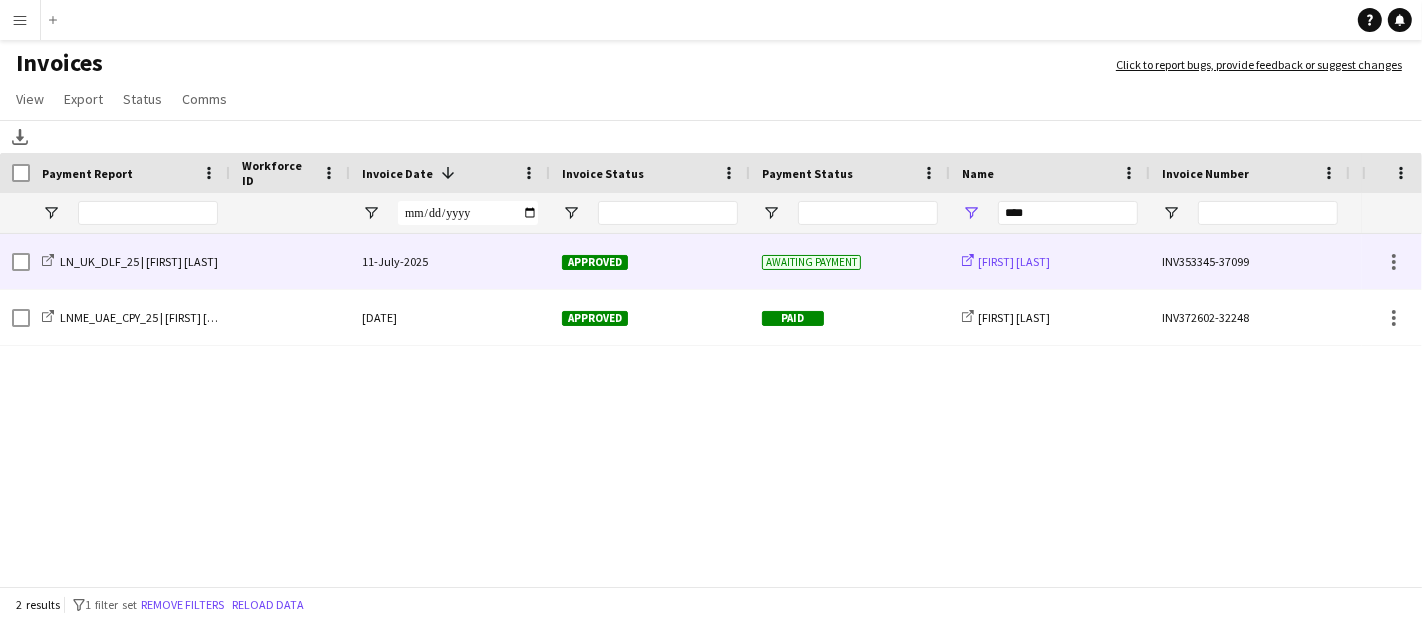 click on "Elsa  Al-Khoury" 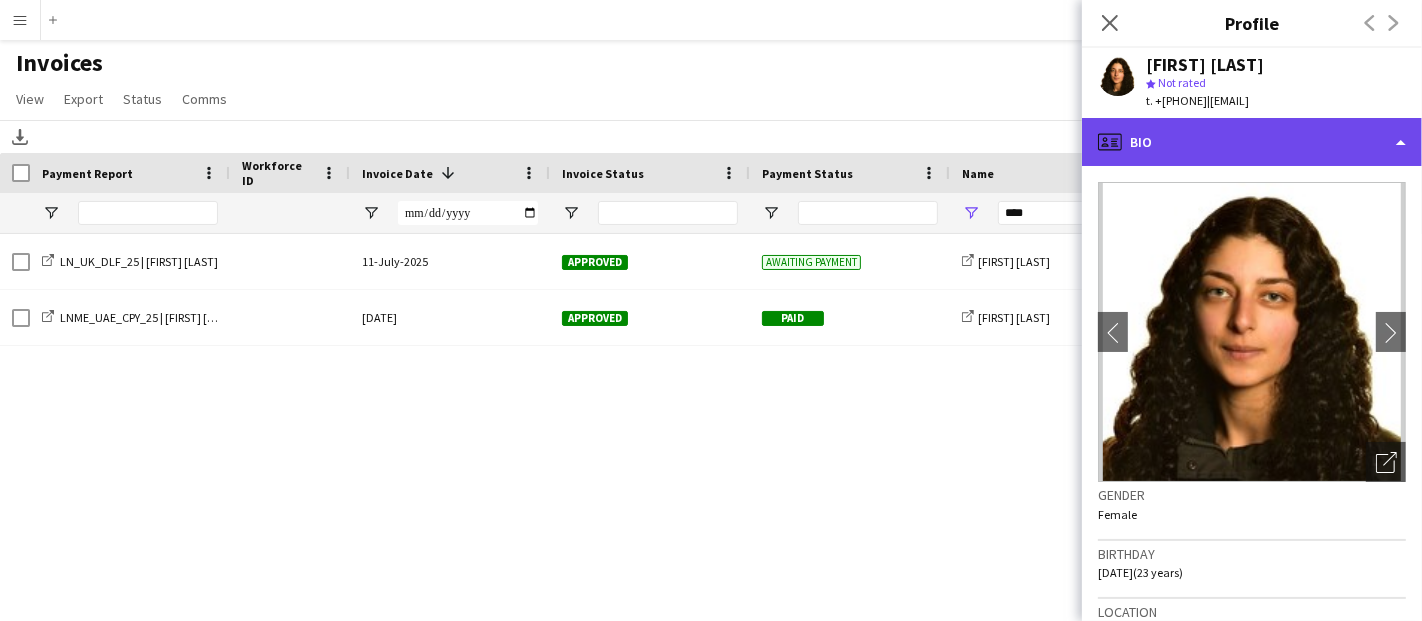 click on "profile" 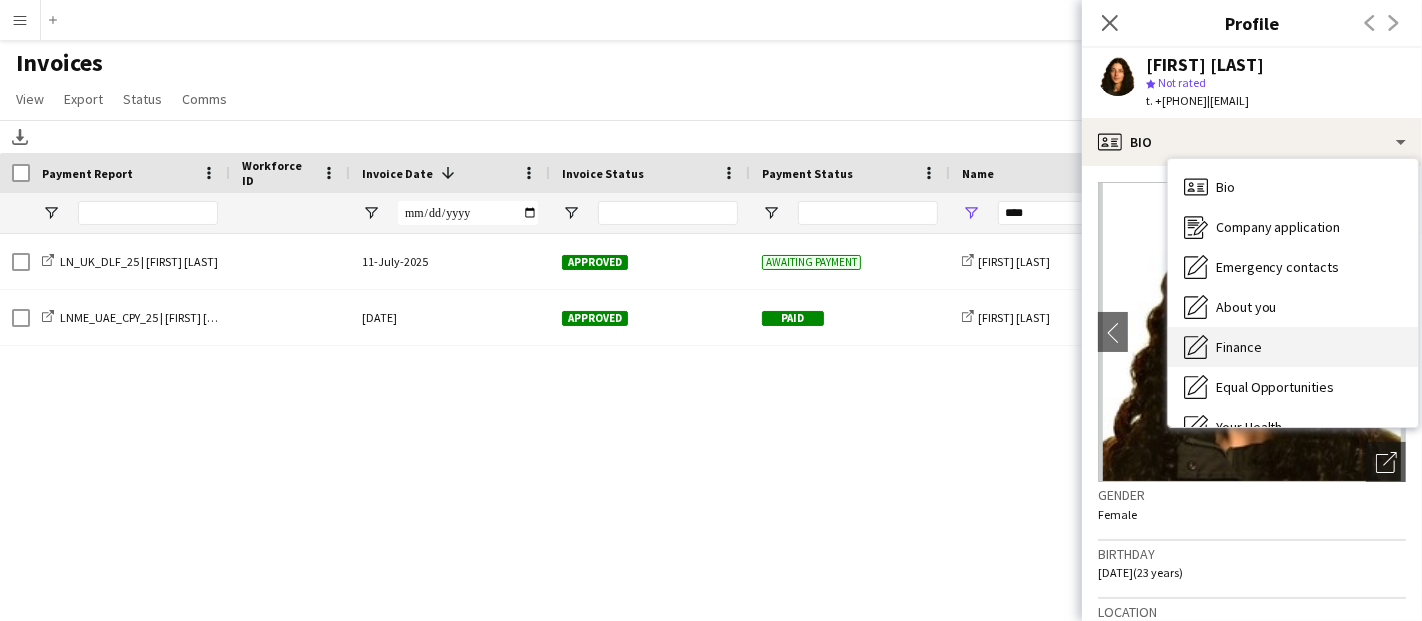 click on "Finance
Finance" at bounding box center (1293, 347) 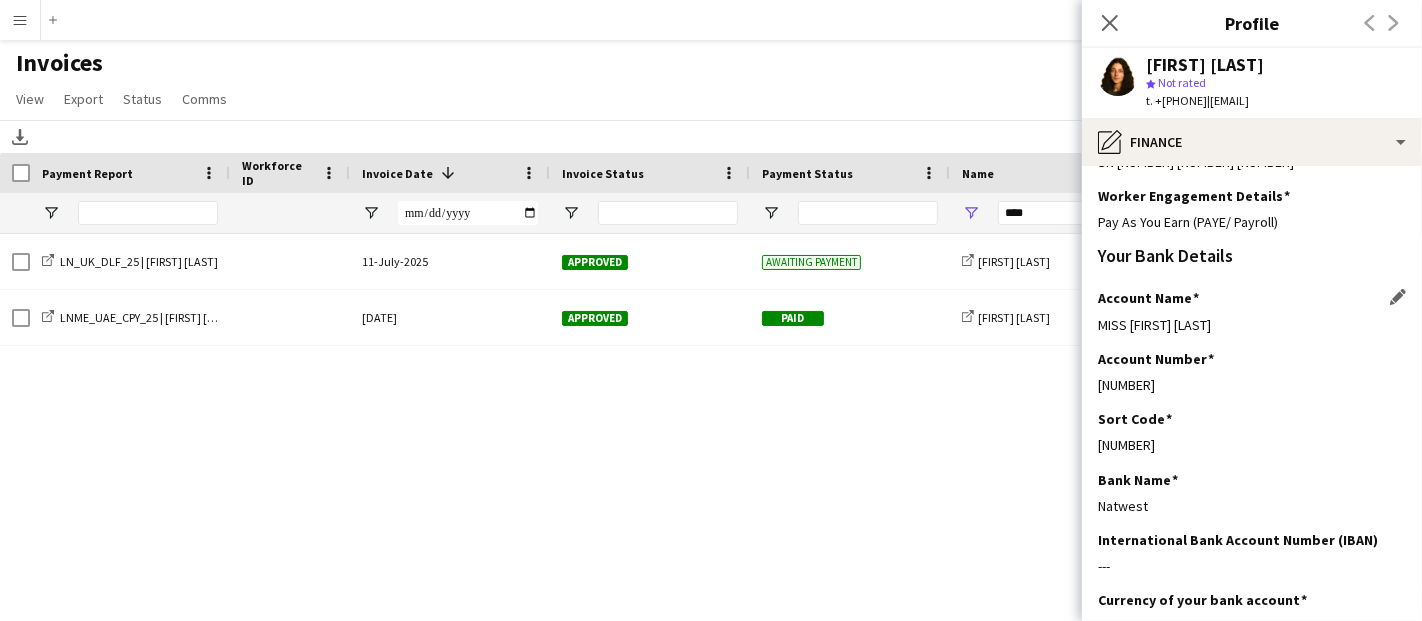scroll, scrollTop: 333, scrollLeft: 0, axis: vertical 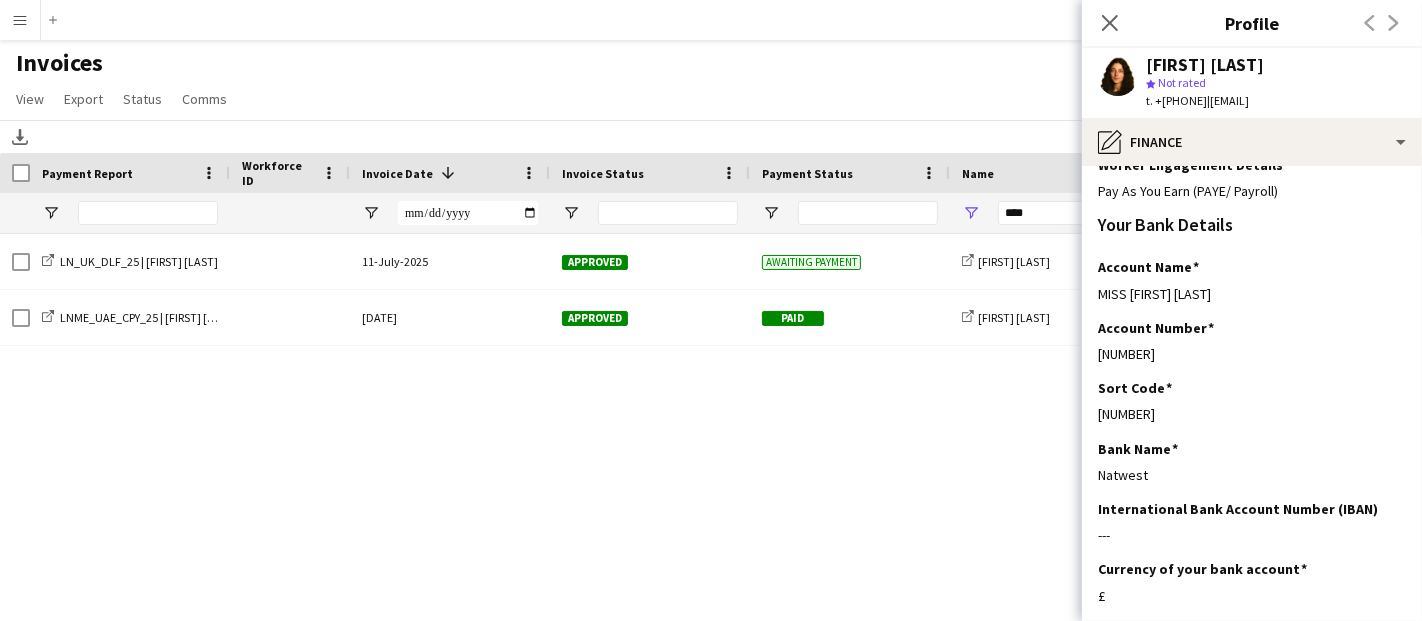 click on "Close pop-in" 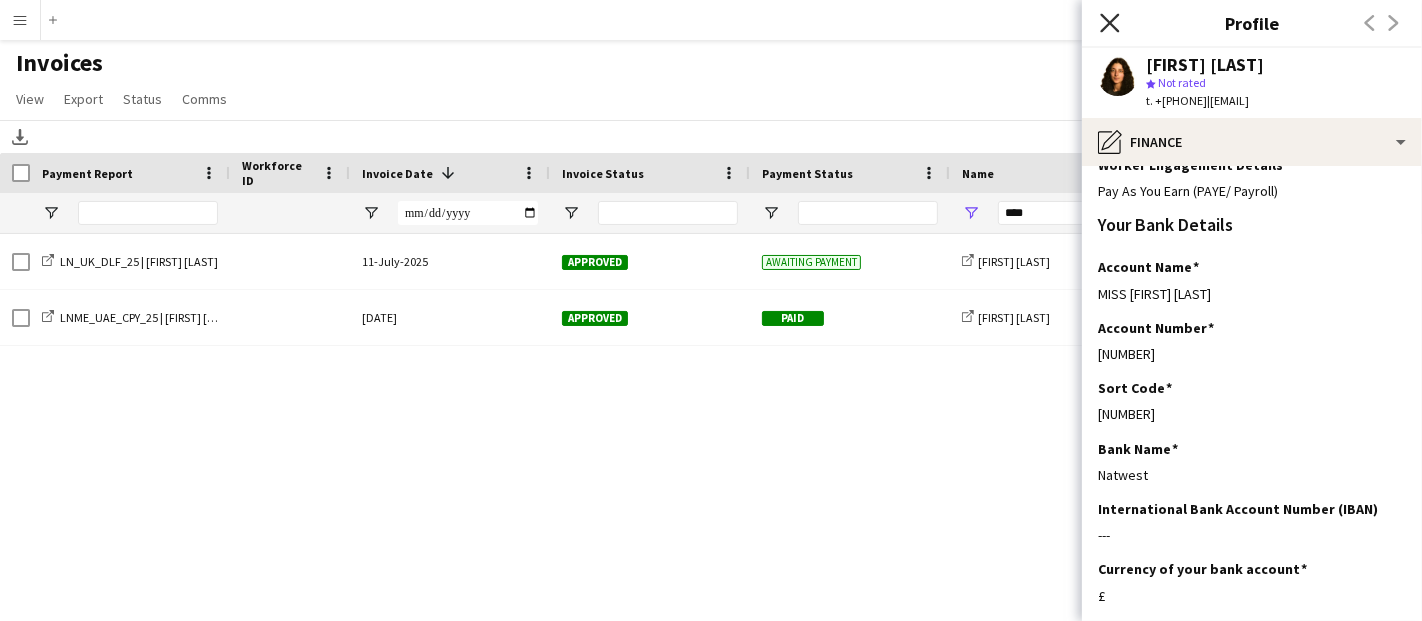 click on "Close pop-in" 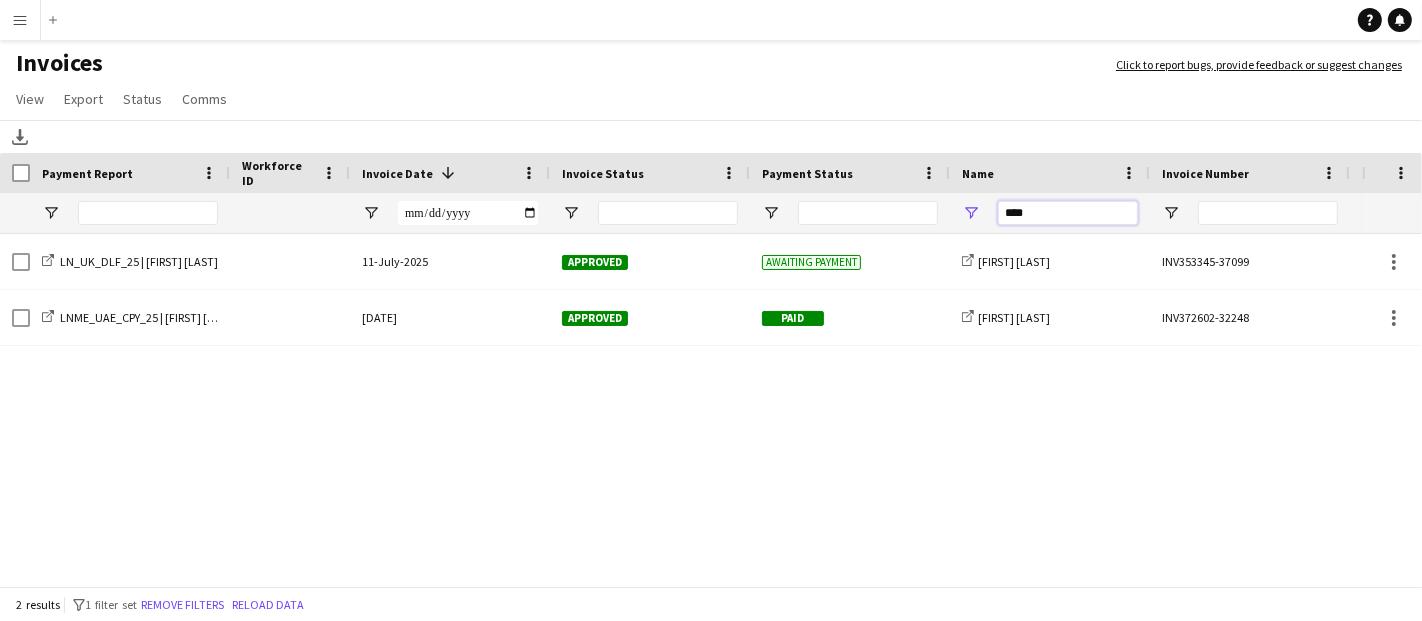 drag, startPoint x: 1042, startPoint y: 216, endPoint x: 969, endPoint y: 213, distance: 73.061615 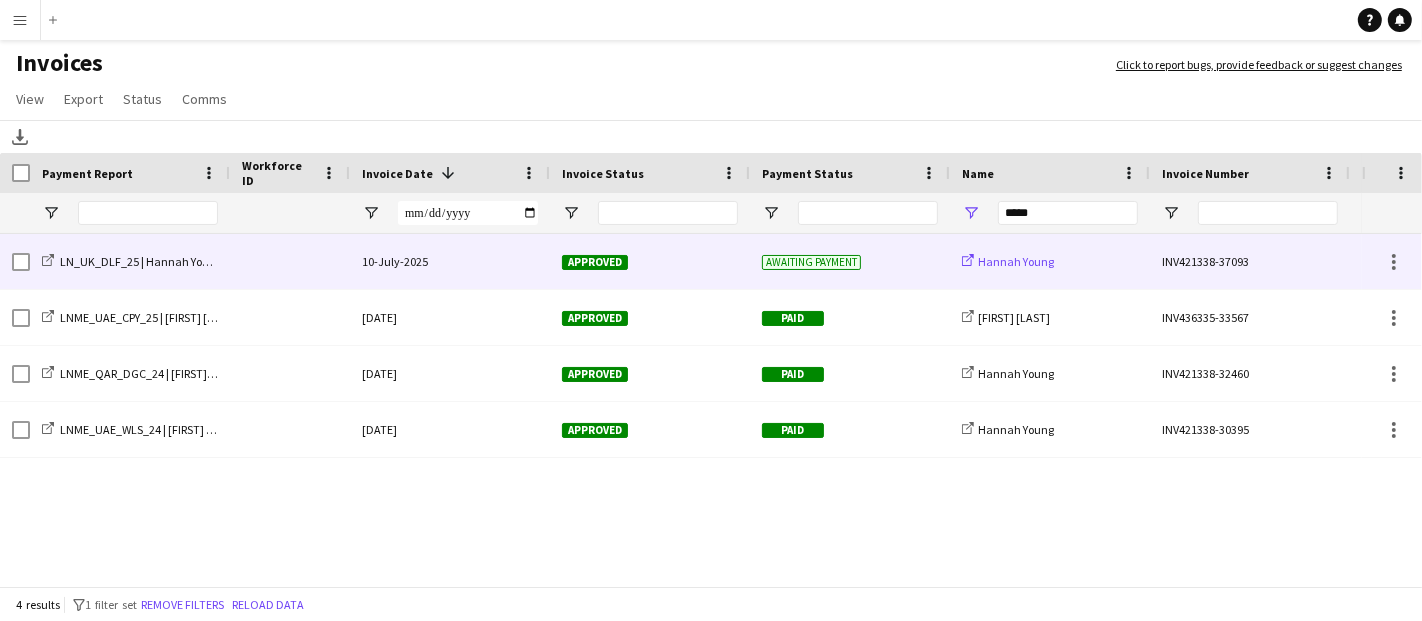 click on "Hannah Young" 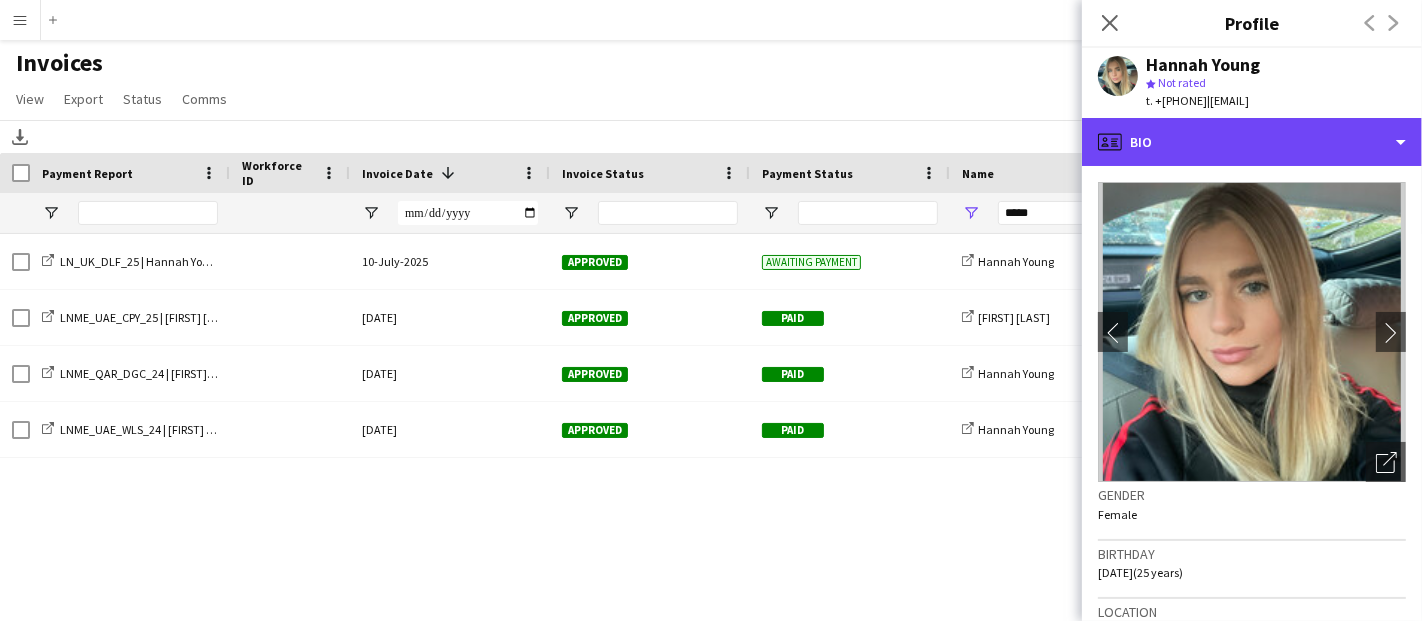 click on "profile
Bio" 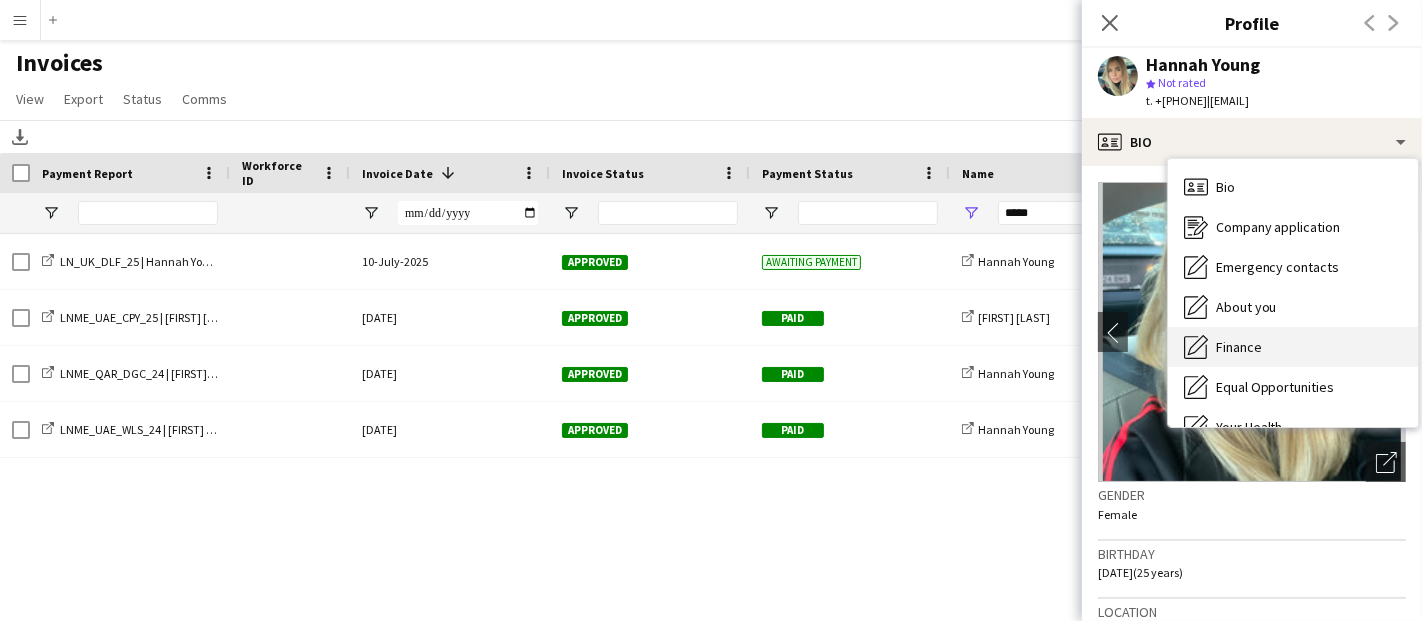 click on "Finance
Finance" at bounding box center [1293, 347] 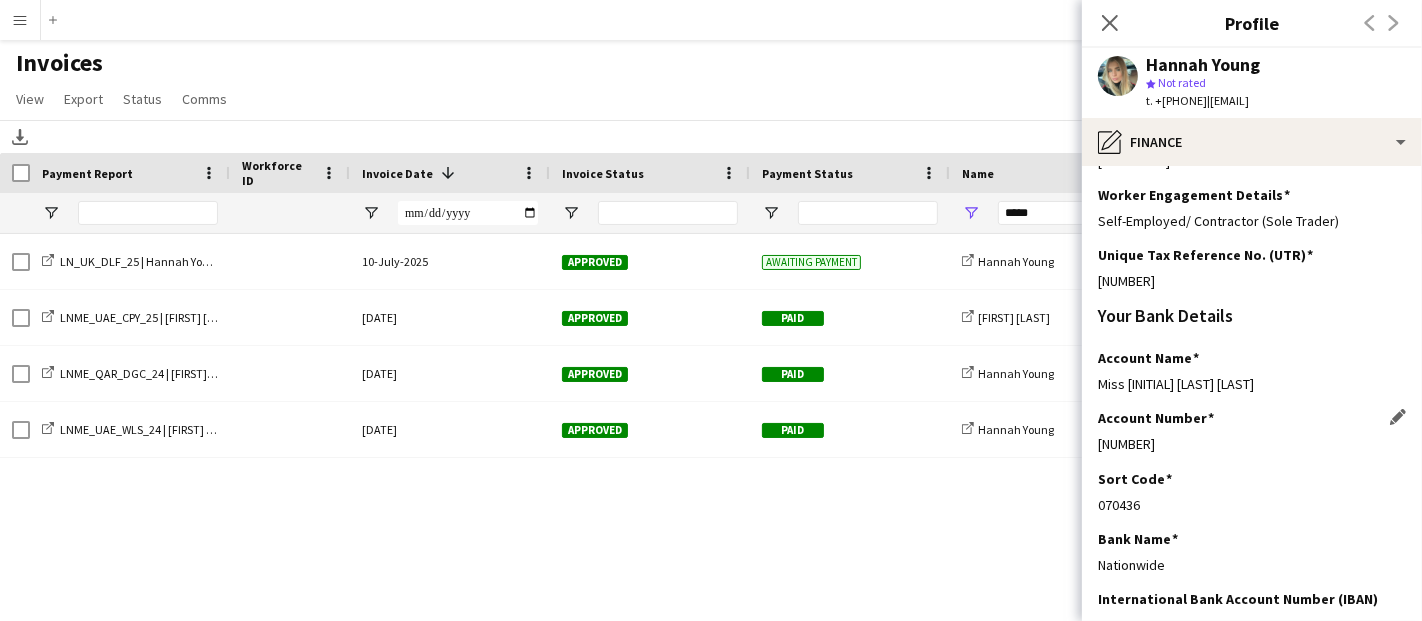 scroll, scrollTop: 333, scrollLeft: 0, axis: vertical 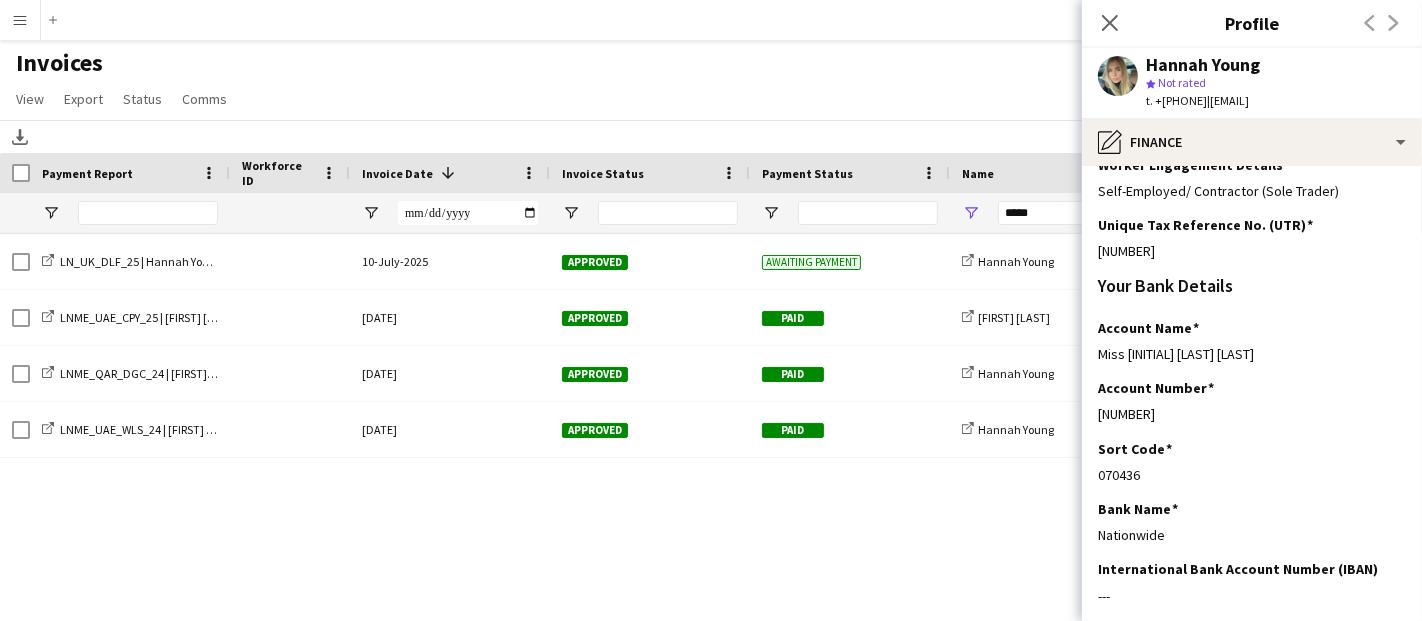 click on "LN_UK_DLF_25 | Hannah Young
10-July-2025 Approved Awaiting payment
share-external-link-1
Hannah Young  INV421338-37093 £1 137.50 7
LNME_UAE_CPY_25 | Lulu Foster Young
13-March-2025 Approved Paid
share-external-link-1
Lulu Foster-Young  INV436335-33567 £3 452.93 16
LNME_QAR_DGC_24 | Hannah Young
27-January-2025 Approved Paid
share-external-link-1
Hannah Young  5 Paid" 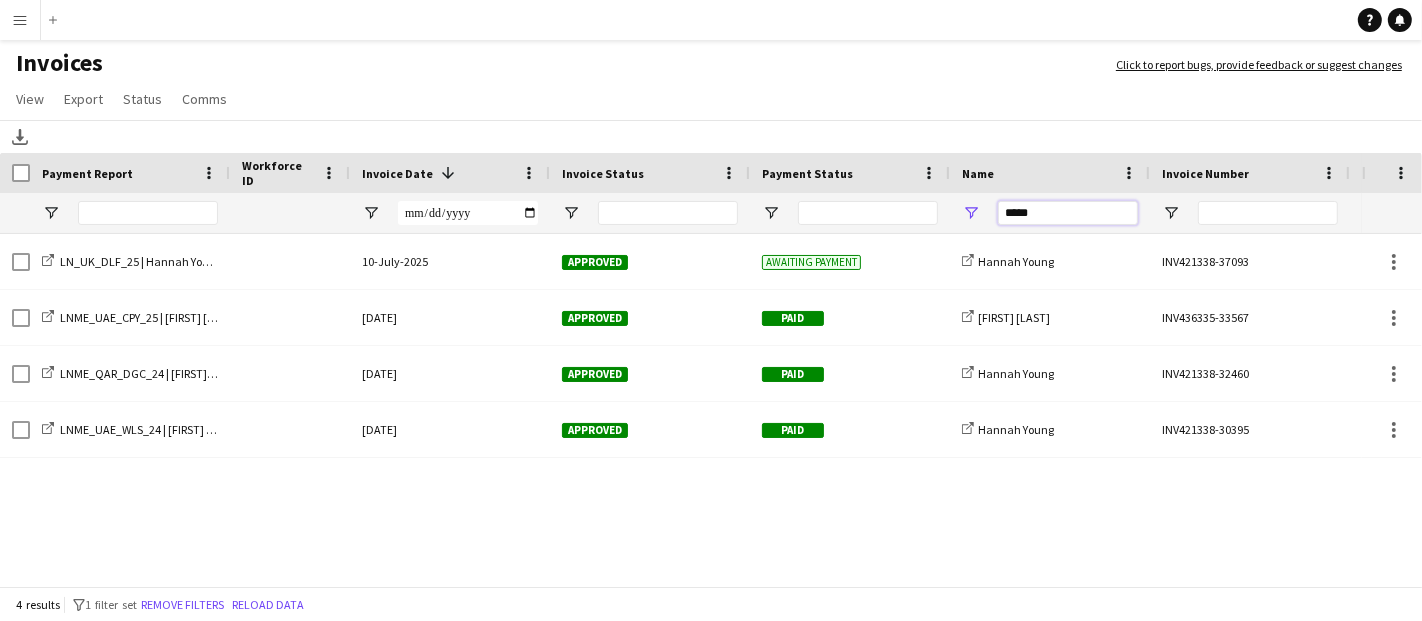 drag, startPoint x: 1044, startPoint y: 215, endPoint x: 945, endPoint y: 213, distance: 99.0202 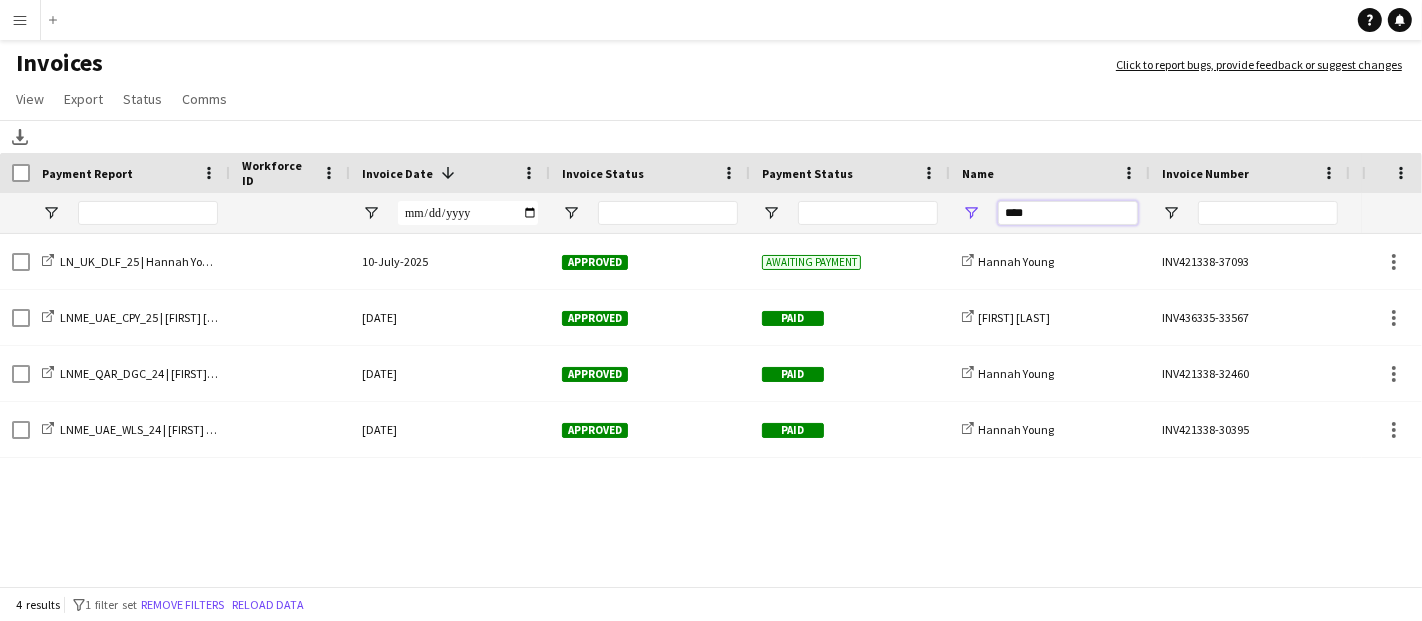 type on "****" 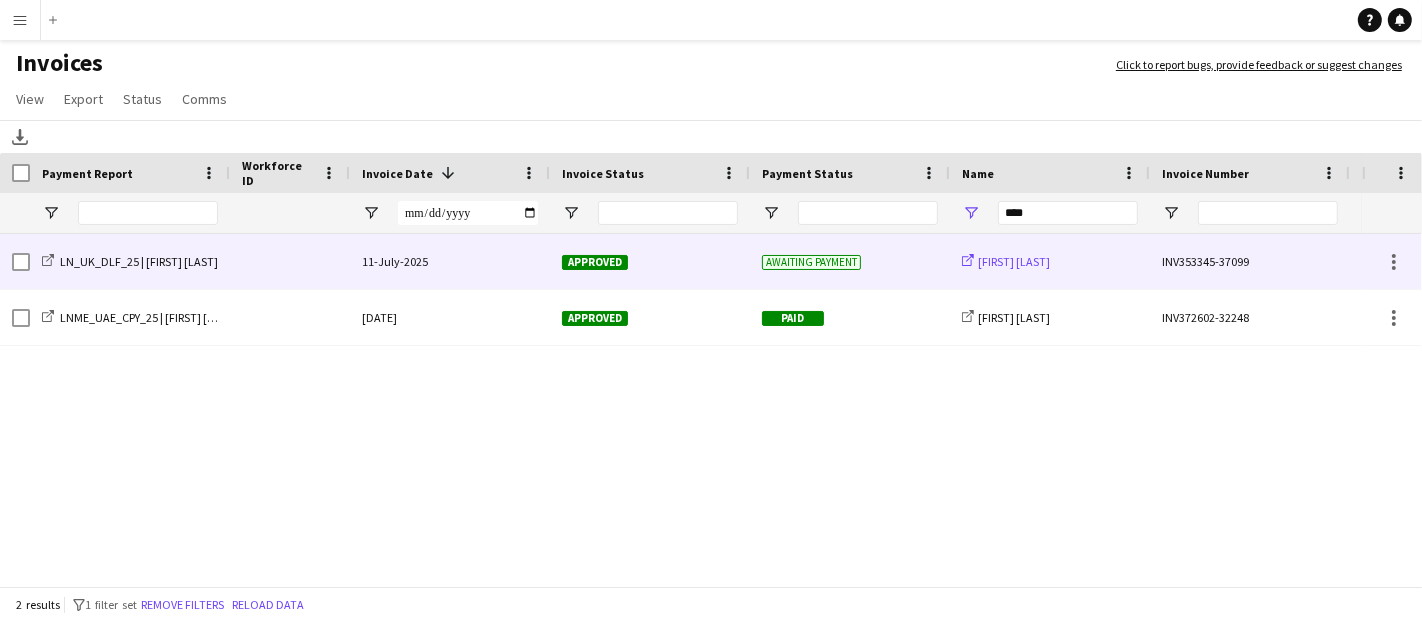 click on "Elsa  Al-Khoury" 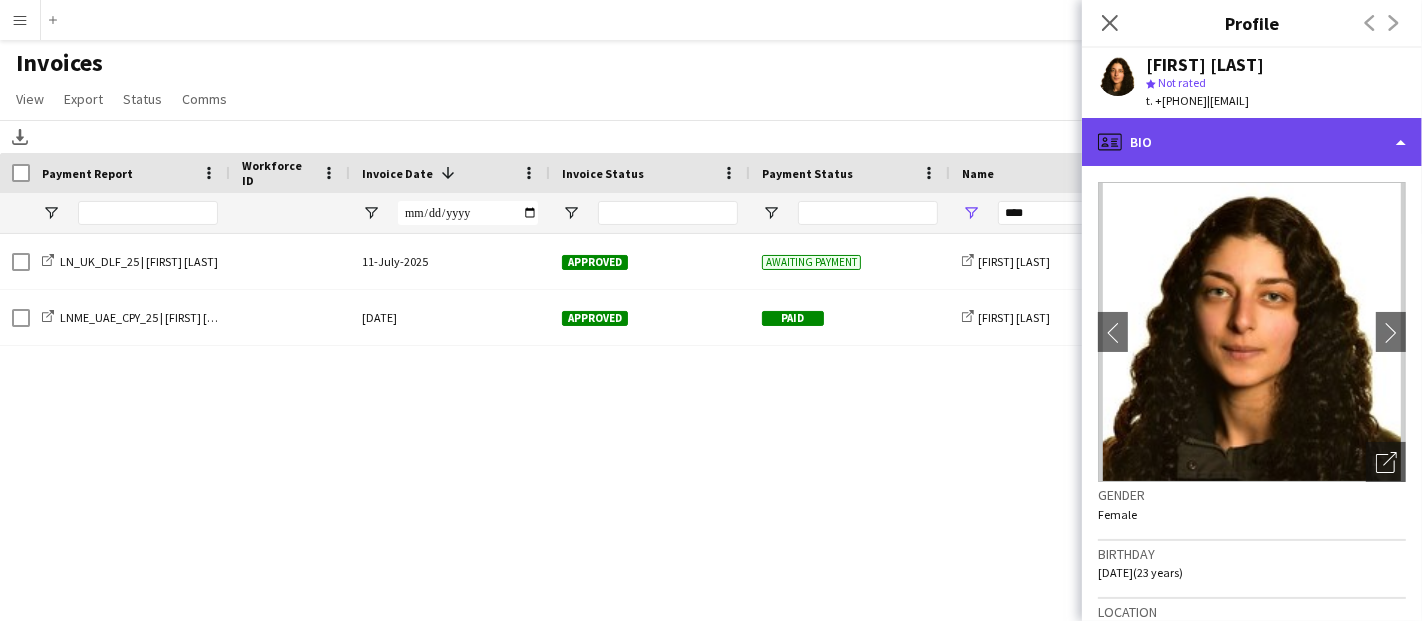 click on "profile
Bio" 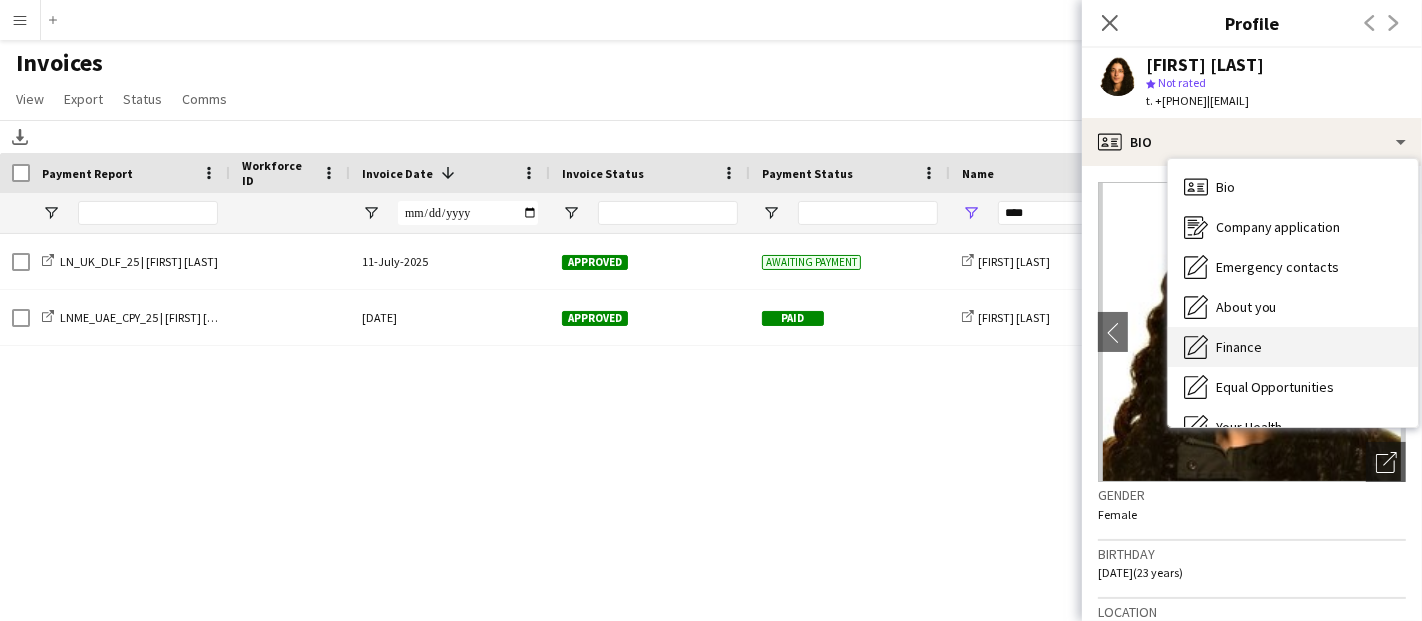 click on "Finance" at bounding box center (1239, 347) 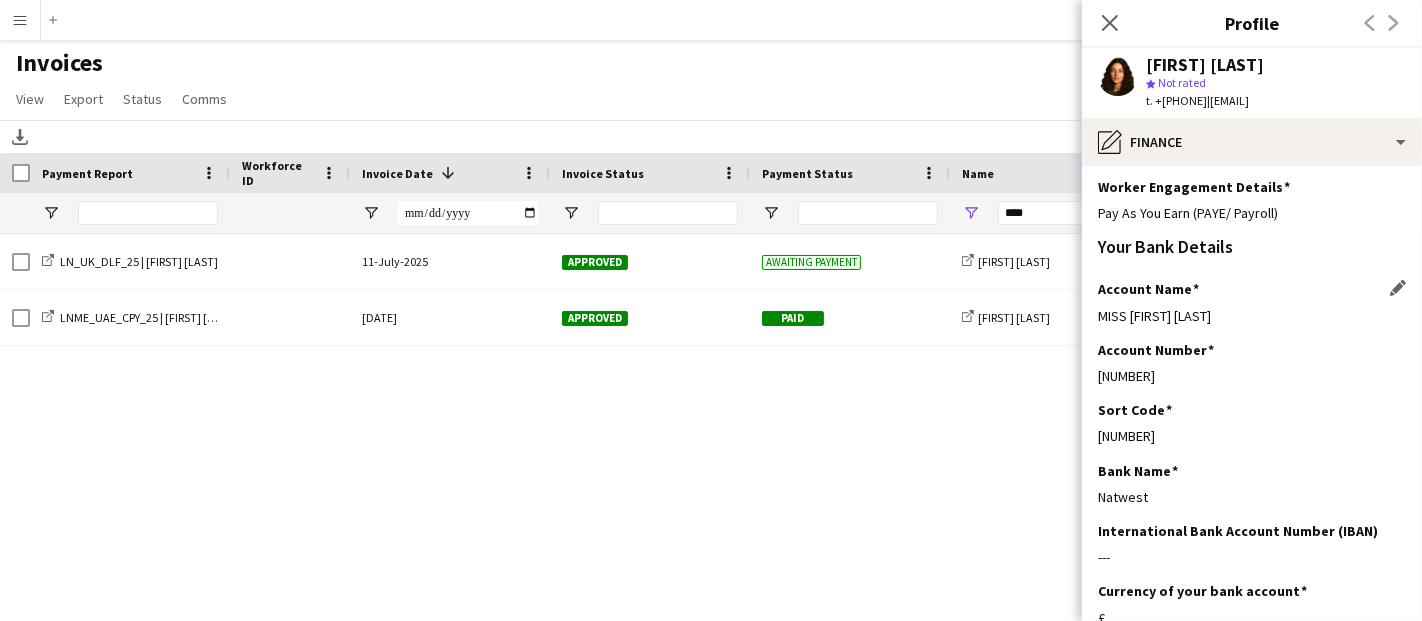 scroll, scrollTop: 333, scrollLeft: 0, axis: vertical 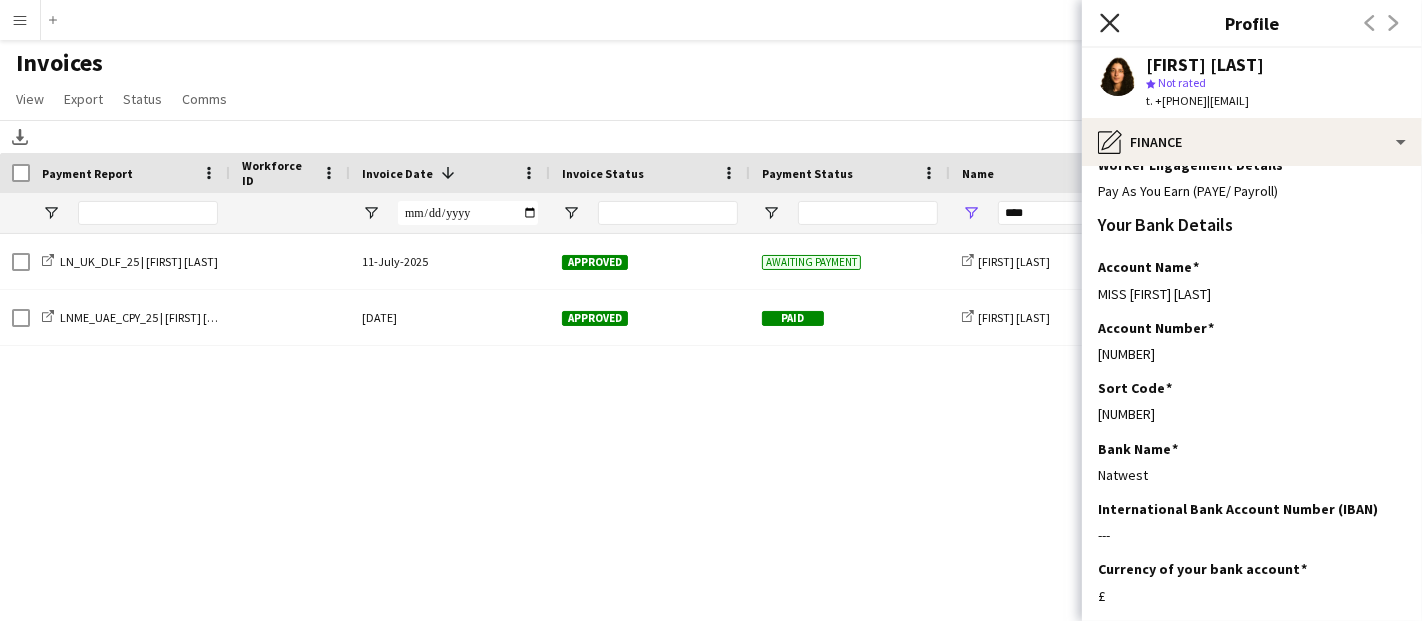 click on "Close pop-in" 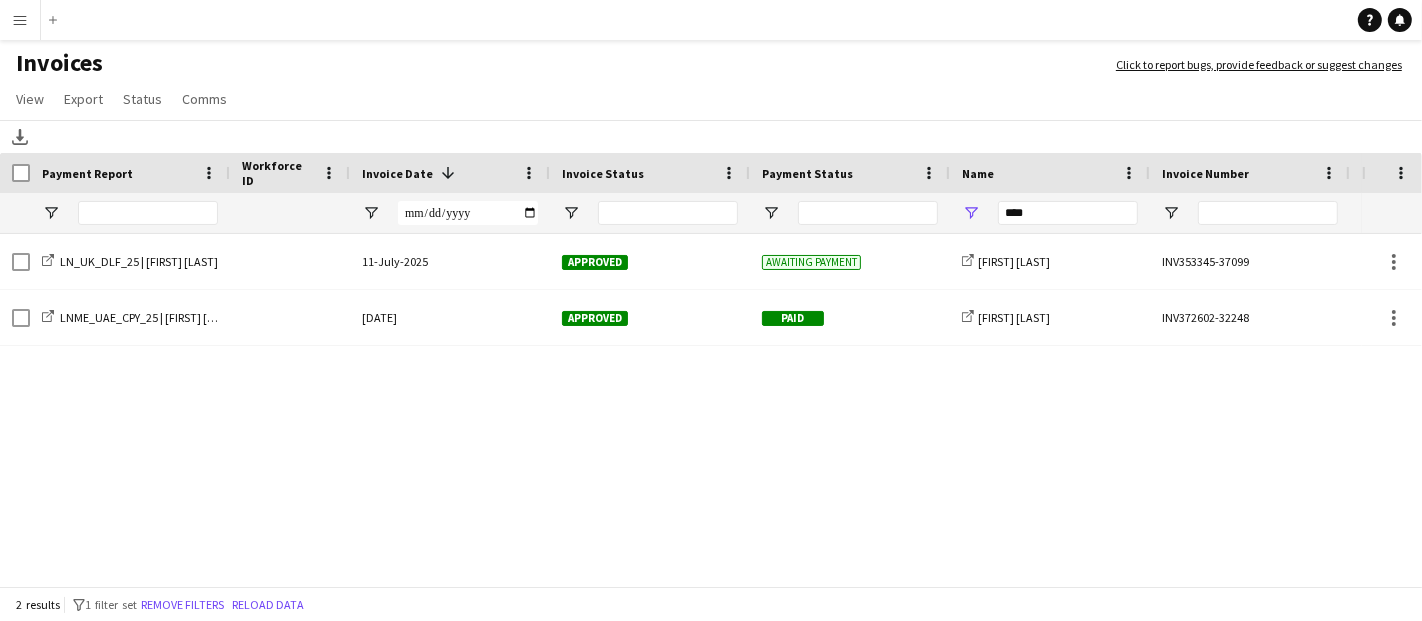 click on "Menu" at bounding box center [20, 20] 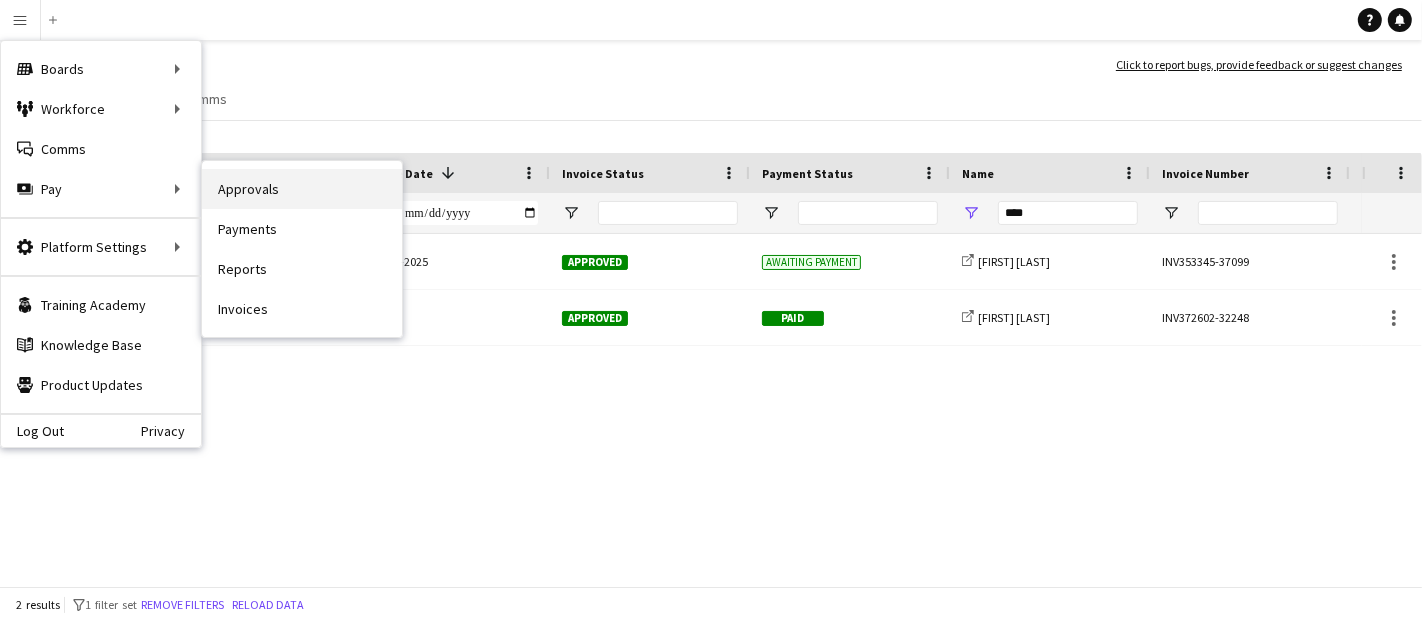 click on "Approvals" at bounding box center [302, 189] 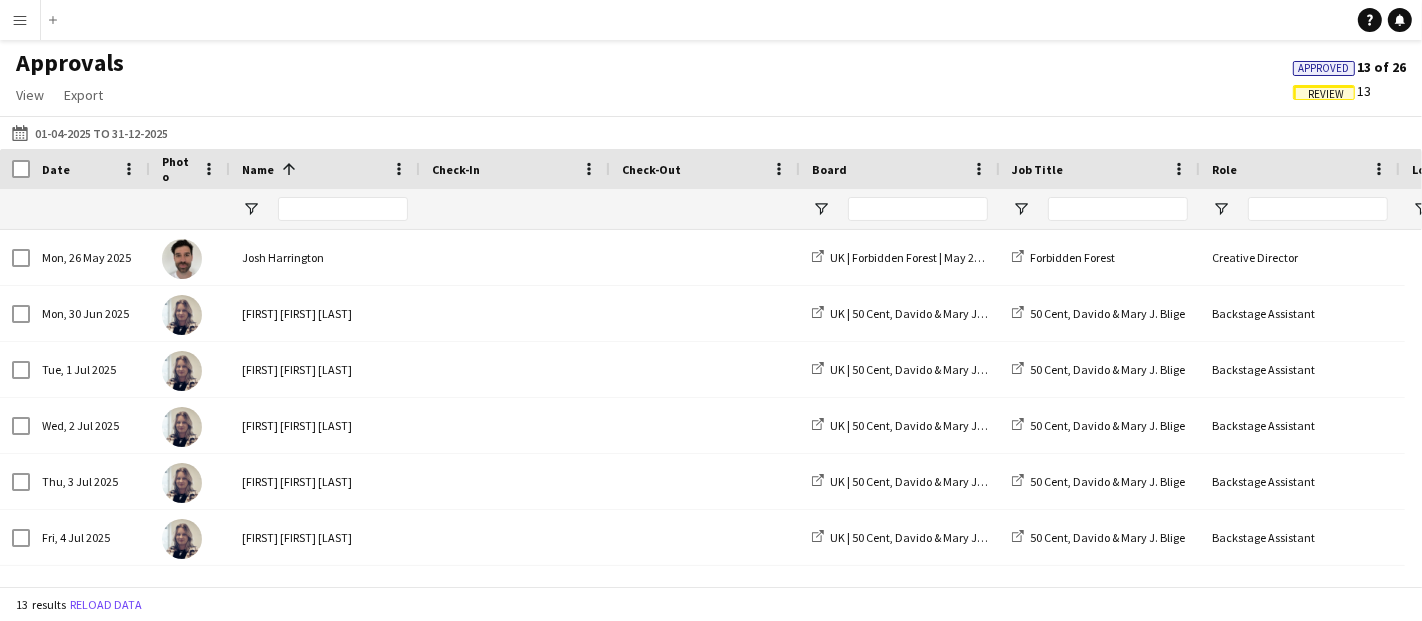 click on "Review" 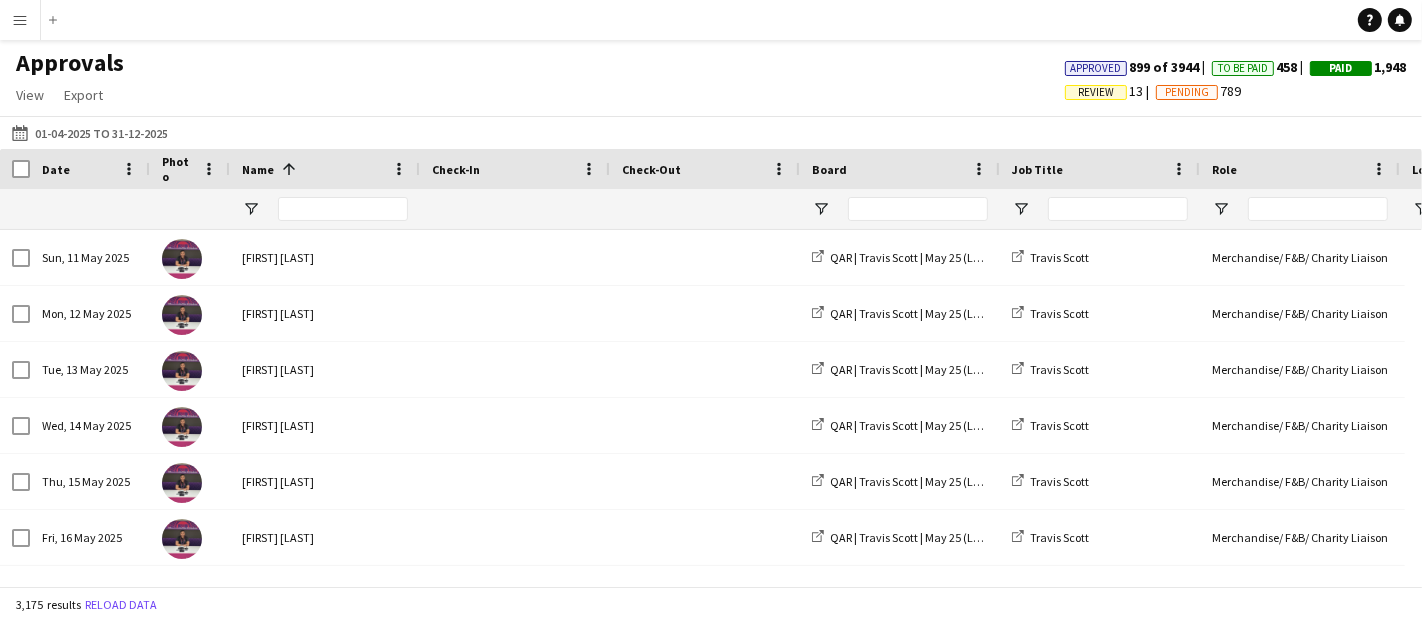click on "Review" 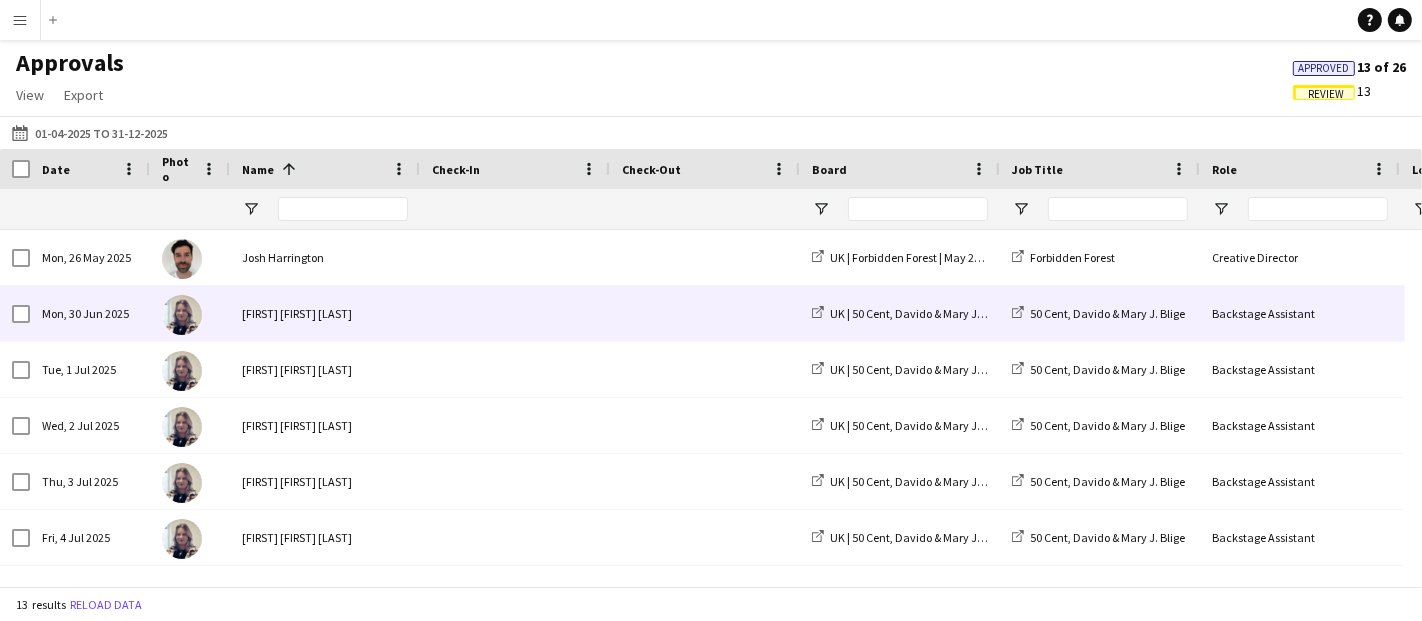 scroll, scrollTop: 256, scrollLeft: 0, axis: vertical 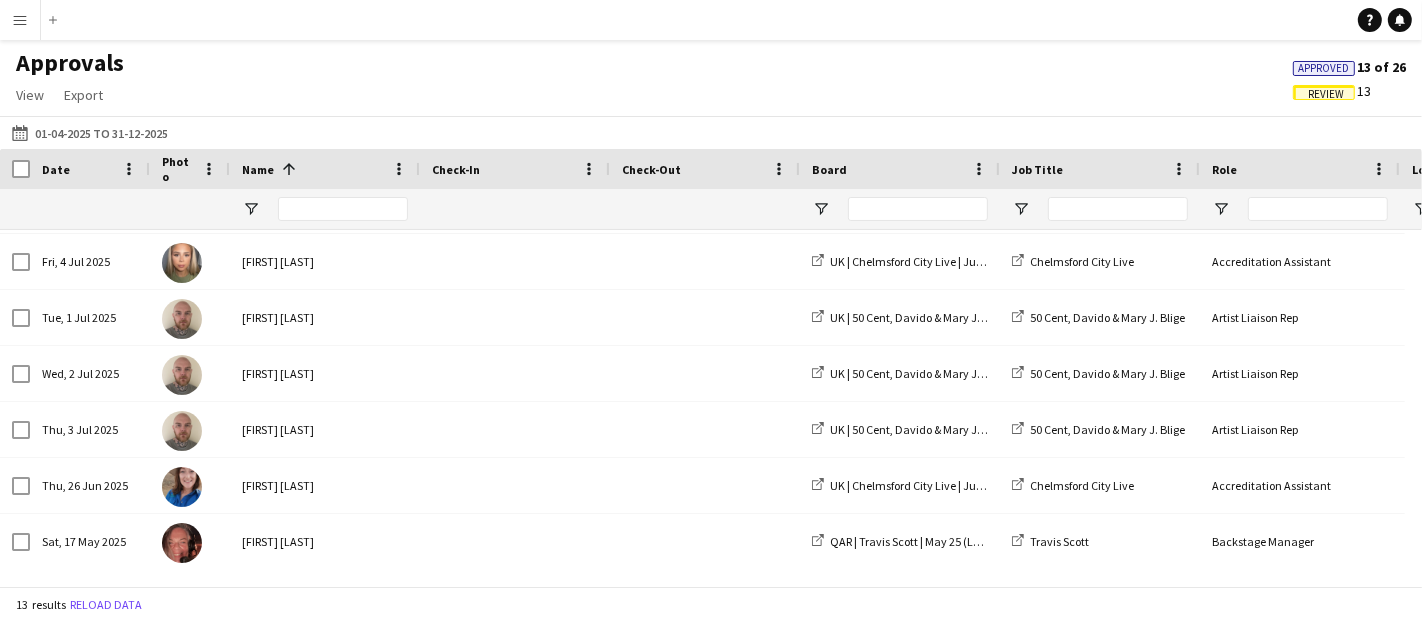 click on "Menu" at bounding box center [20, 20] 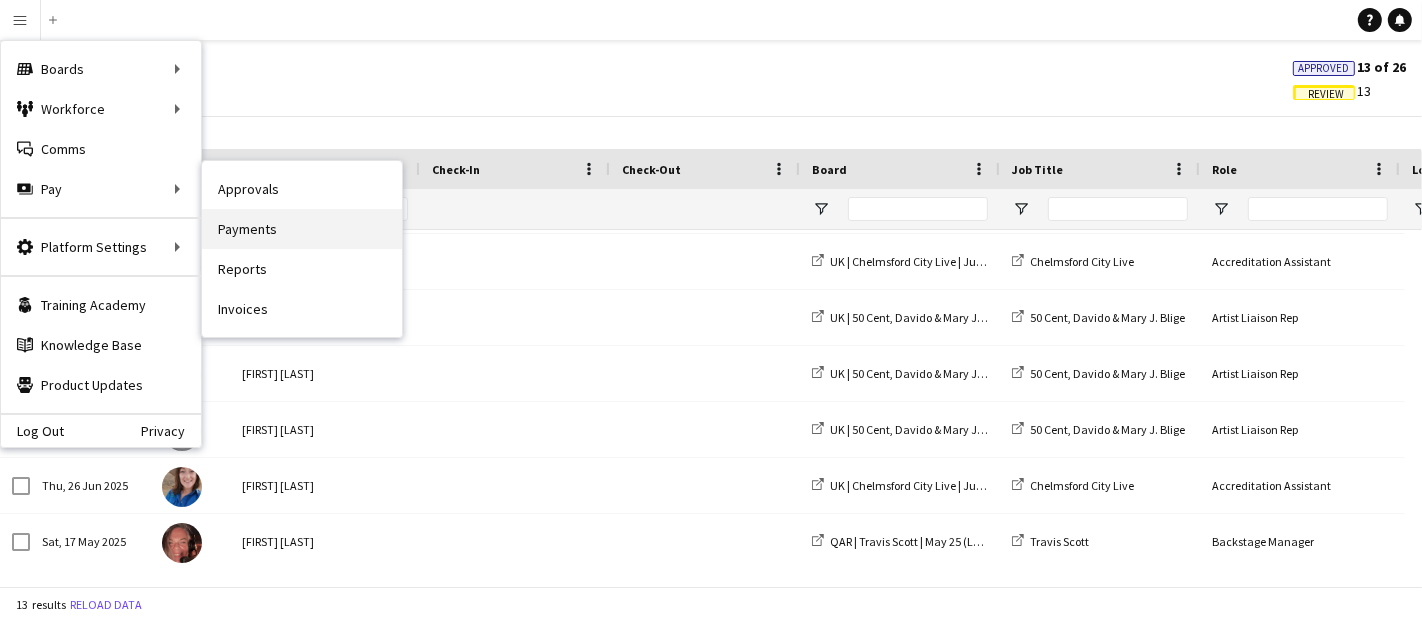 click on "Payments" at bounding box center (302, 229) 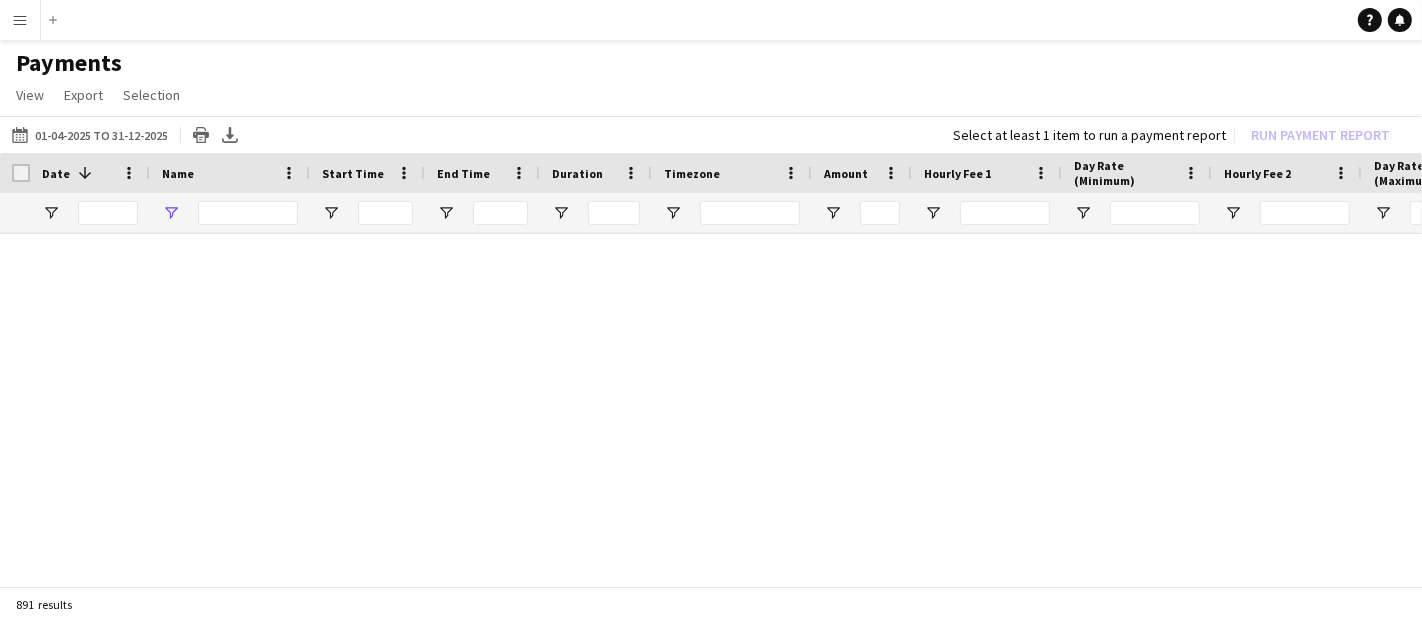 type on "*******" 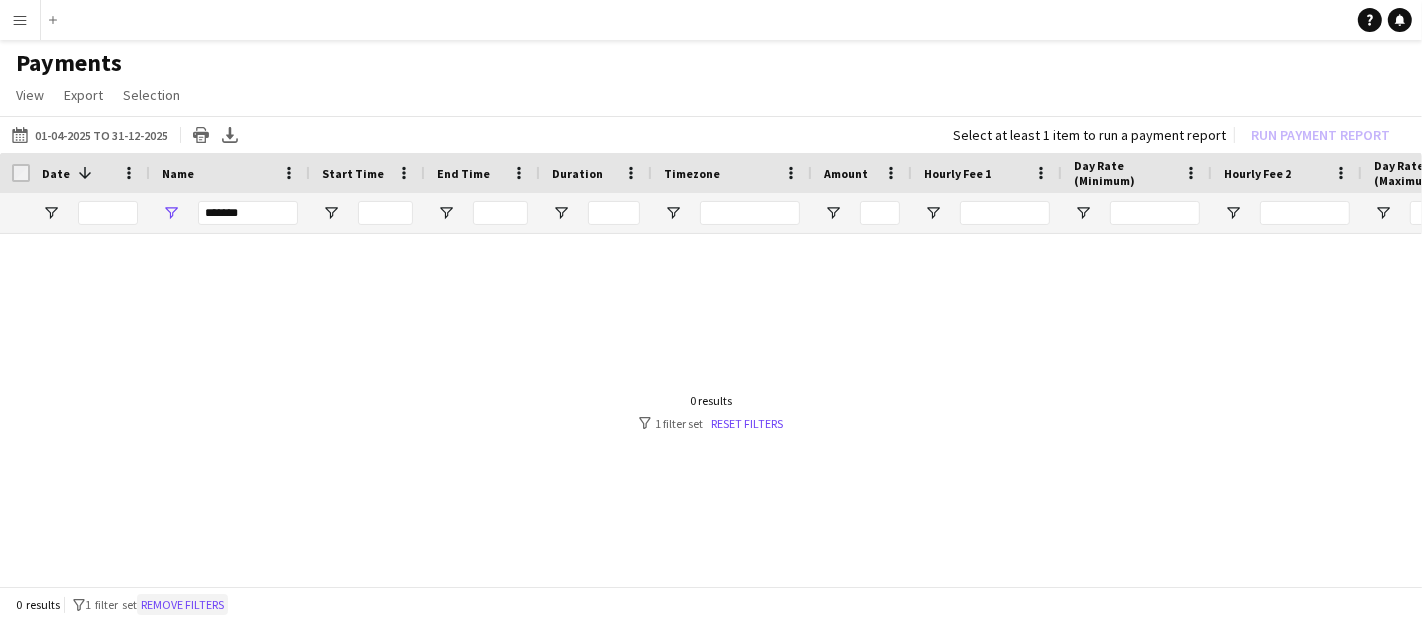 click on "Remove filters" 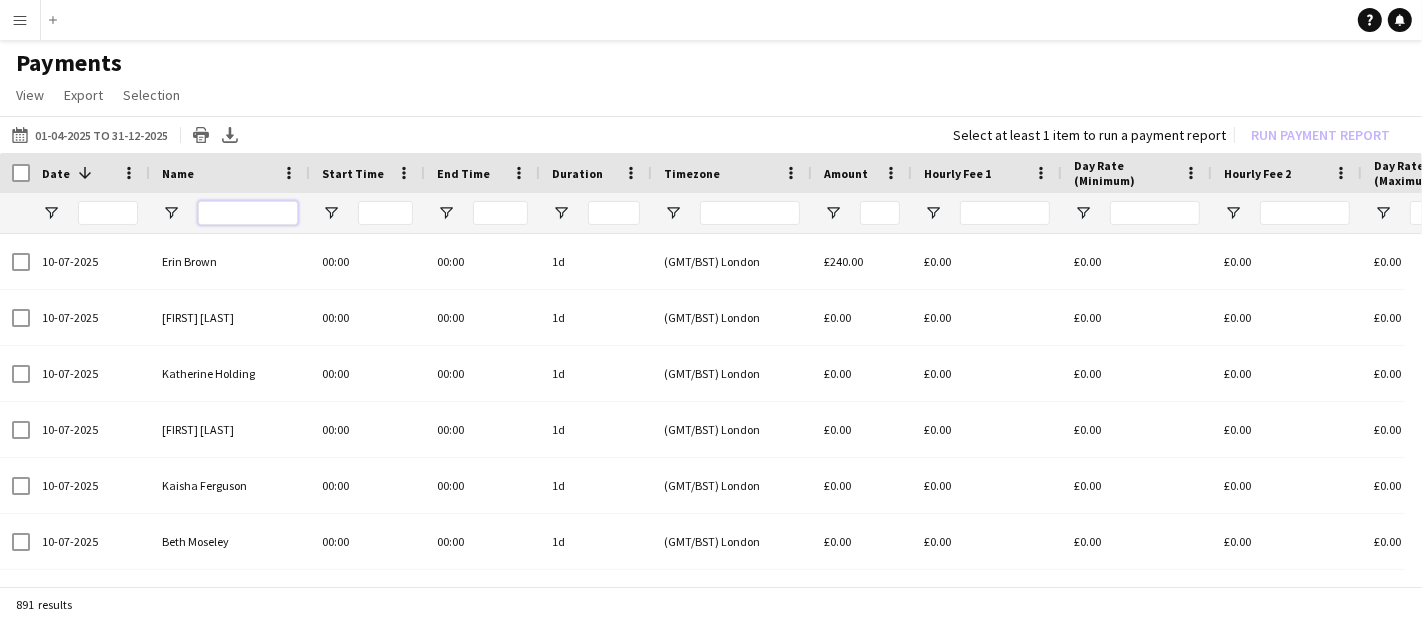 click at bounding box center (248, 213) 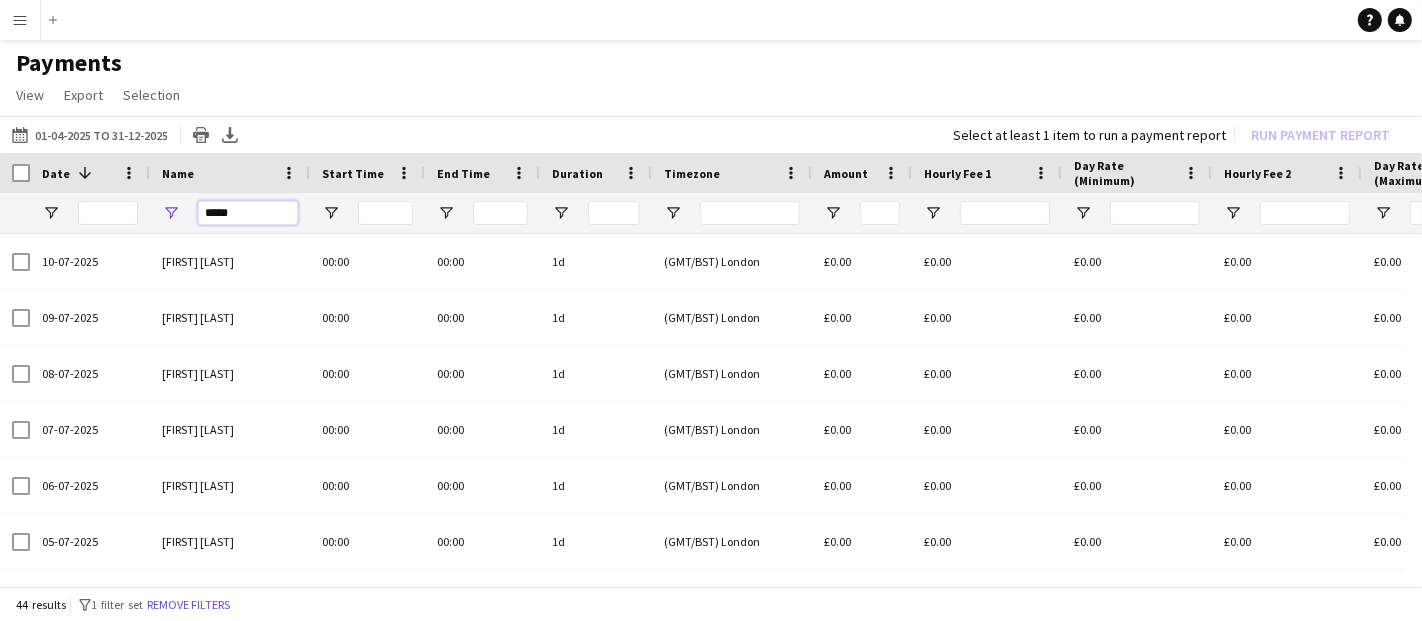 drag, startPoint x: 264, startPoint y: 201, endPoint x: 84, endPoint y: 198, distance: 180.025 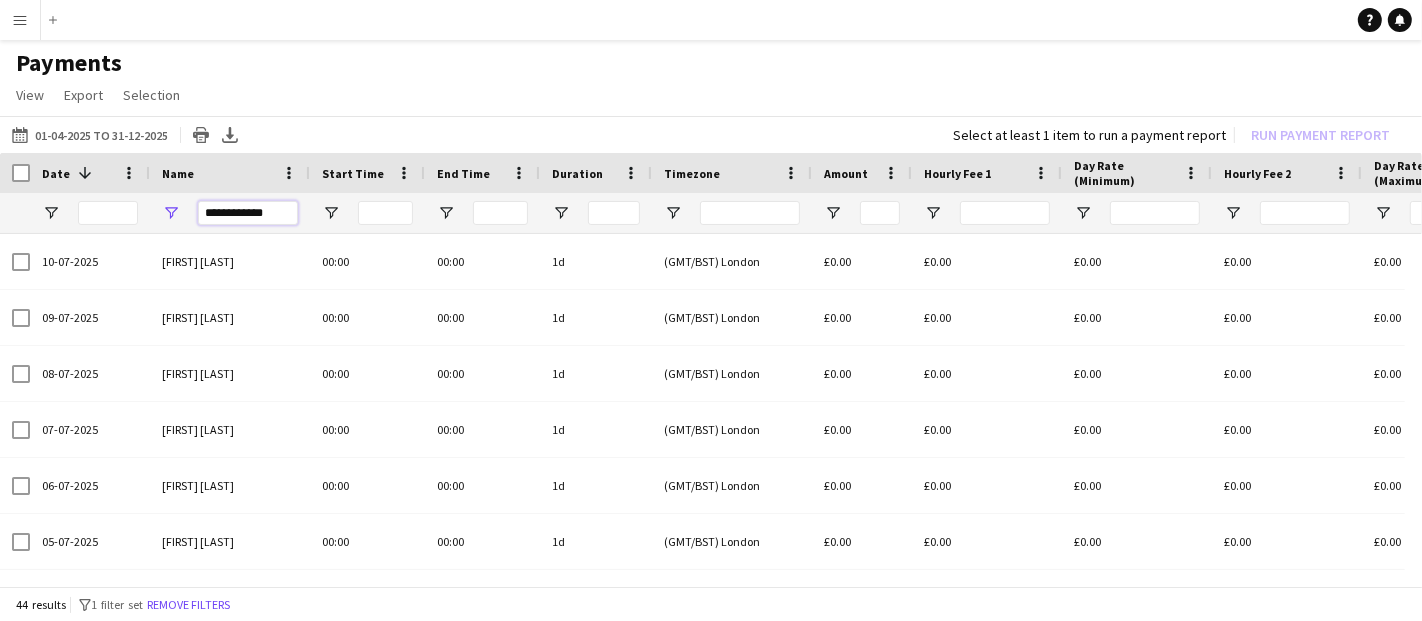 type on "**********" 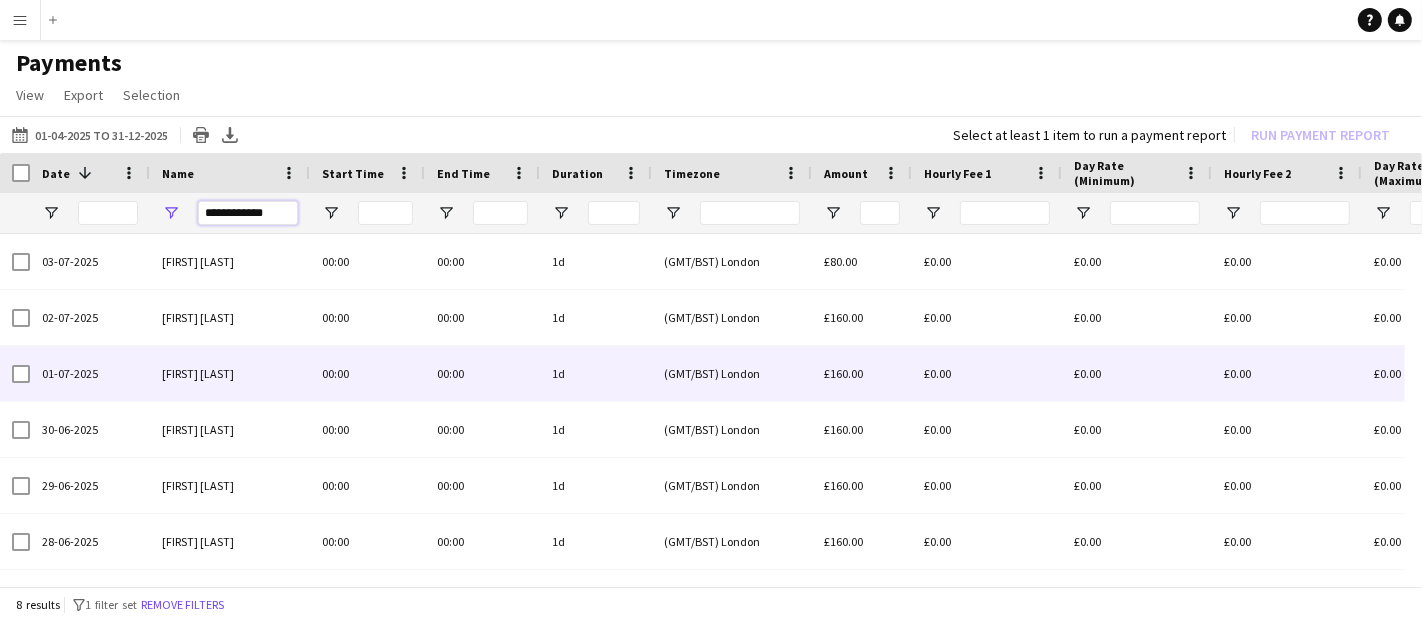 scroll, scrollTop: 65, scrollLeft: 0, axis: vertical 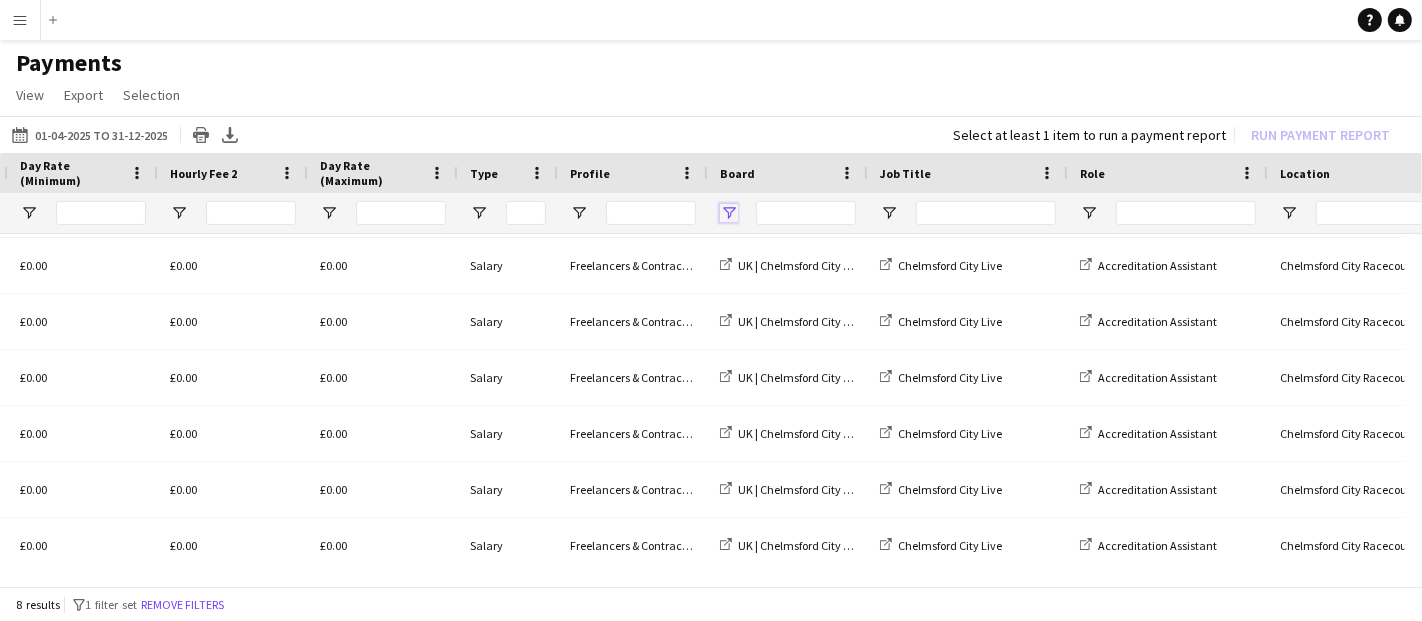 click at bounding box center [729, 213] 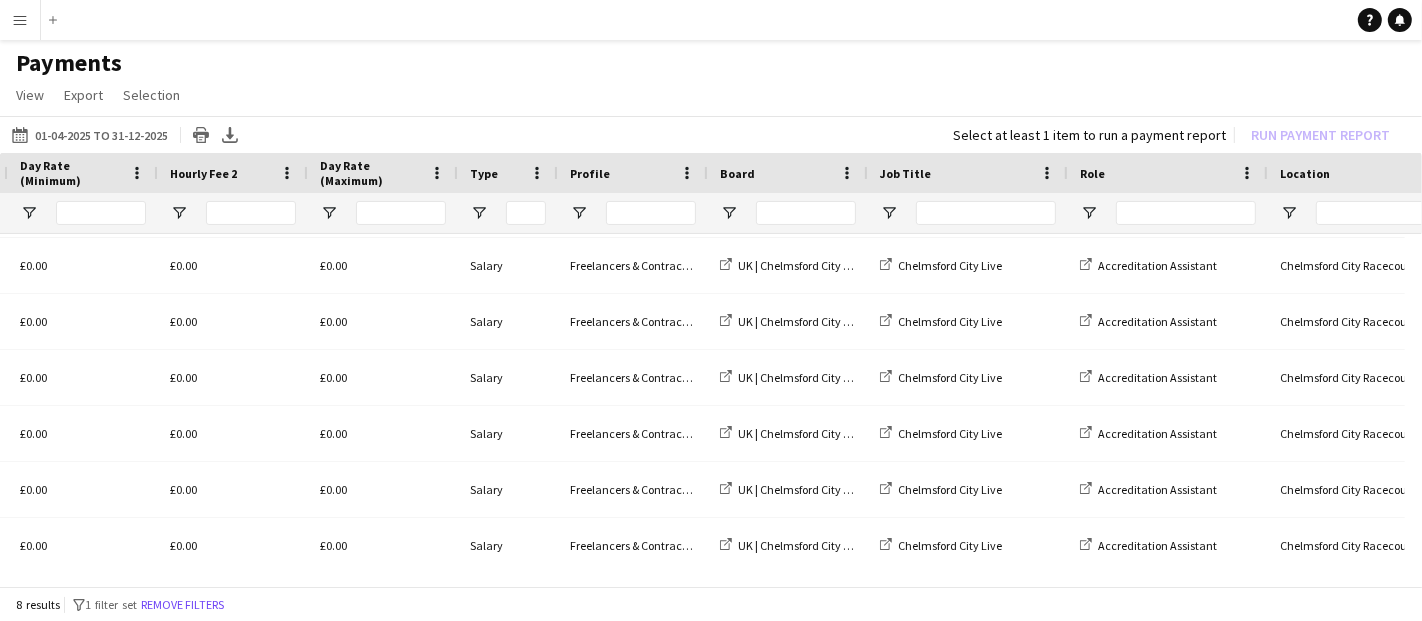 scroll, scrollTop: 0, scrollLeft: 0, axis: both 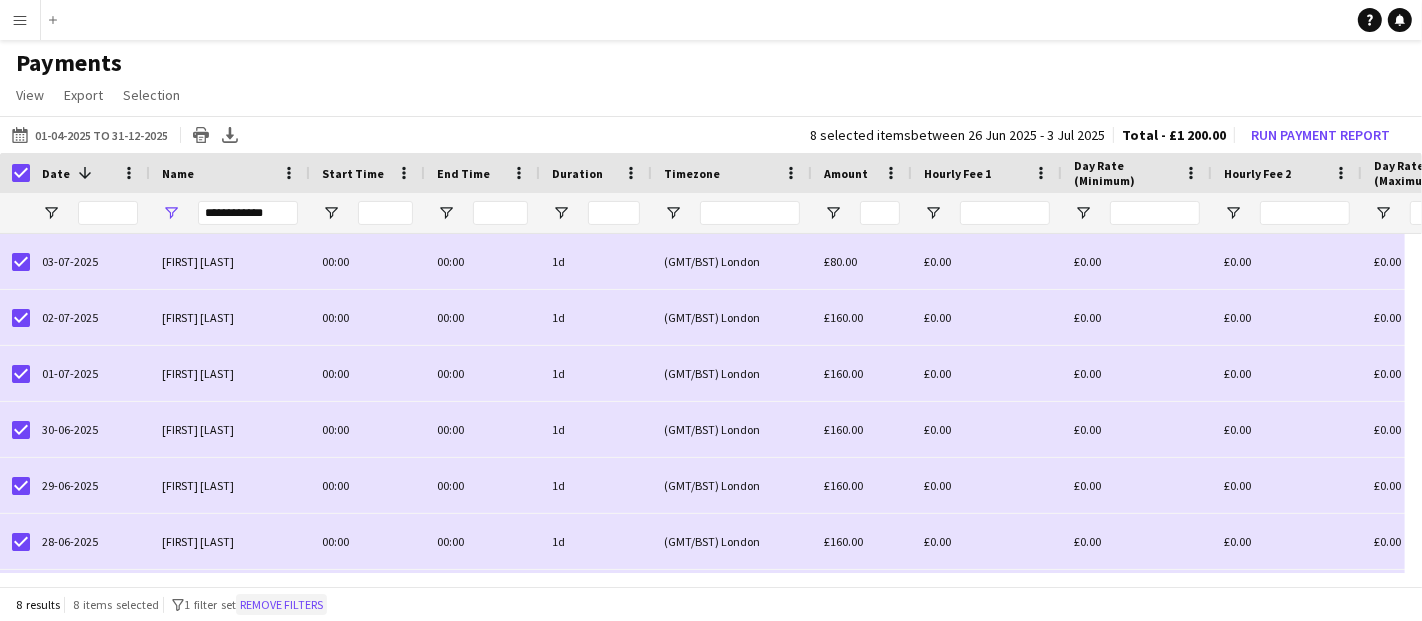 click on "Remove filters" 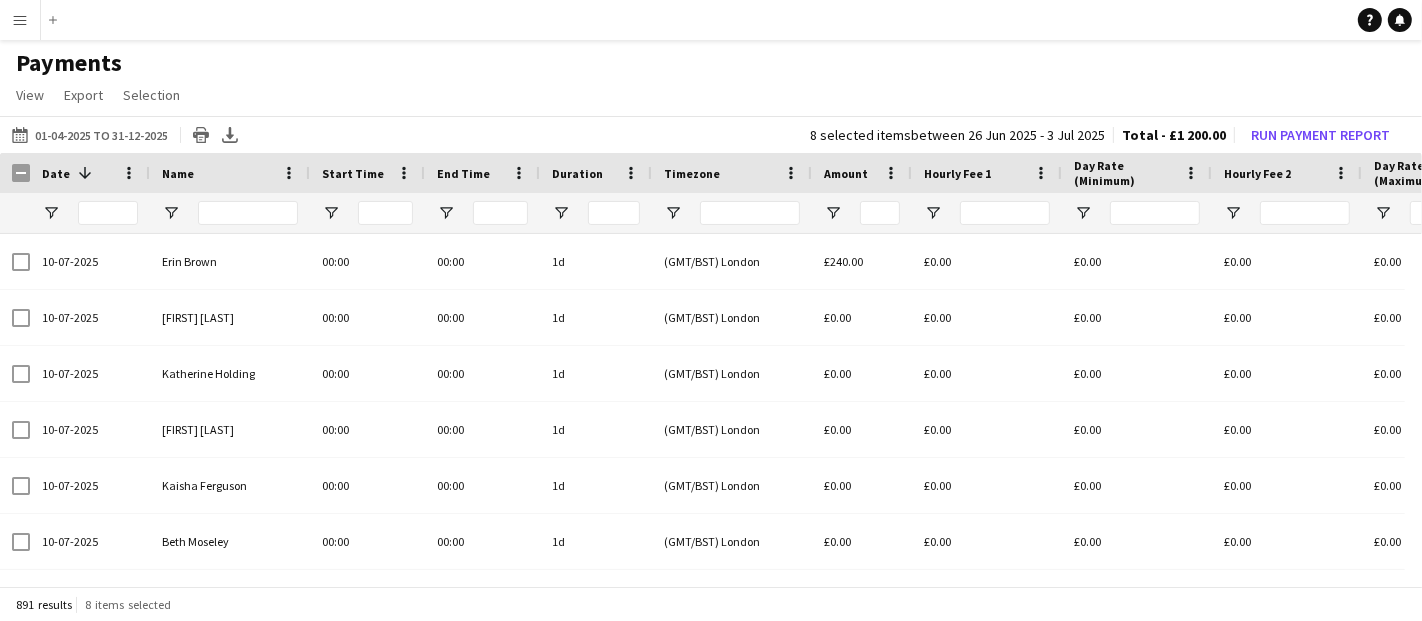 click at bounding box center (248, 213) 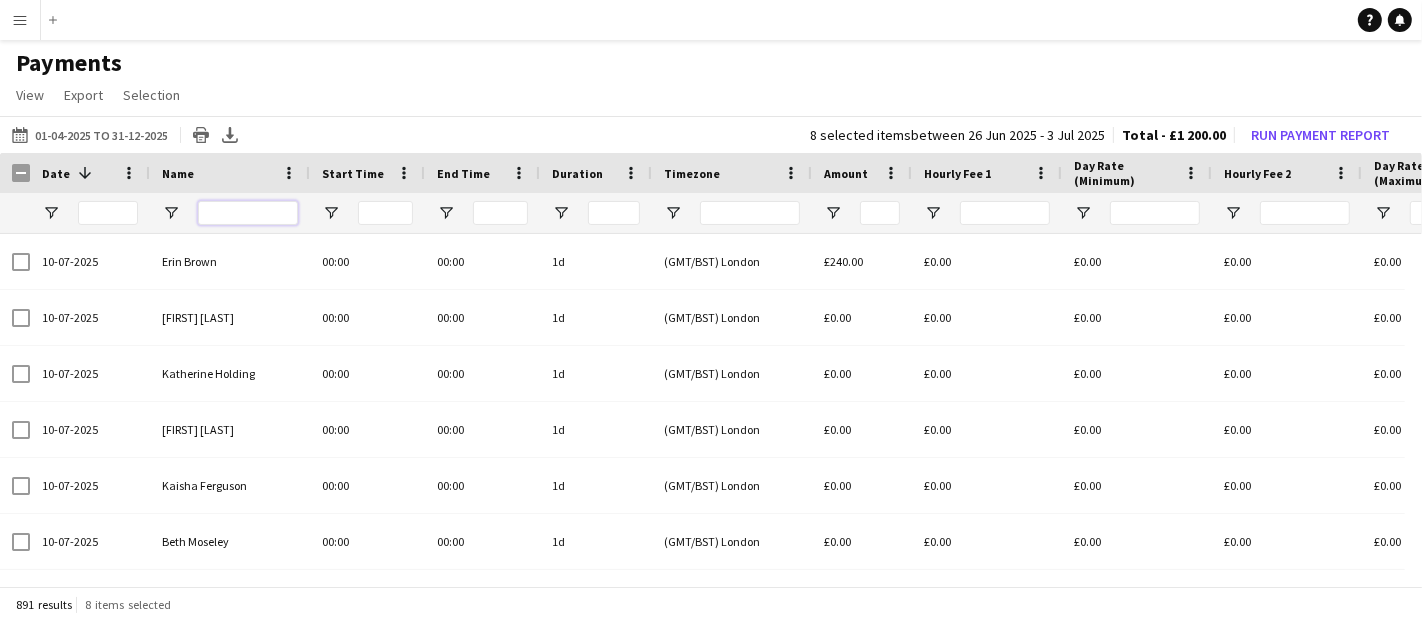 click at bounding box center (248, 213) 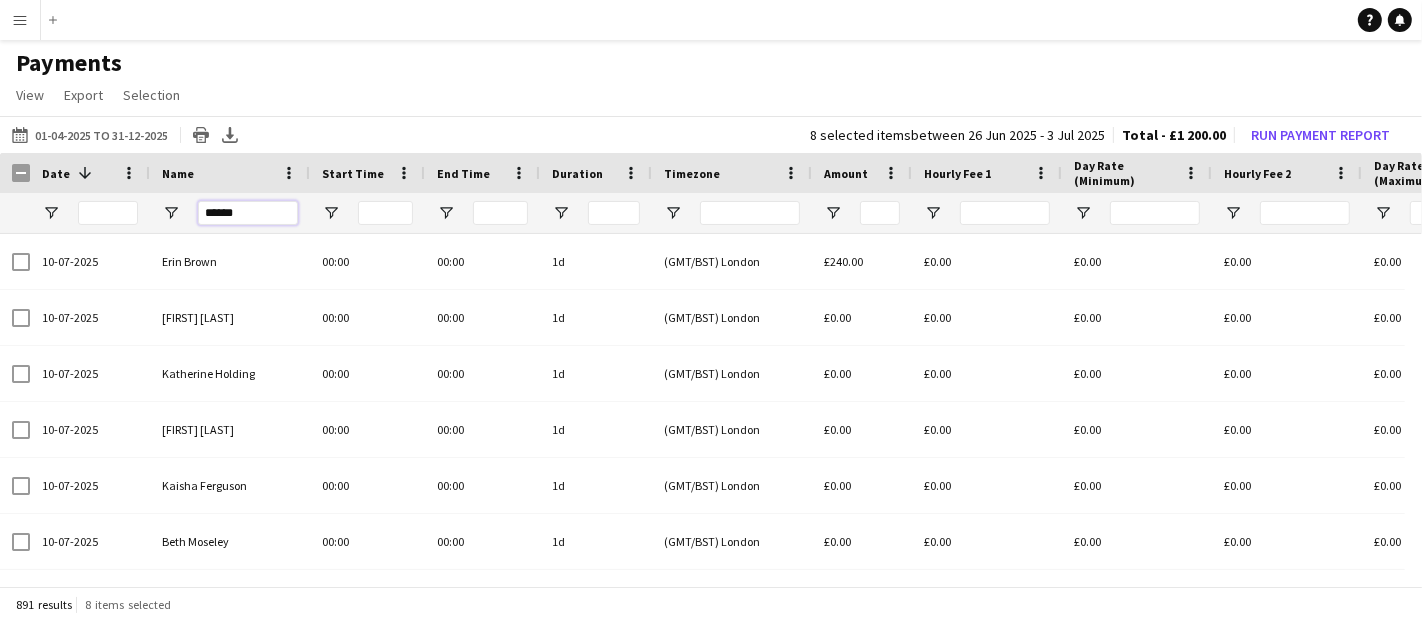 type on "******" 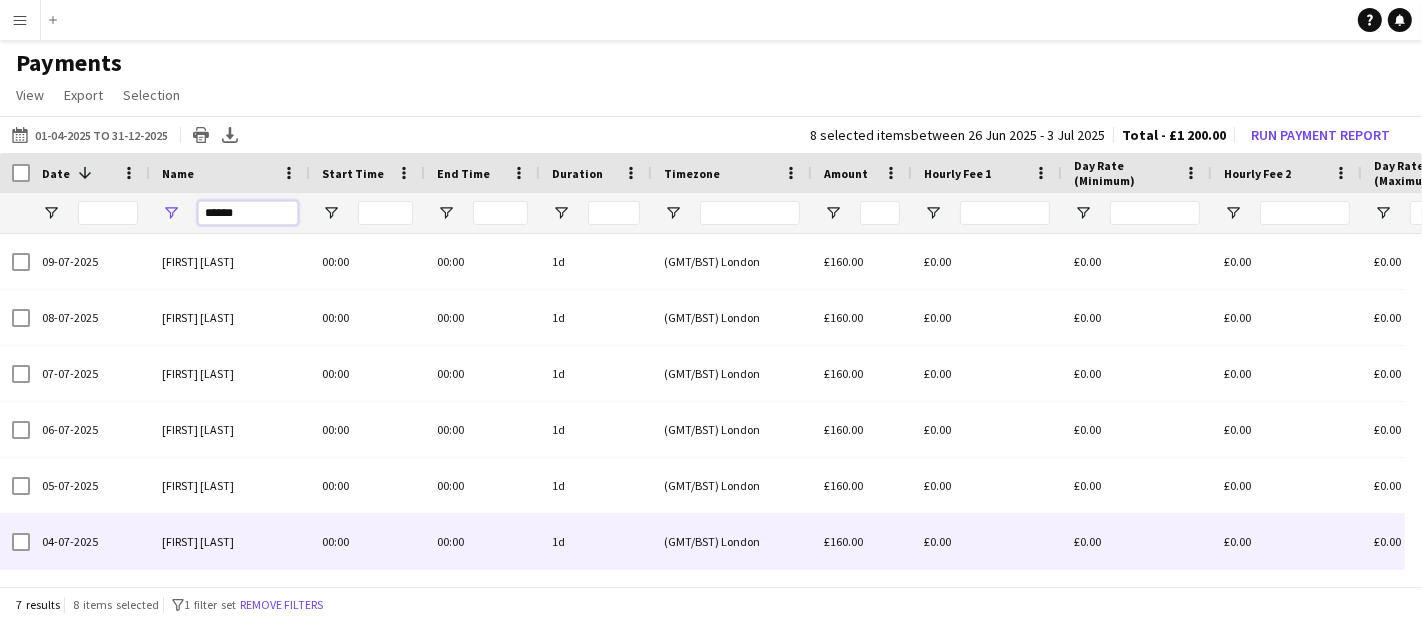 scroll, scrollTop: 41, scrollLeft: 0, axis: vertical 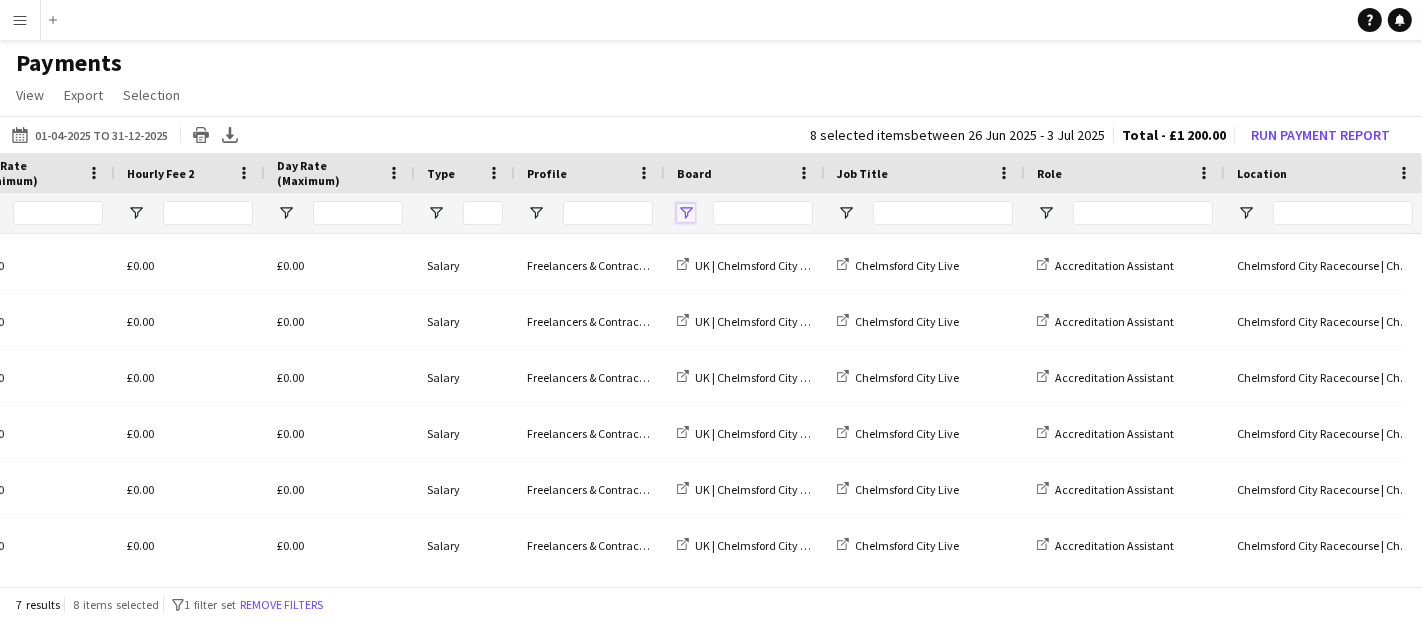 click at bounding box center (686, 213) 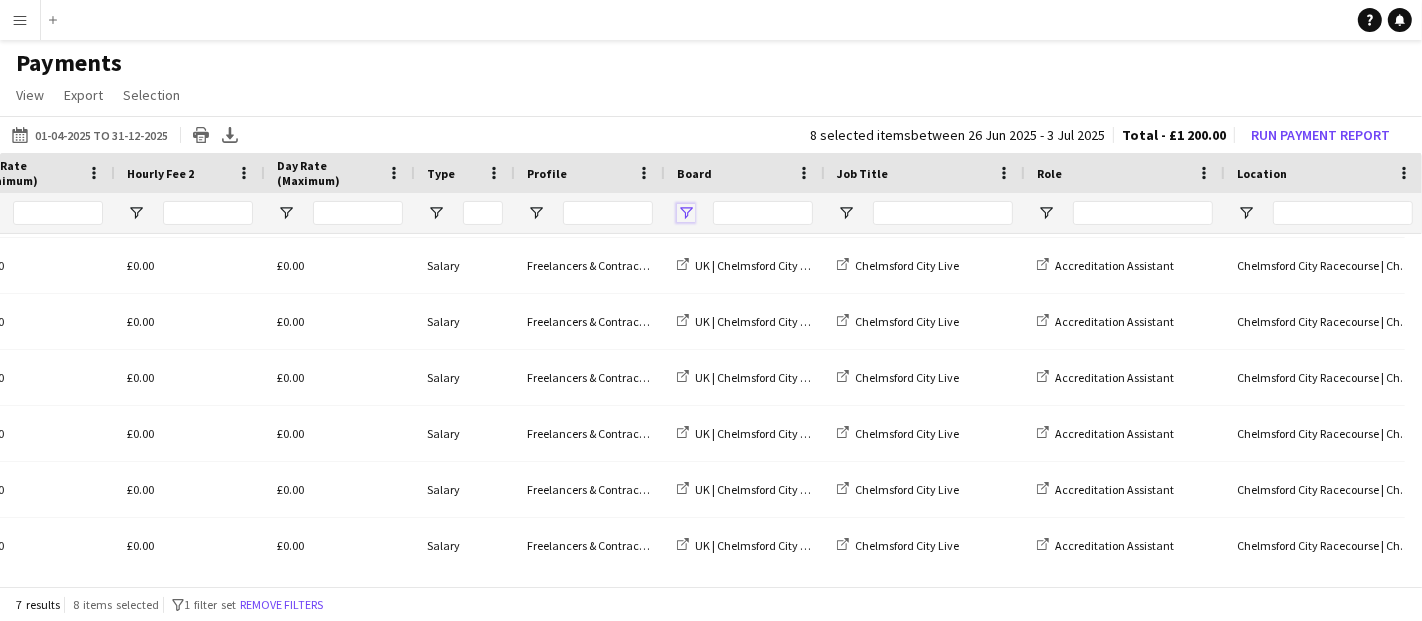 click at bounding box center (686, 213) 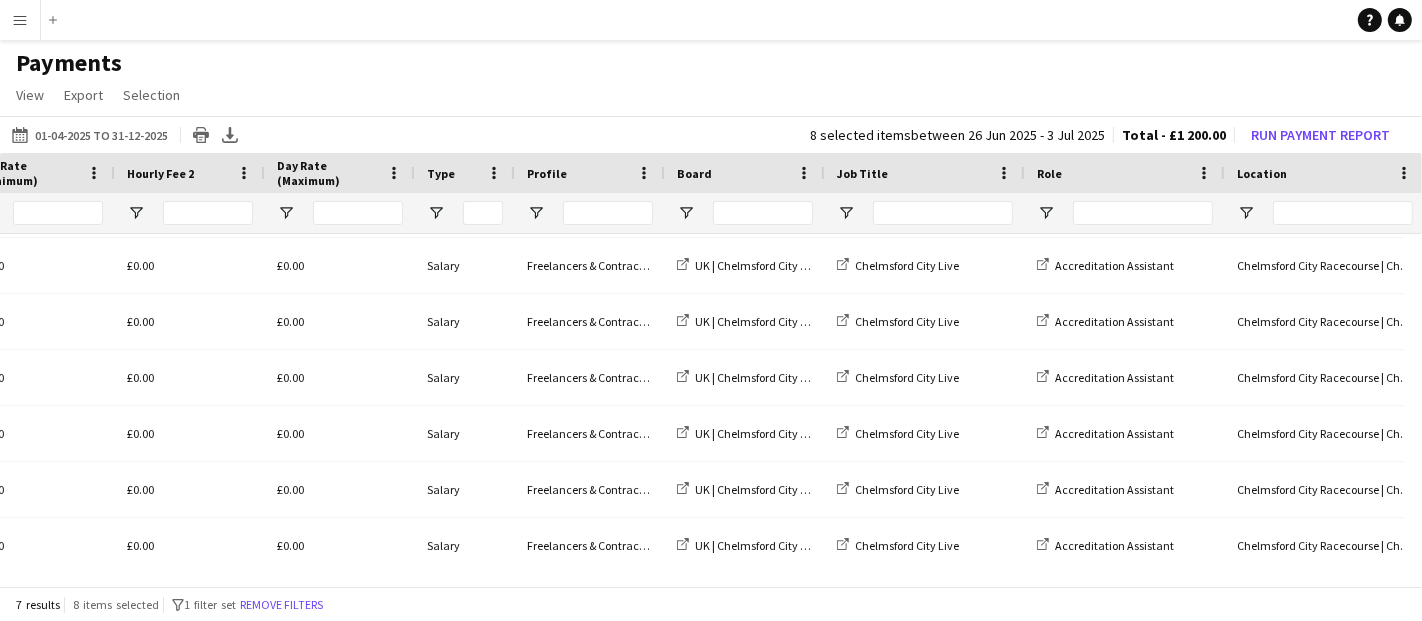scroll, scrollTop: 0, scrollLeft: 968, axis: horizontal 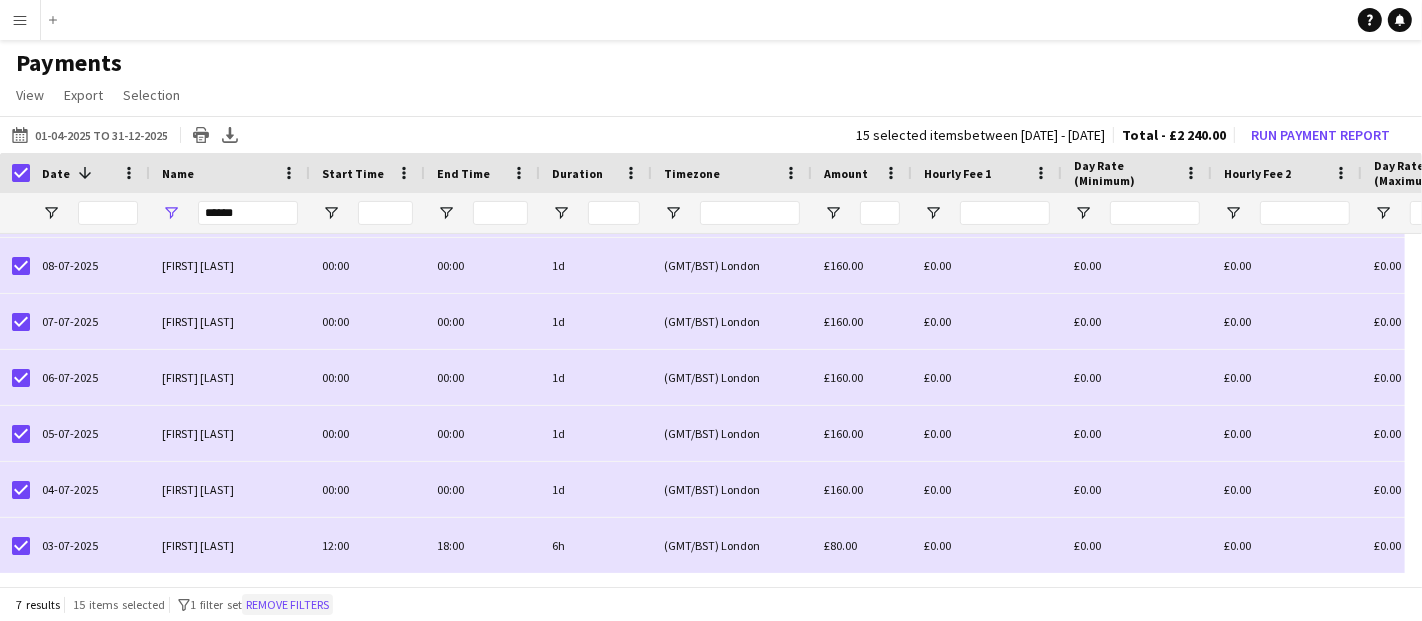 click on "Remove filters" 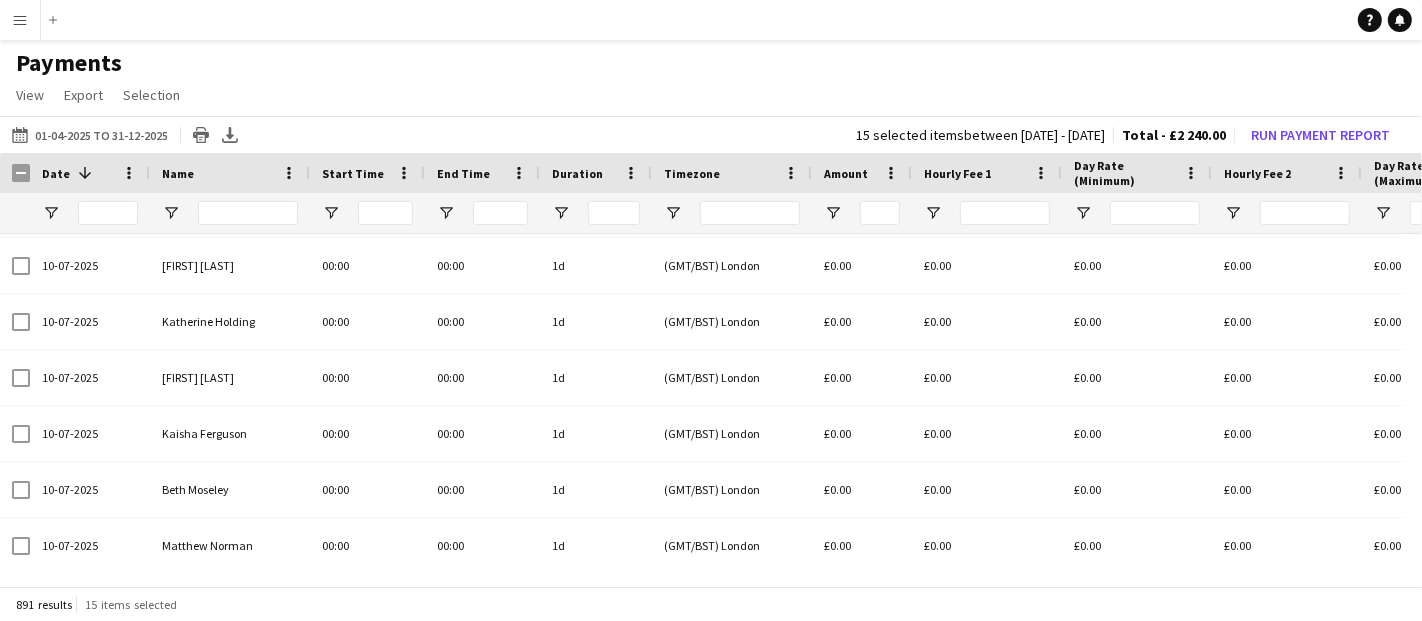 click on "Menu" at bounding box center (20, 20) 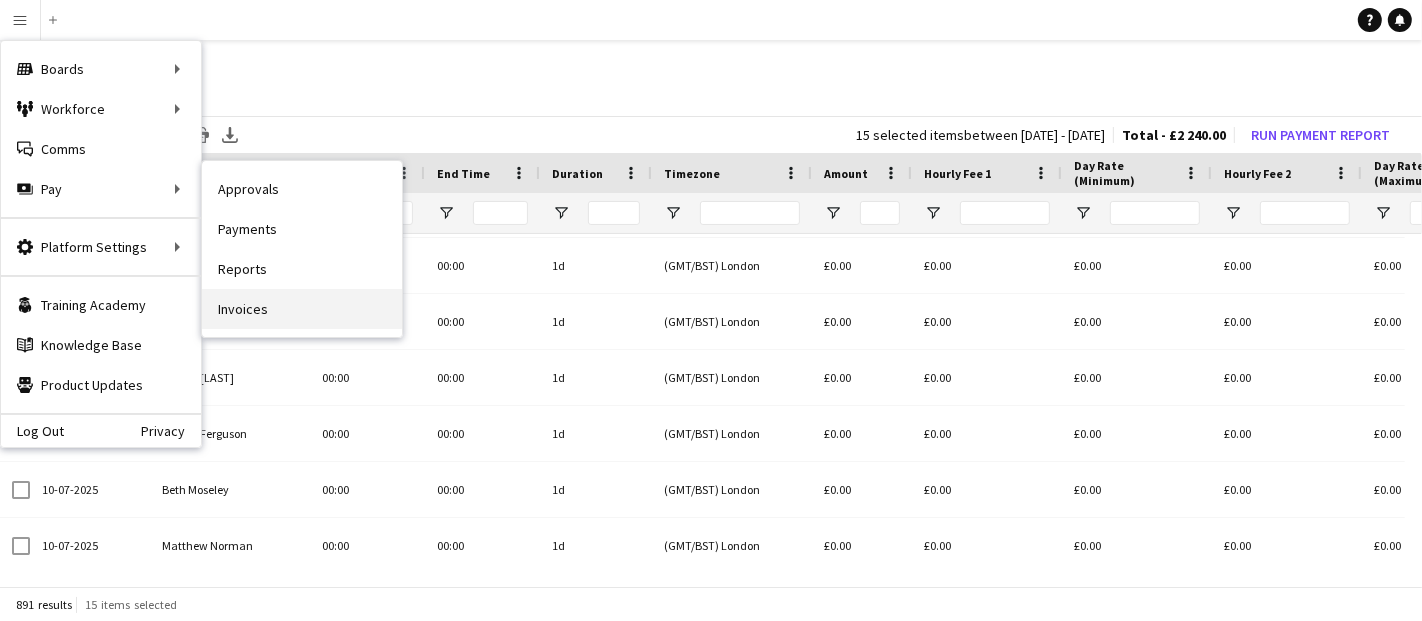click on "Invoices" at bounding box center (302, 309) 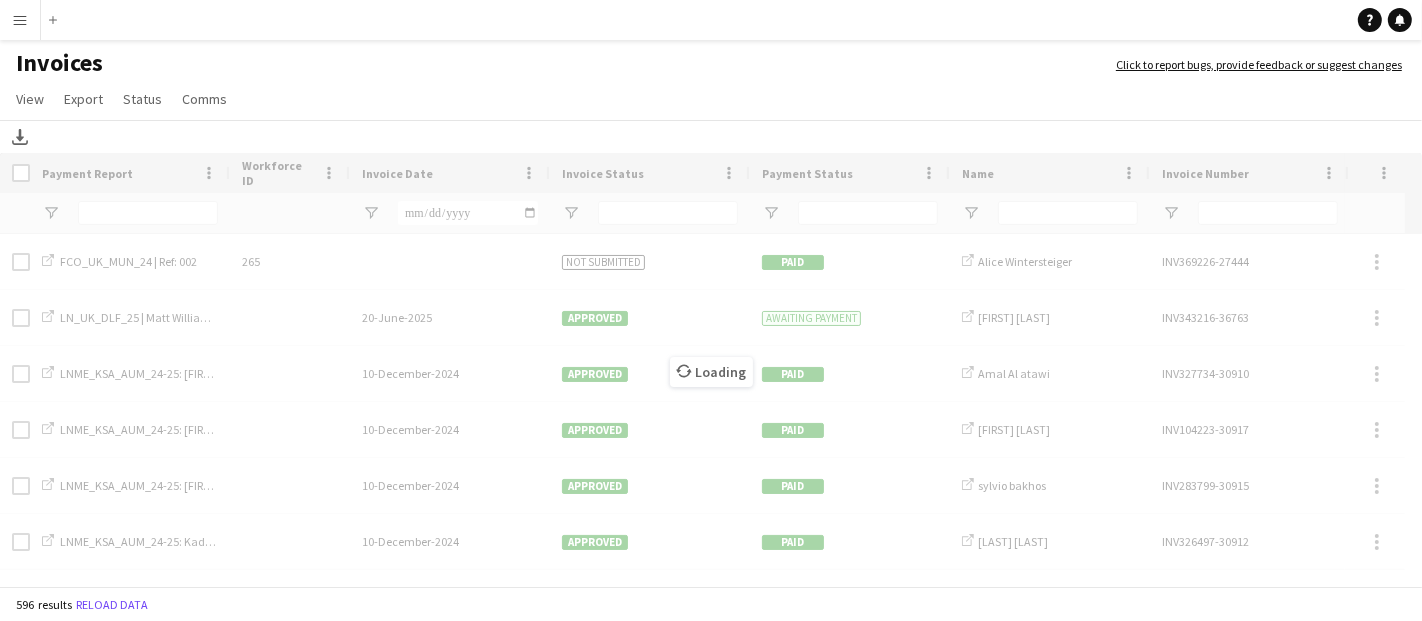 click on "Loading" 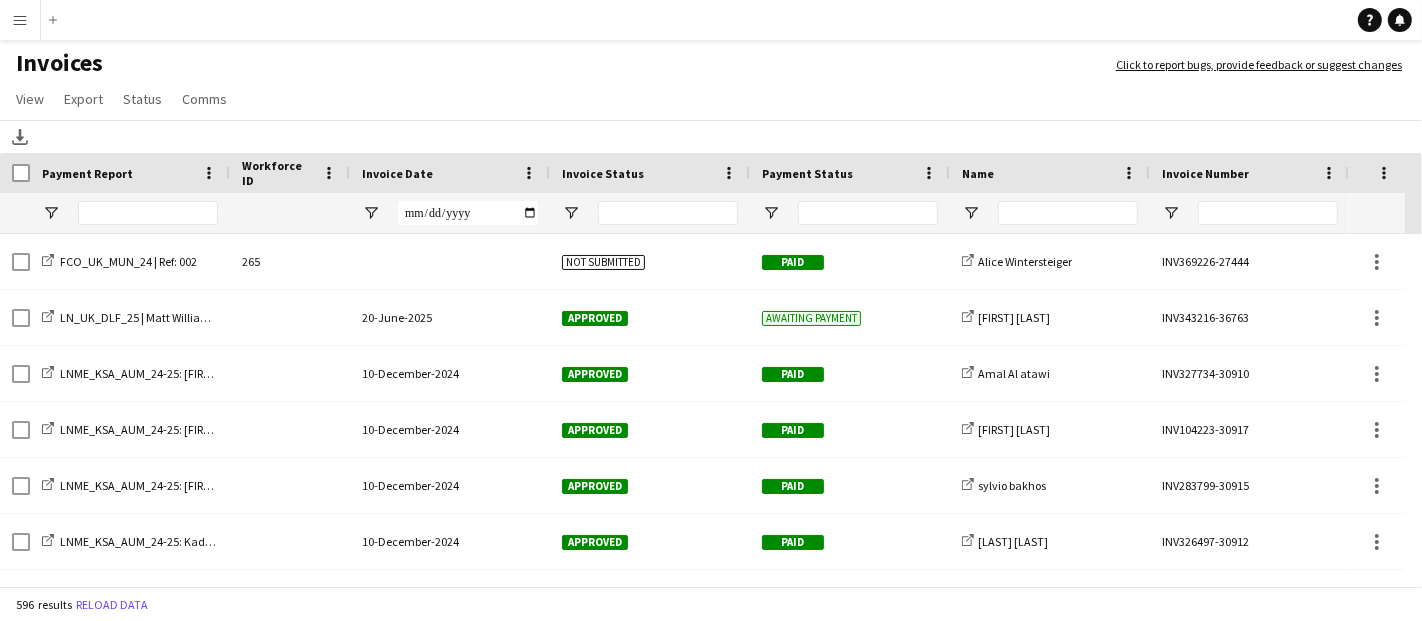 click 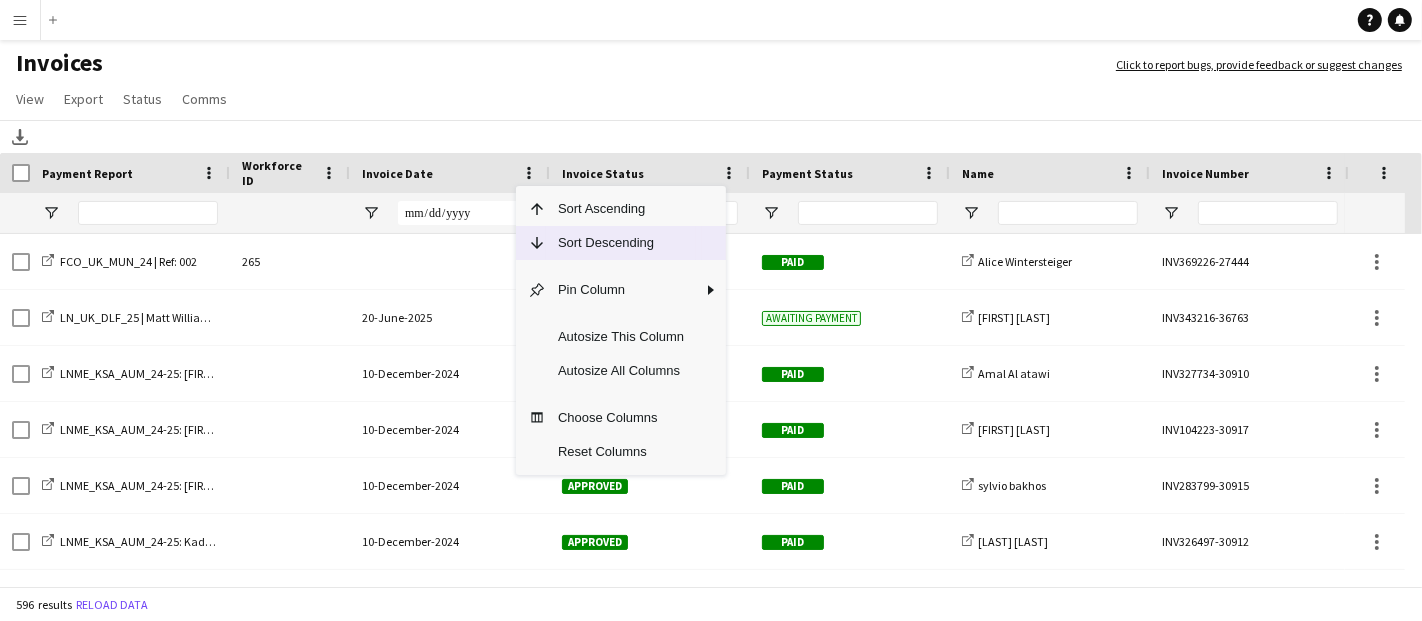 click on "Sort Descending" 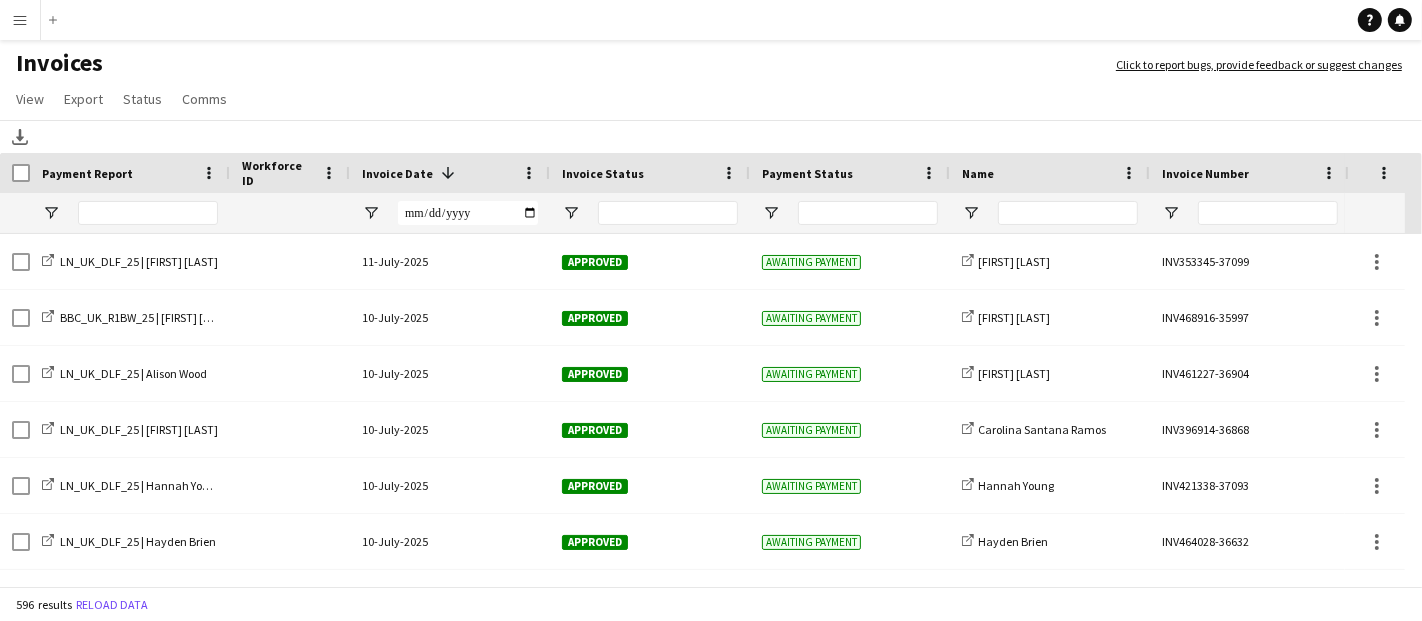 click on "Menu" at bounding box center (20, 20) 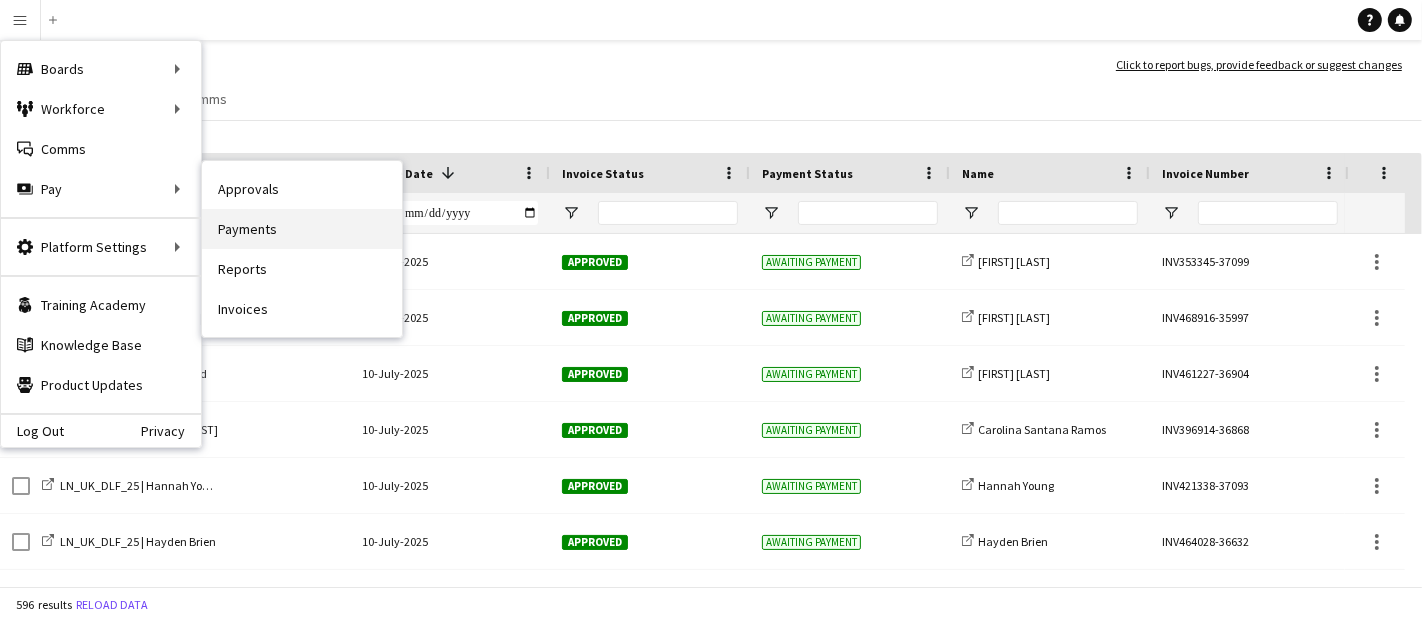 click on "Payments" at bounding box center [302, 229] 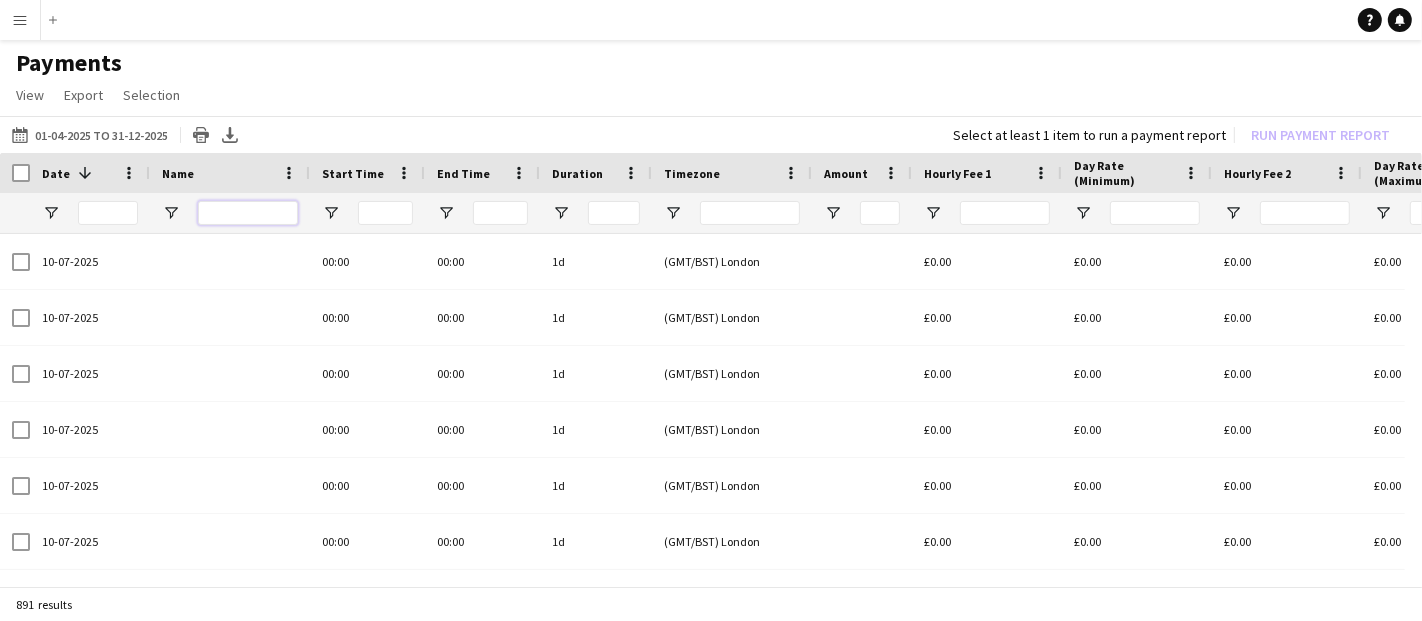 click at bounding box center [248, 213] 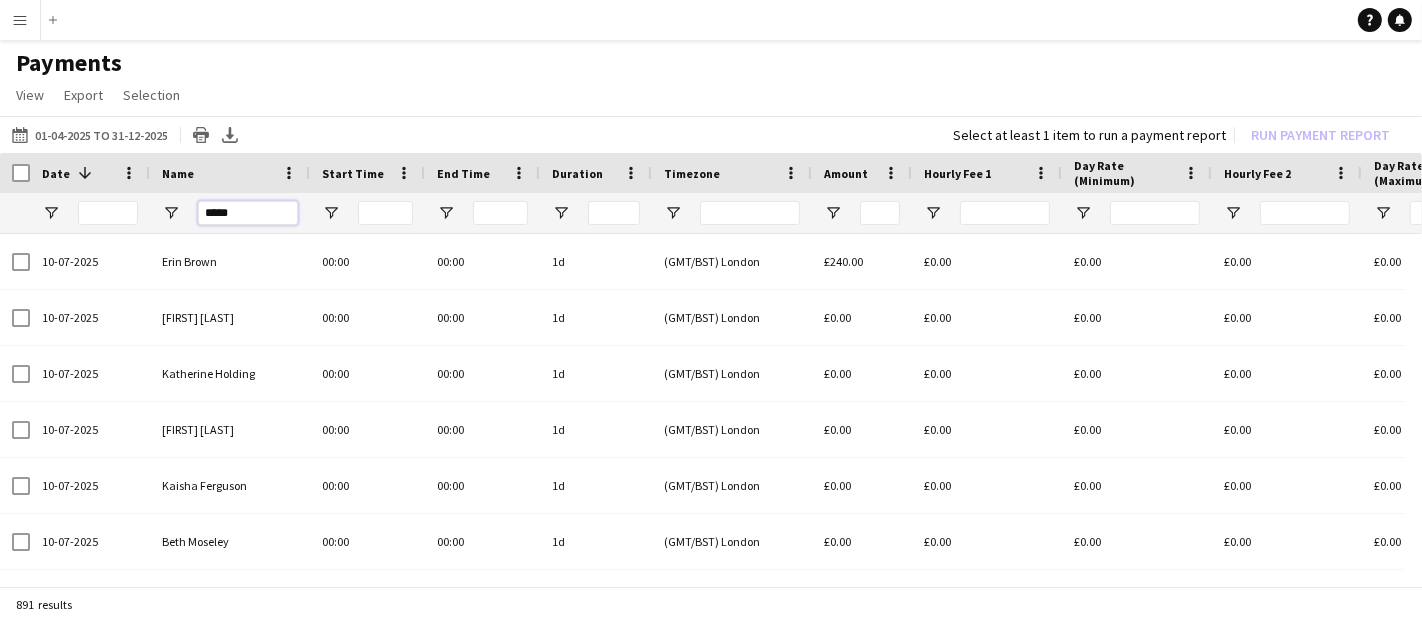 type on "*****" 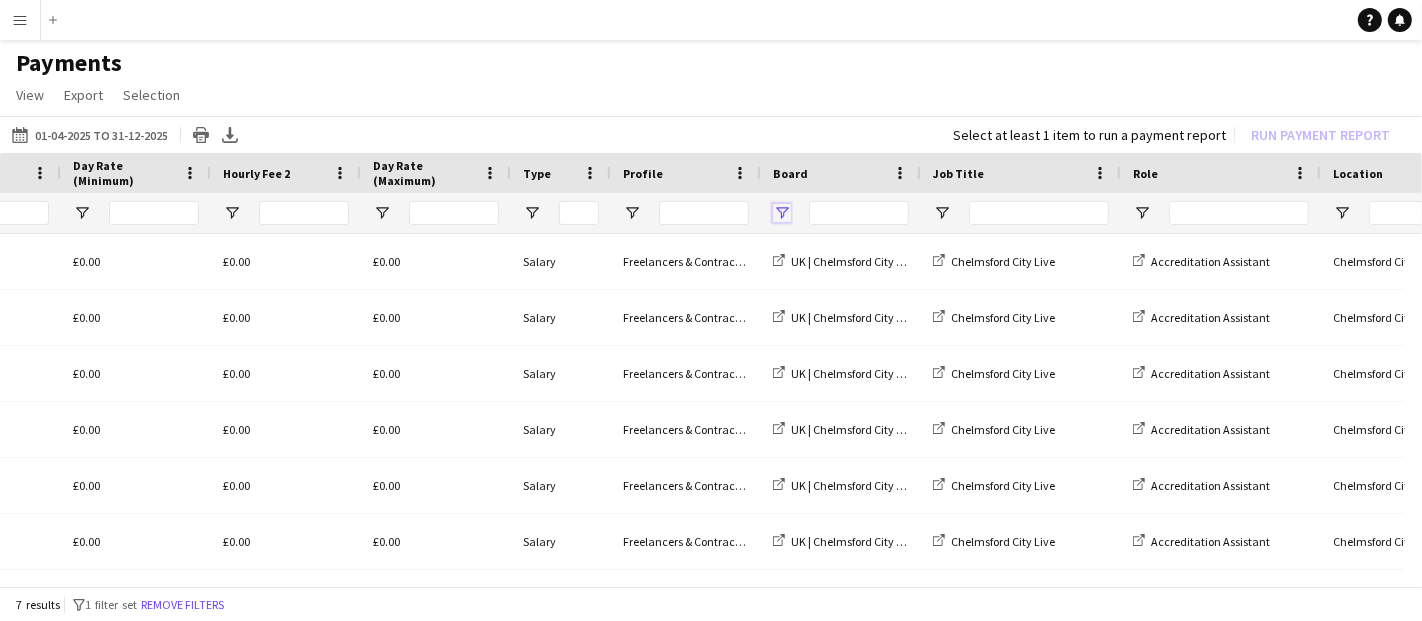 click at bounding box center [782, 213] 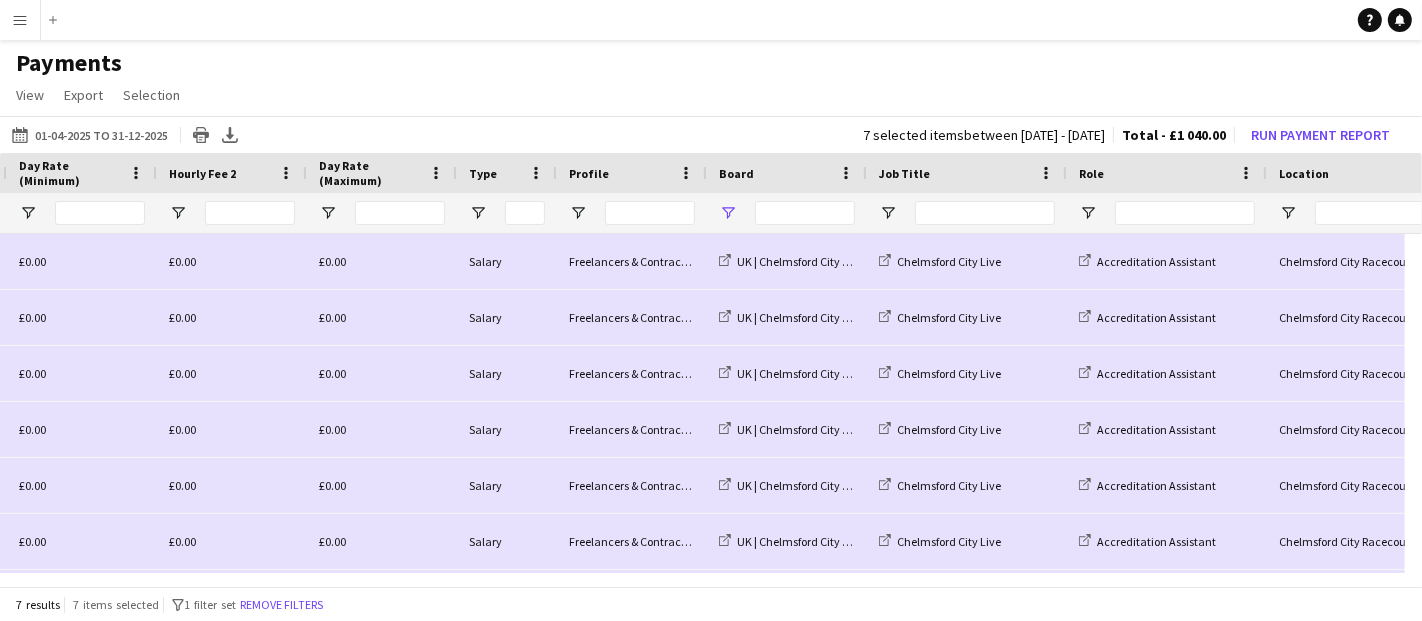 click at bounding box center (787, 213) 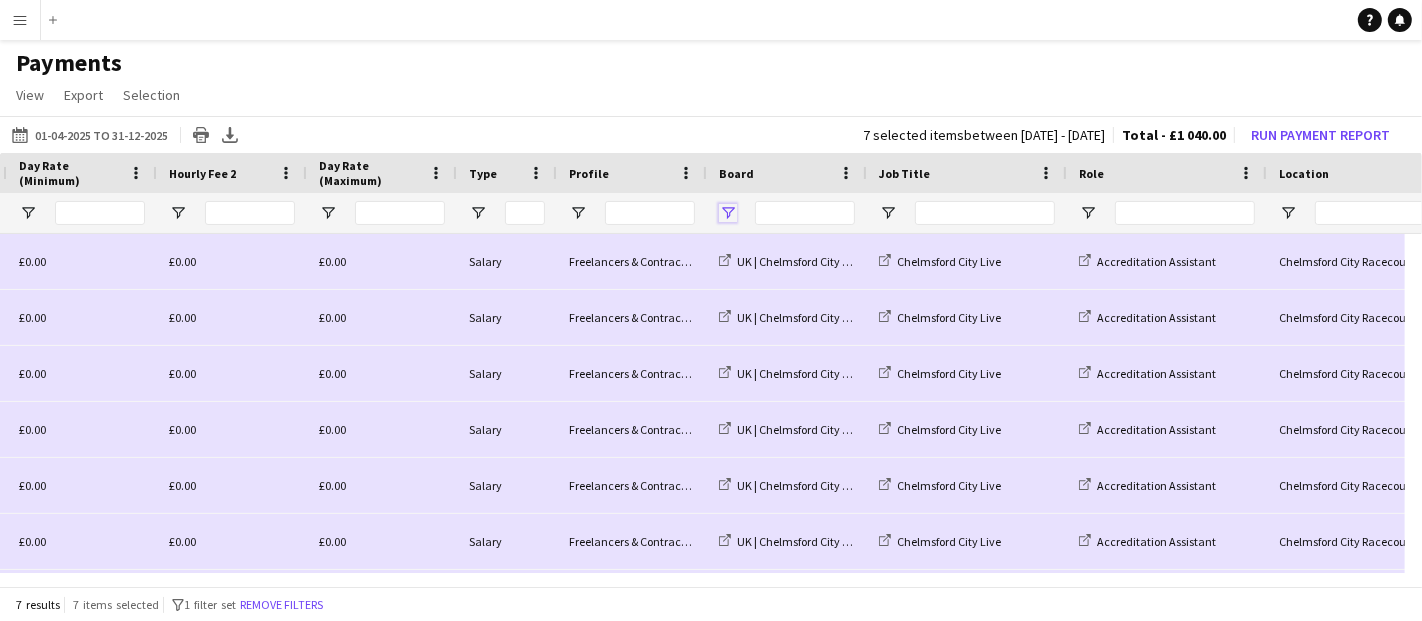 click at bounding box center (728, 213) 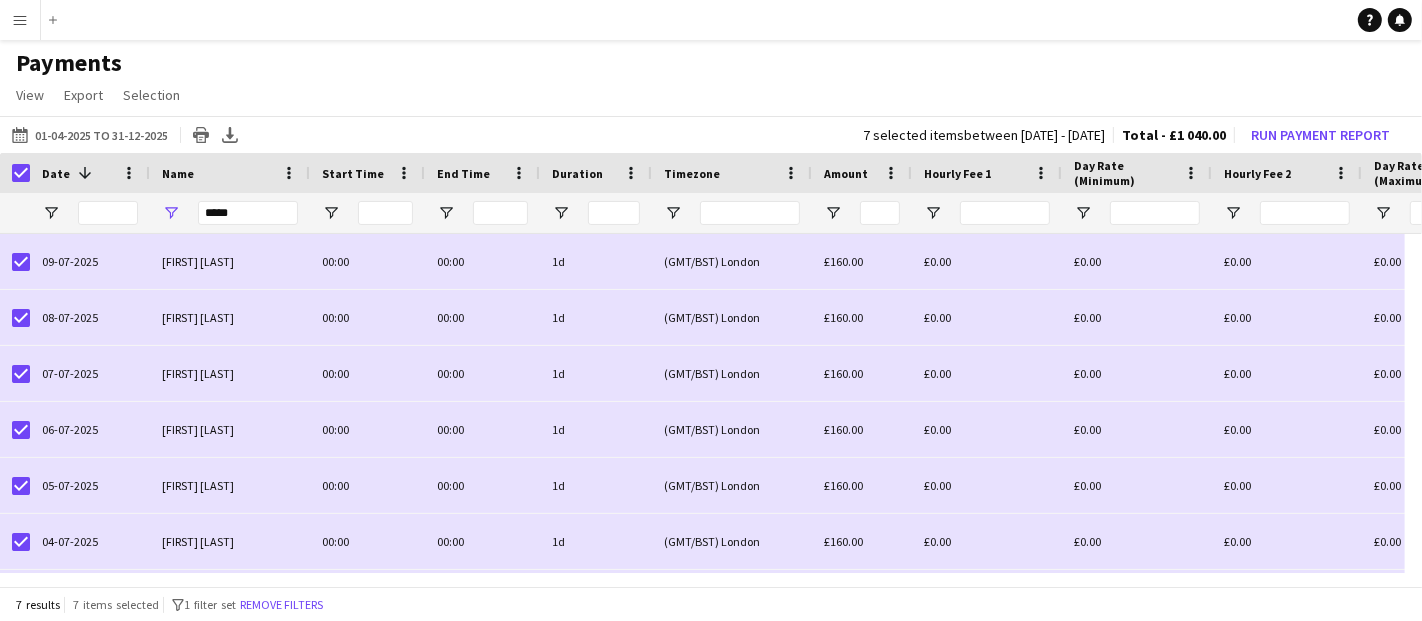 click on "Menu" at bounding box center [20, 20] 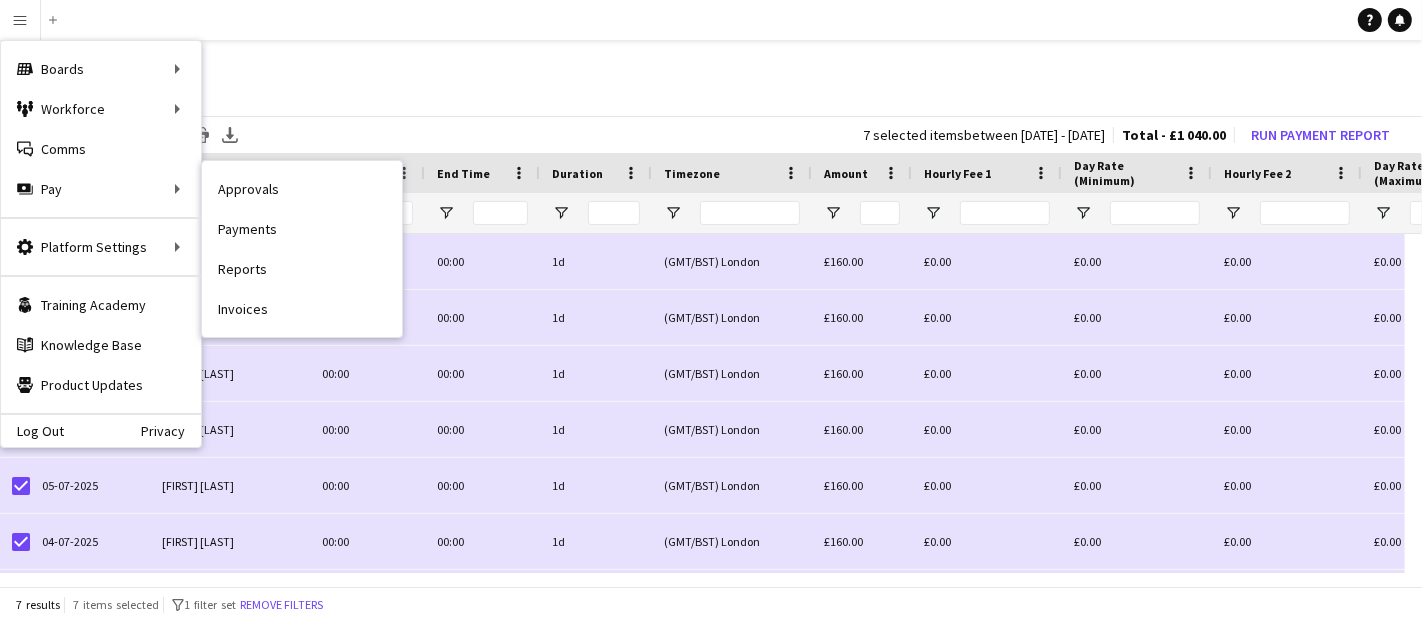 click on "Approvals" at bounding box center (302, 189) 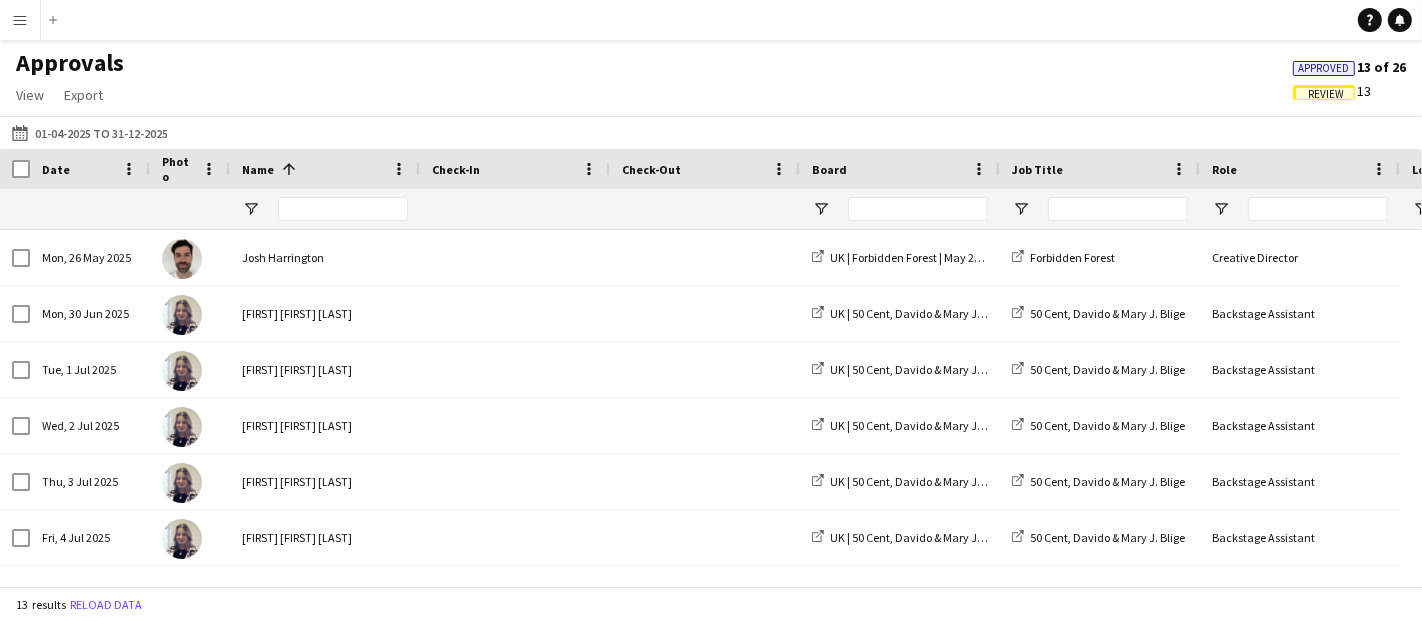 click on "Review" 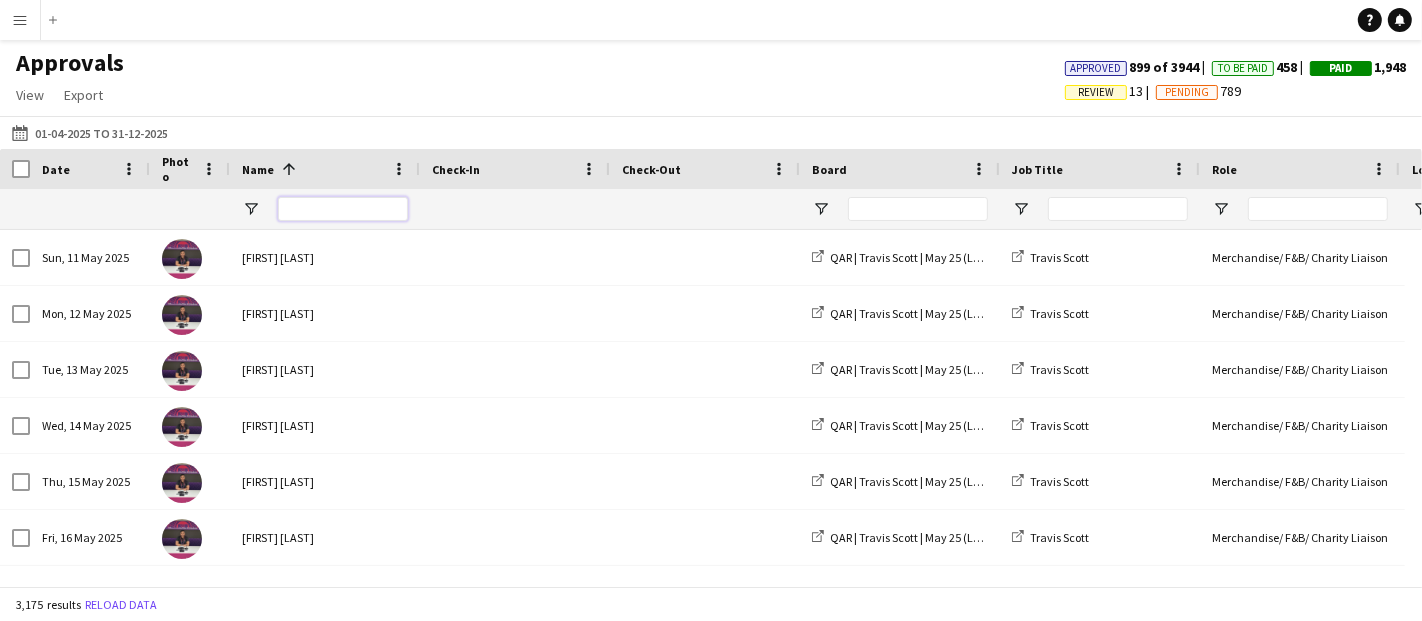 click at bounding box center [343, 209] 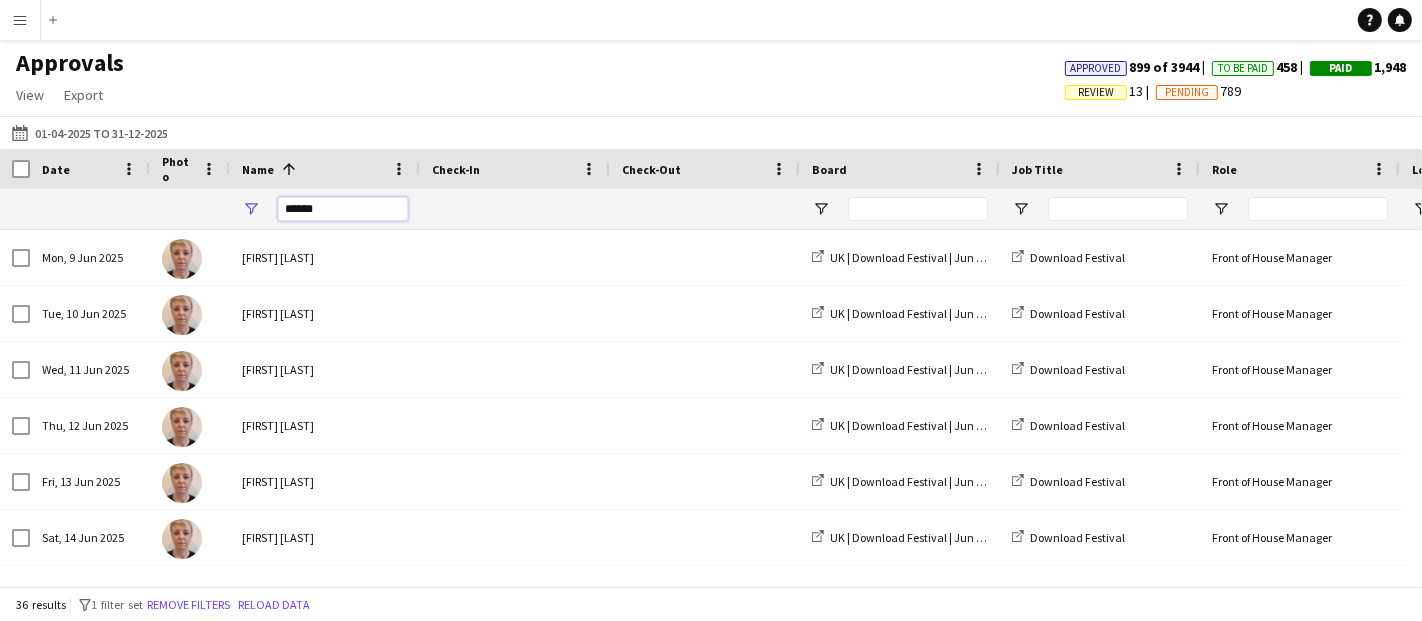 drag, startPoint x: 327, startPoint y: 215, endPoint x: 291, endPoint y: 214, distance: 36.013885 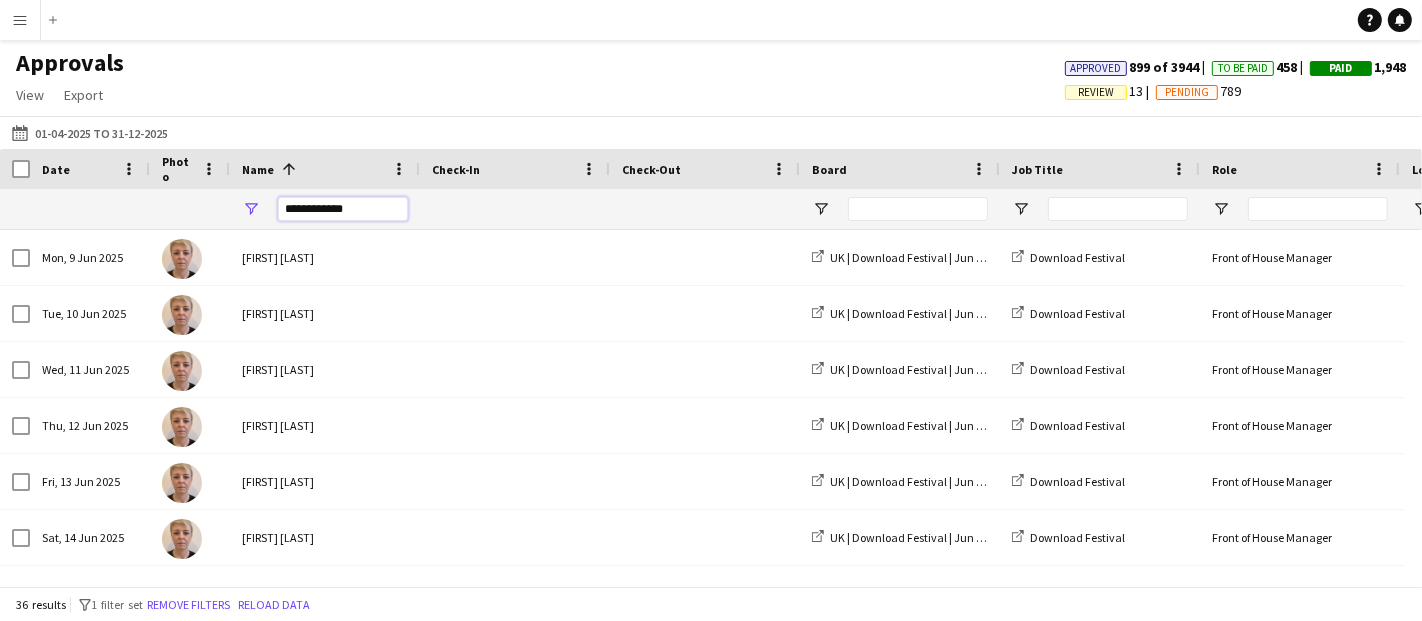 type on "**********" 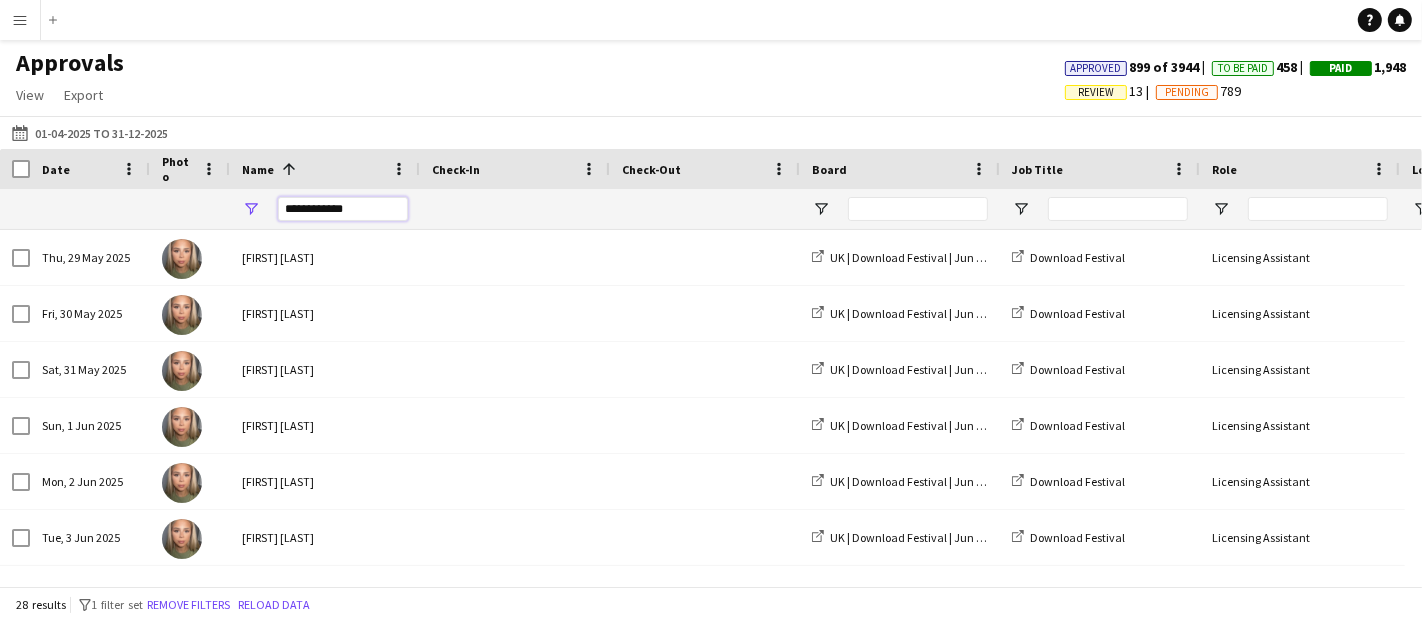 scroll, scrollTop: 0, scrollLeft: 352, axis: horizontal 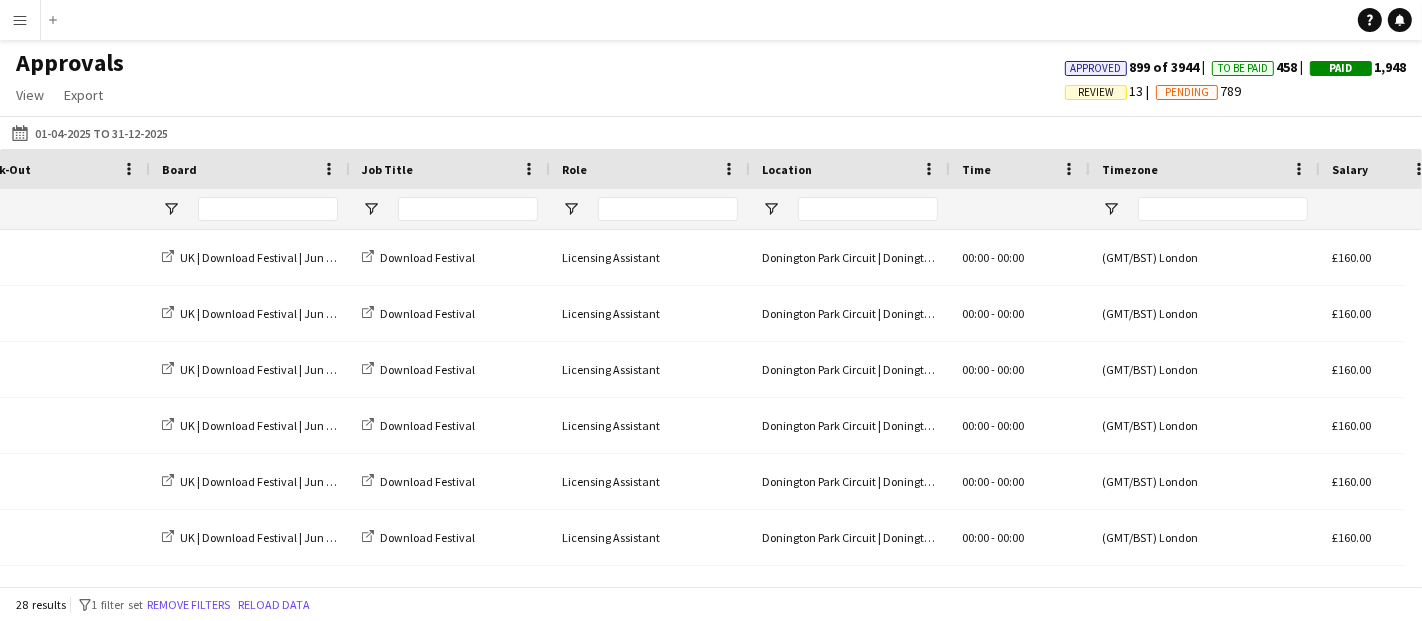 click at bounding box center (250, 209) 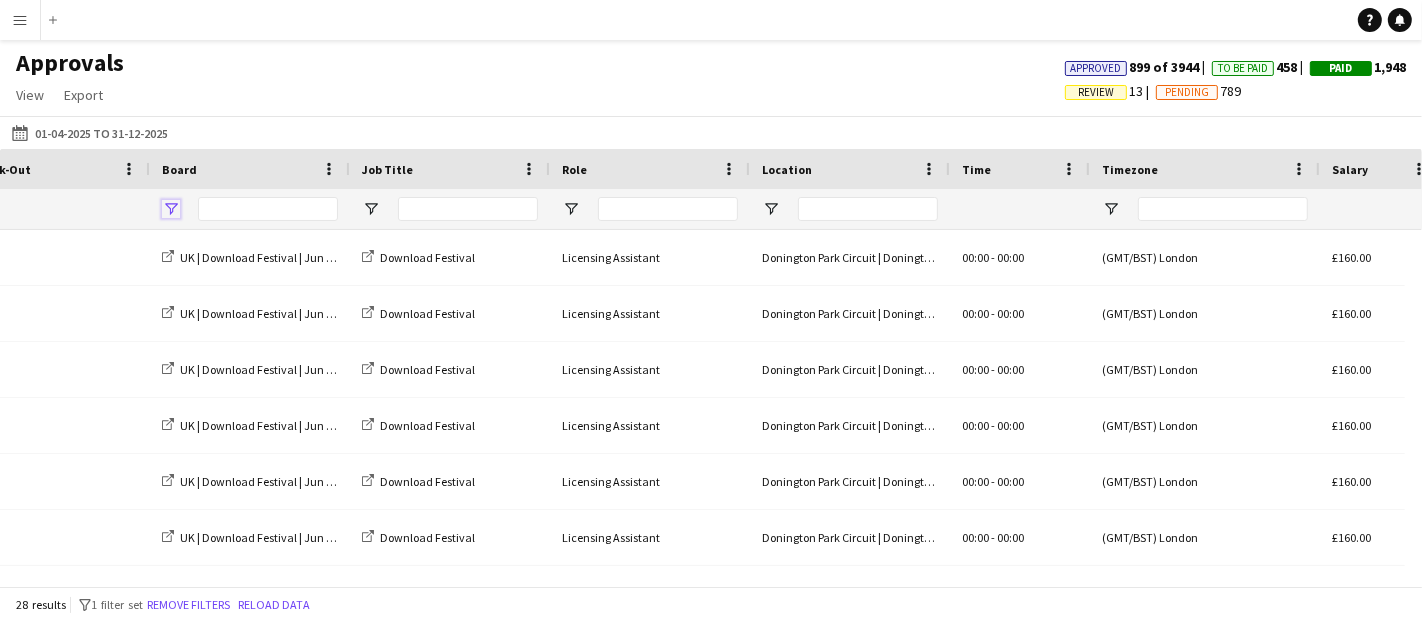 click at bounding box center [171, 209] 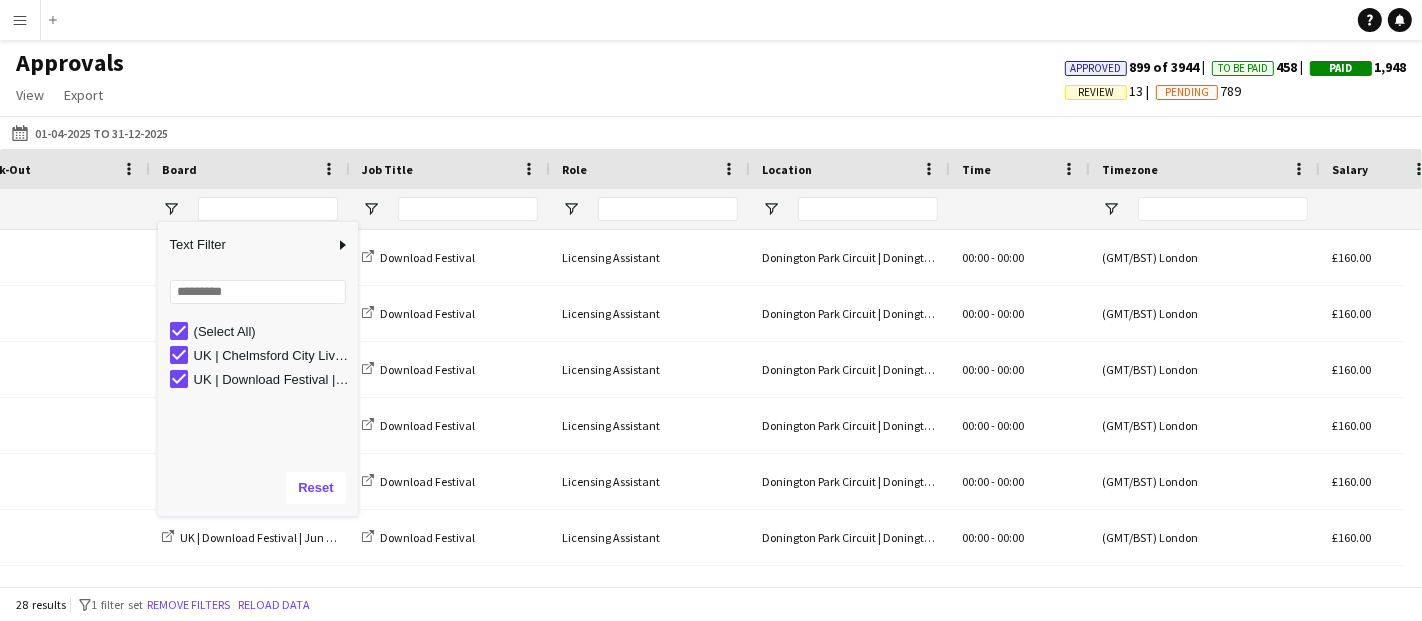 click on "UK | Download Festival | Jun 2025 (LN_UK_DLF_25)" at bounding box center [264, 379] 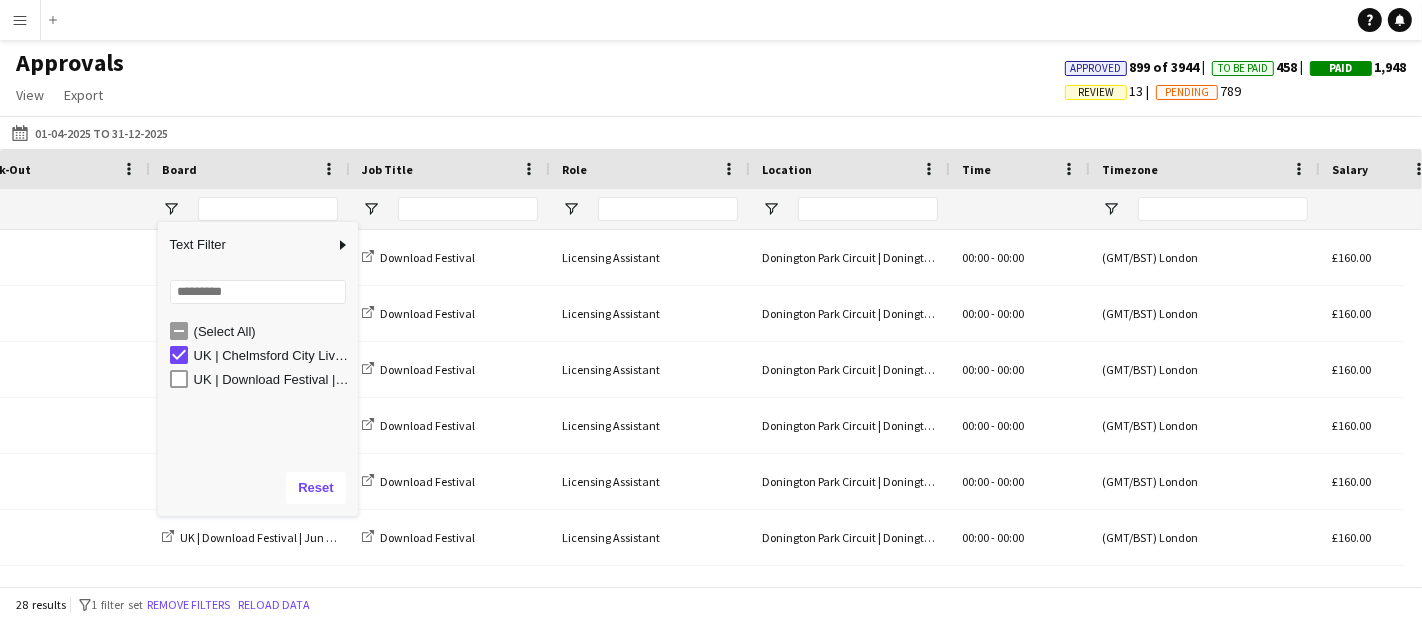 type on "**********" 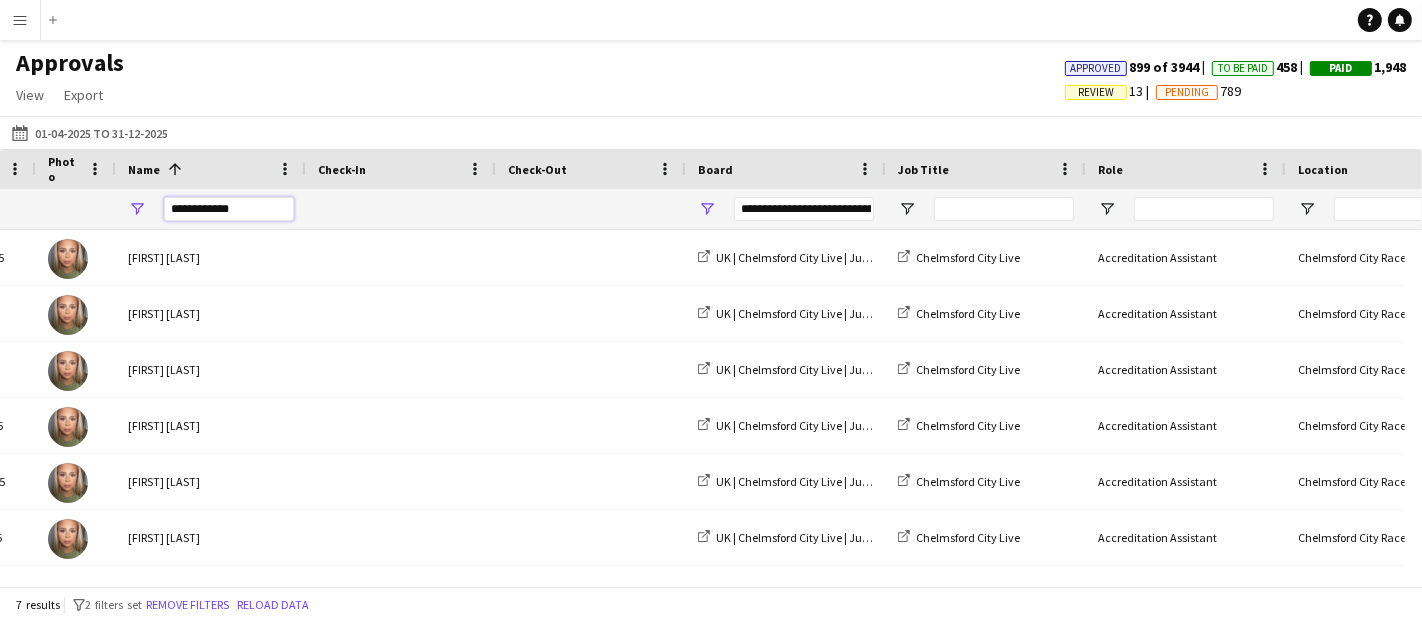 drag, startPoint x: 216, startPoint y: 212, endPoint x: 59, endPoint y: 212, distance: 157 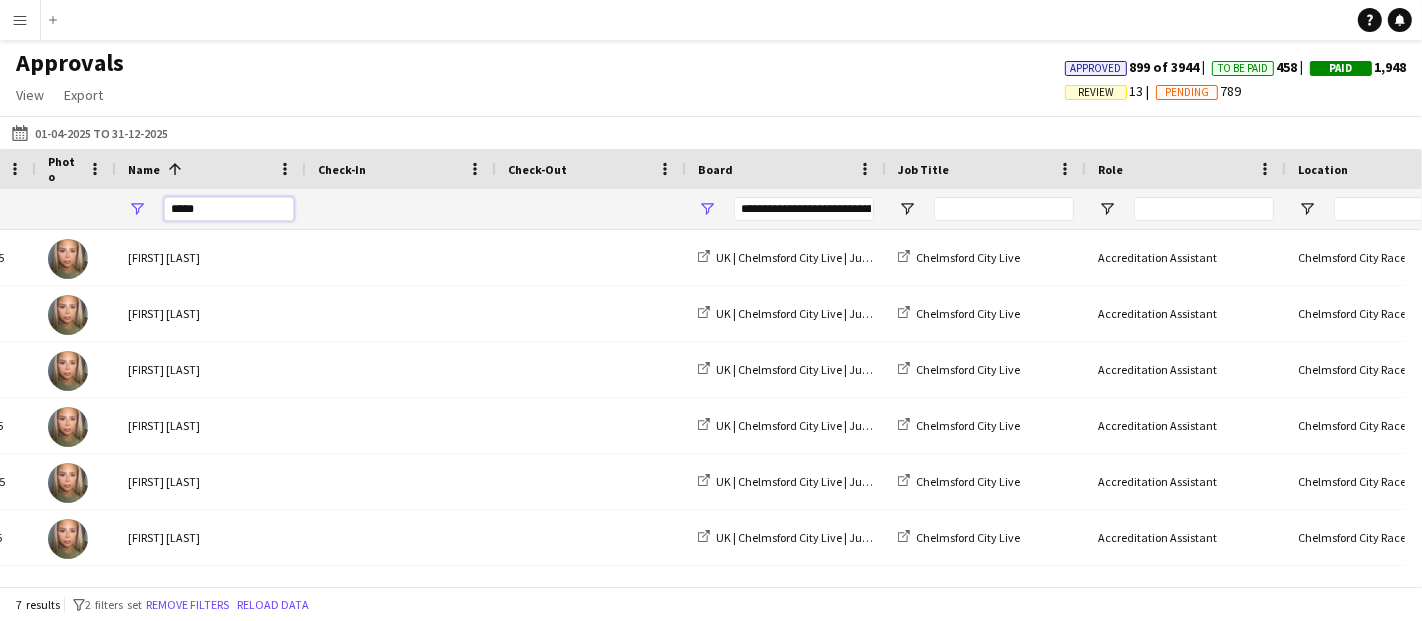 type on "*****" 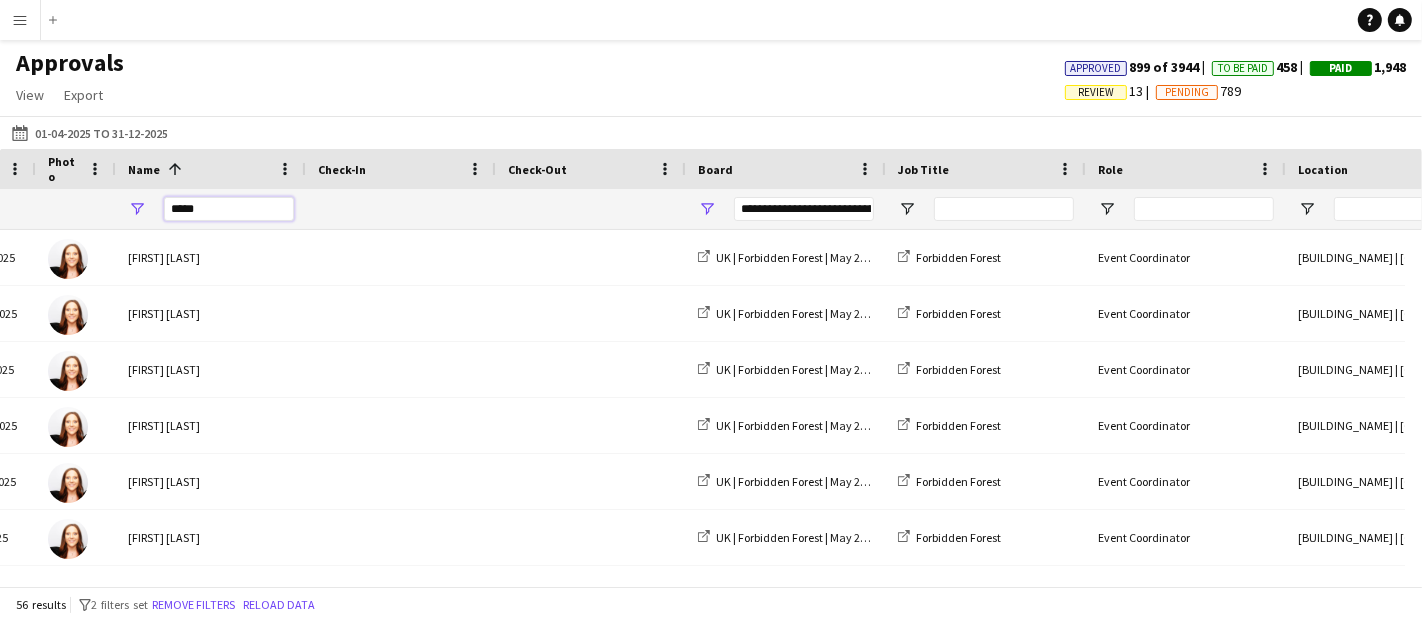 type on "**********" 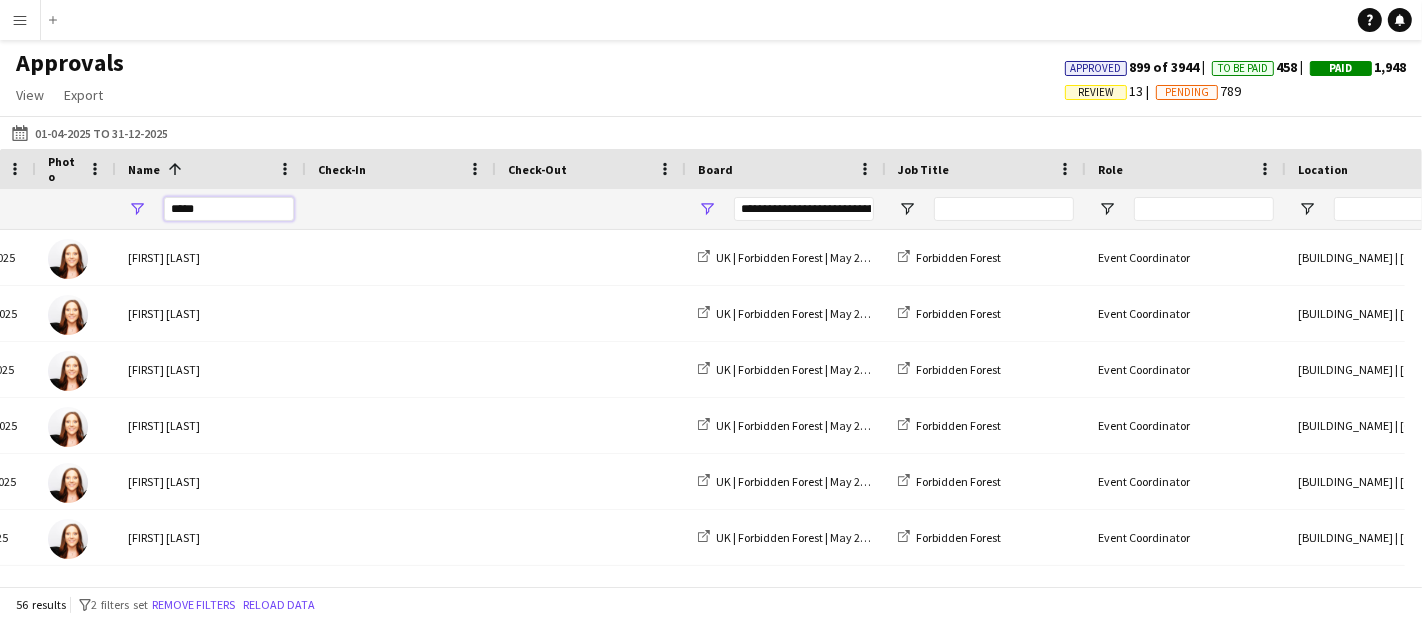 drag, startPoint x: 201, startPoint y: 202, endPoint x: 25, endPoint y: 191, distance: 176.34341 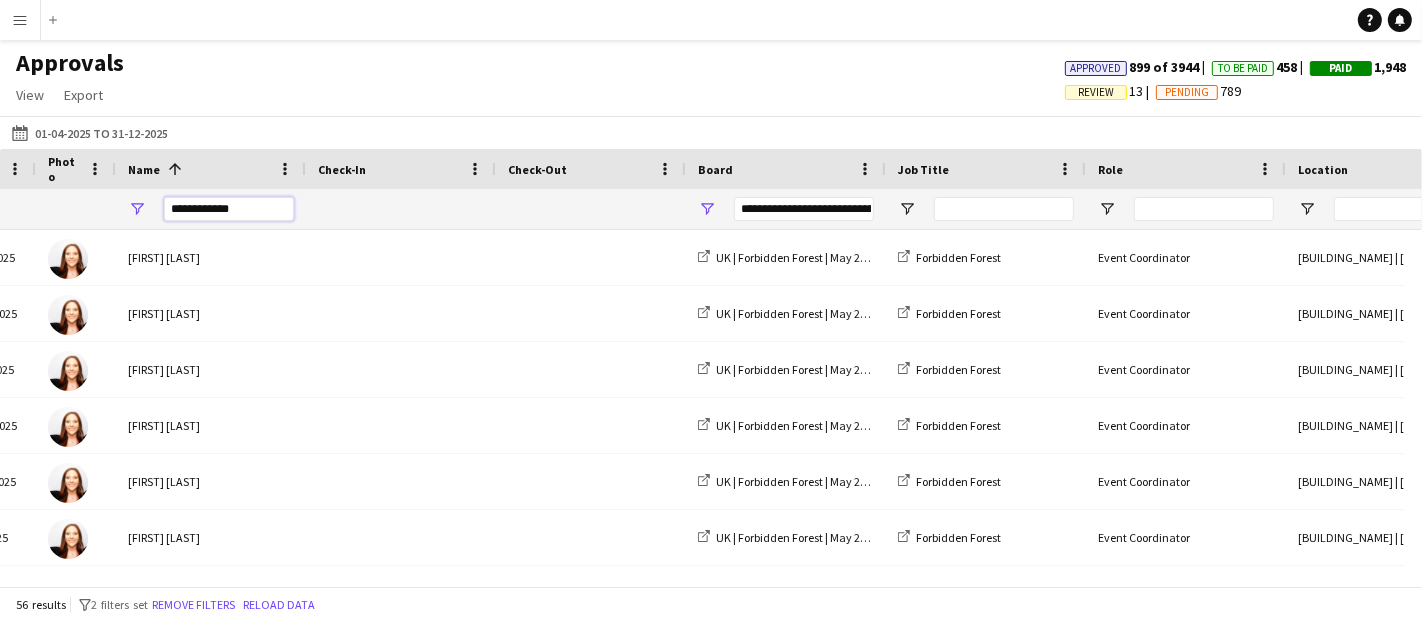 type on "**********" 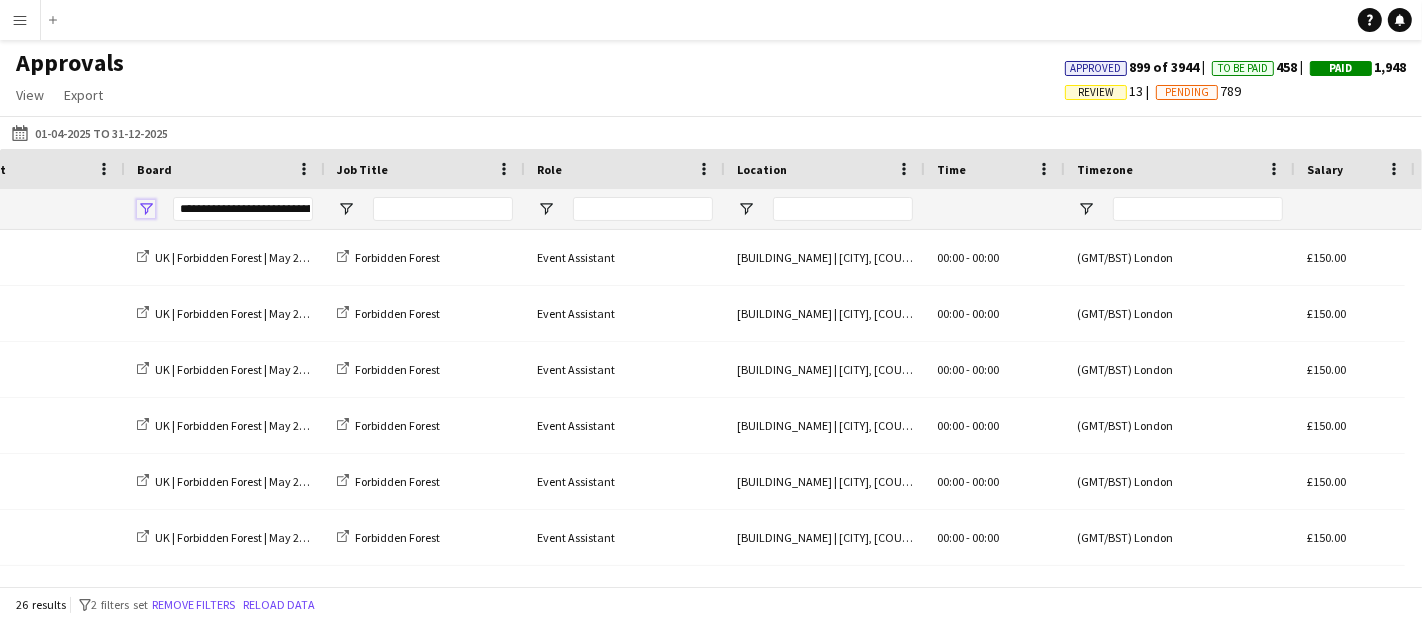 click at bounding box center [146, 209] 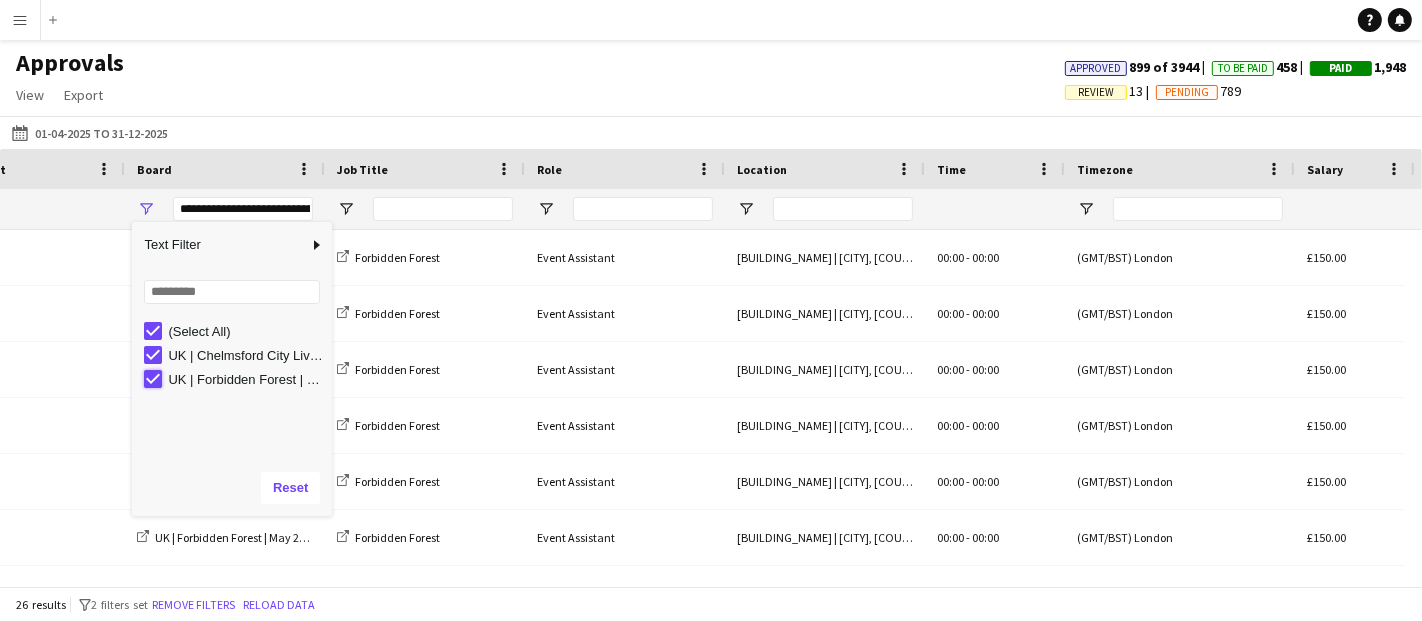 type on "**********" 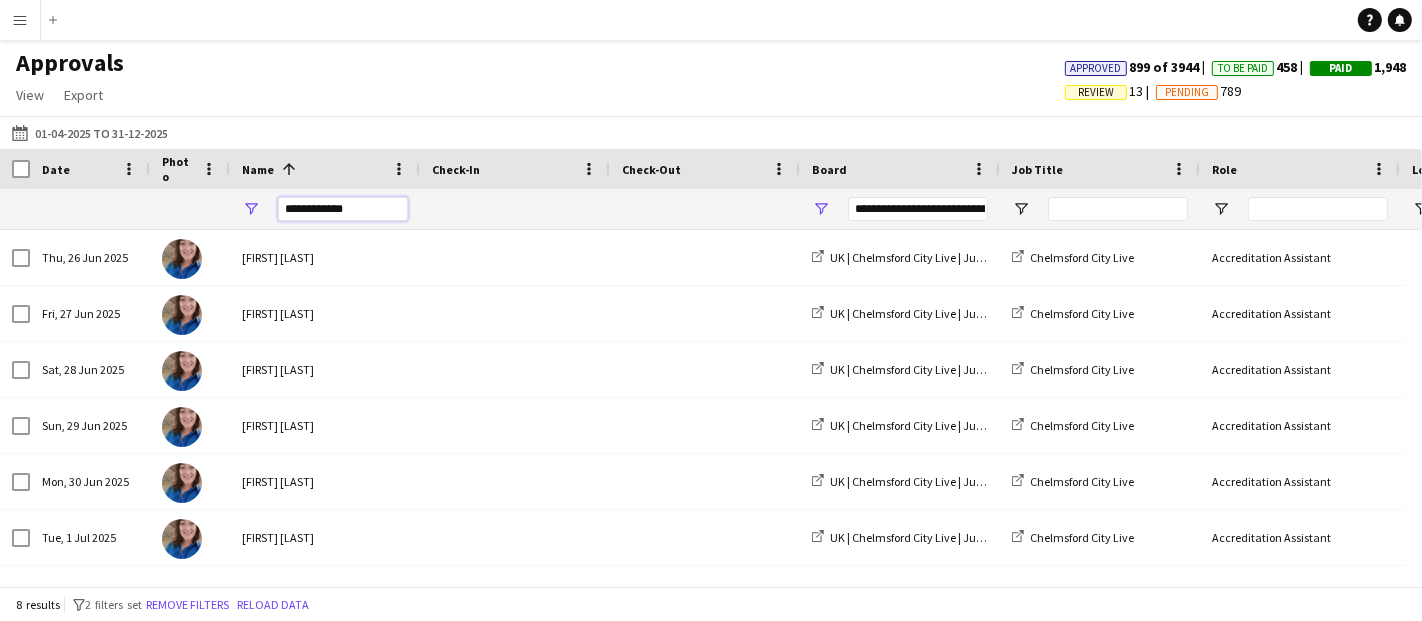 drag, startPoint x: 354, startPoint y: 215, endPoint x: 197, endPoint y: 194, distance: 158.39824 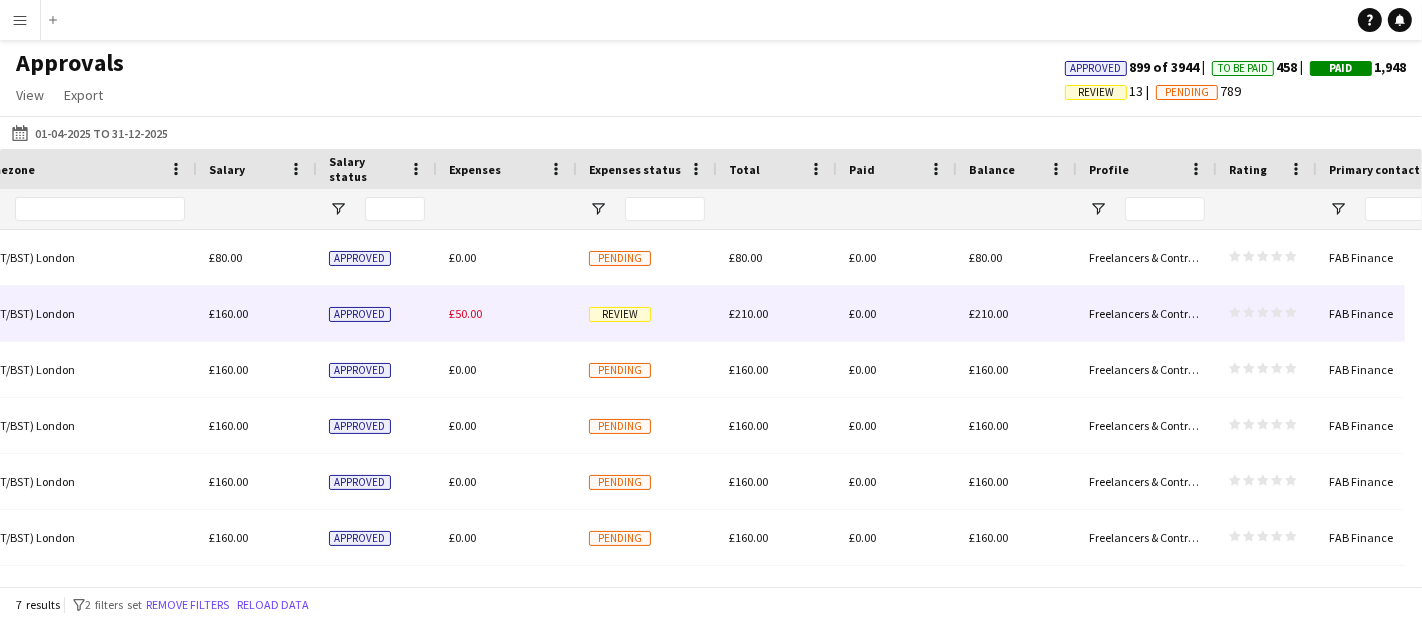 click on "Review" at bounding box center (620, 314) 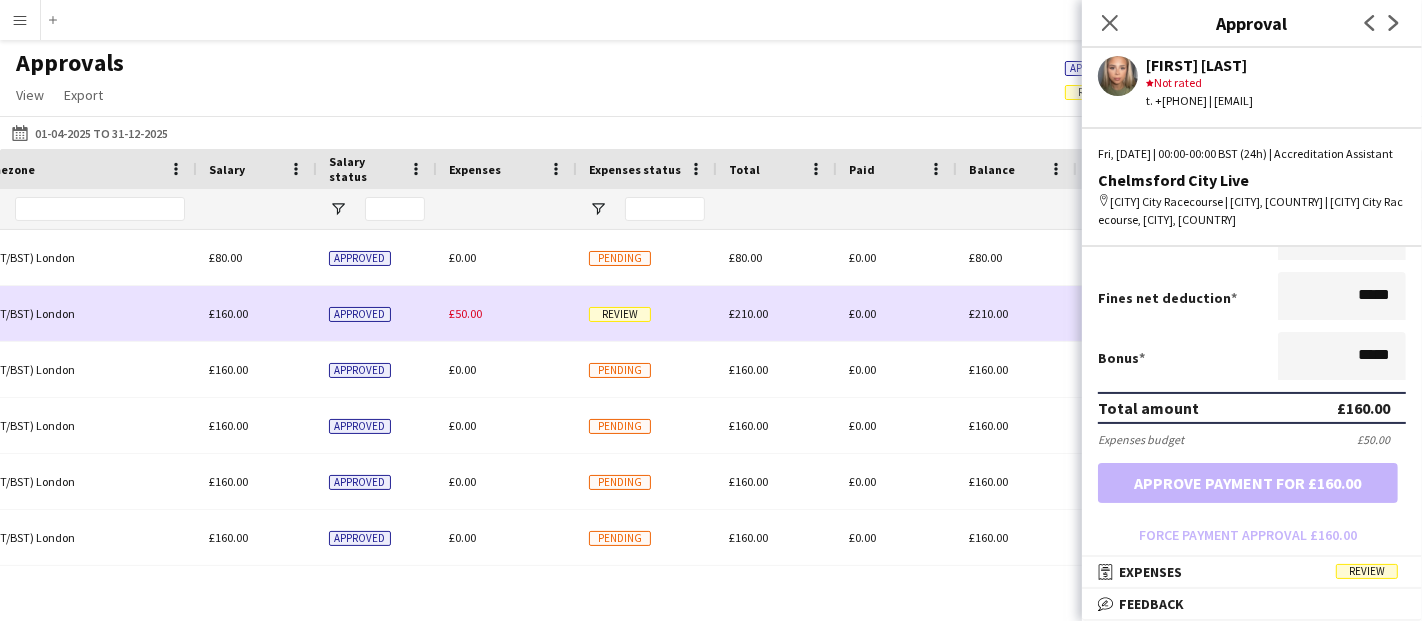click on "£50.00" at bounding box center (465, 313) 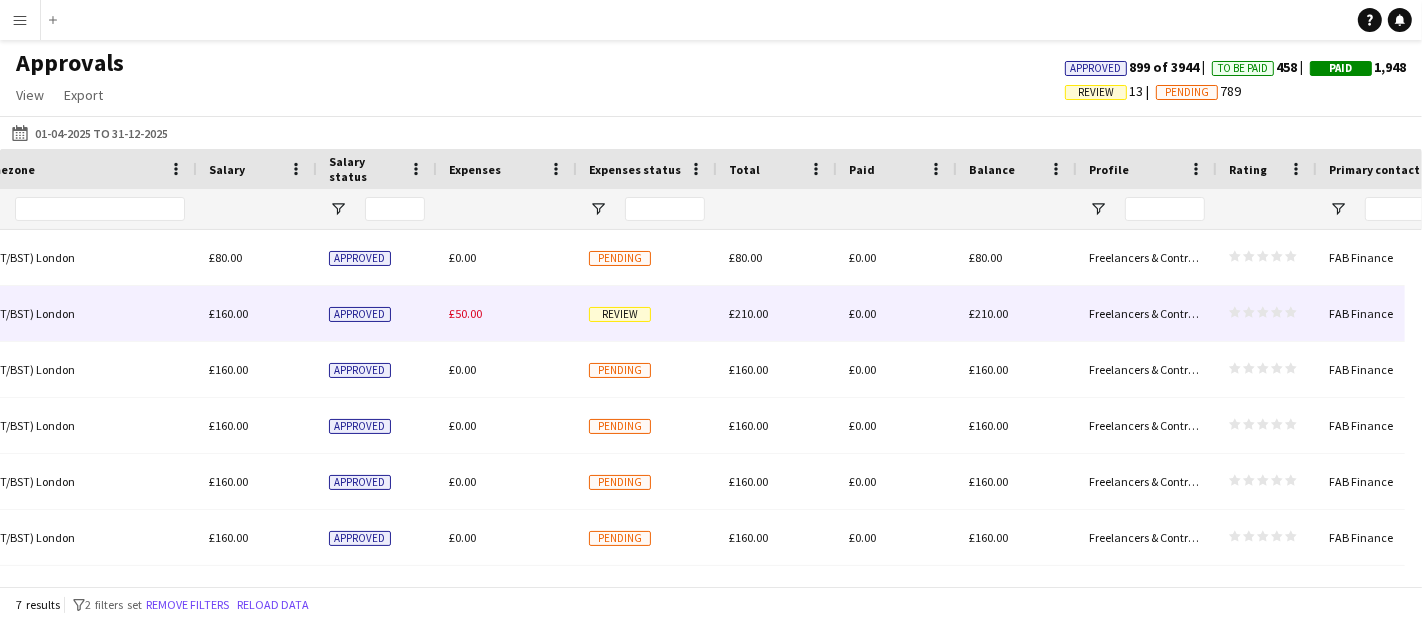 click on "£50.00" at bounding box center (465, 313) 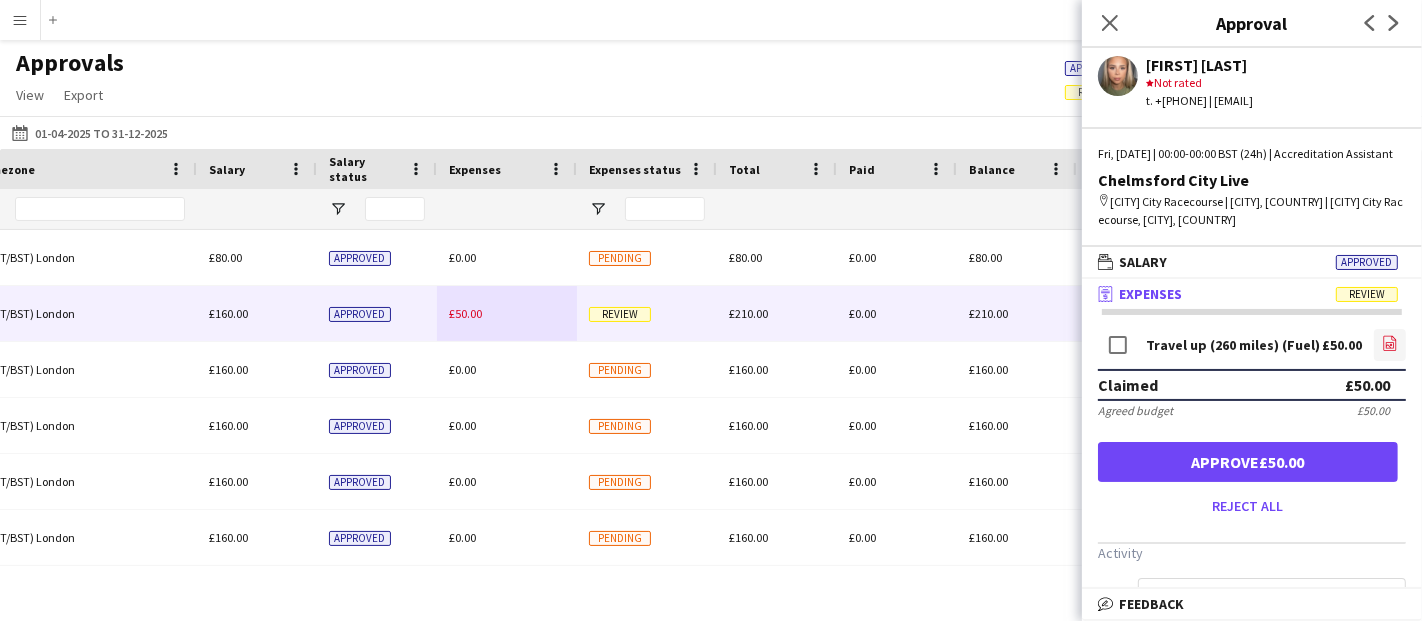 click 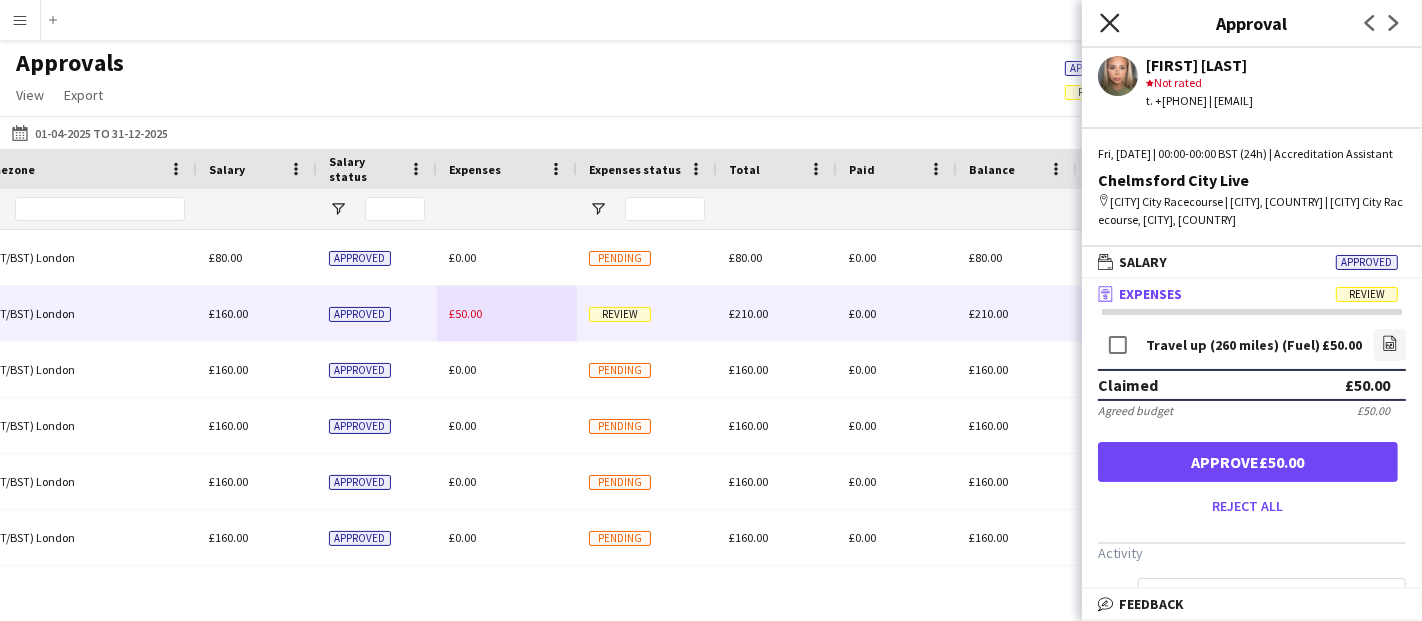 click 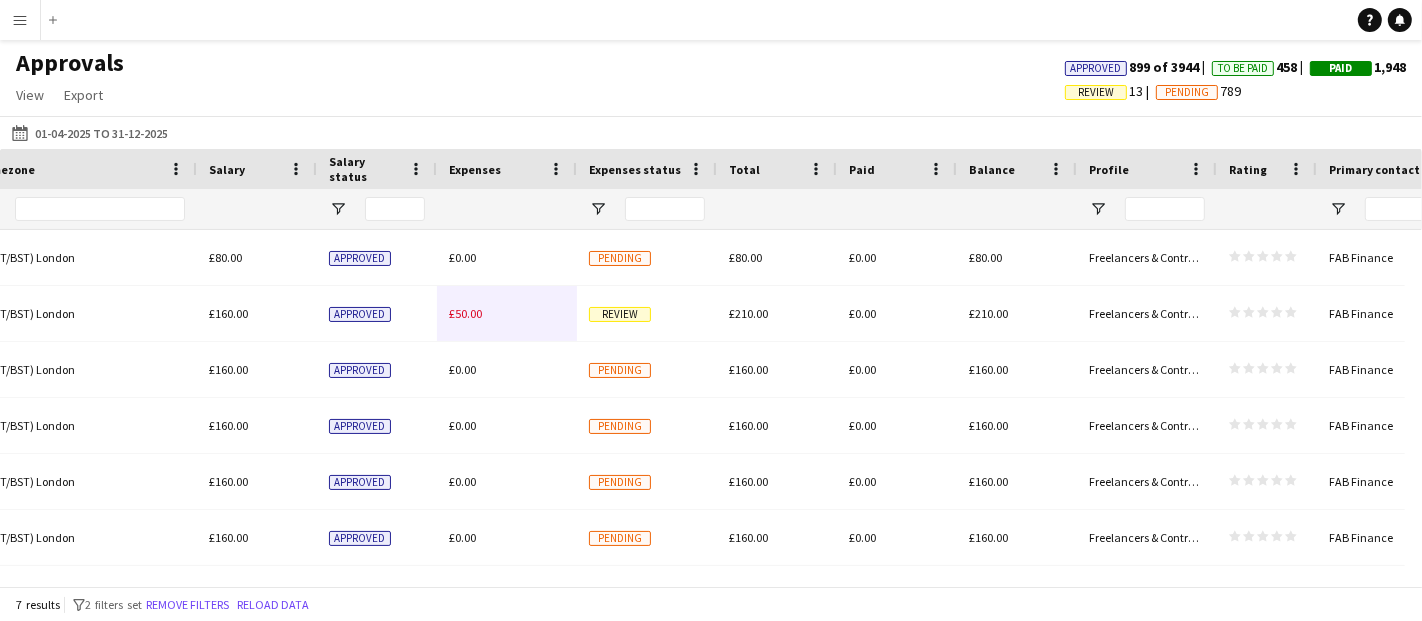 click on "Menu" at bounding box center (20, 20) 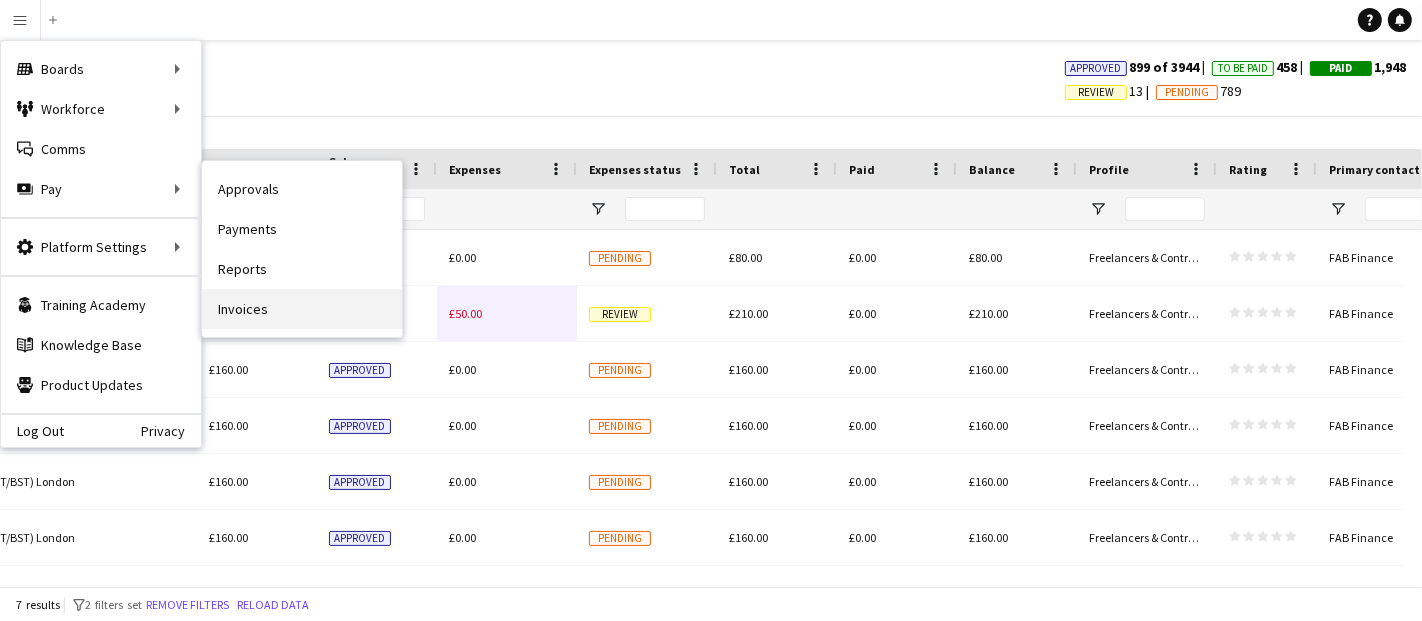type 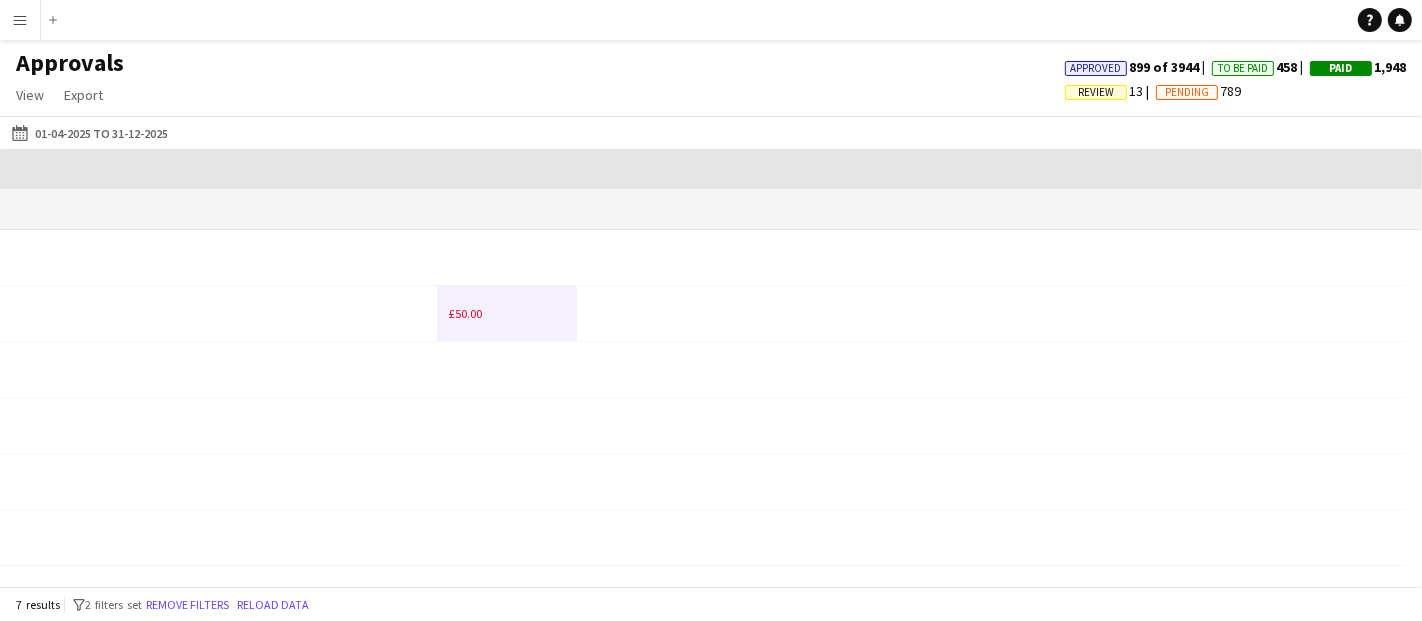 scroll, scrollTop: 0, scrollLeft: 0, axis: both 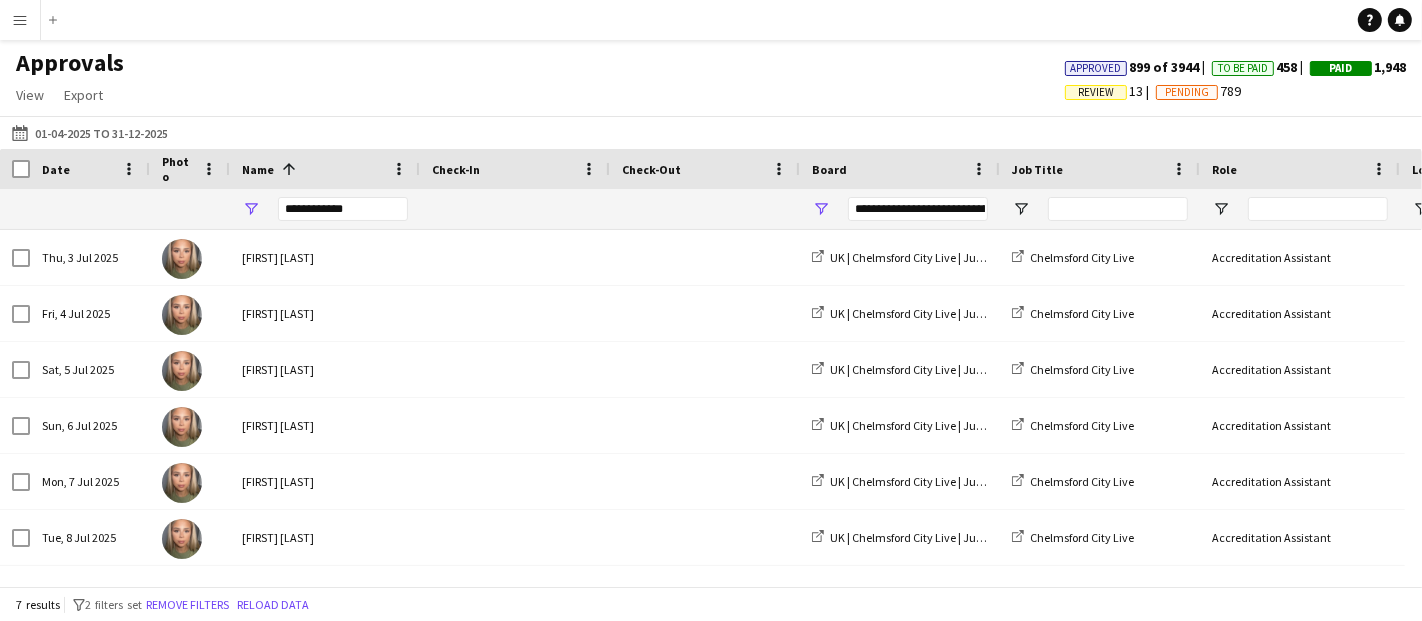click on "Menu" at bounding box center (20, 20) 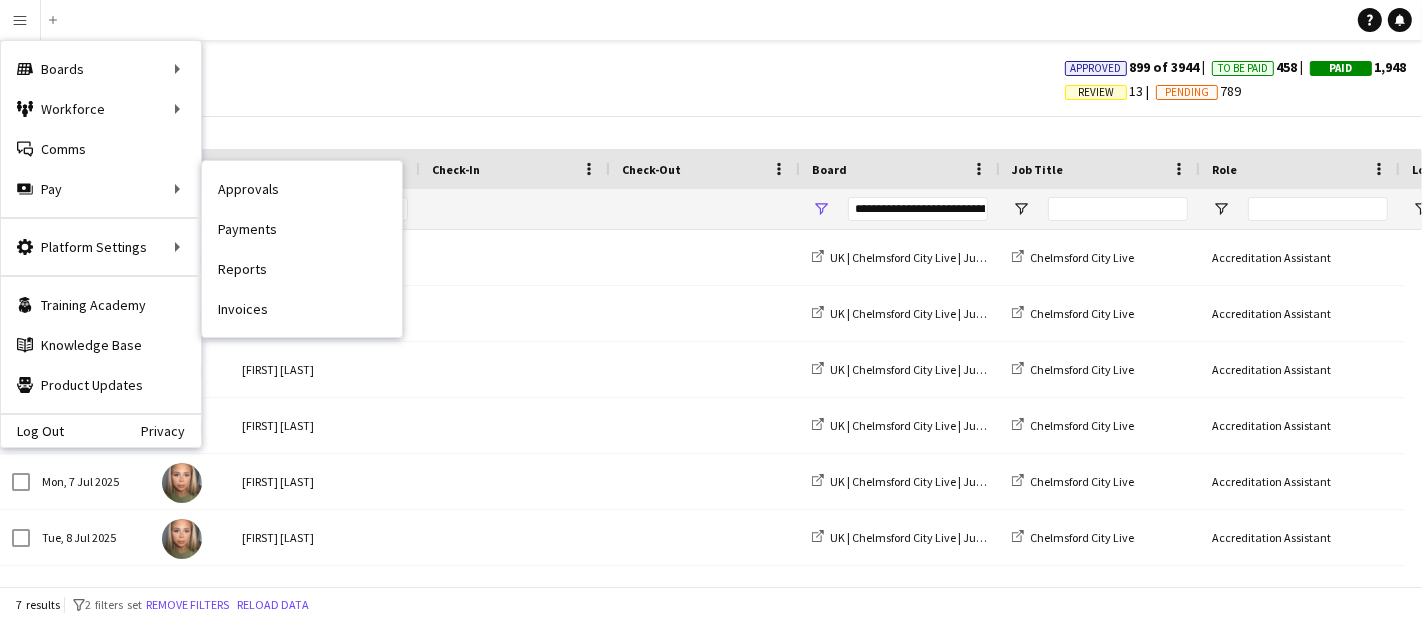click on "Payments" at bounding box center (302, 229) 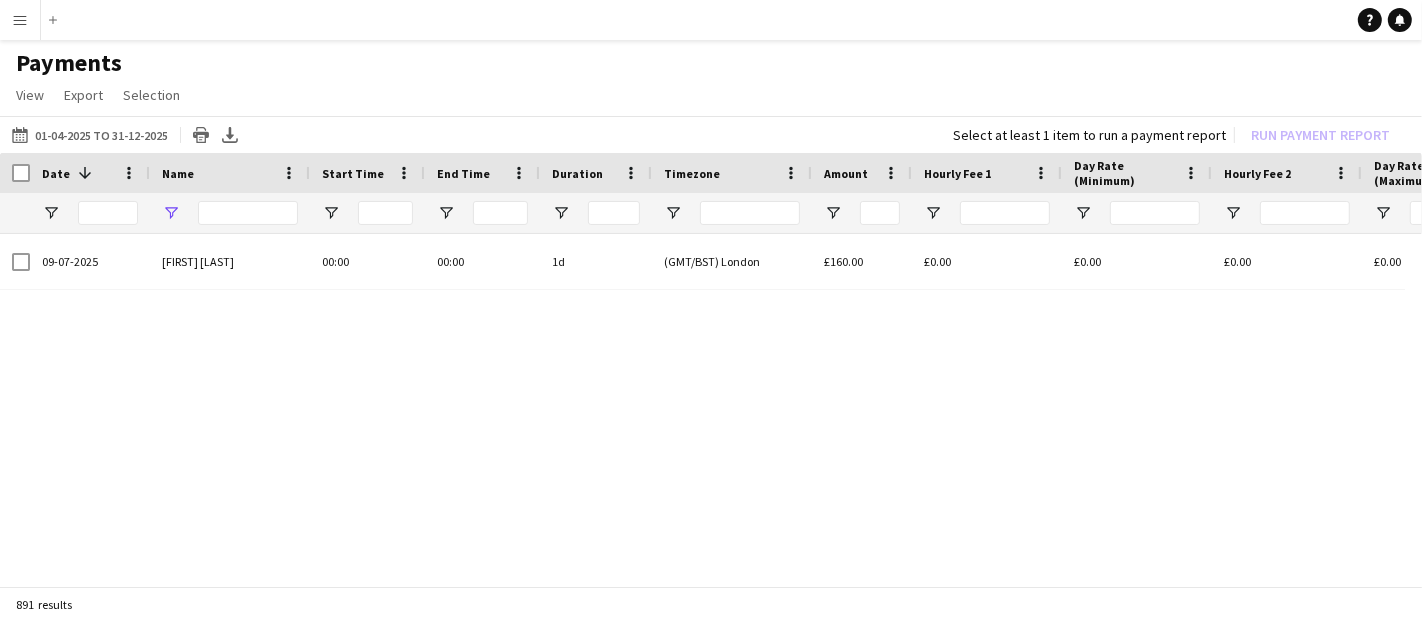 type on "*****" 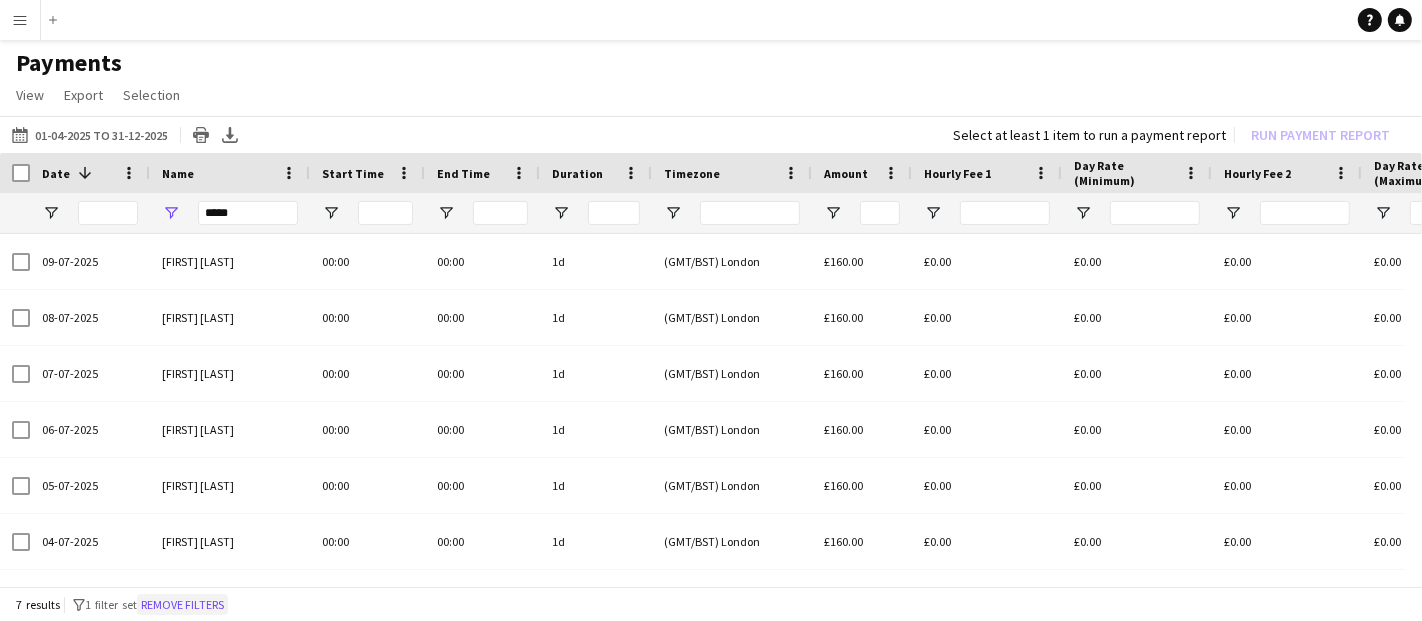 click on "Remove filters" 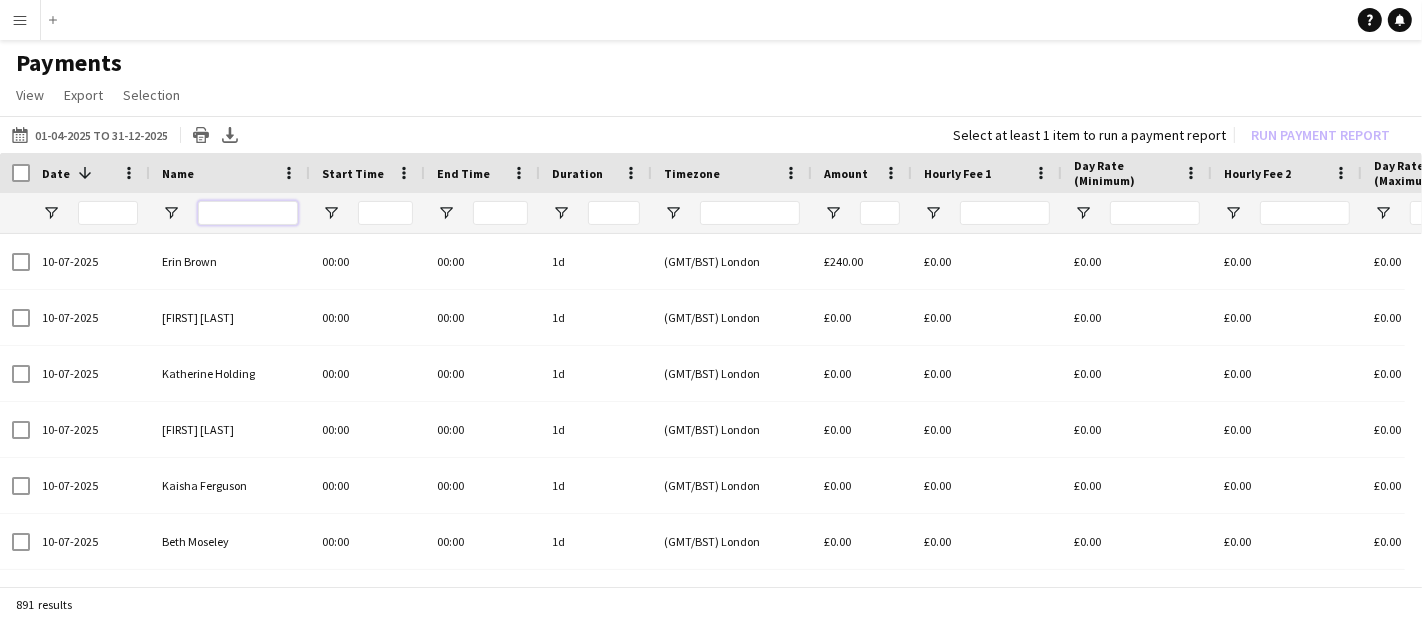 click at bounding box center [248, 213] 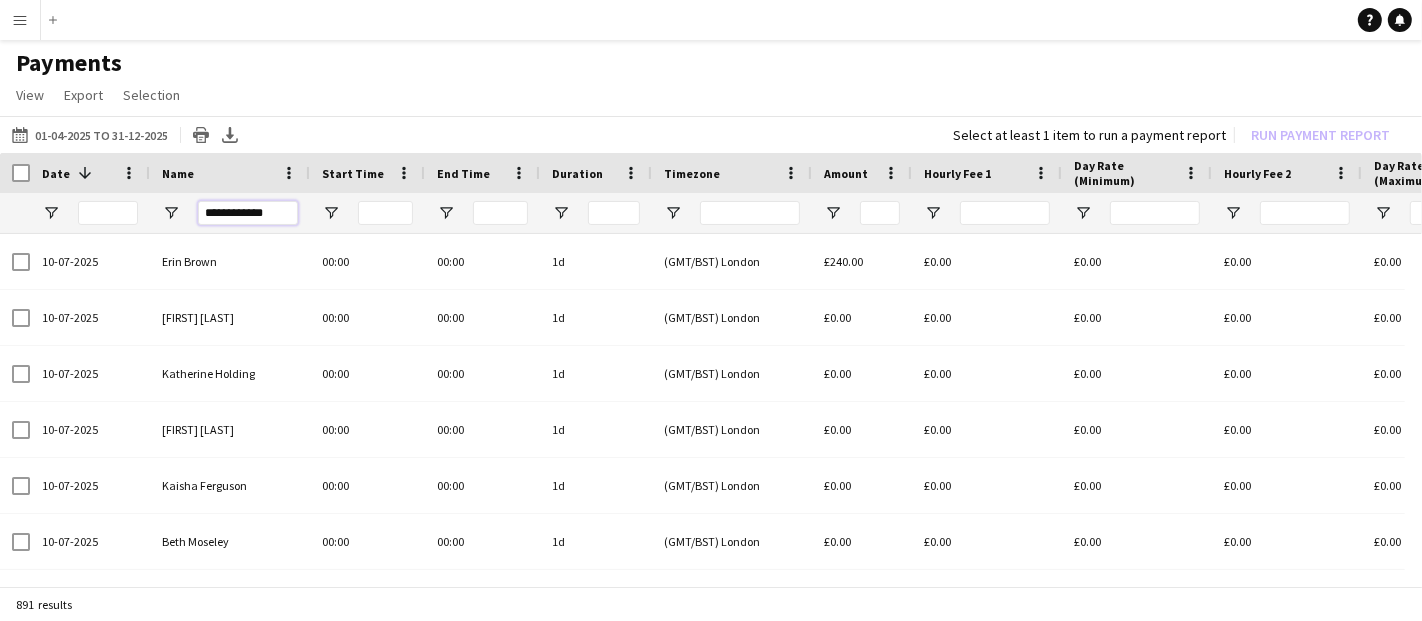 type on "**********" 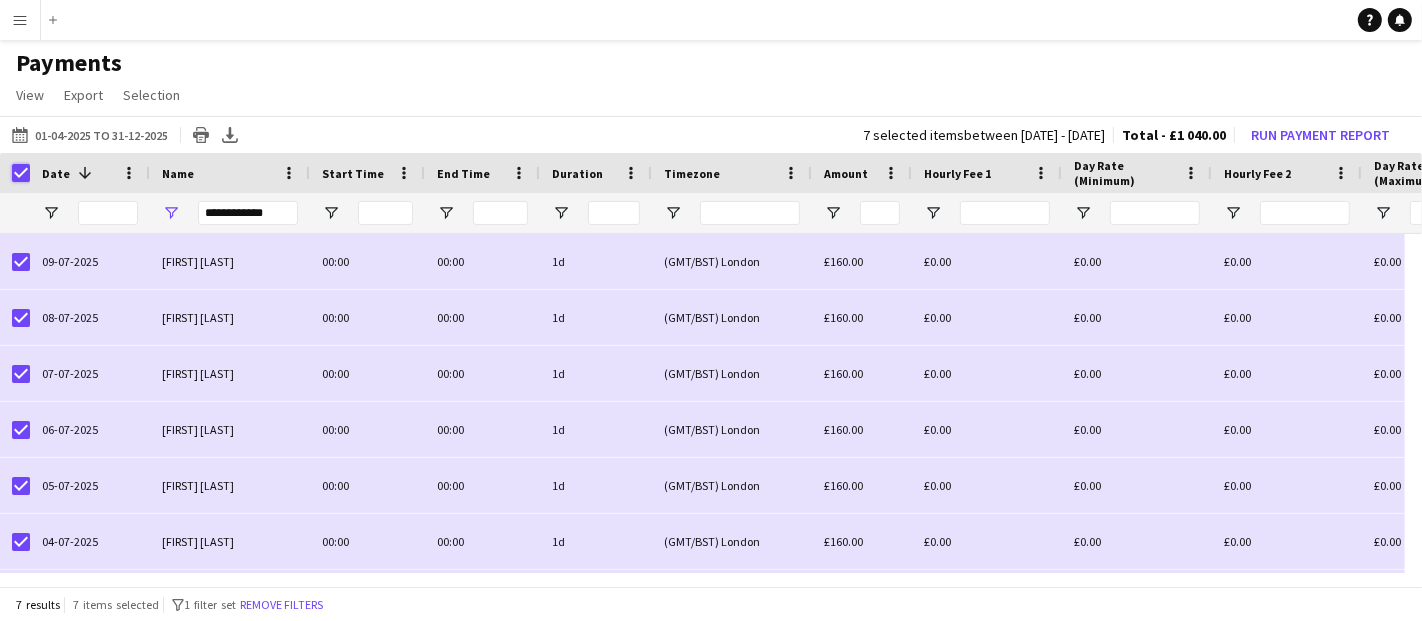 scroll, scrollTop: 0, scrollLeft: 848, axis: horizontal 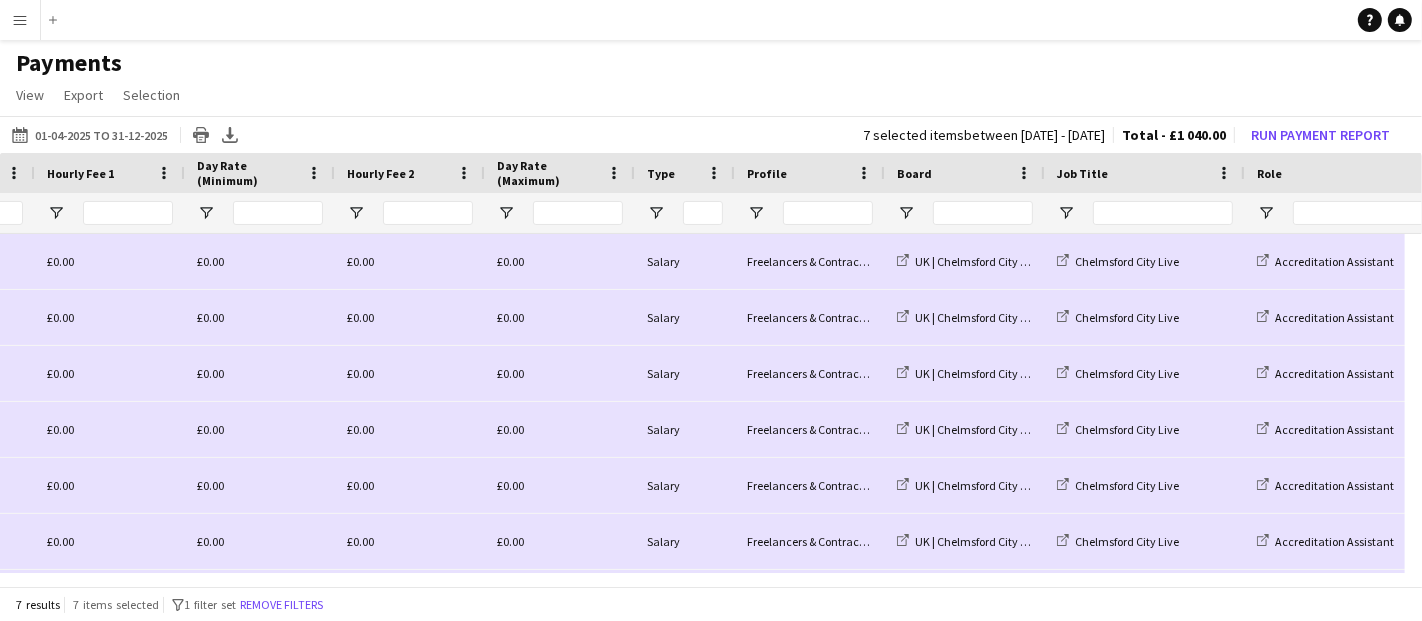 click at bounding box center (965, 213) 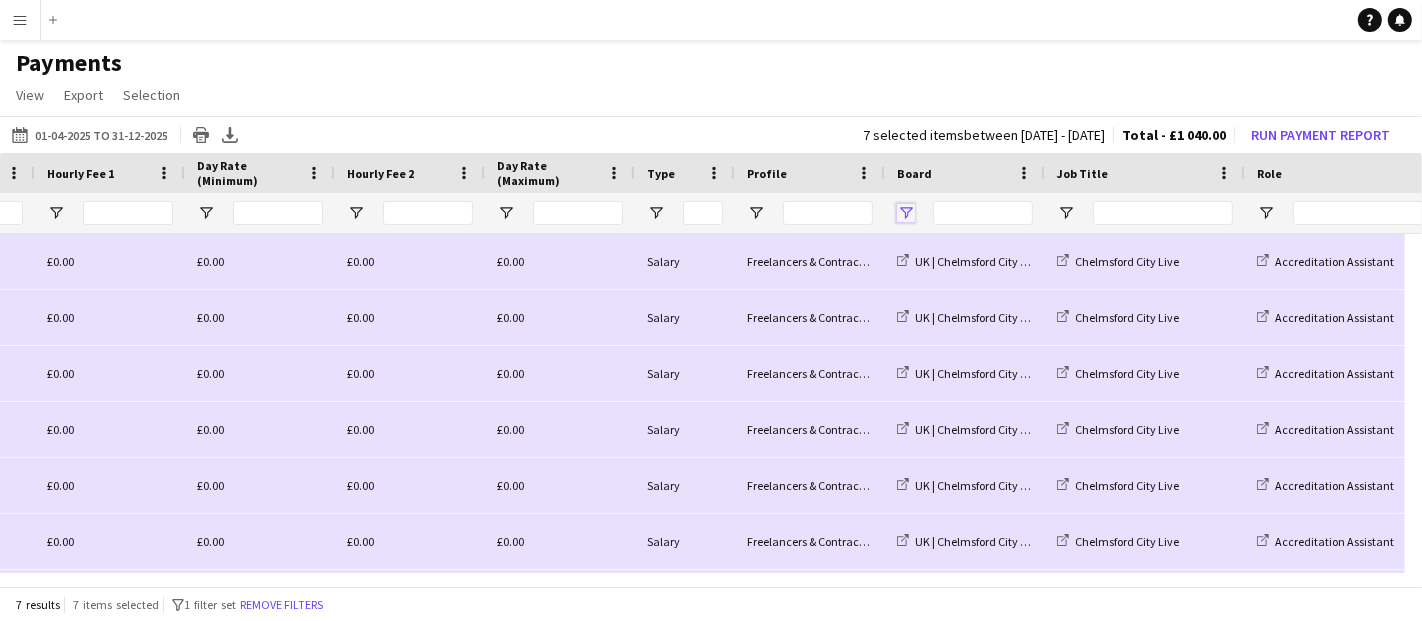 click at bounding box center [906, 213] 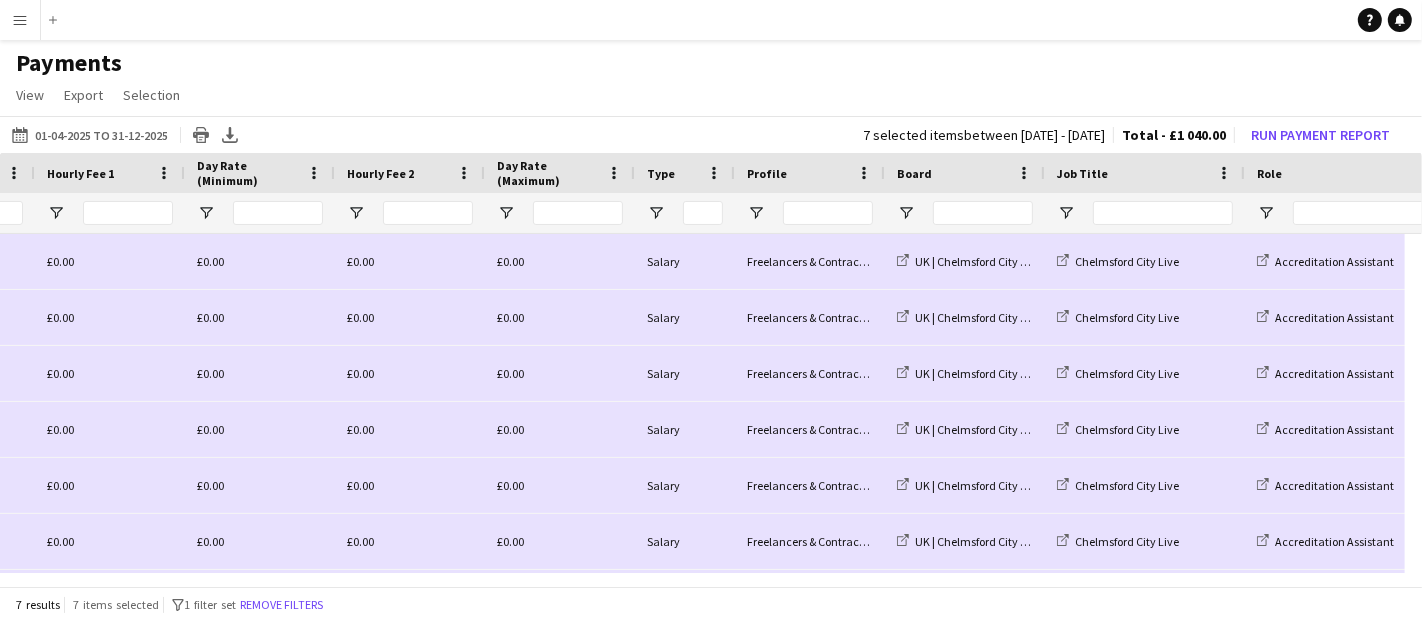 scroll, scrollTop: 0, scrollLeft: 0, axis: both 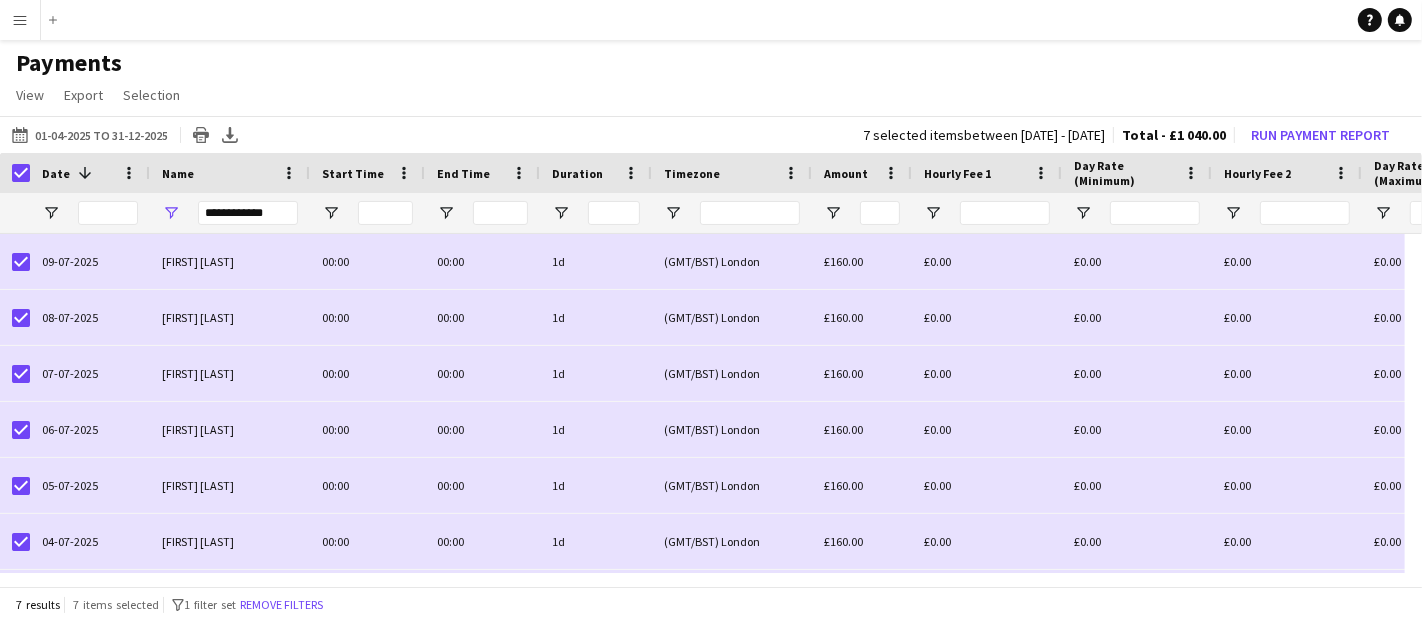 click on "Menu" at bounding box center [20, 20] 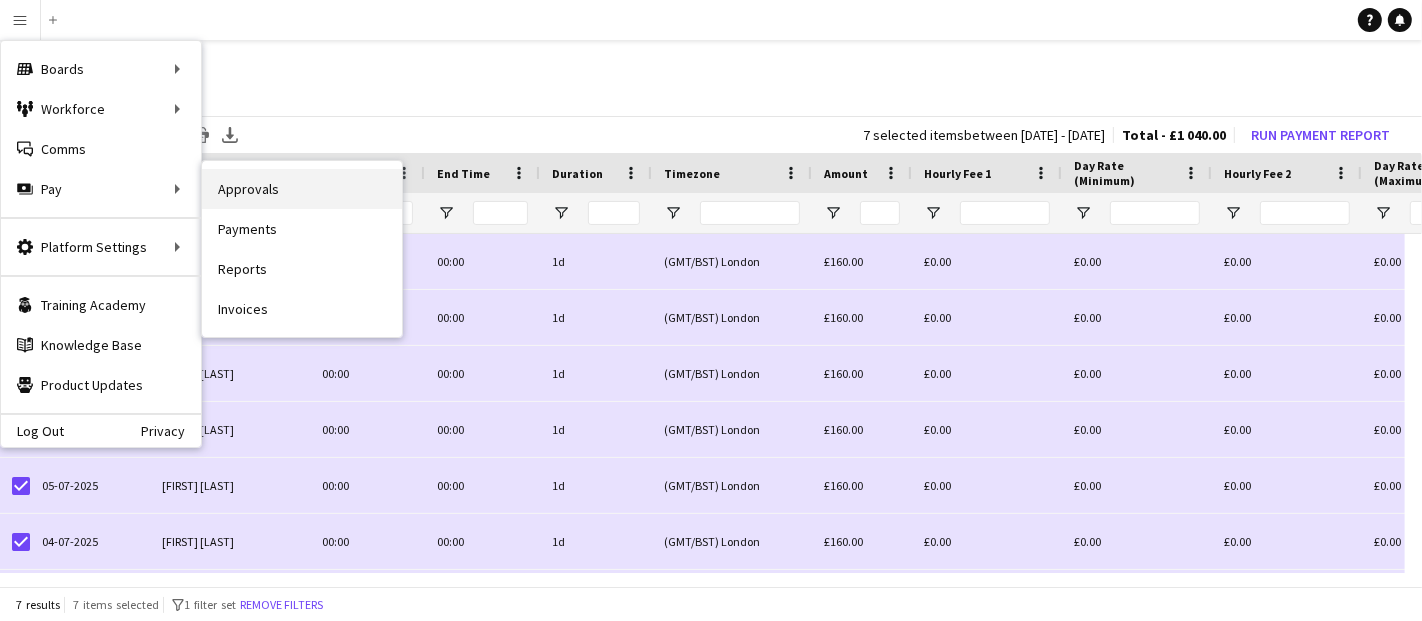 click on "Approvals" at bounding box center [302, 189] 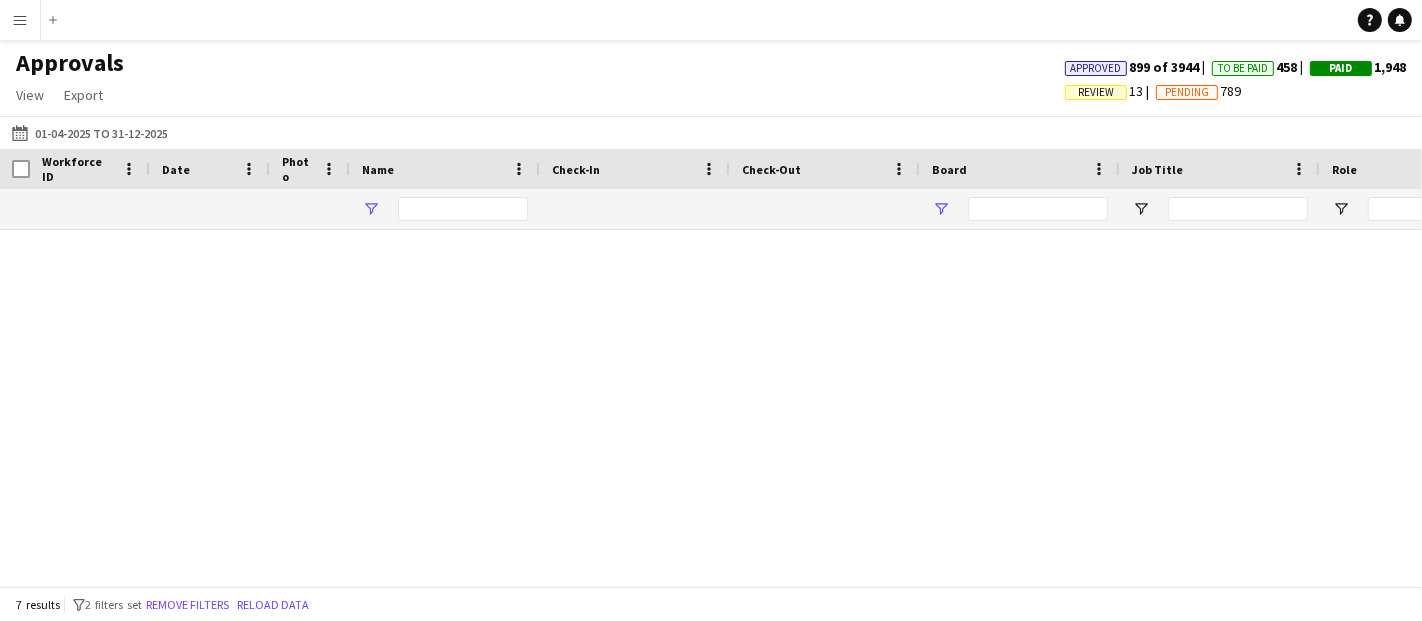 type on "**********" 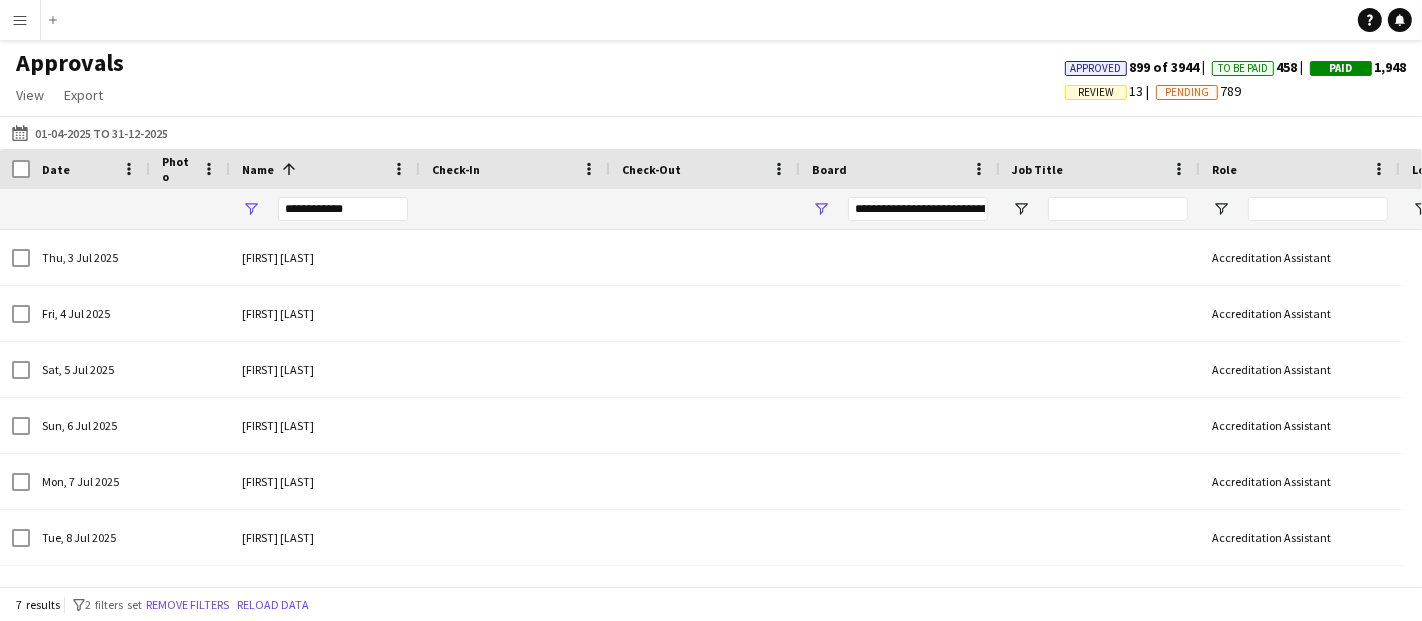 type on "**********" 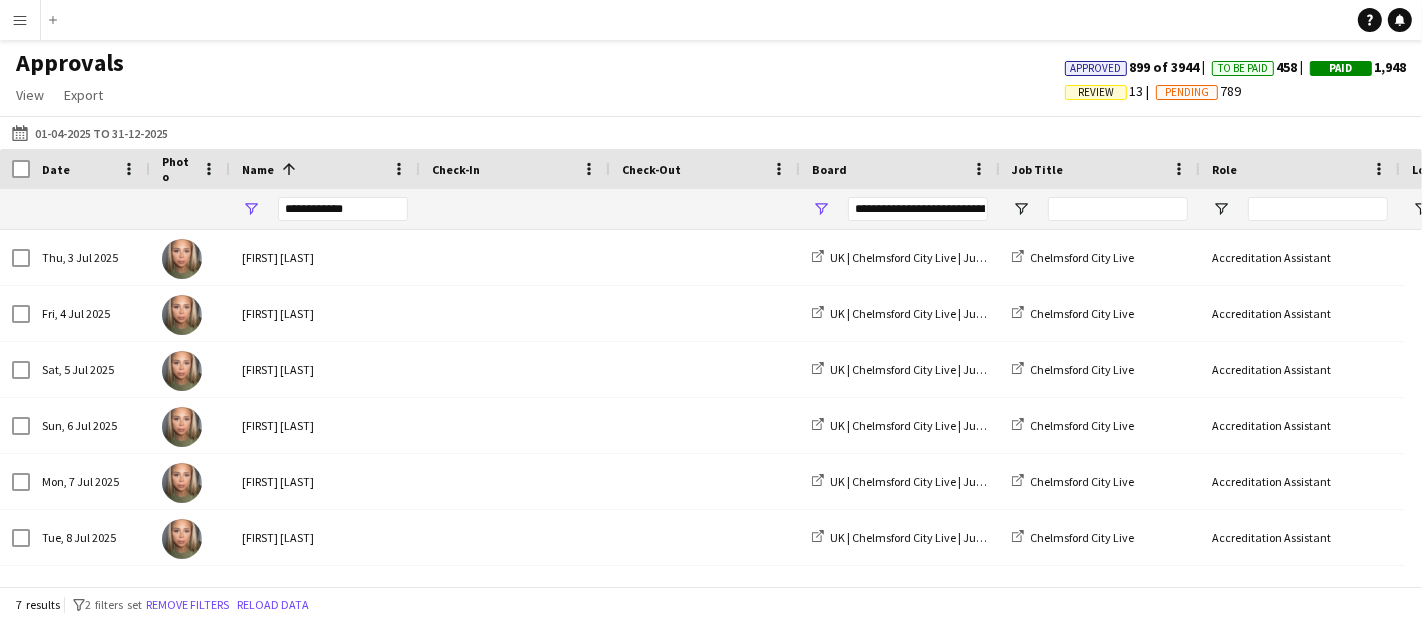 scroll, scrollTop: 0, scrollLeft: 136, axis: horizontal 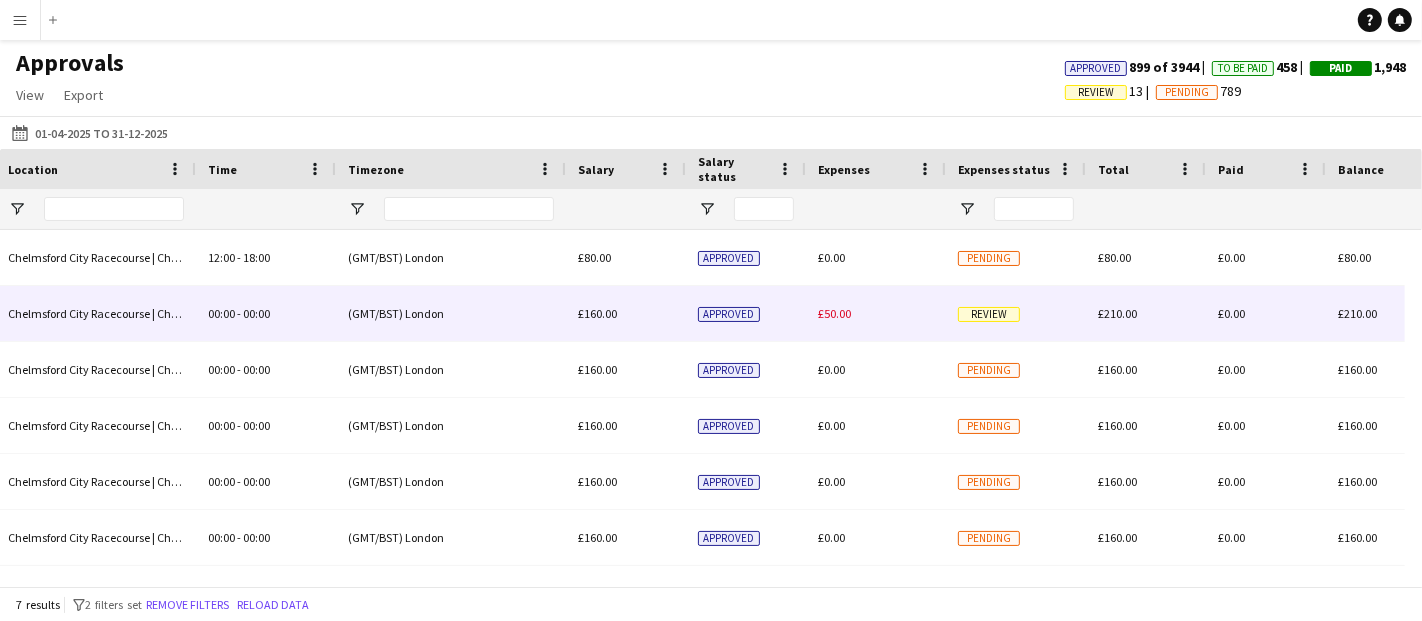 click on "£50.00" at bounding box center [834, 313] 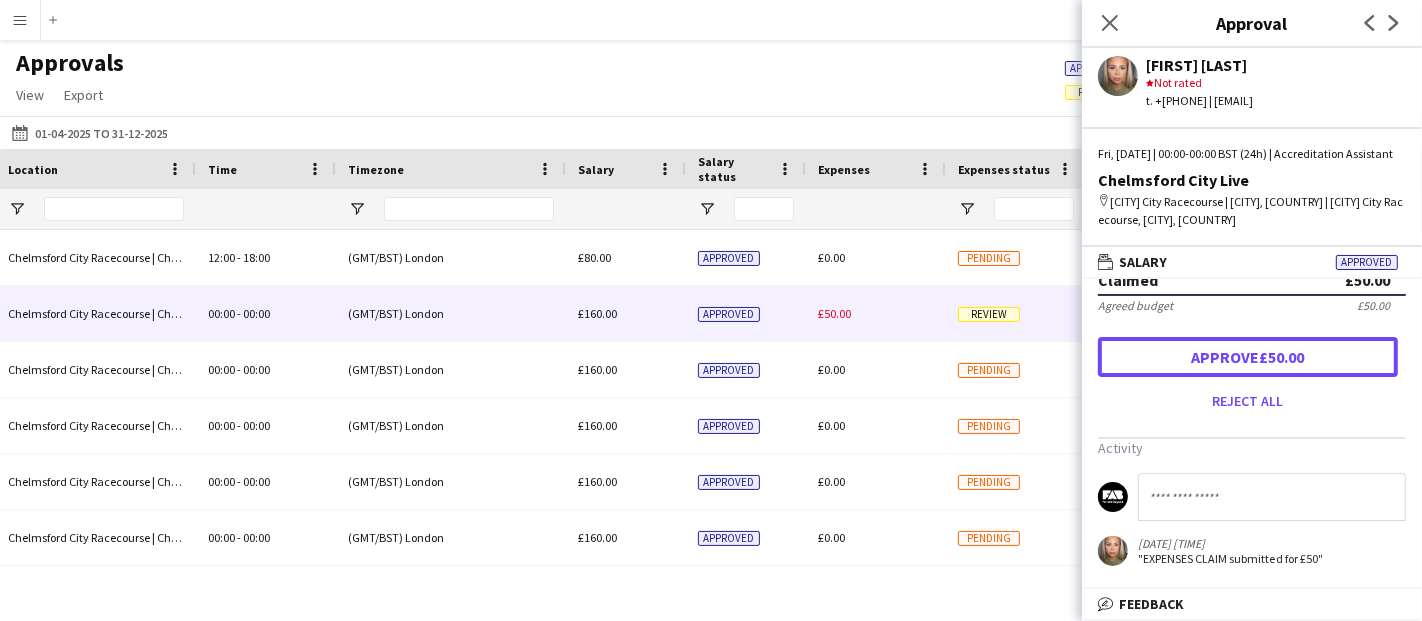 click on "Approve   £50.00" at bounding box center [1248, 357] 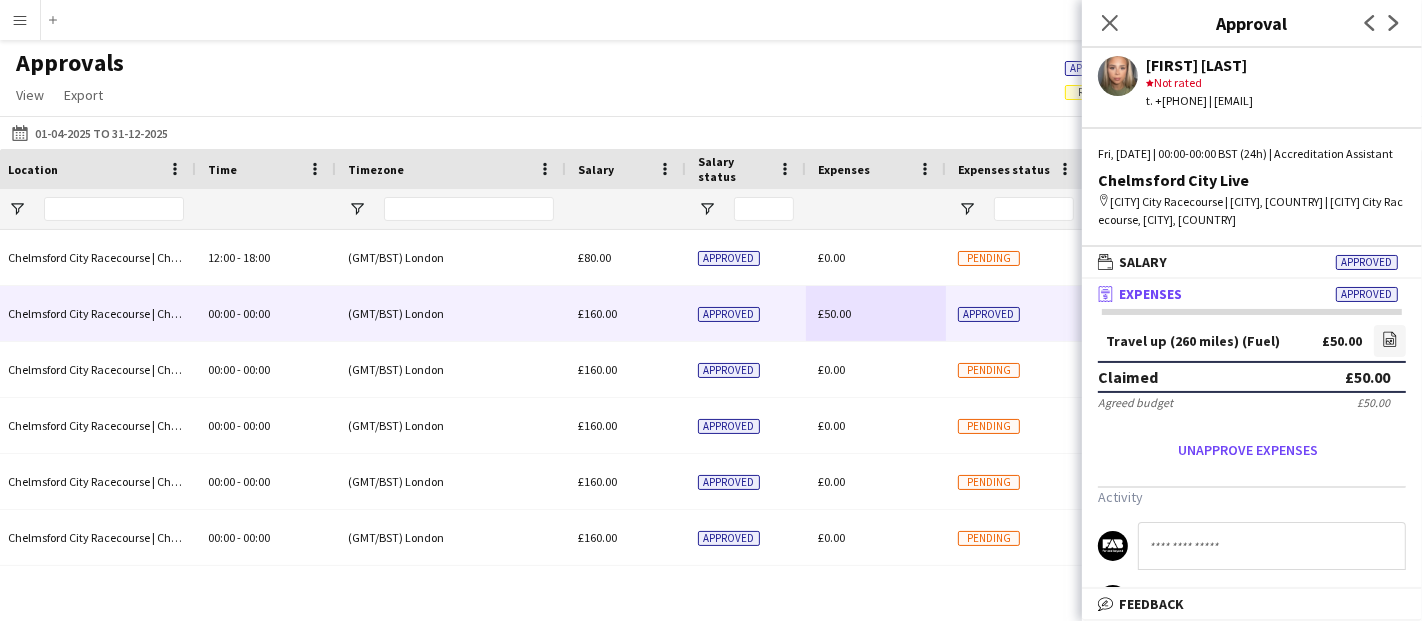 click on "Menu" at bounding box center (20, 20) 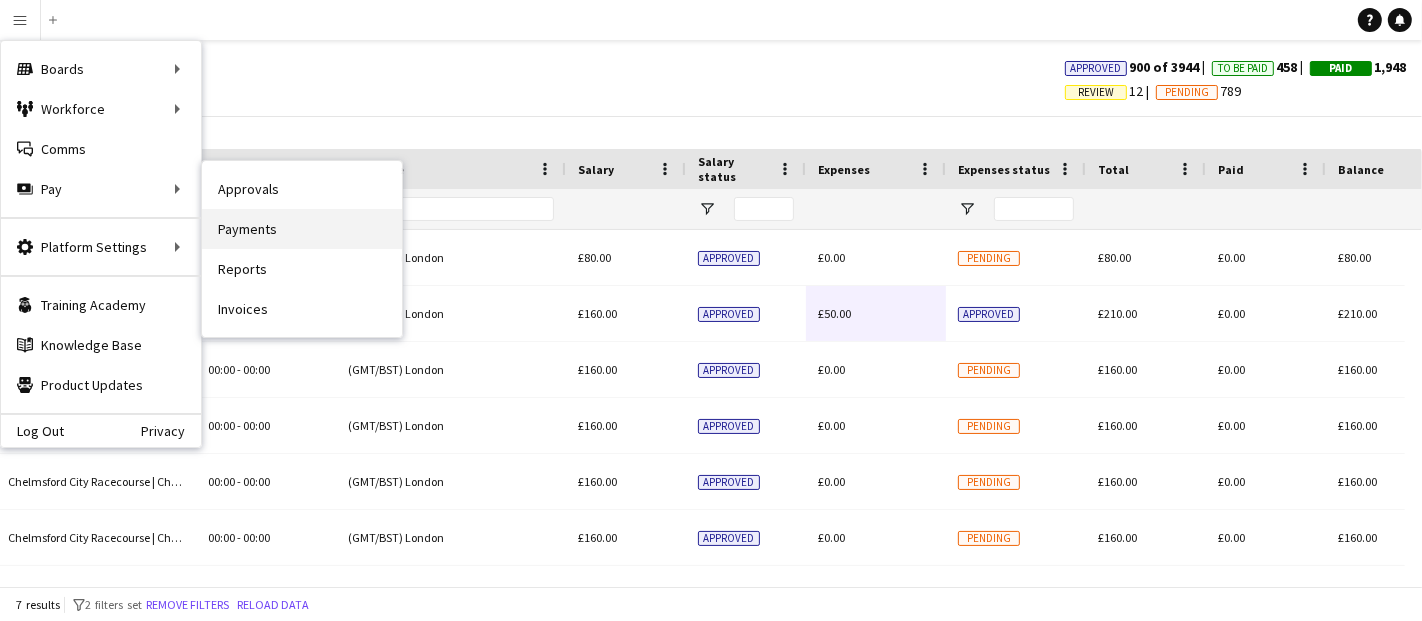 click on "Payments" at bounding box center (302, 229) 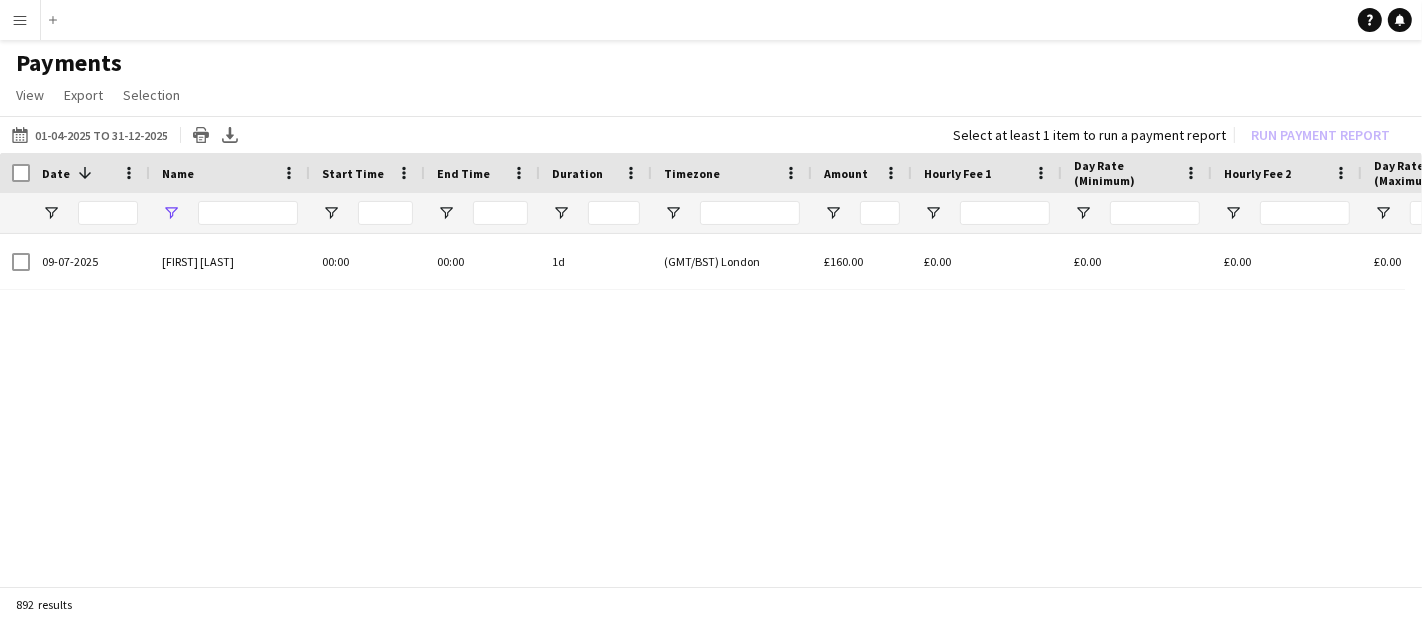 type on "**********" 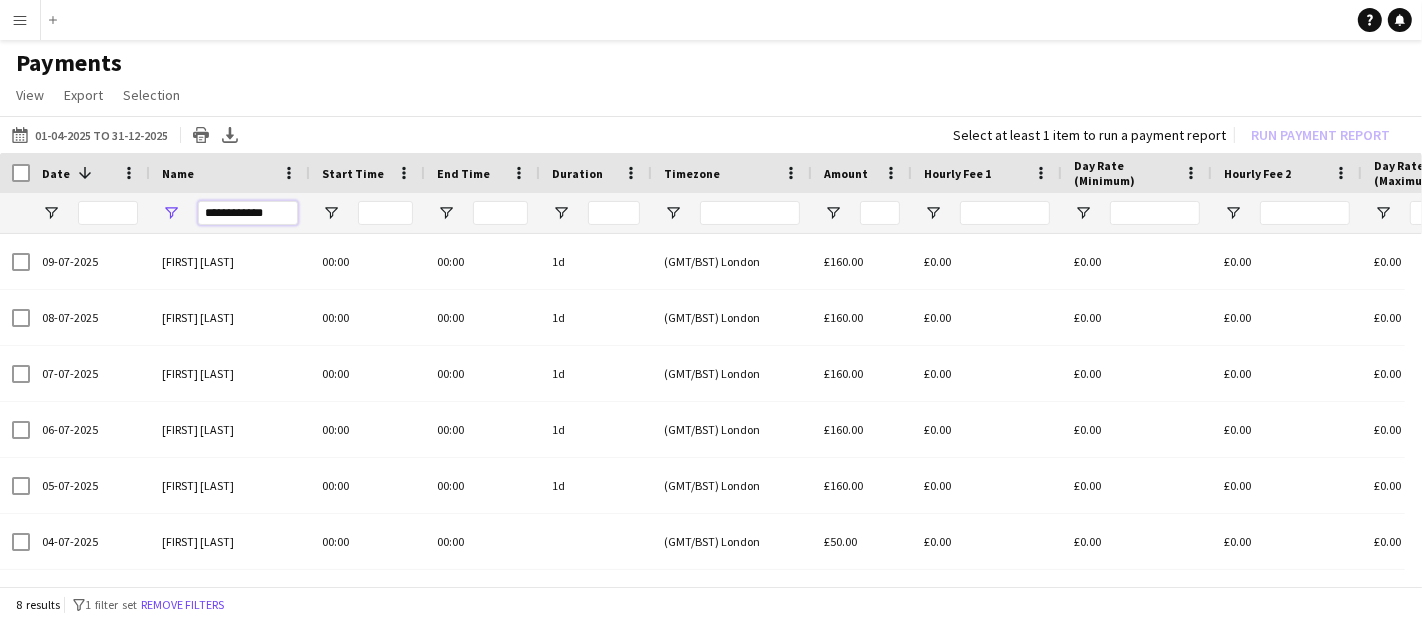 click on "**********" at bounding box center (248, 213) 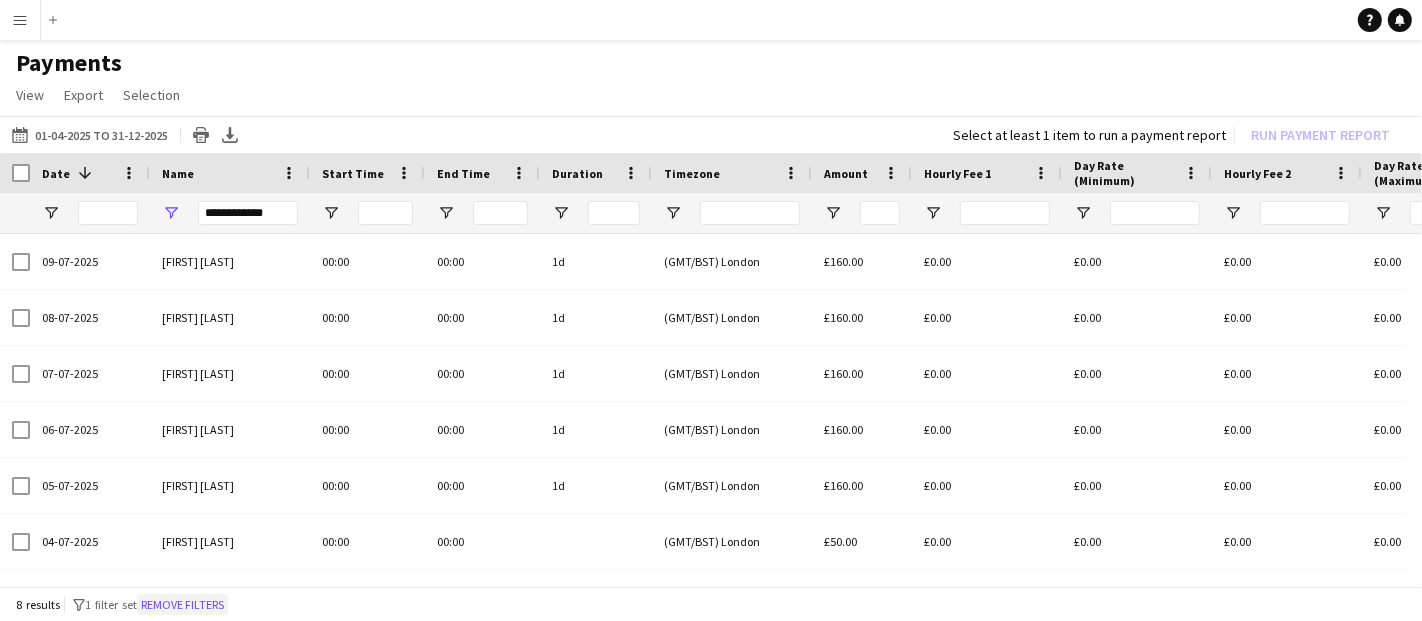 click on "Remove filters" 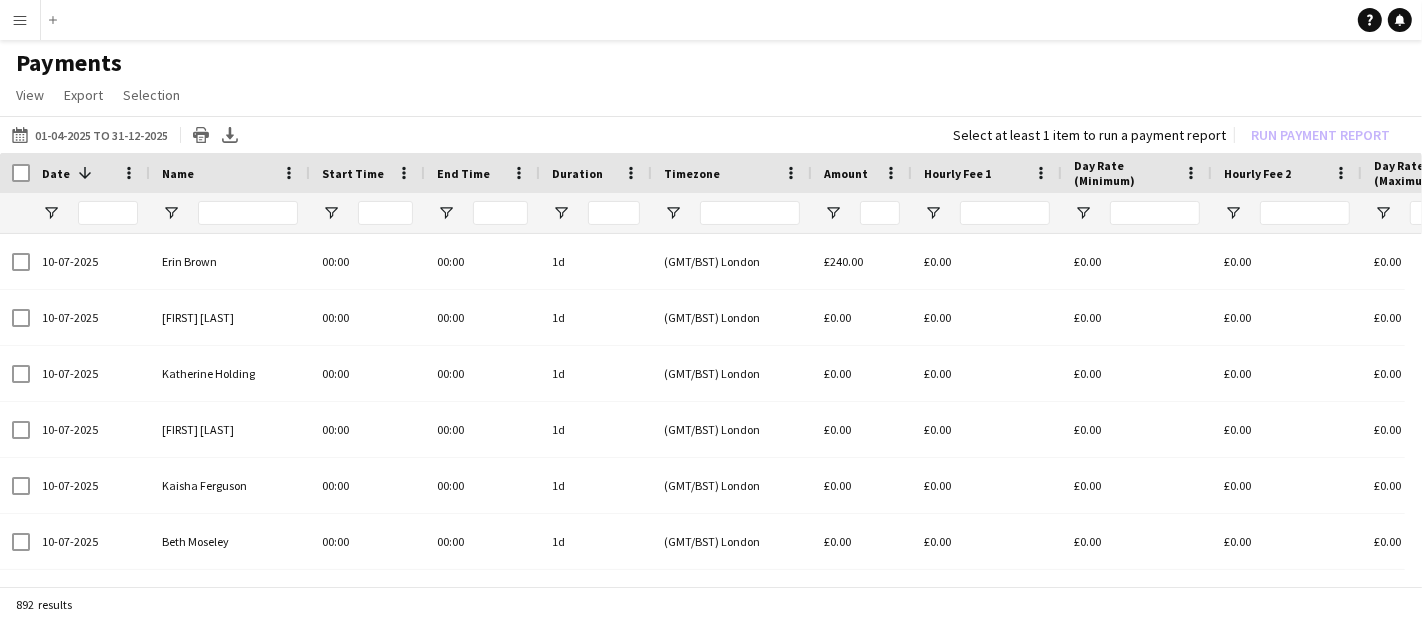 click at bounding box center [248, 213] 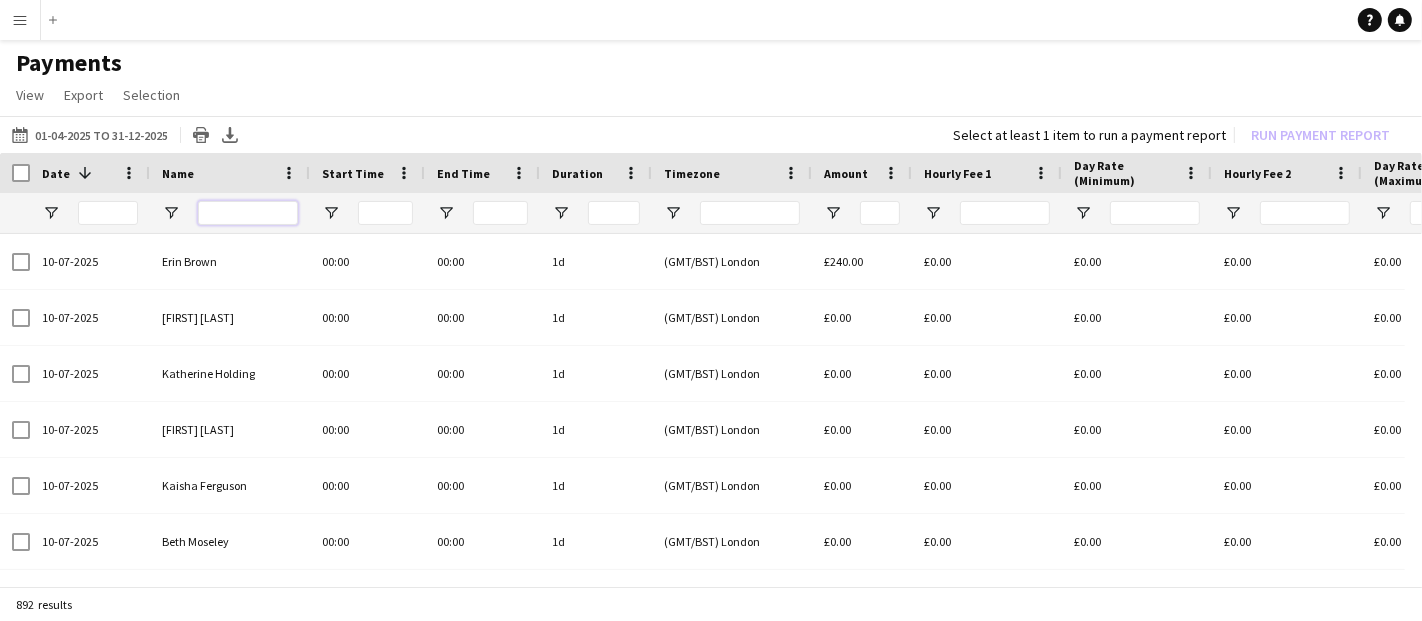 click at bounding box center (248, 213) 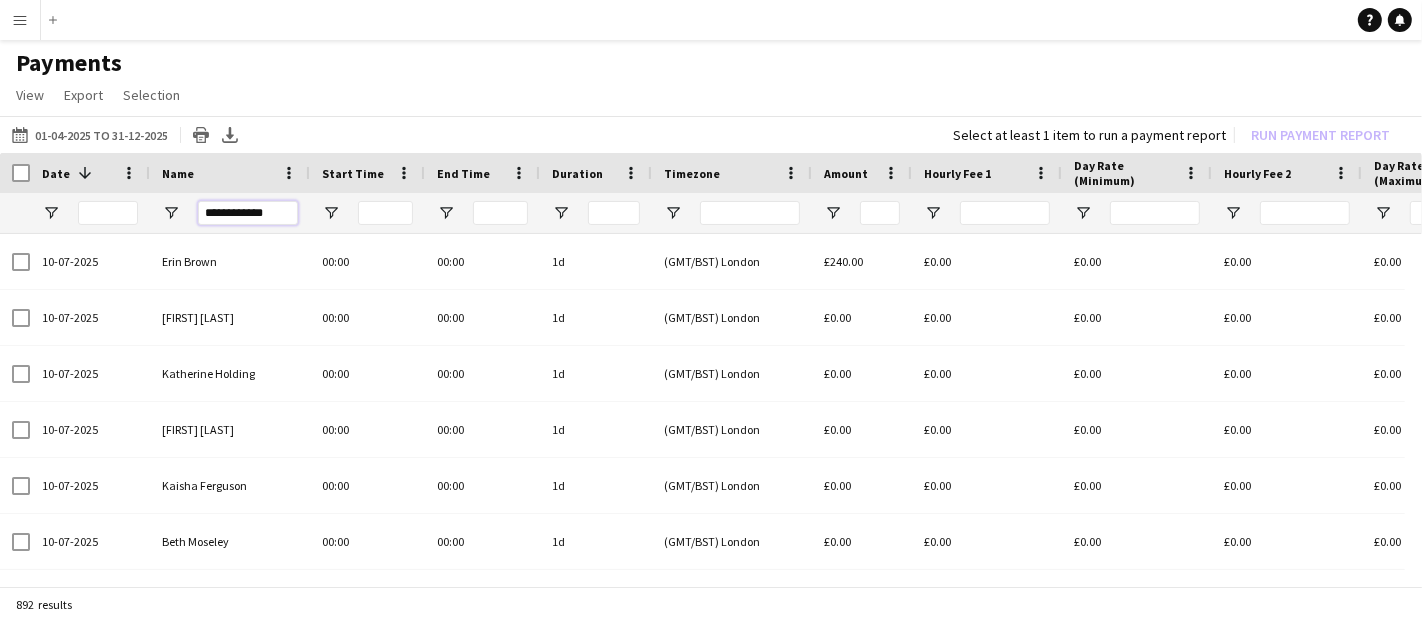 type on "**********" 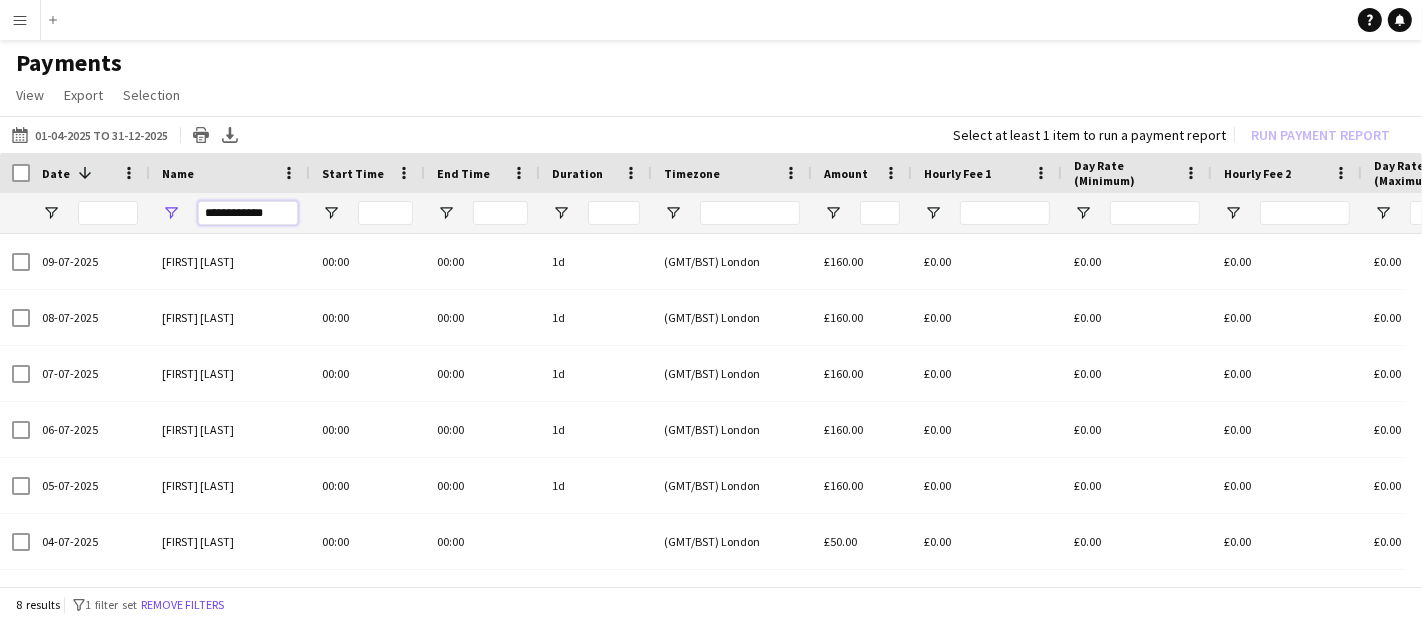 scroll, scrollTop: 0, scrollLeft: 402, axis: horizontal 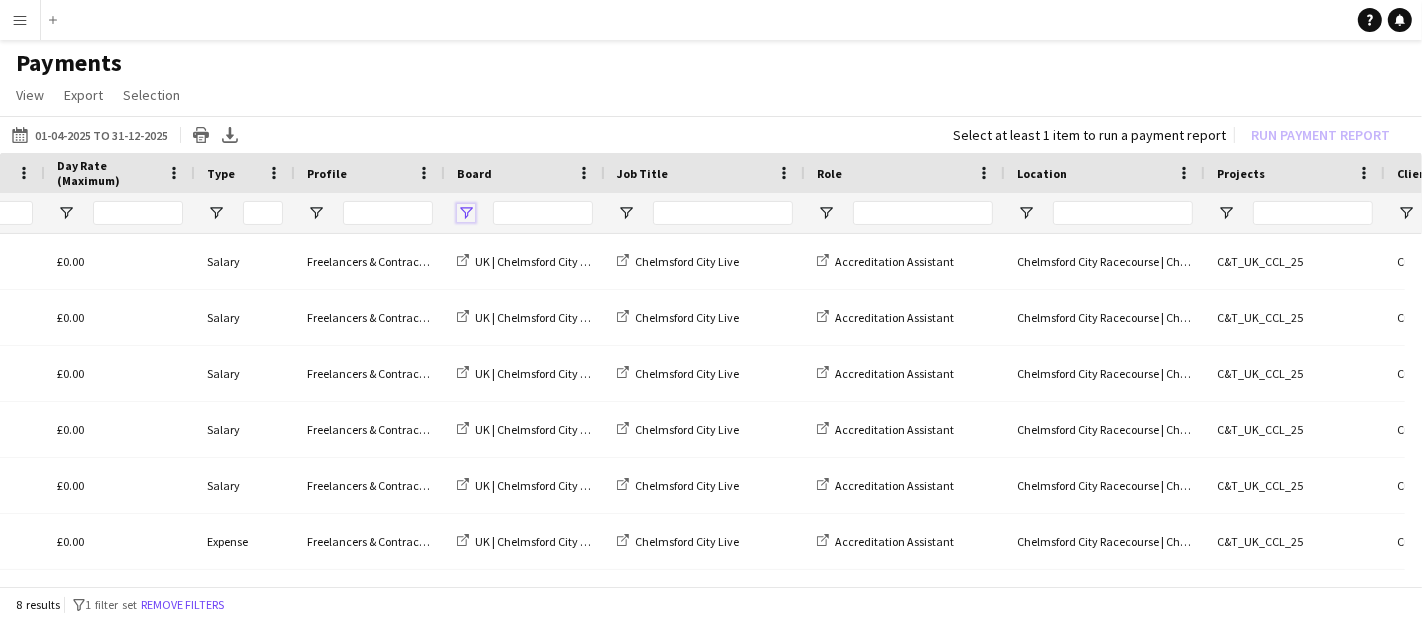 click at bounding box center [466, 213] 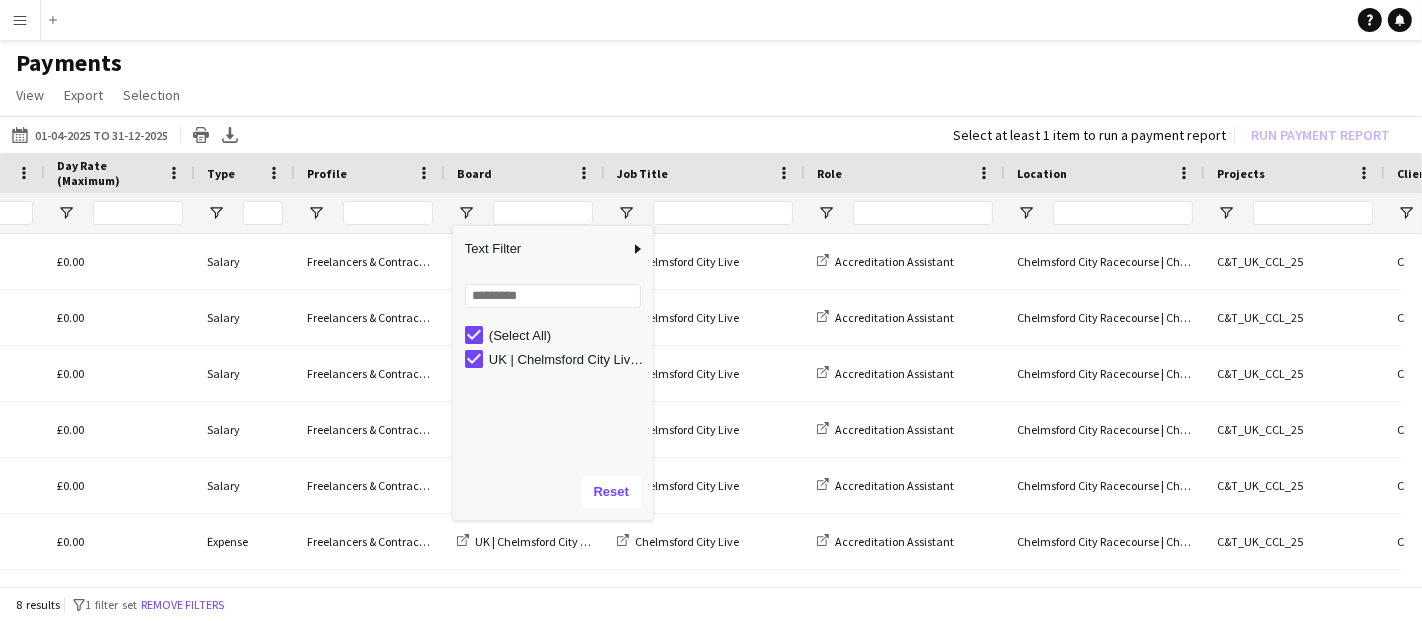 scroll, scrollTop: 0, scrollLeft: 88, axis: horizontal 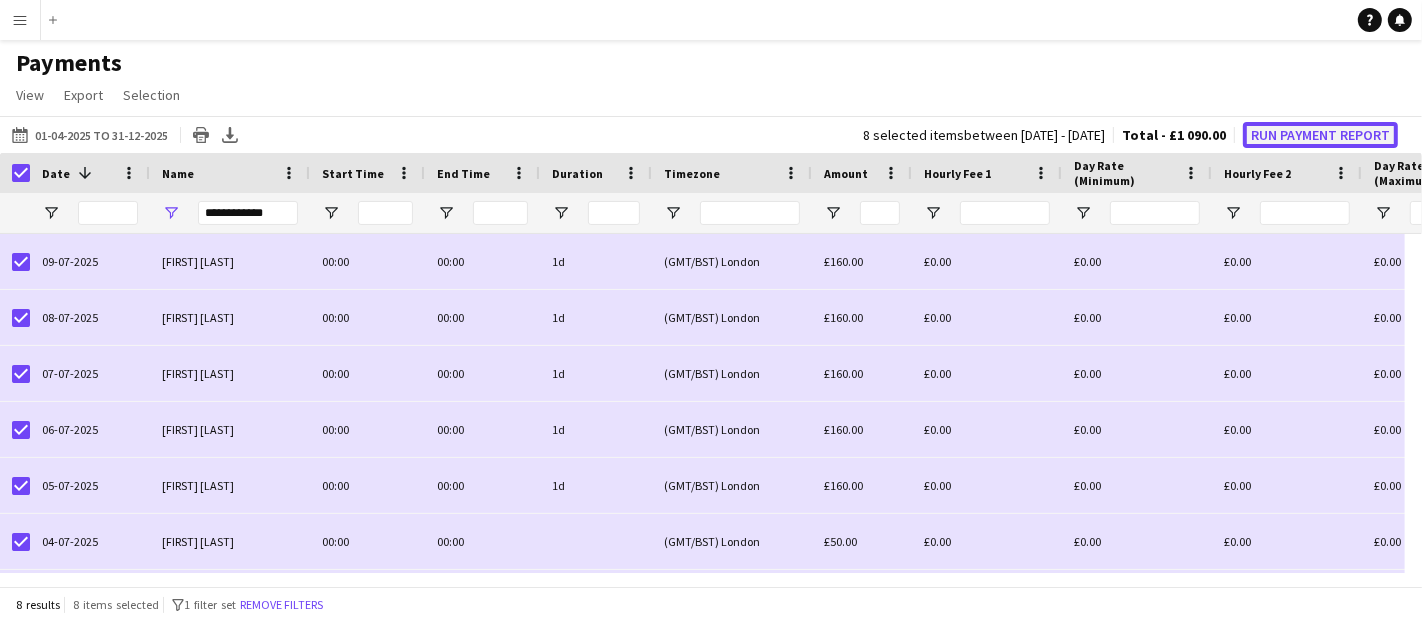 click on "Run Payment Report" 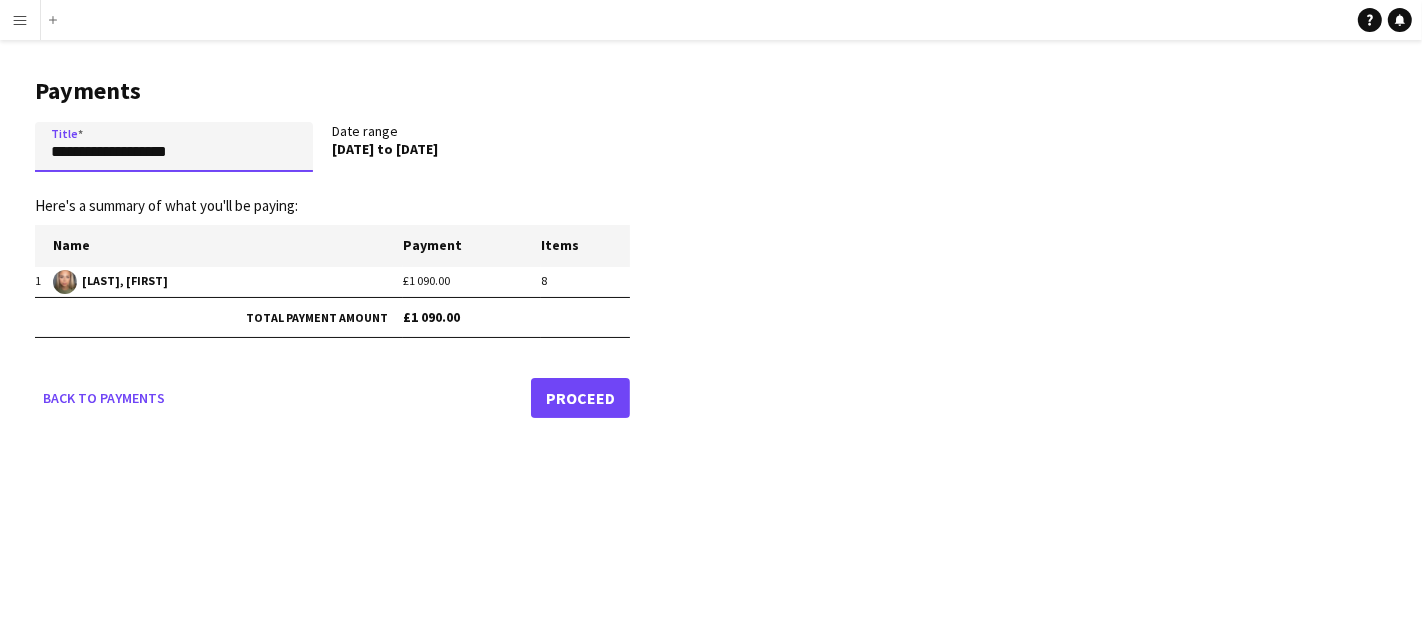 drag, startPoint x: 251, startPoint y: 164, endPoint x: 0, endPoint y: 125, distance: 254.01181 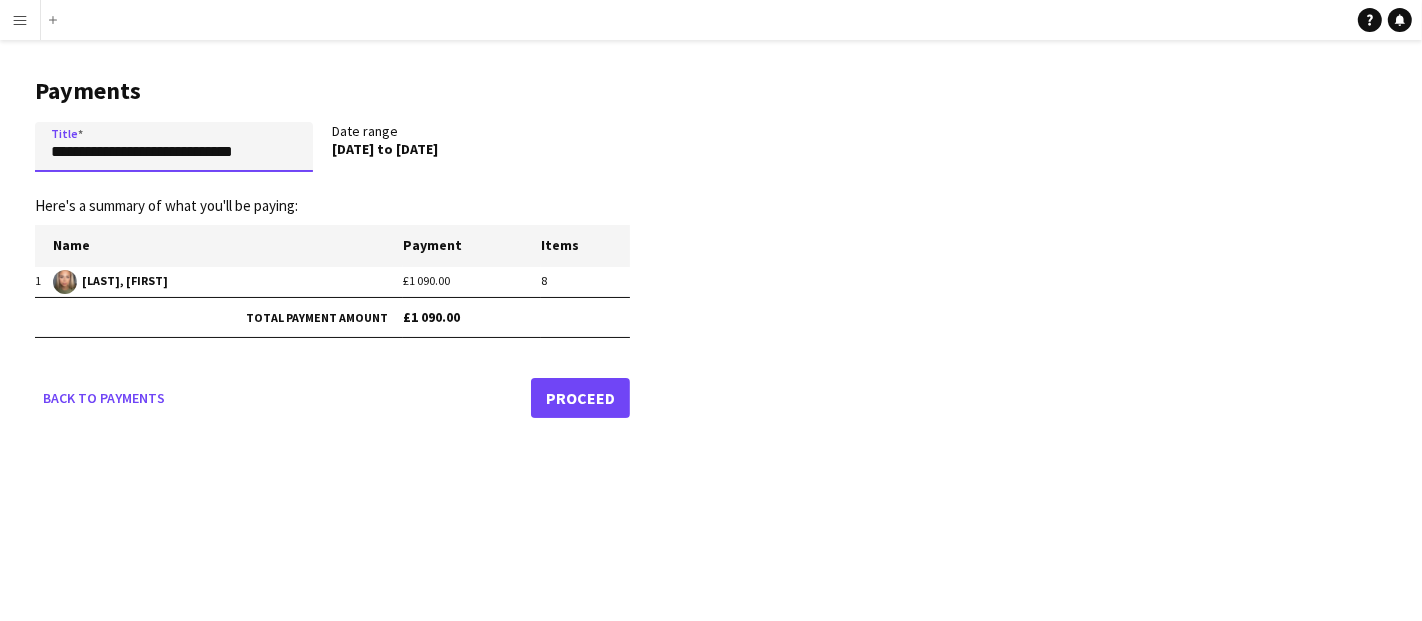 type on "**********" 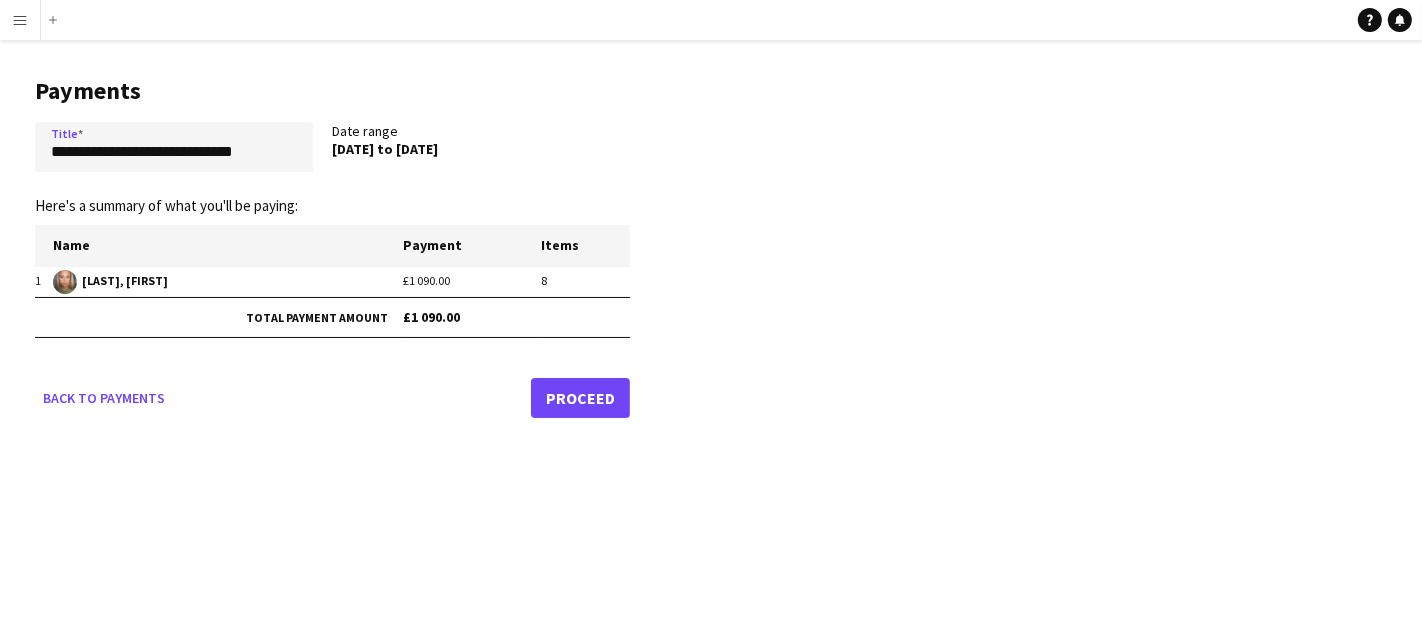 click on "Proceed" 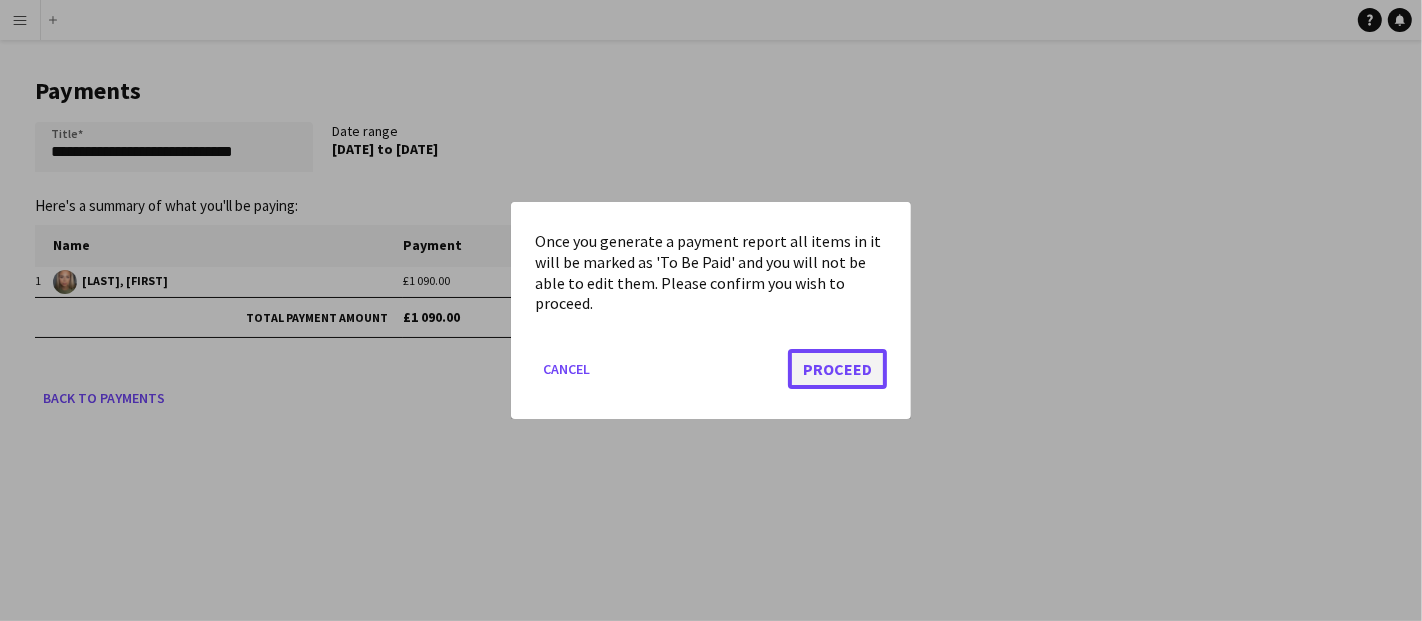 click on "Proceed" 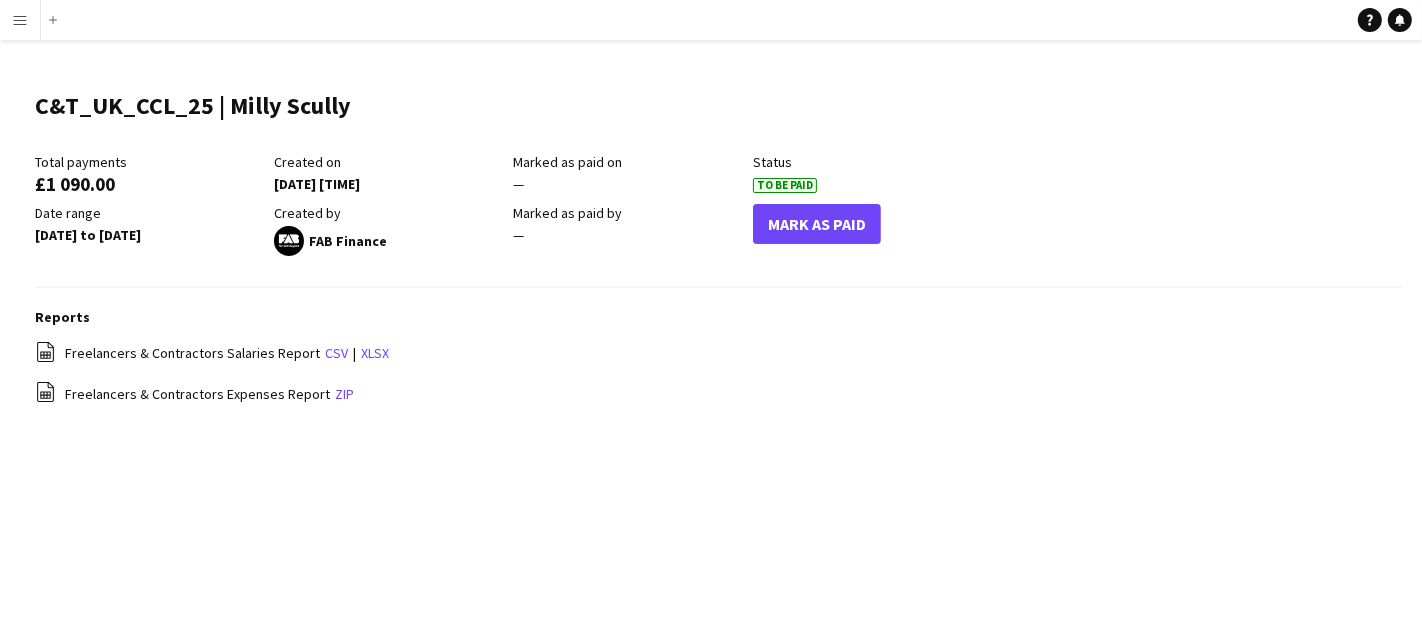 click on "Menu" at bounding box center (20, 20) 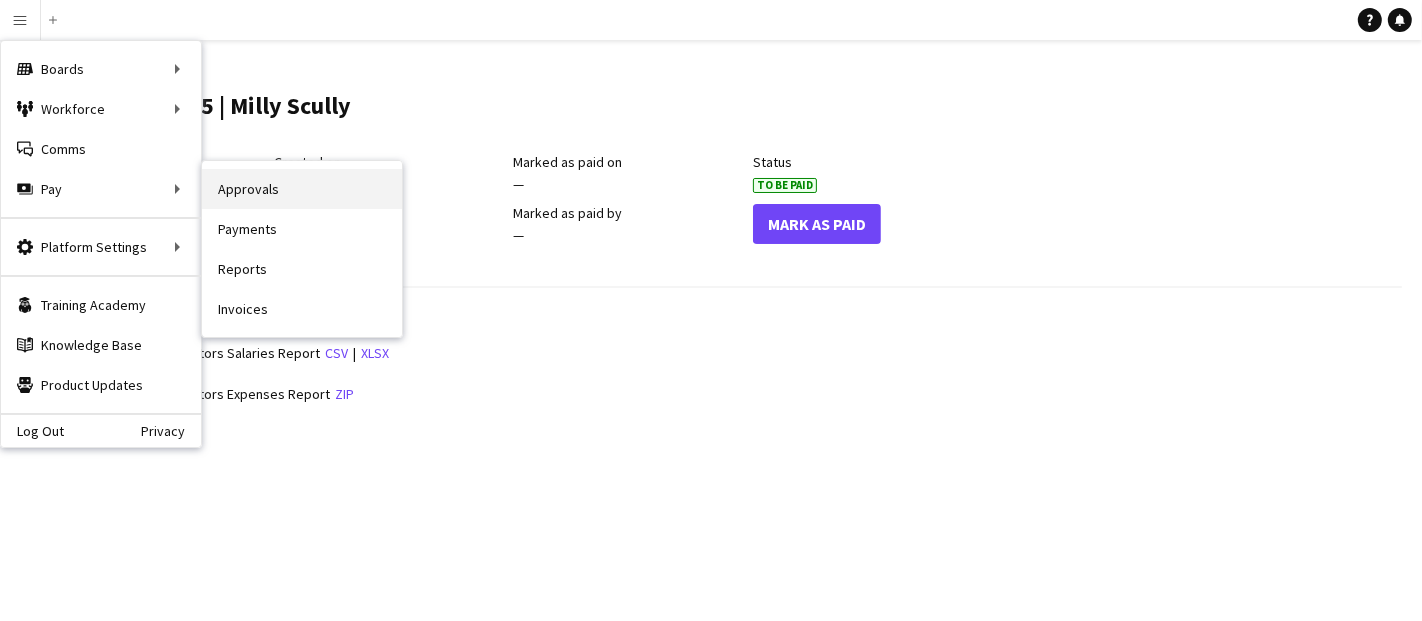click on "Approvals" at bounding box center (302, 189) 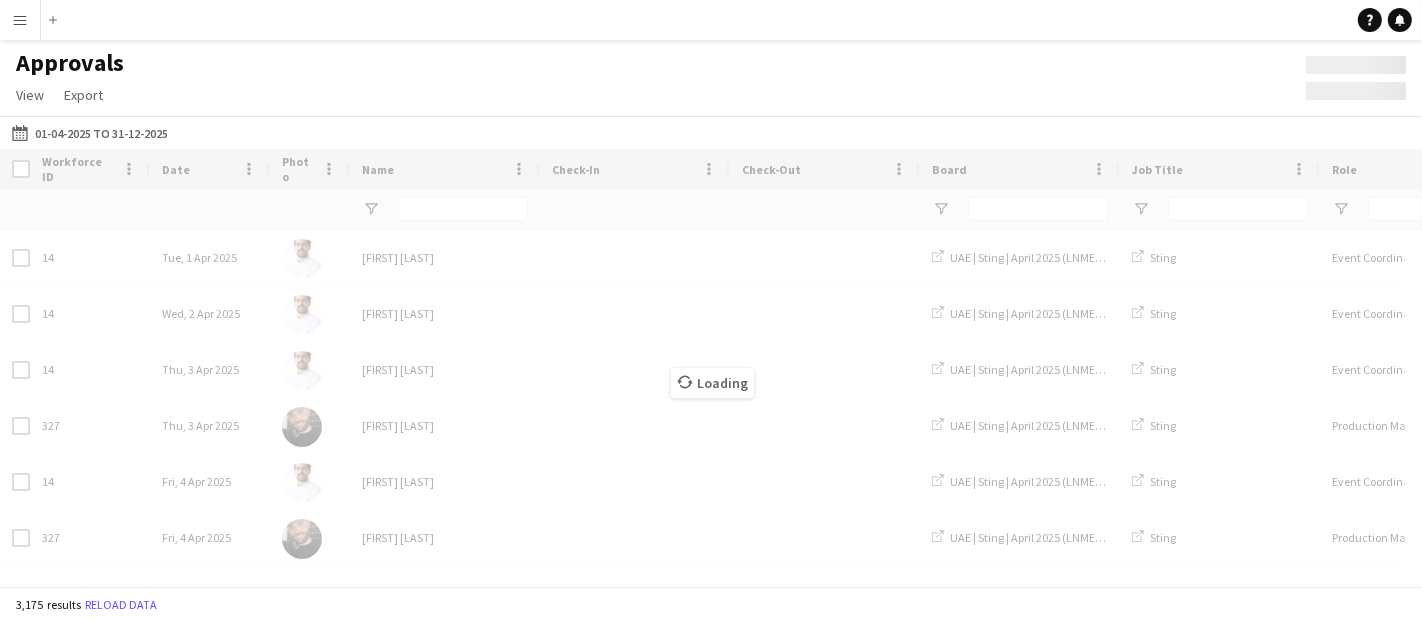 click on "Menu" at bounding box center (20, 20) 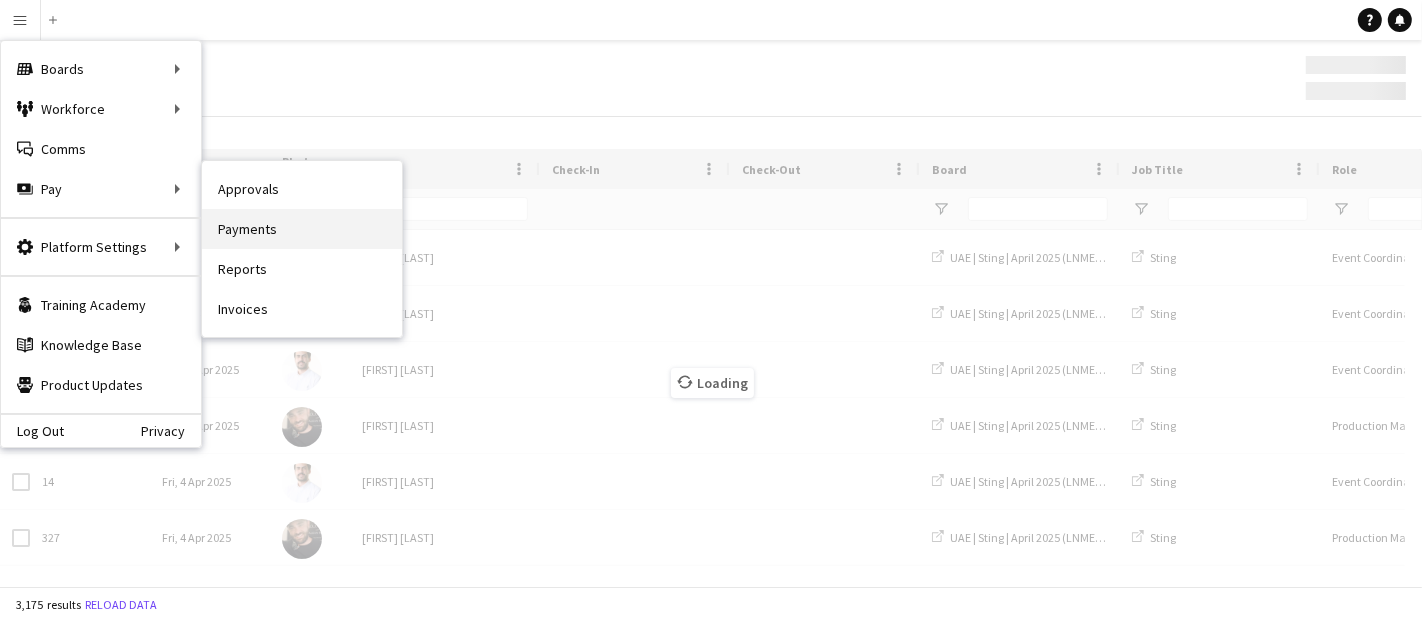 click on "Payments" at bounding box center [302, 229] 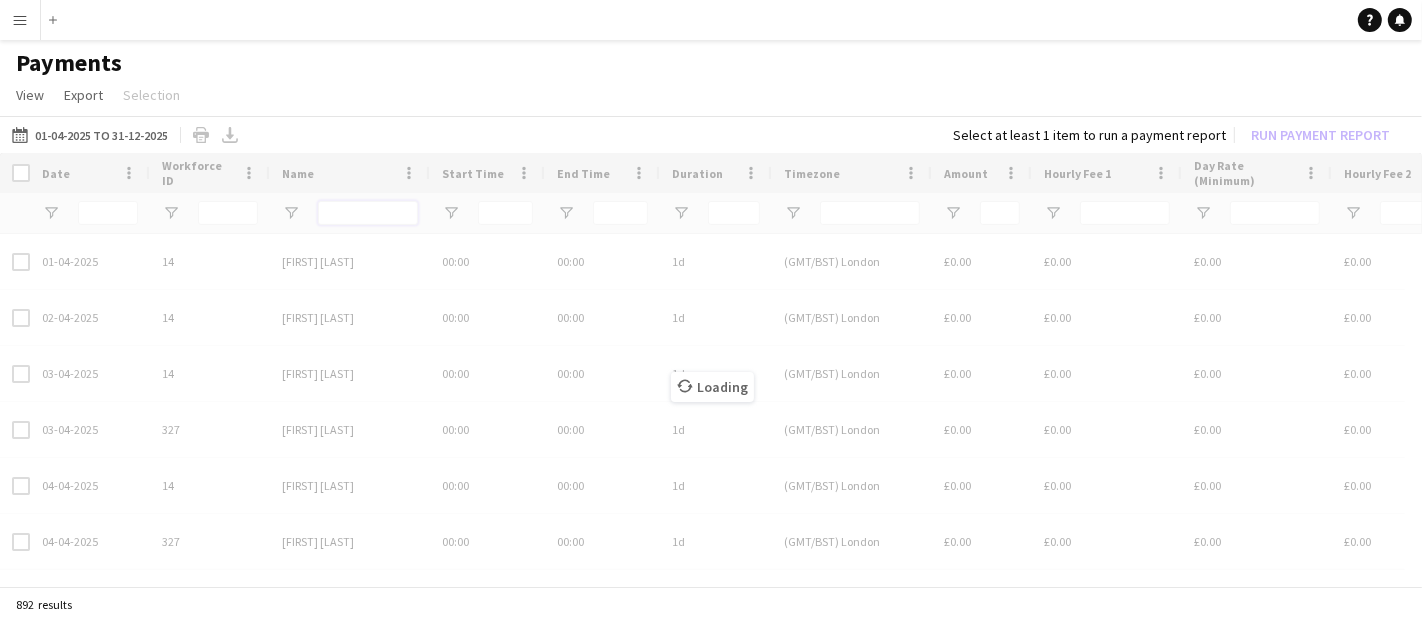 click at bounding box center [368, 213] 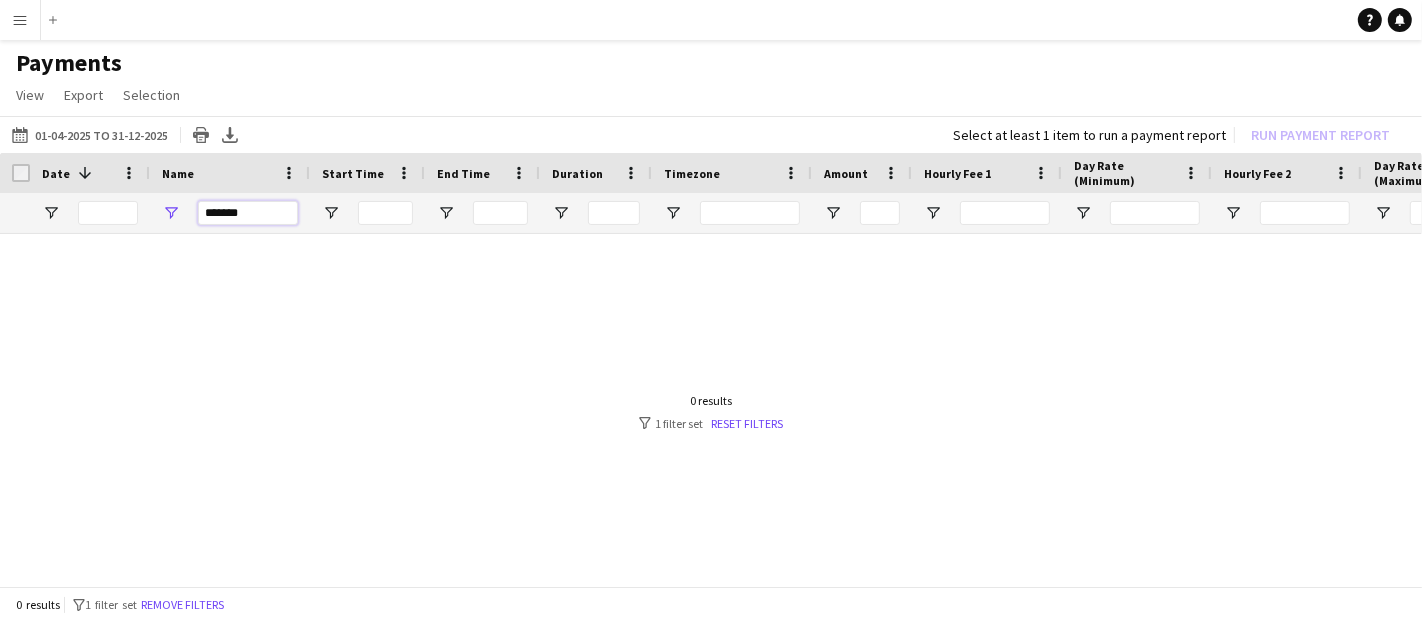 type on "*******" 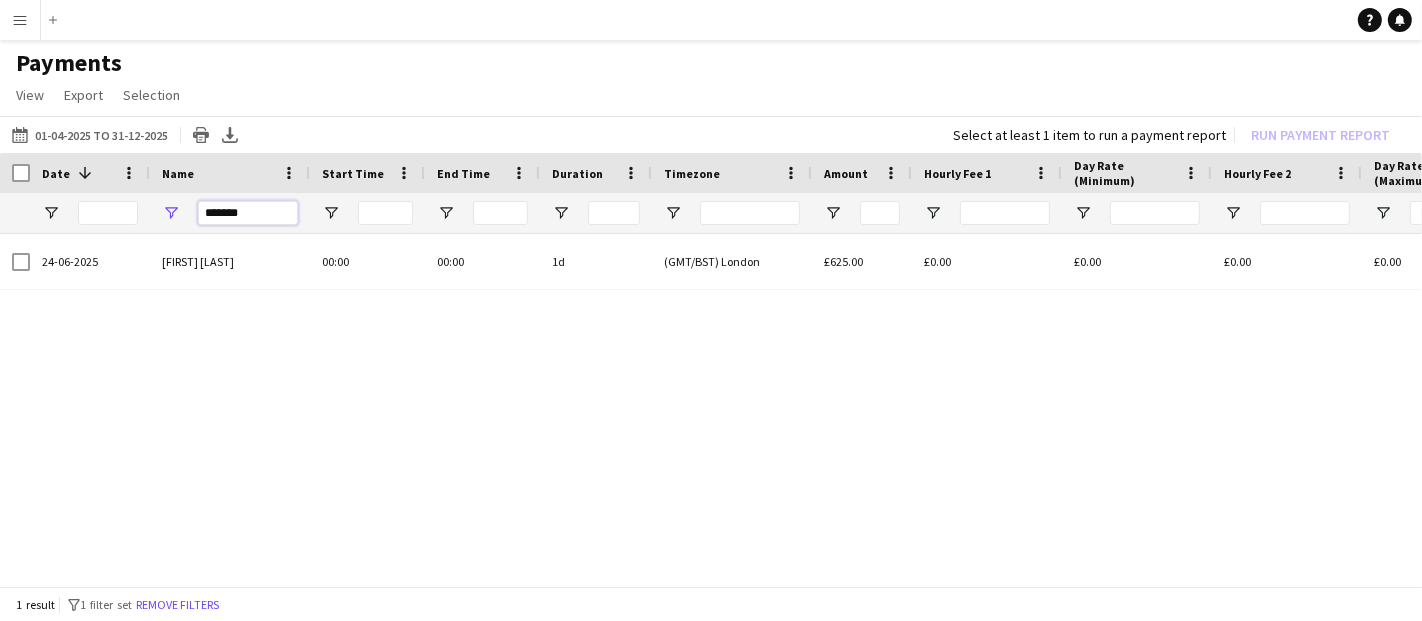 scroll, scrollTop: 0, scrollLeft: 7, axis: horizontal 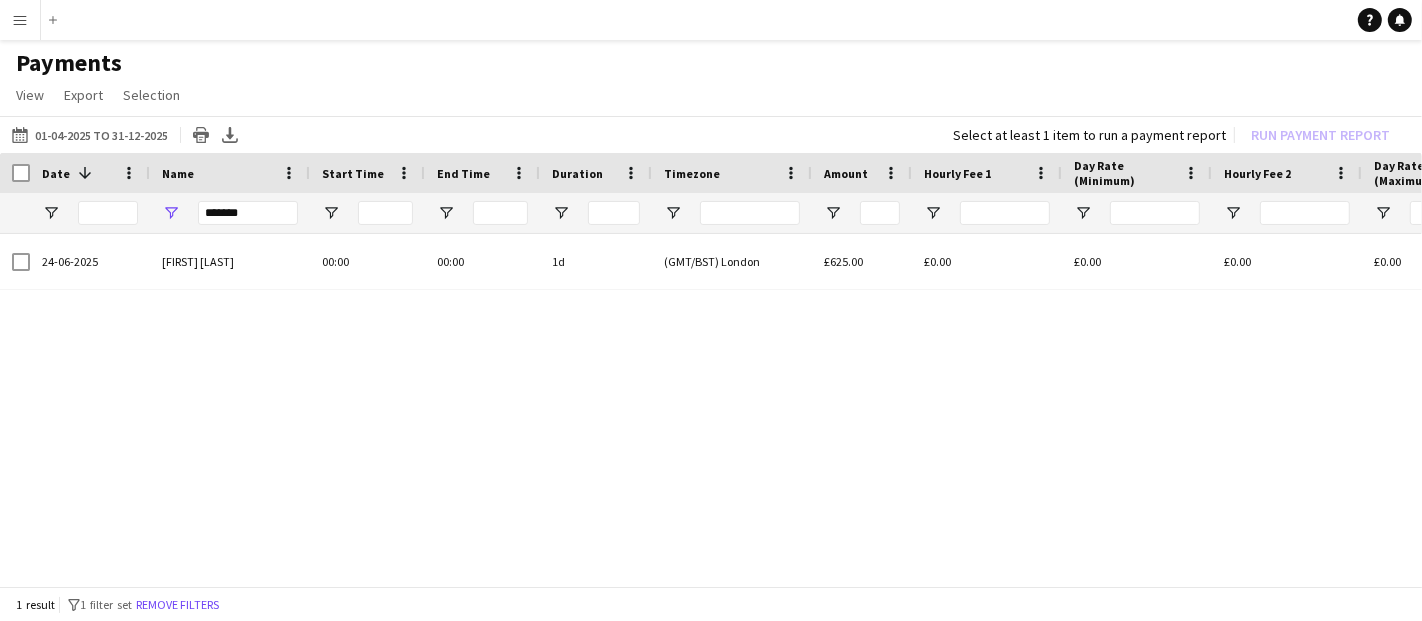 click on "Menu" at bounding box center [20, 20] 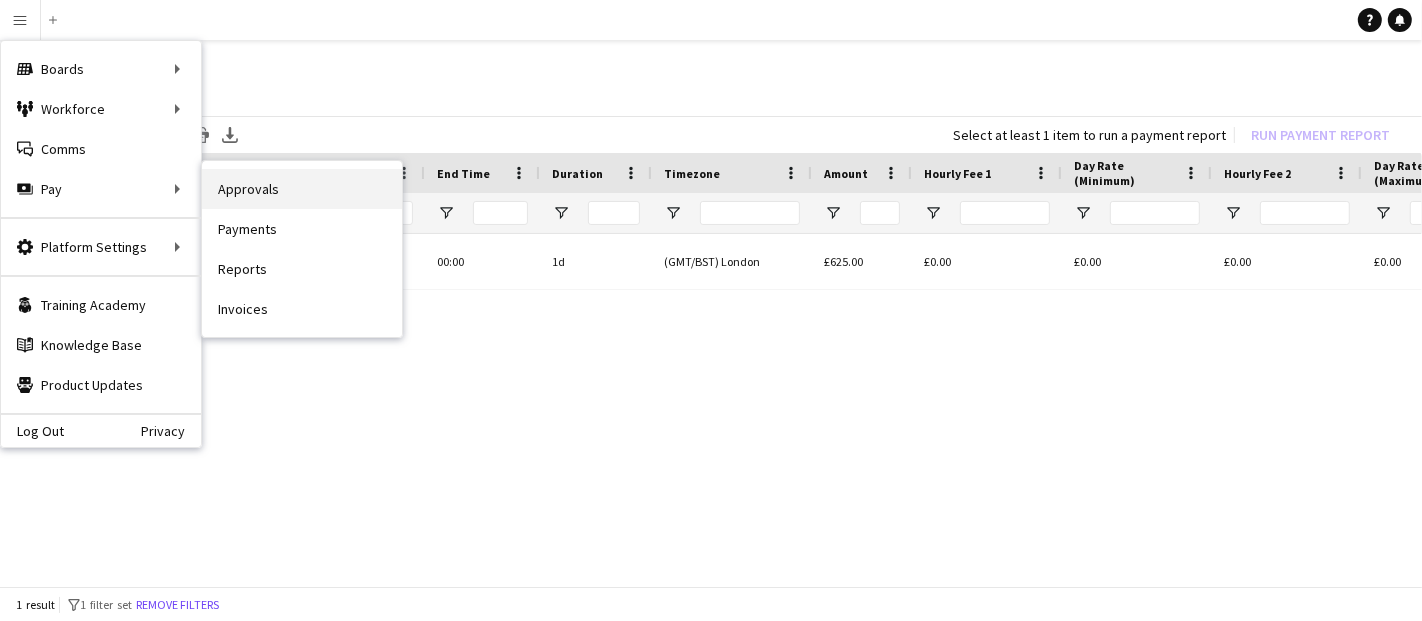click on "Approvals" at bounding box center (302, 189) 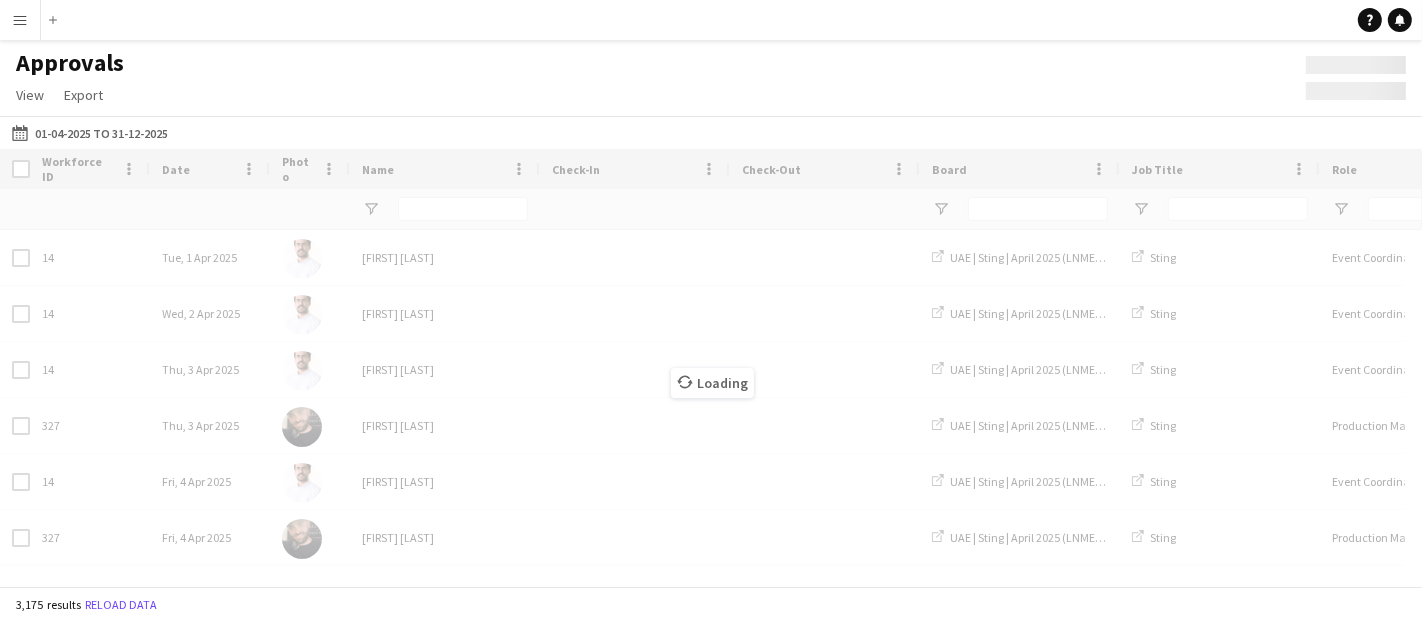 click on "Loading" at bounding box center [711, 367] 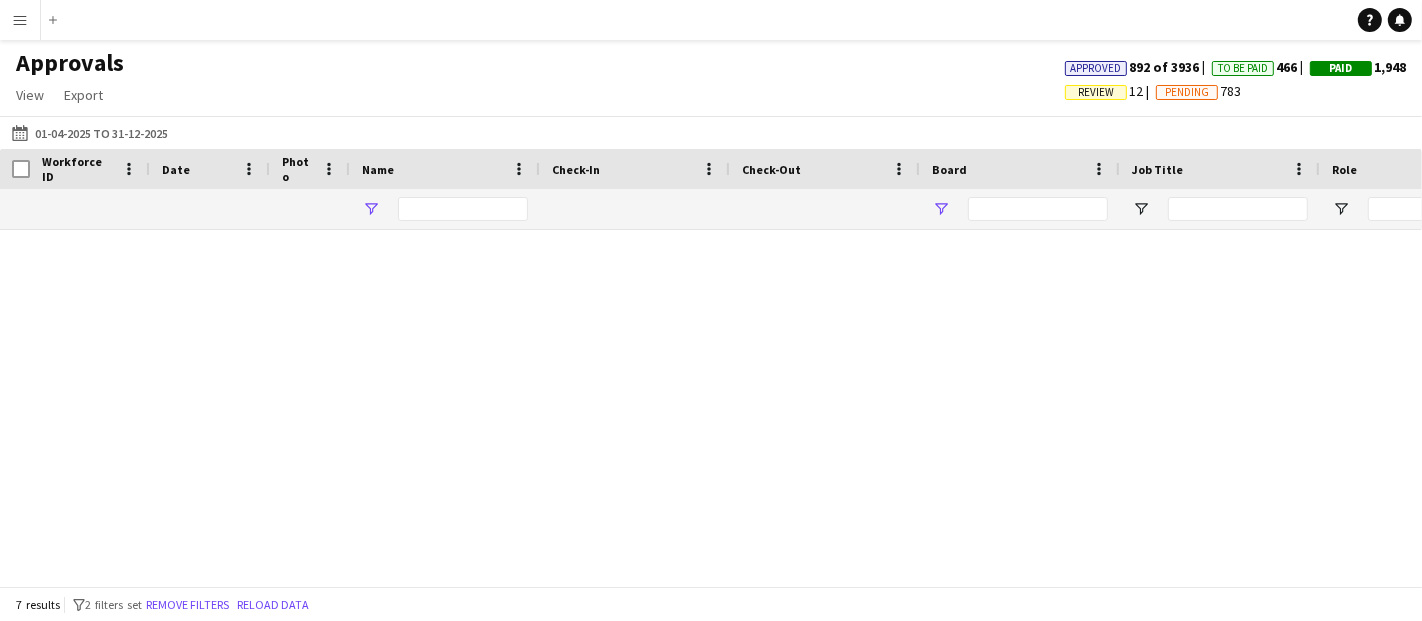 type on "**********" 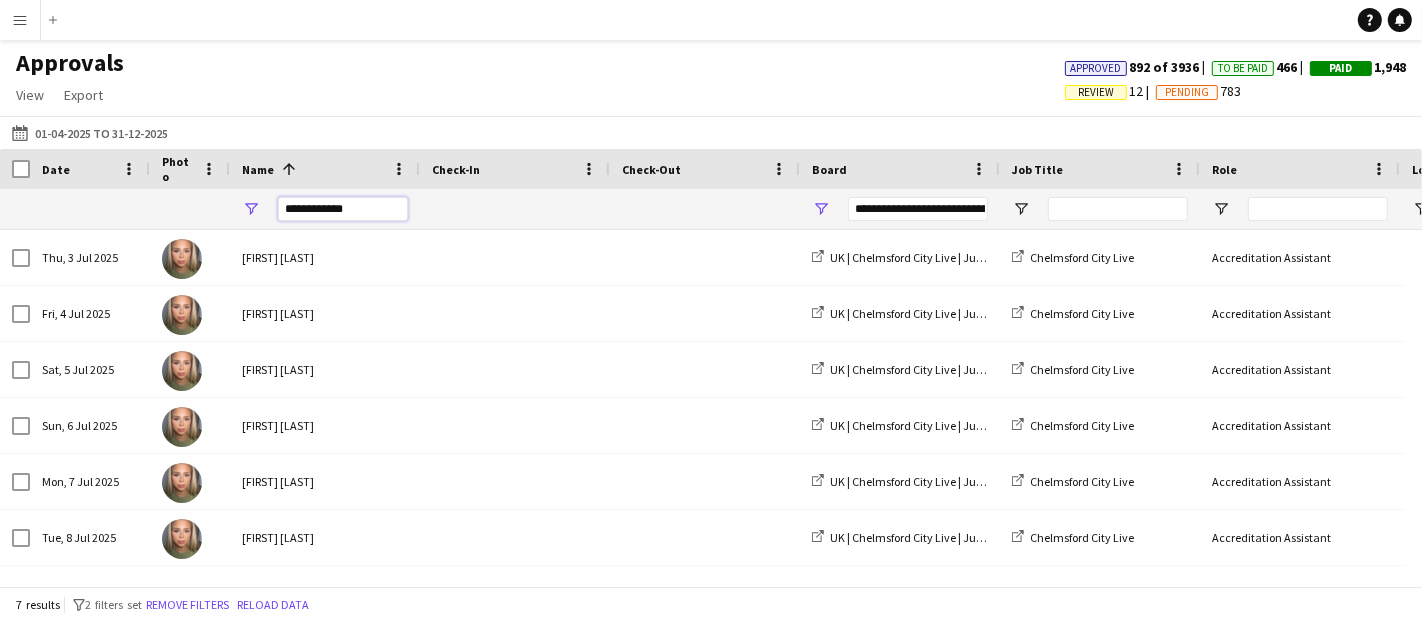 click on "**********" at bounding box center [325, 209] 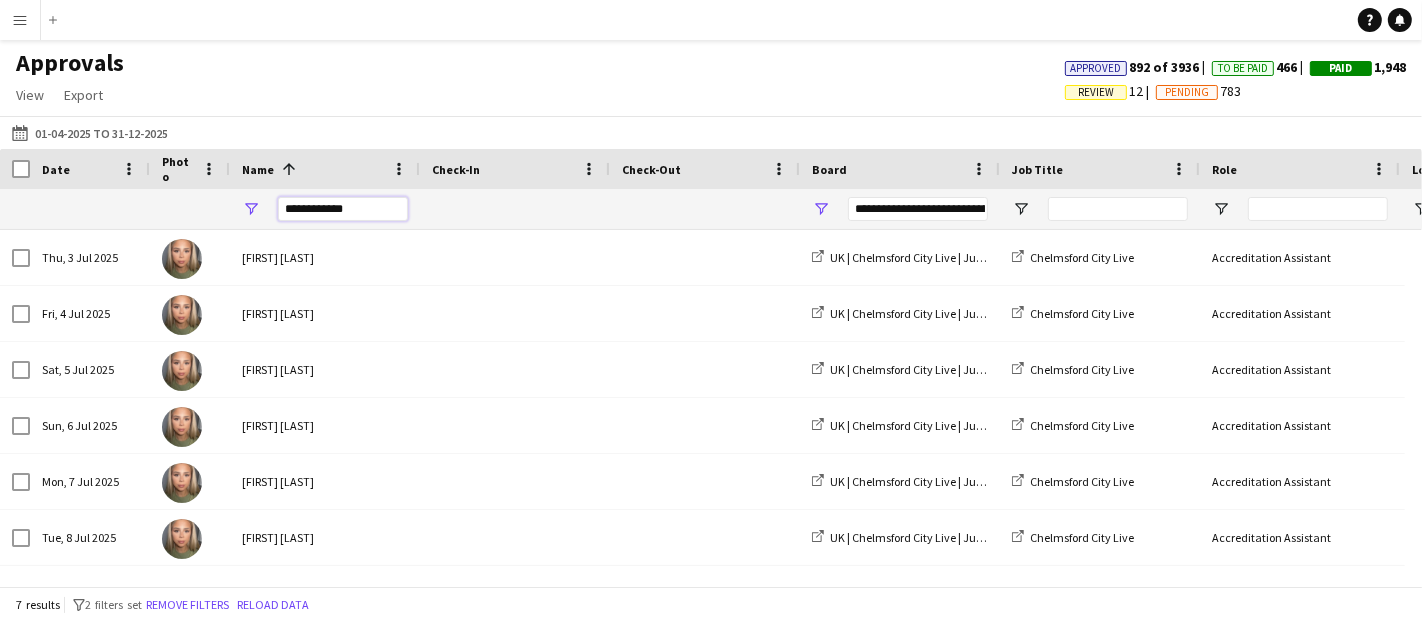 drag, startPoint x: 342, startPoint y: 207, endPoint x: 188, endPoint y: 202, distance: 154.08115 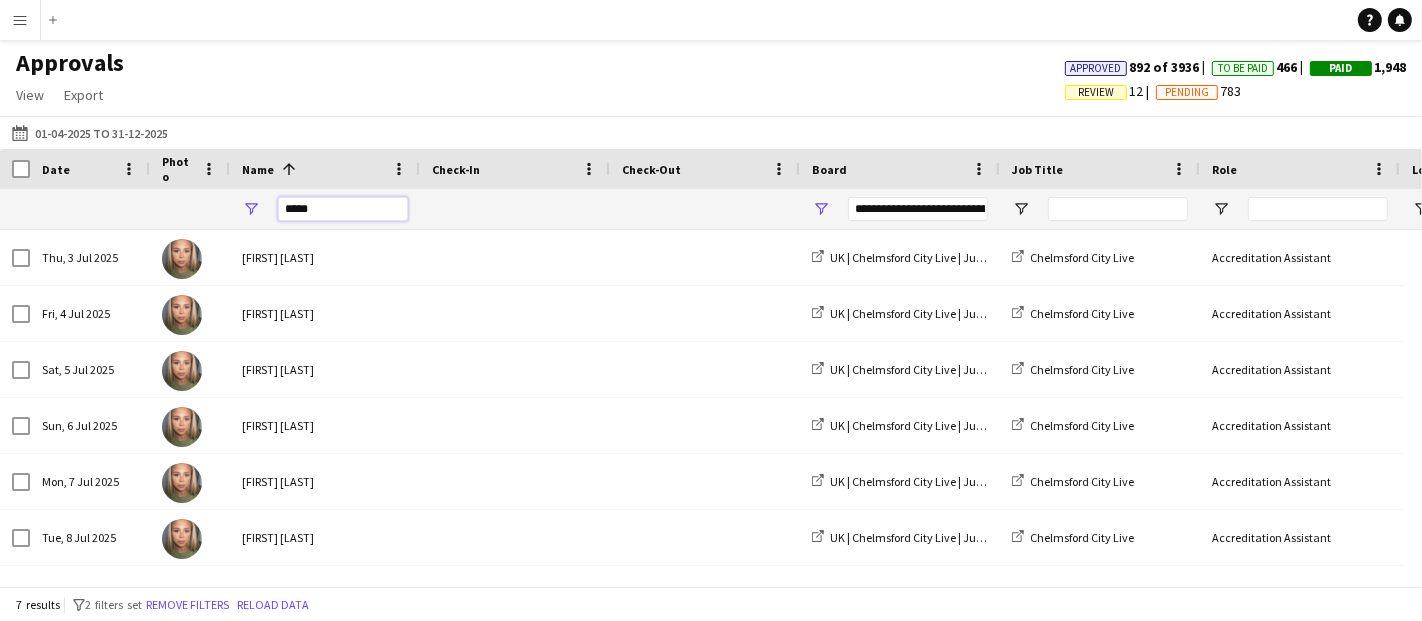 type on "*****" 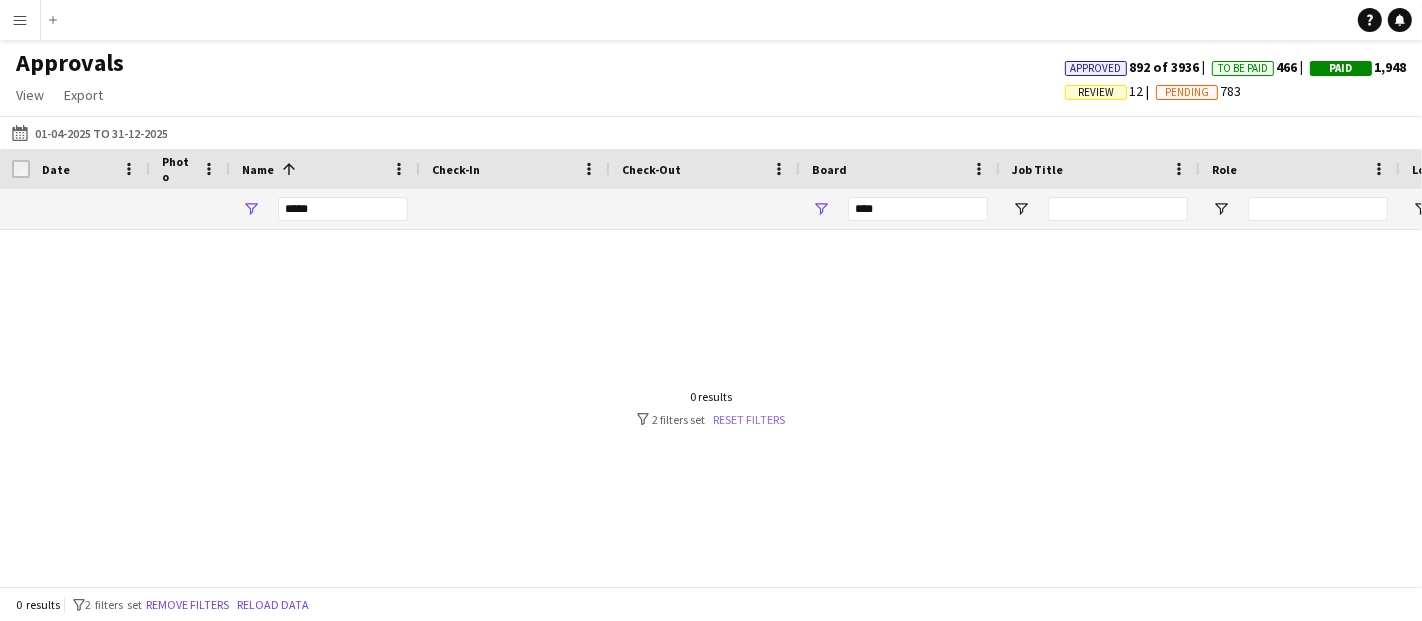 click on "Reset filters" at bounding box center [750, 419] 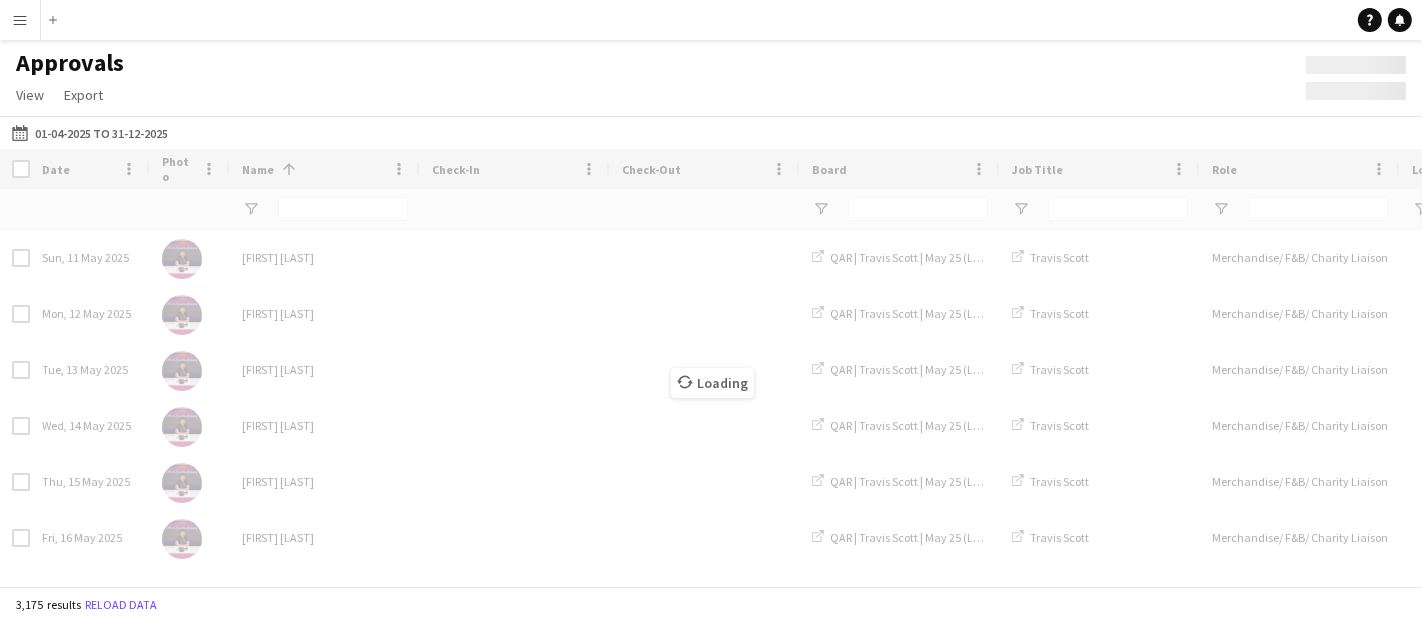 click on "Loading" at bounding box center (711, 367) 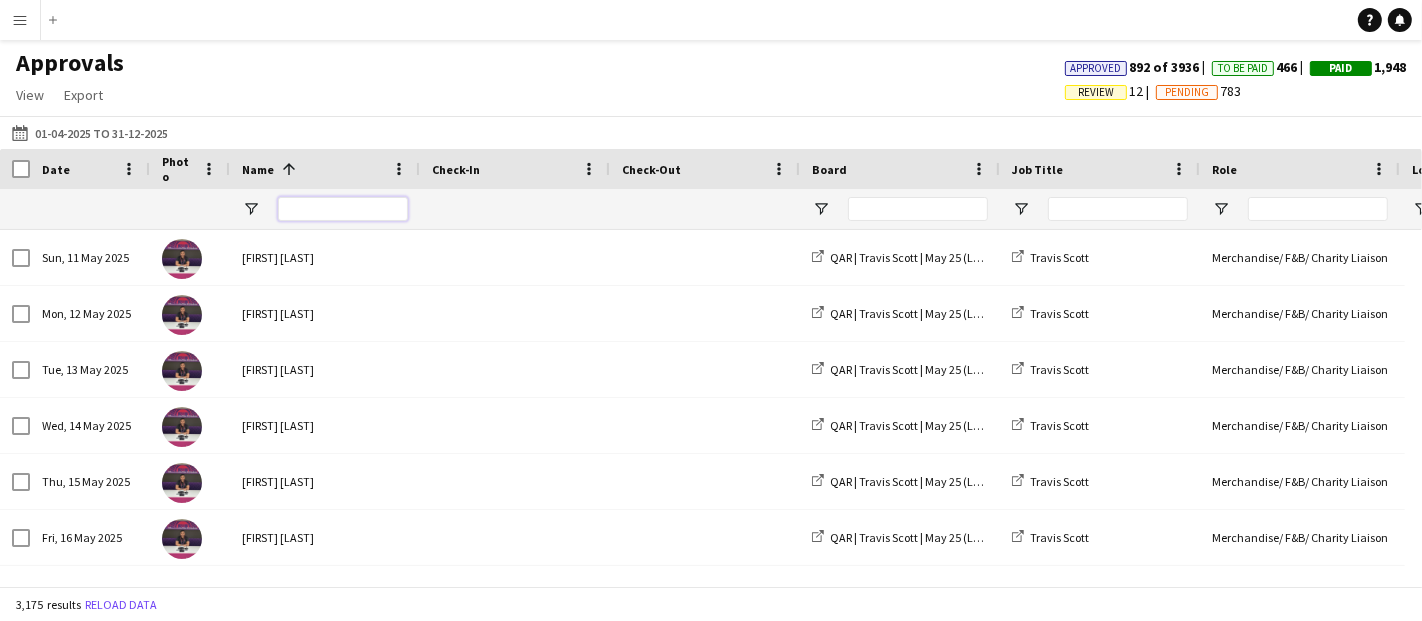 click at bounding box center (343, 209) 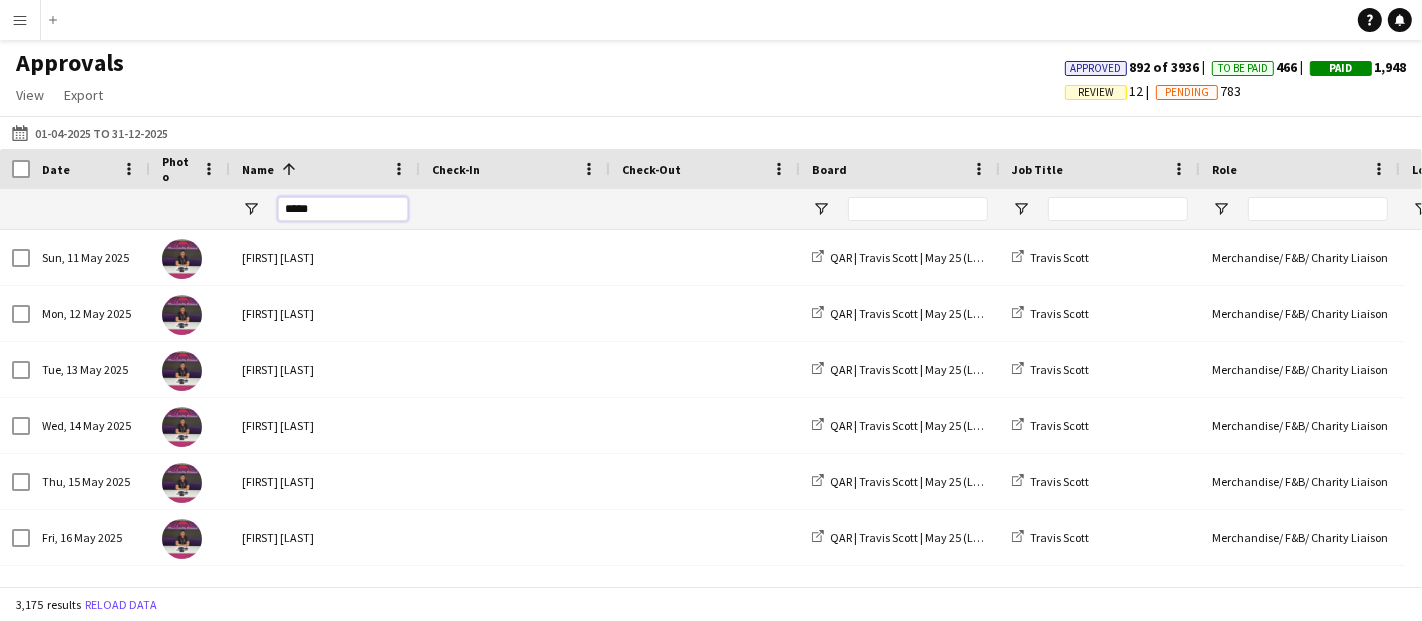 type on "*****" 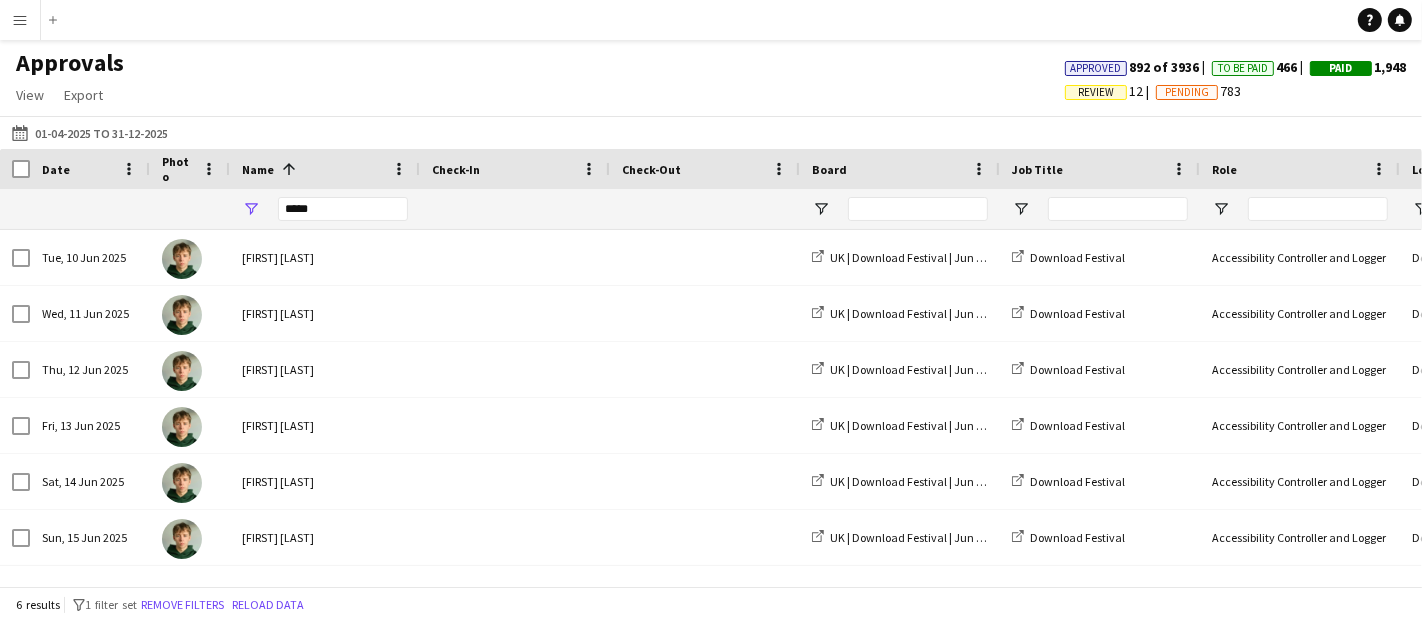 click on "Menu" at bounding box center [20, 20] 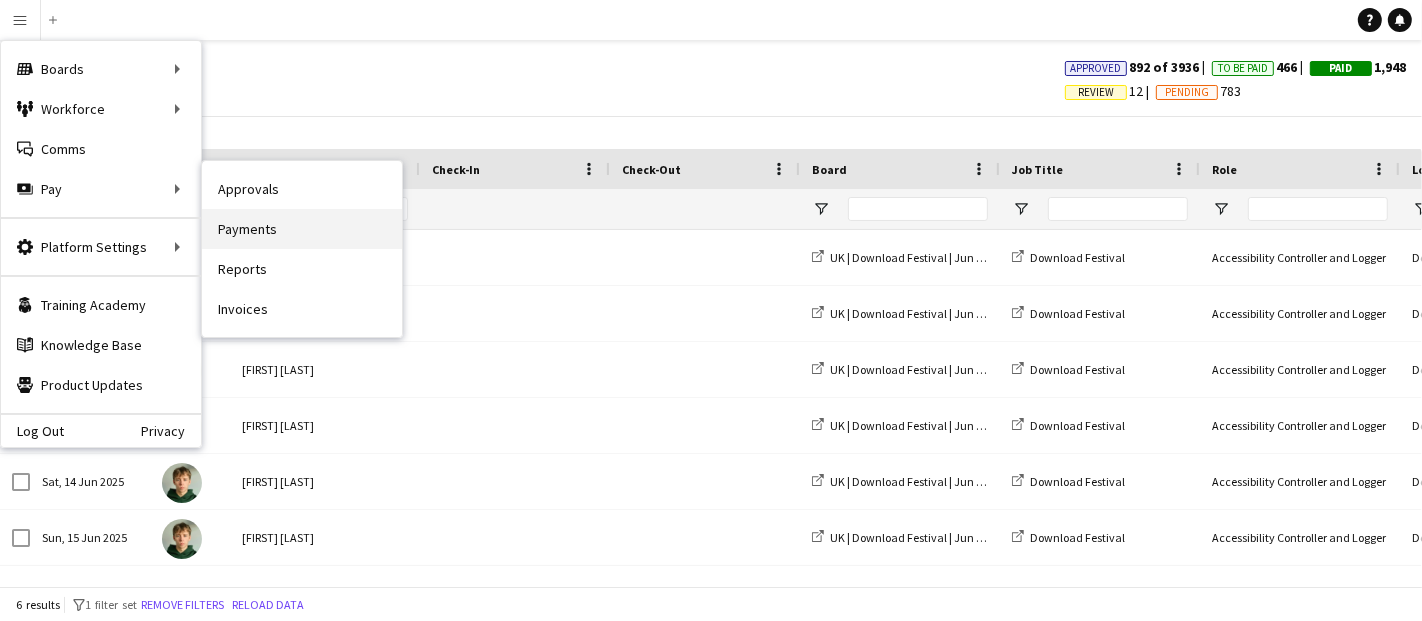 click on "Payments" at bounding box center [302, 229] 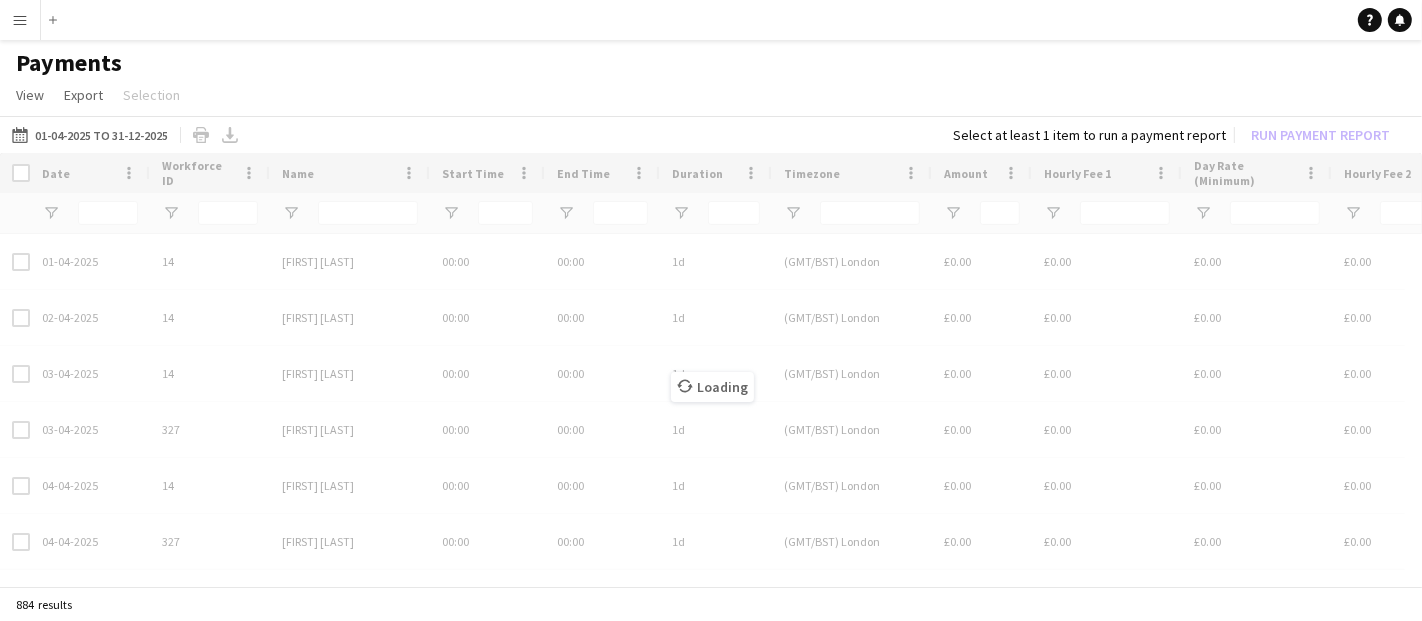 click on "Loading" at bounding box center [711, 371] 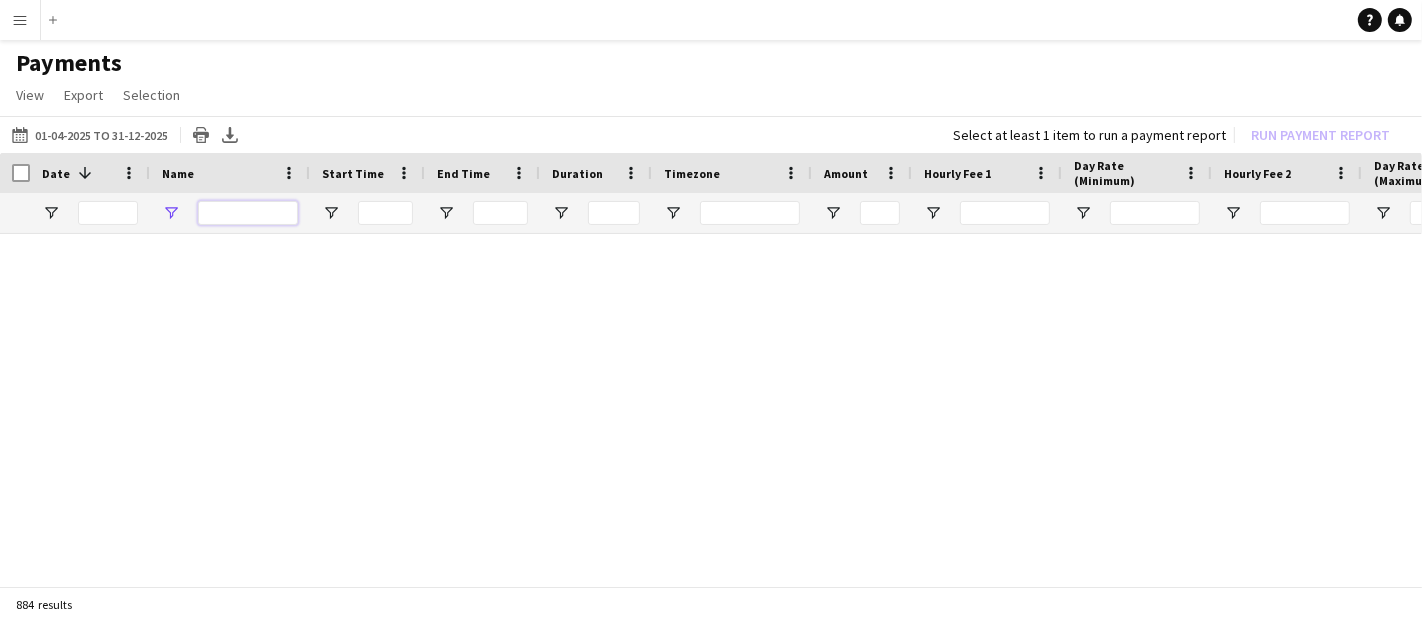 click at bounding box center (1671, 213) 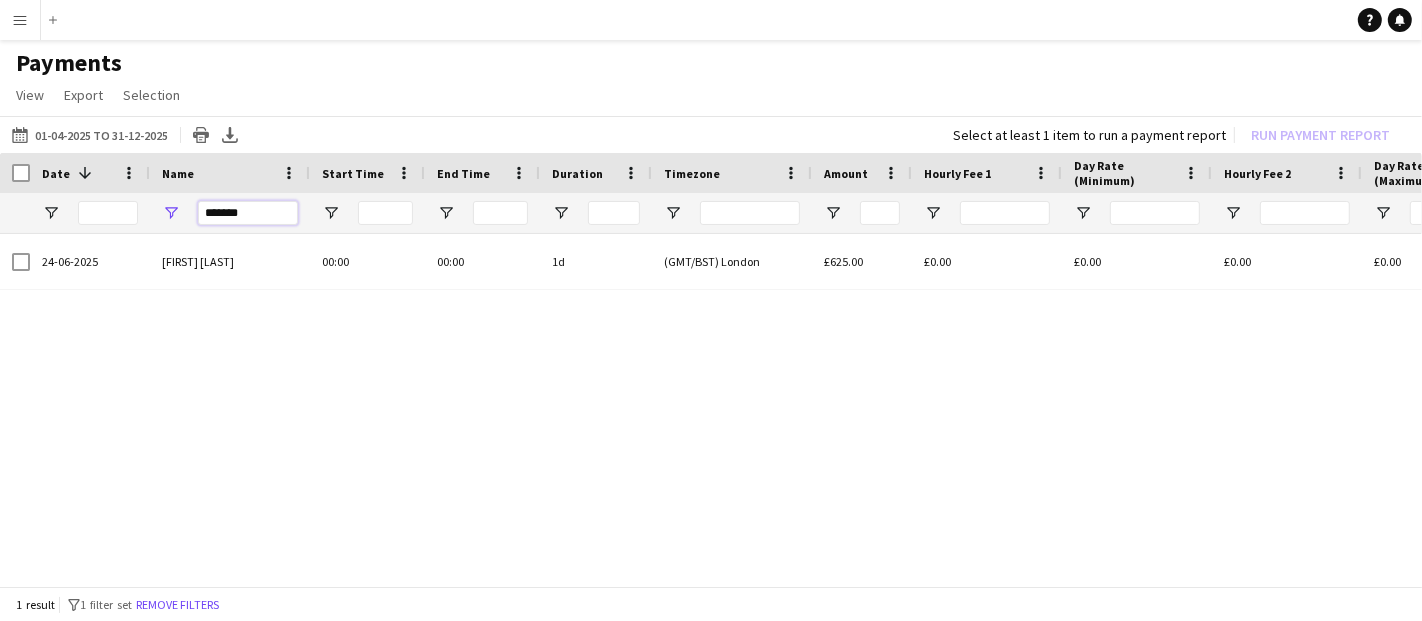 drag, startPoint x: 257, startPoint y: 215, endPoint x: 158, endPoint y: 212, distance: 99.04544 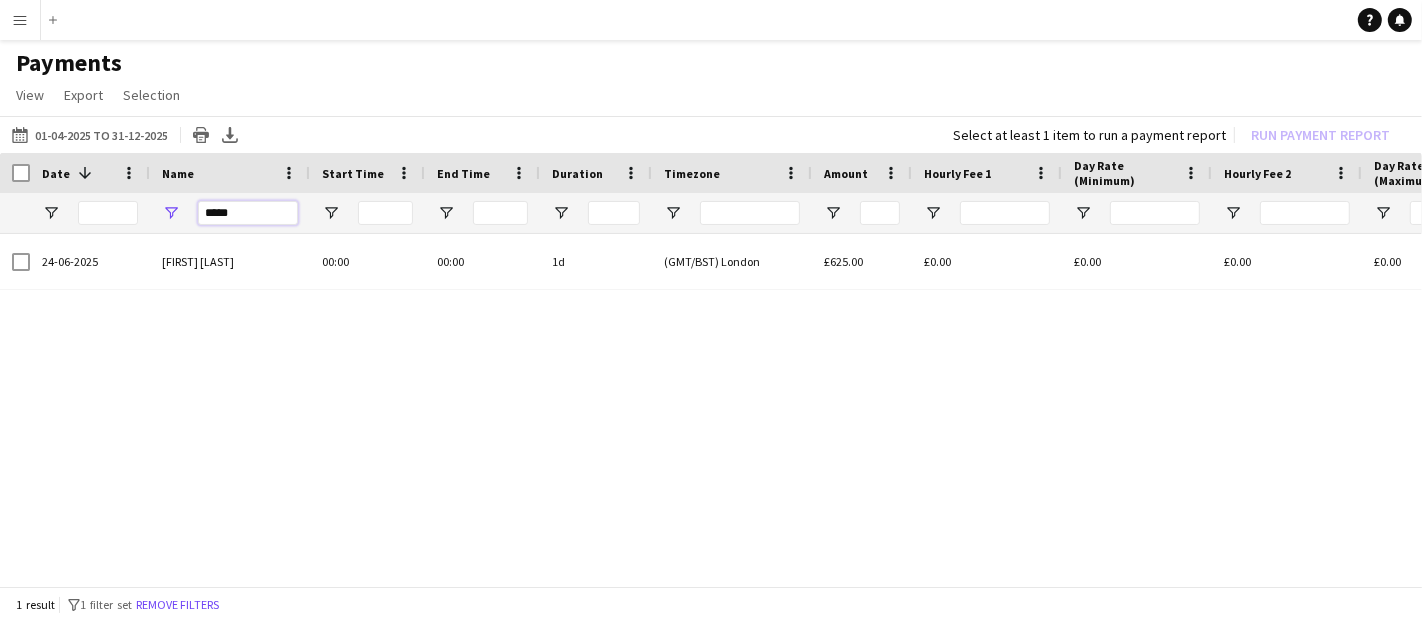 type on "*****" 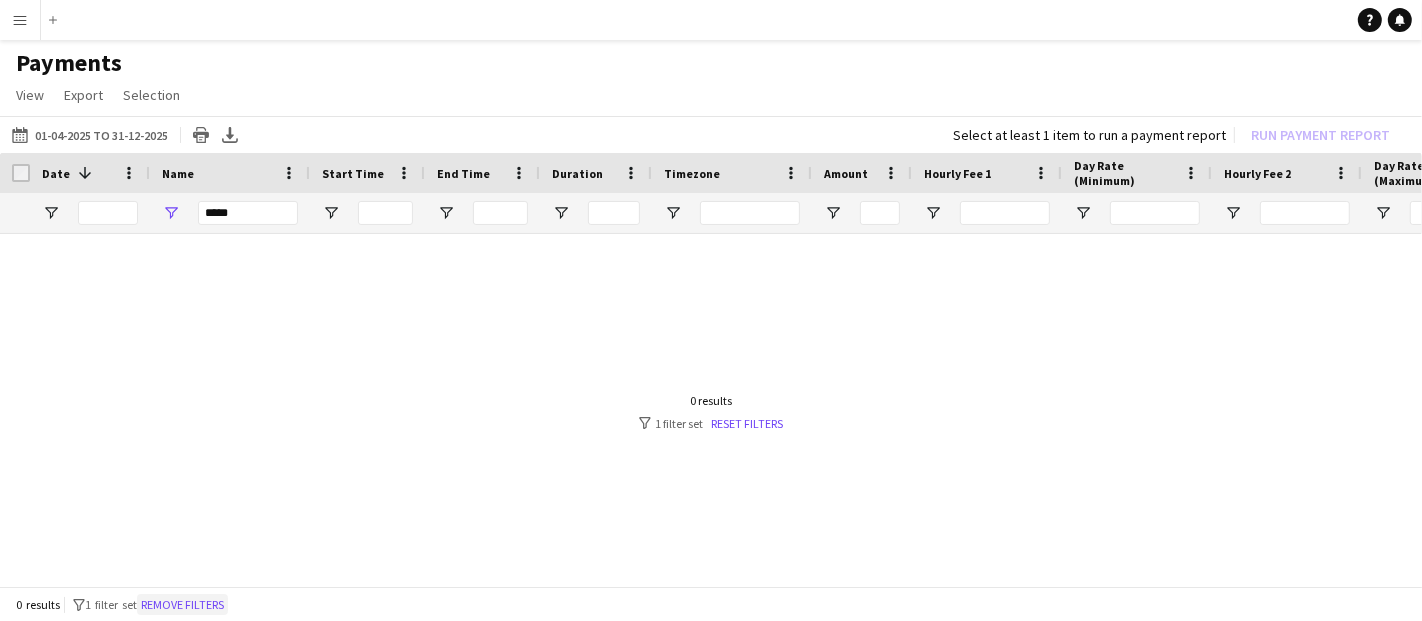click on "Remove filters" 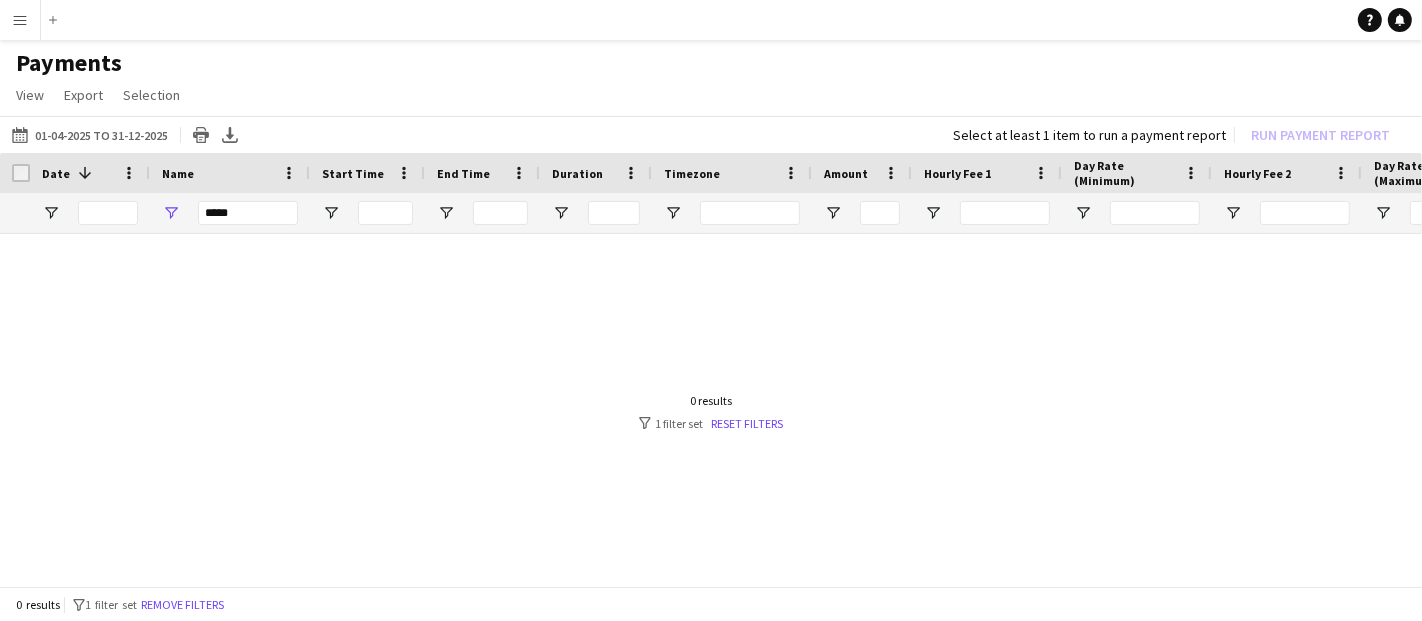 type 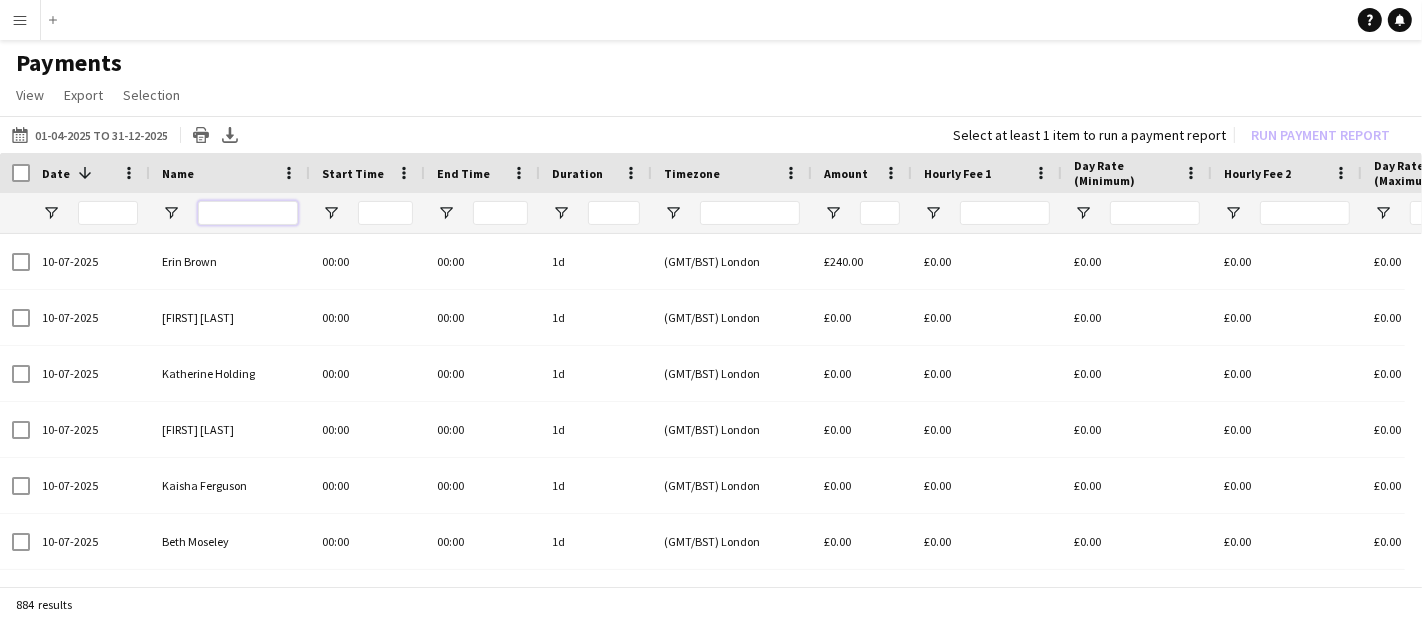 click at bounding box center [248, 213] 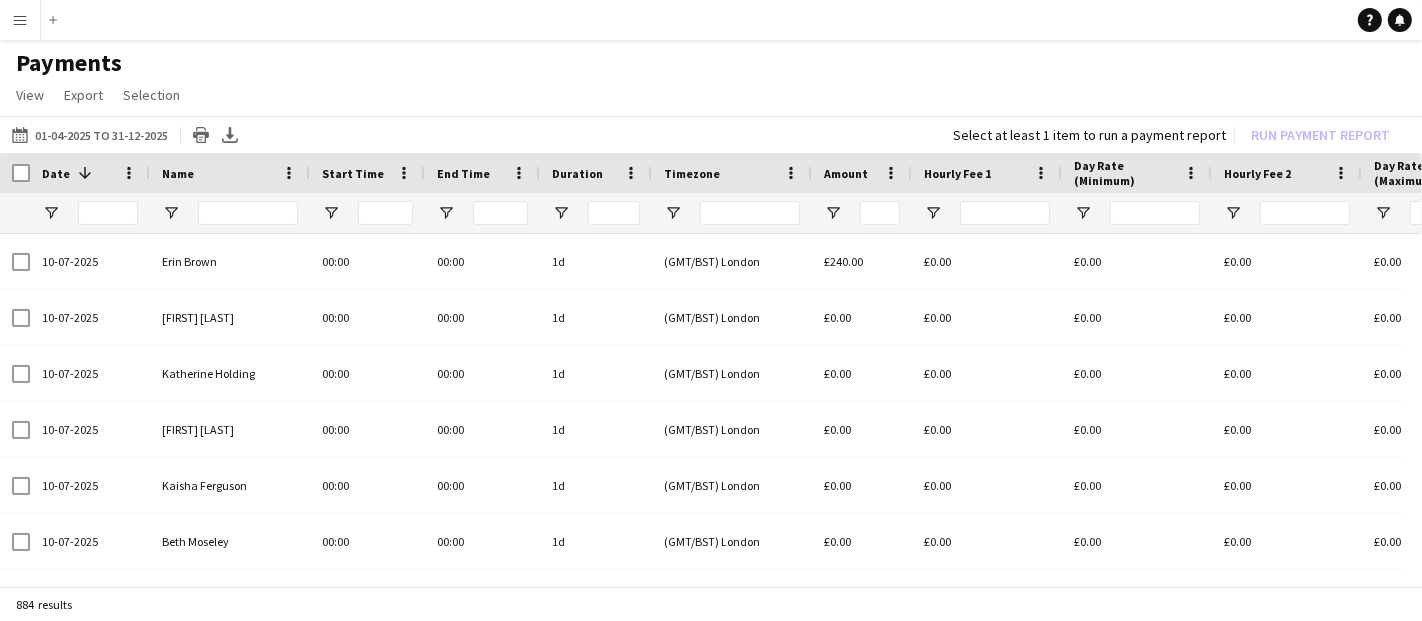 click on "Menu" at bounding box center (20, 20) 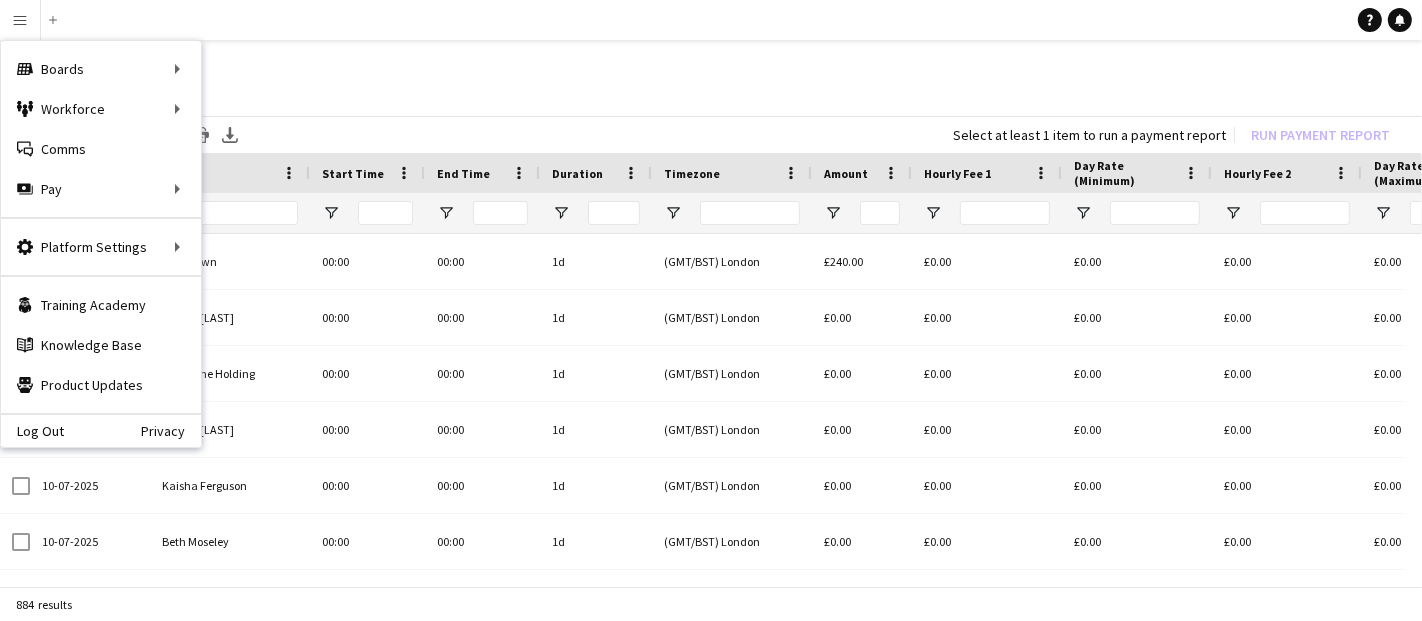 click on "01-04-2025 to 31-12-2025
01-04-2025 to 31-12-2025
Today   This Week   This Month   Yesterday   Last Week   Last Month  JUL 2025 JUL 2025 Monday M Tuesday T Wednesday W Thursday T Friday F Saturday S Sunday S  JUL      1   2   3   4   5   6   7   8   9   10   11   12   13   14   15   16   17   18   19   20   21   22   23   24   25   26   27   28   29   30   31
Comparison range
Comparison range
Apply
Print table
Export XLSX
Select at least 1 item to run a payment report   Run Payment Report" 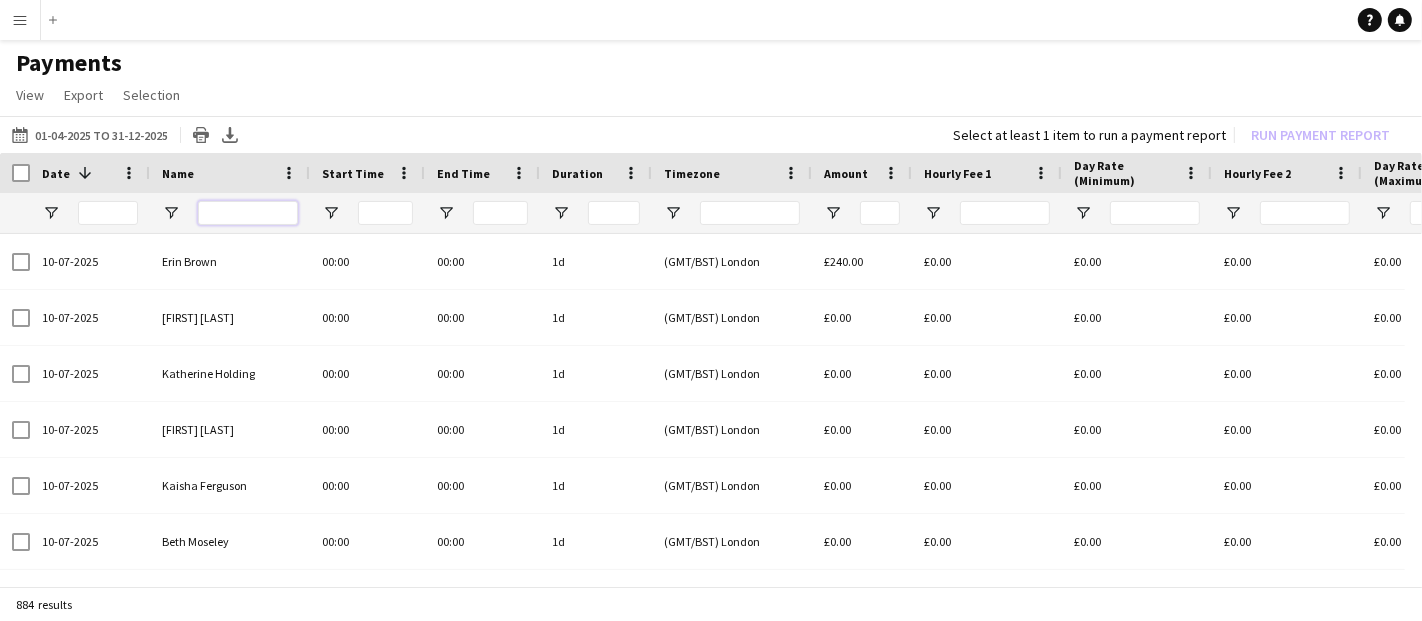 click at bounding box center [248, 213] 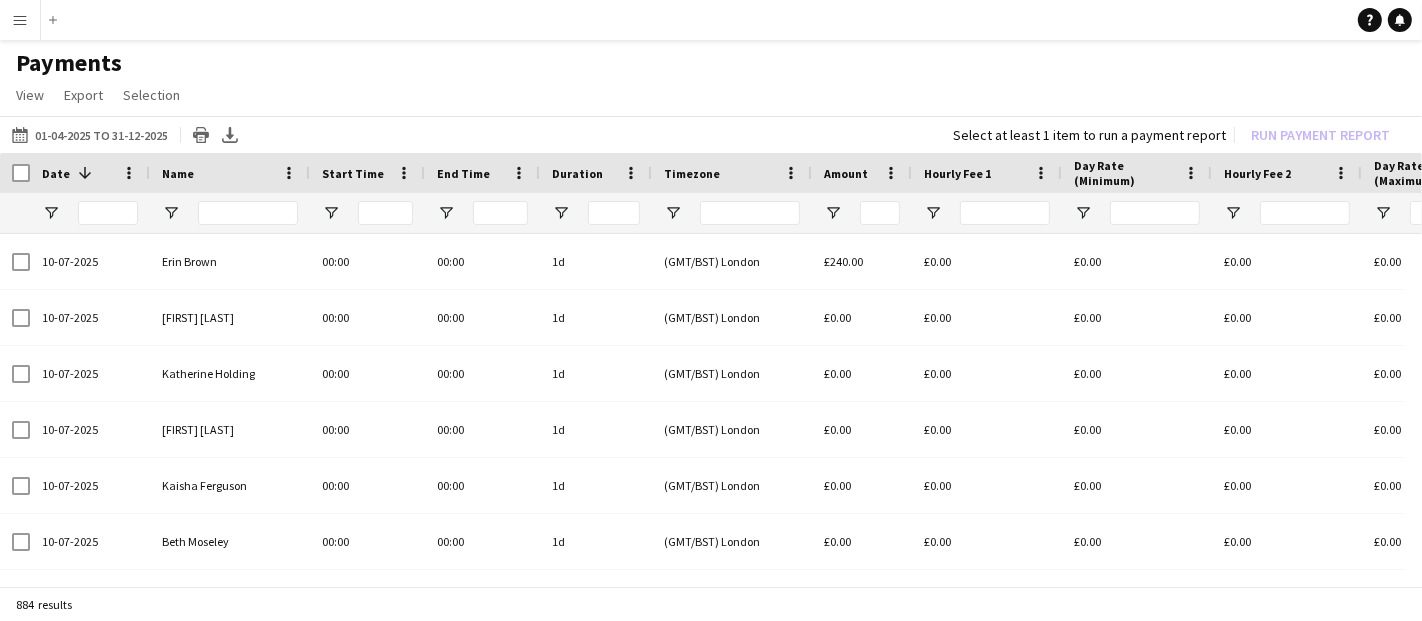 click on "Menu" at bounding box center (20, 20) 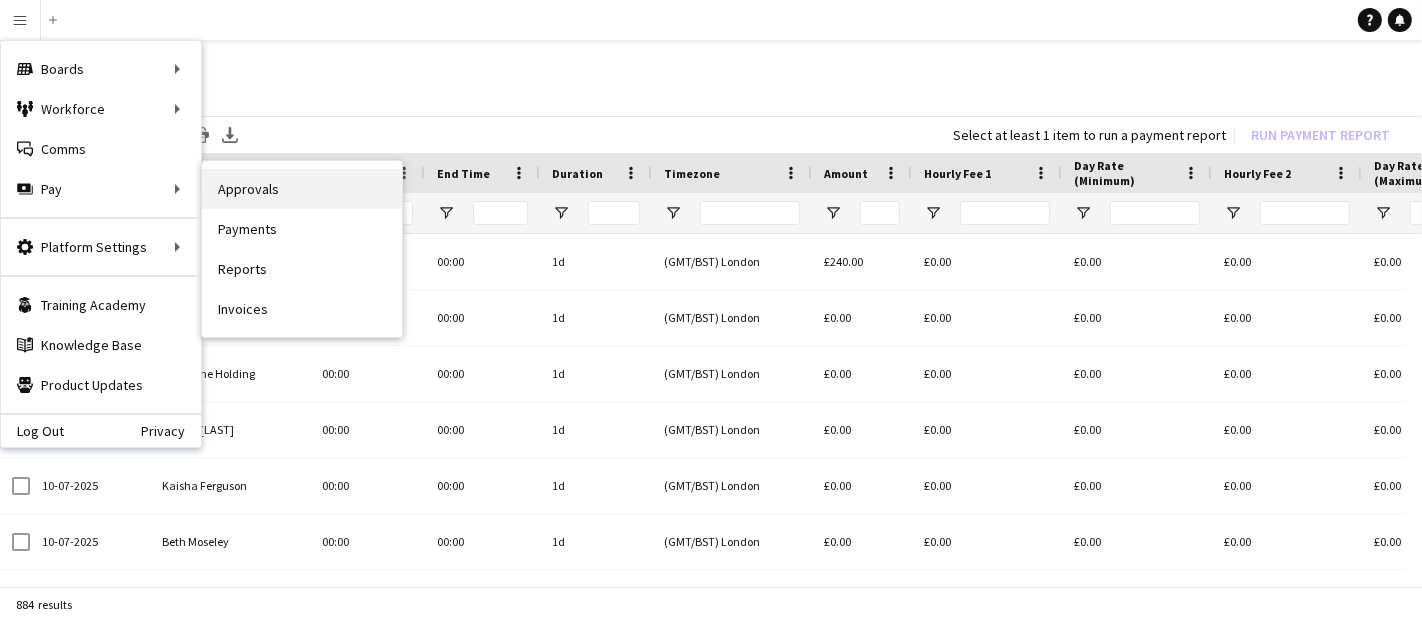 click on "Approvals" at bounding box center [302, 189] 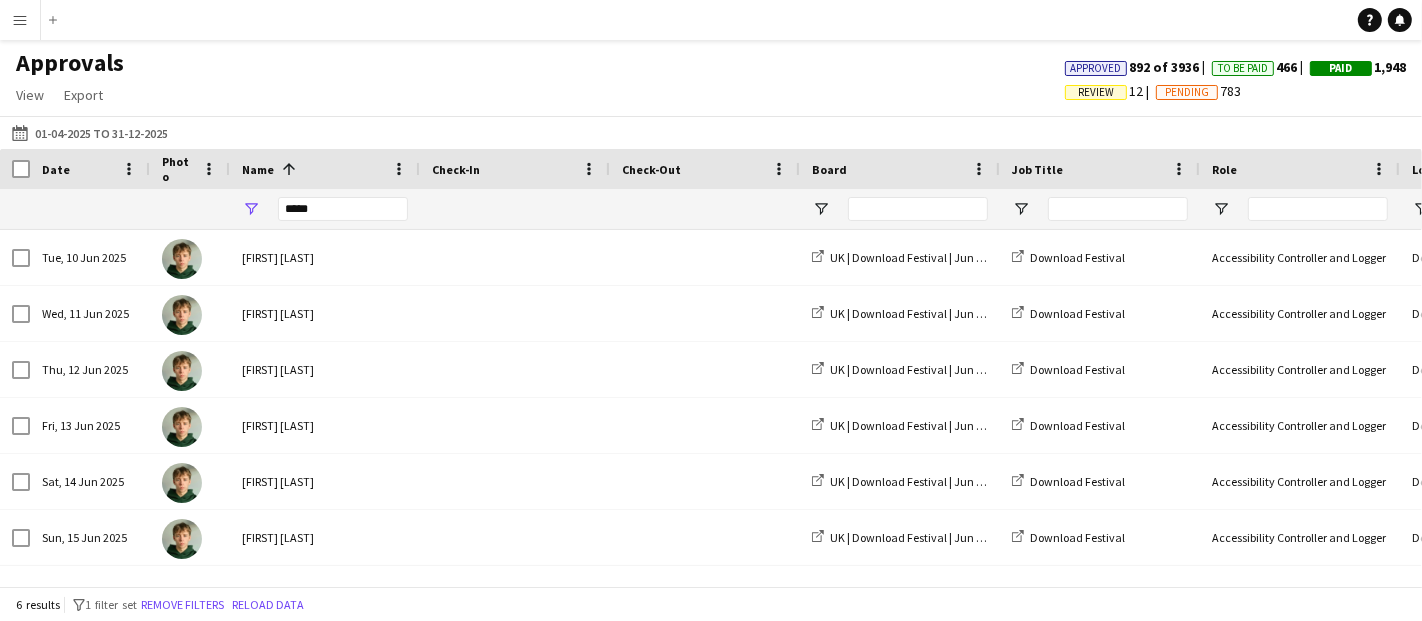 drag, startPoint x: 330, startPoint y: 200, endPoint x: 255, endPoint y: 202, distance: 75.026665 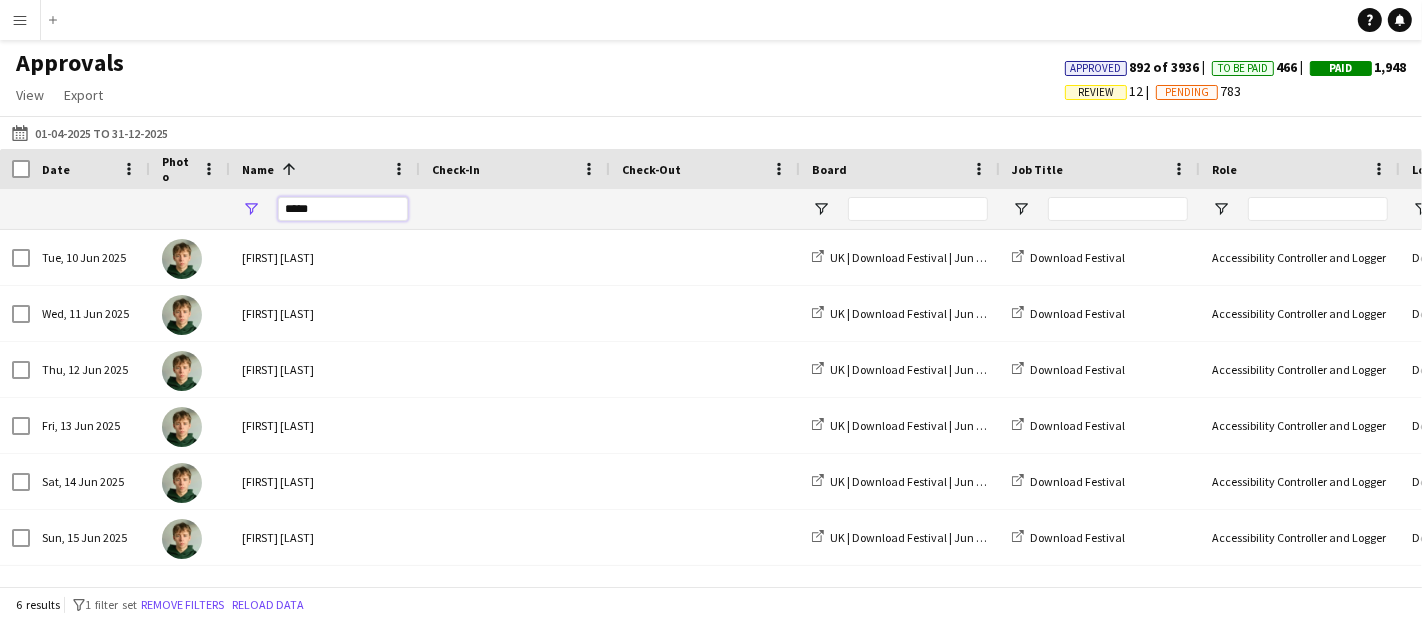click on "*****" at bounding box center (343, 209) 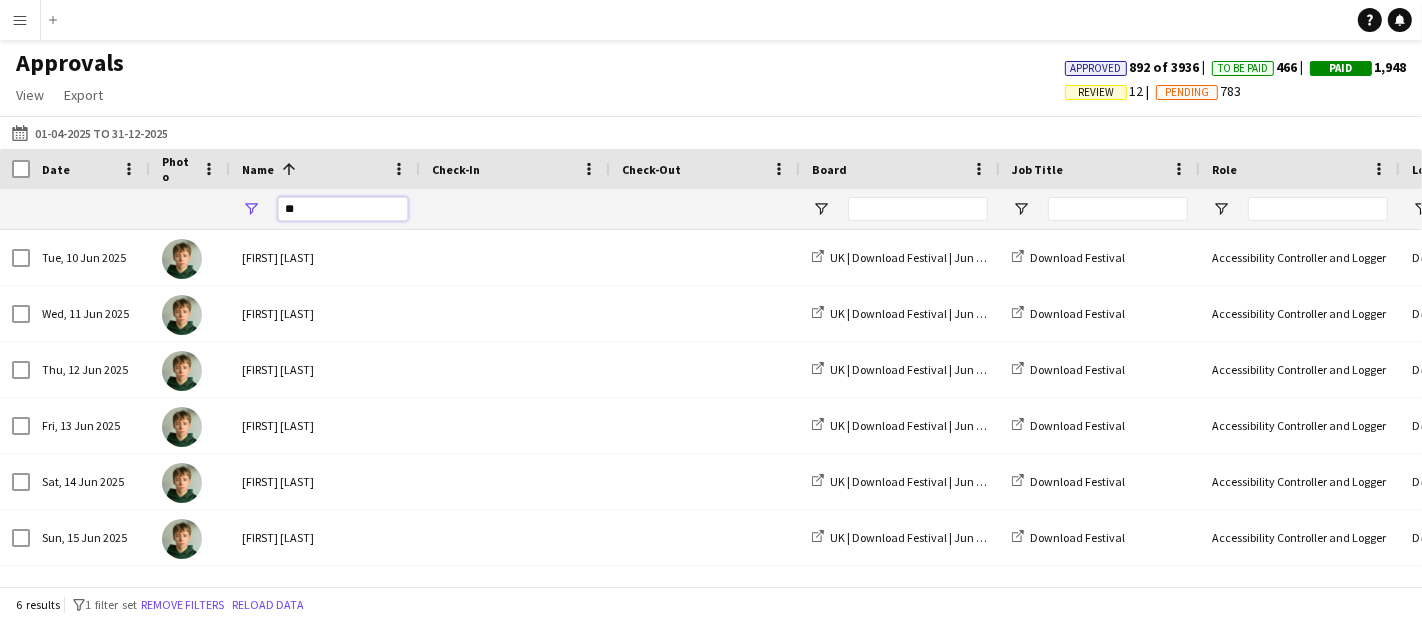 type on "*" 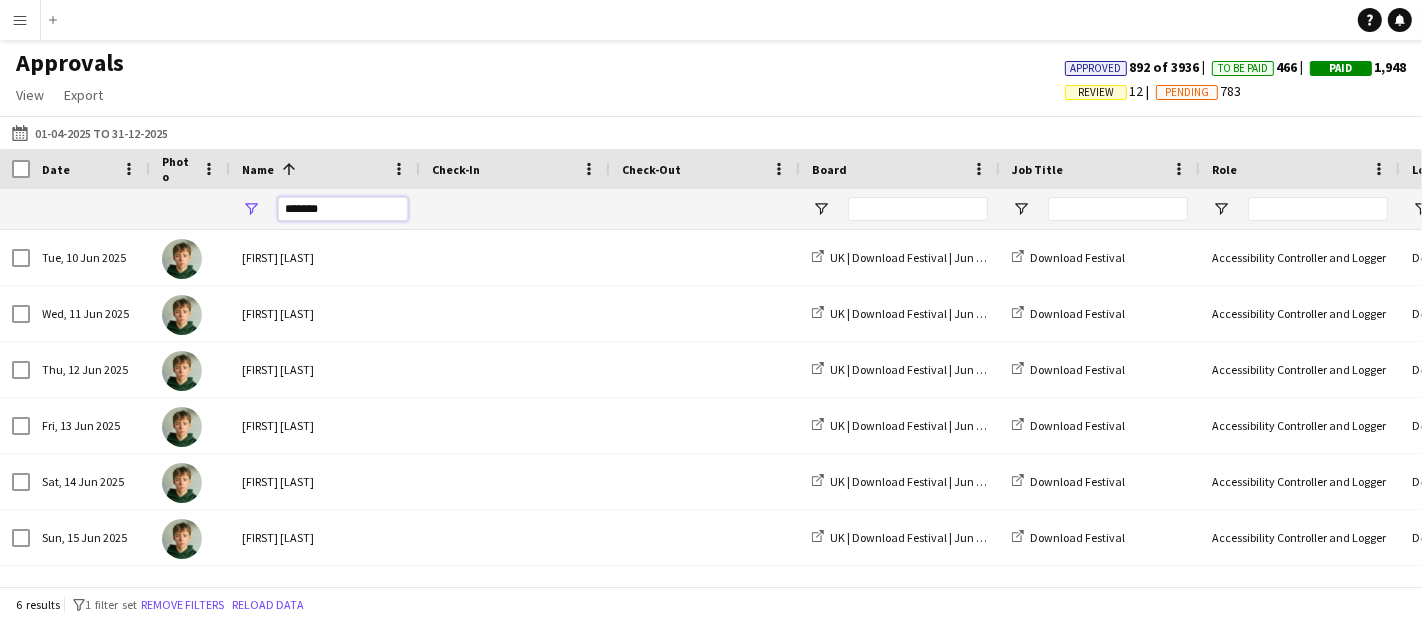 type on "*******" 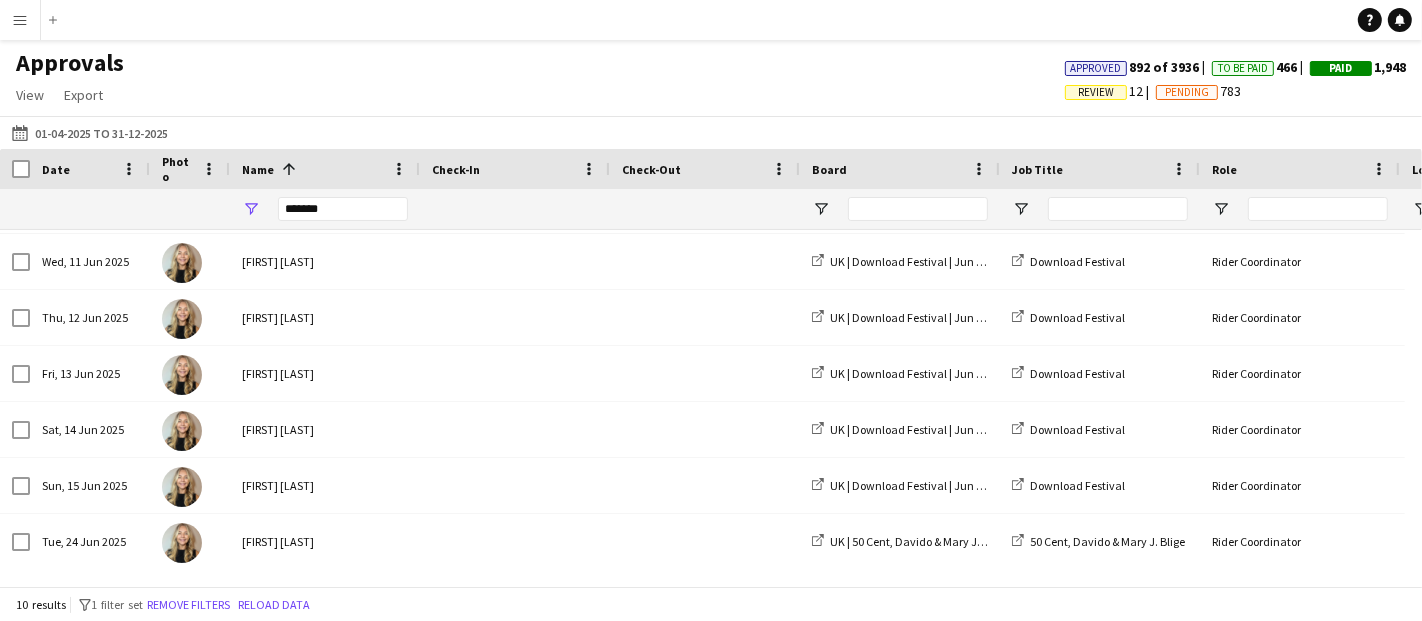 click on "Menu" at bounding box center [20, 20] 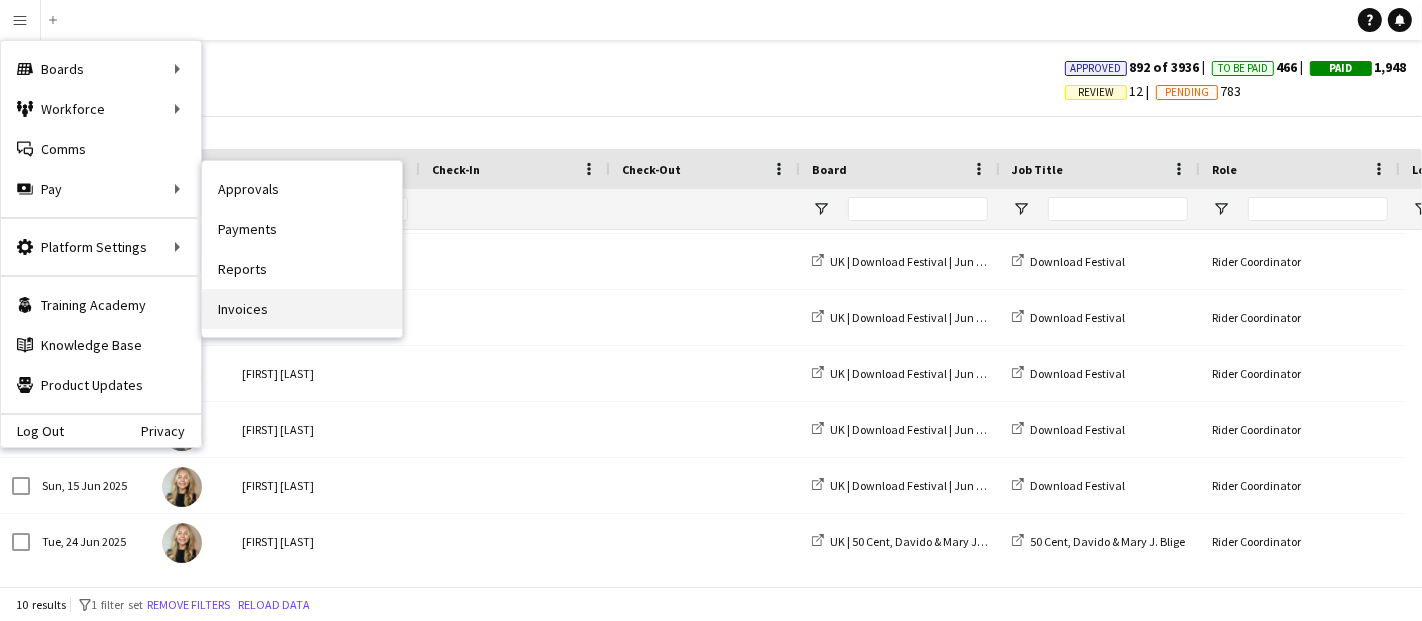 click on "Invoices" at bounding box center [302, 309] 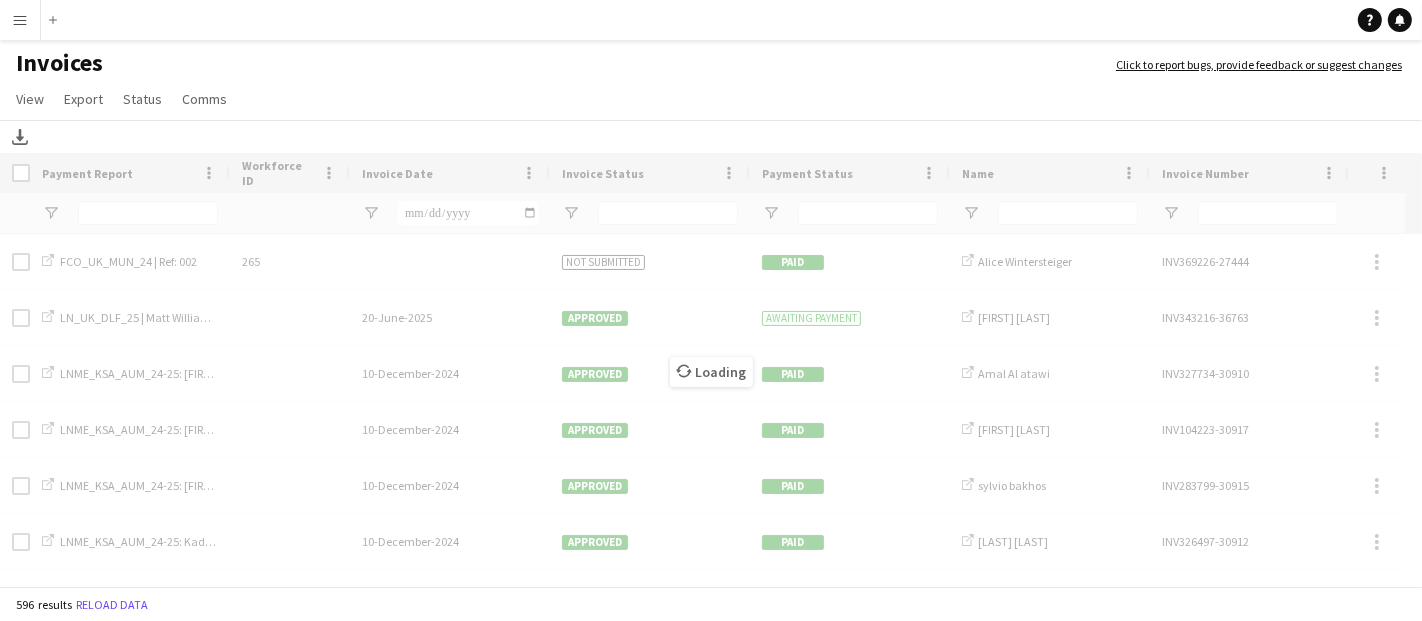 click on "Loading" 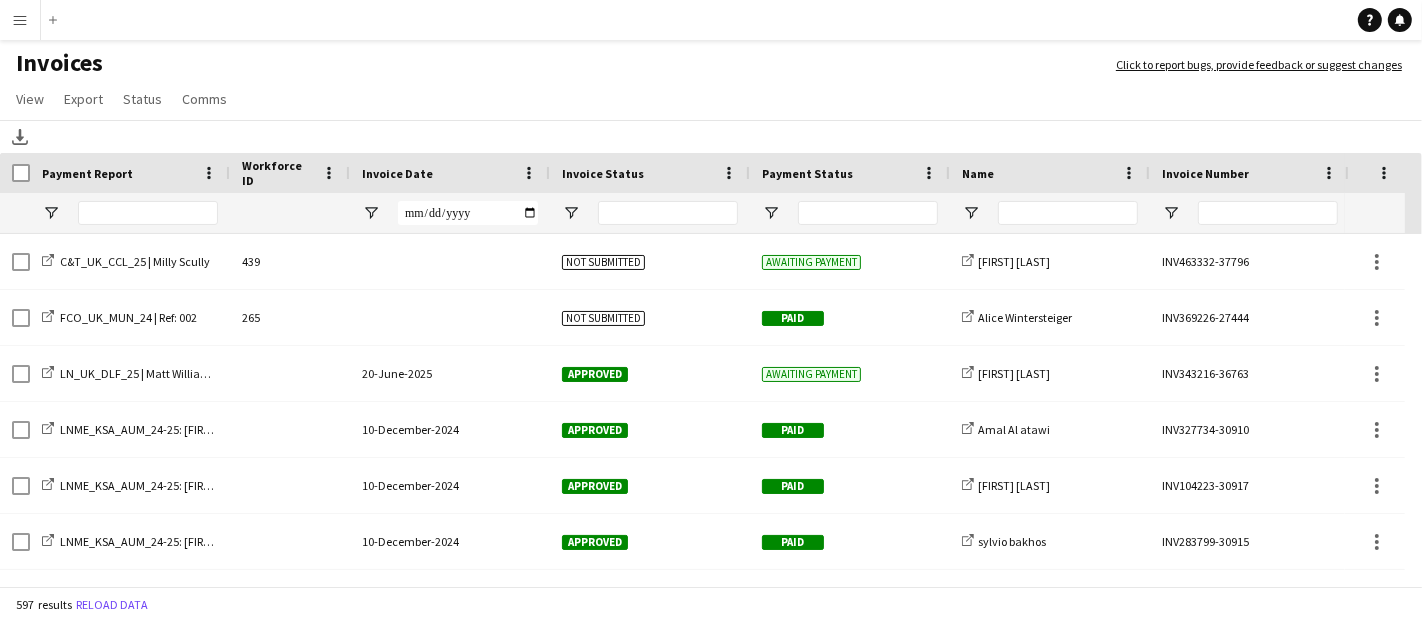 click 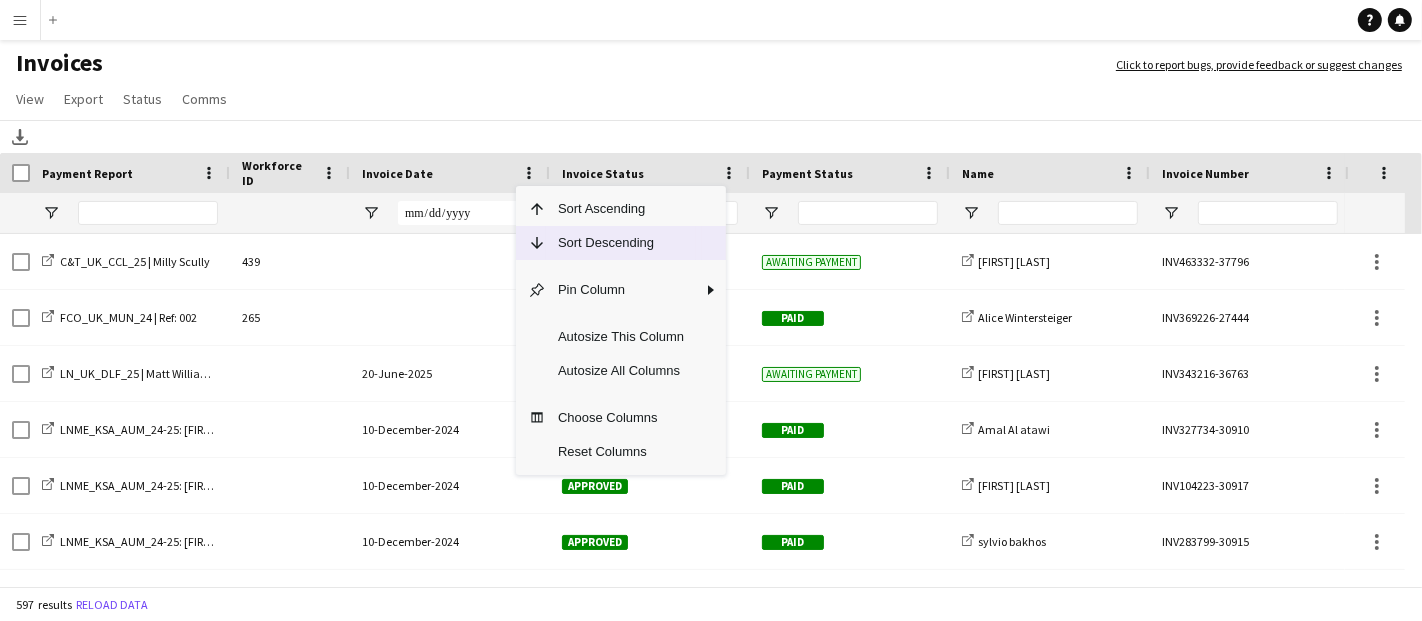 click on "Sort Descending" 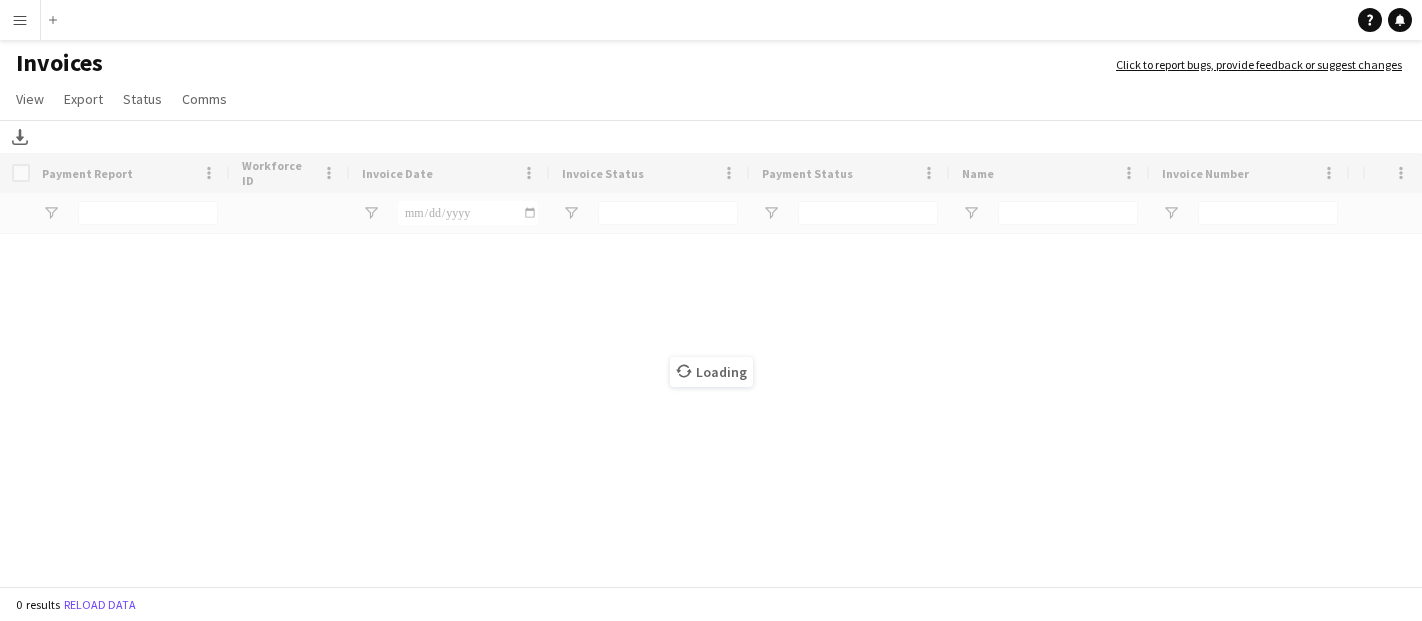 scroll, scrollTop: 0, scrollLeft: 0, axis: both 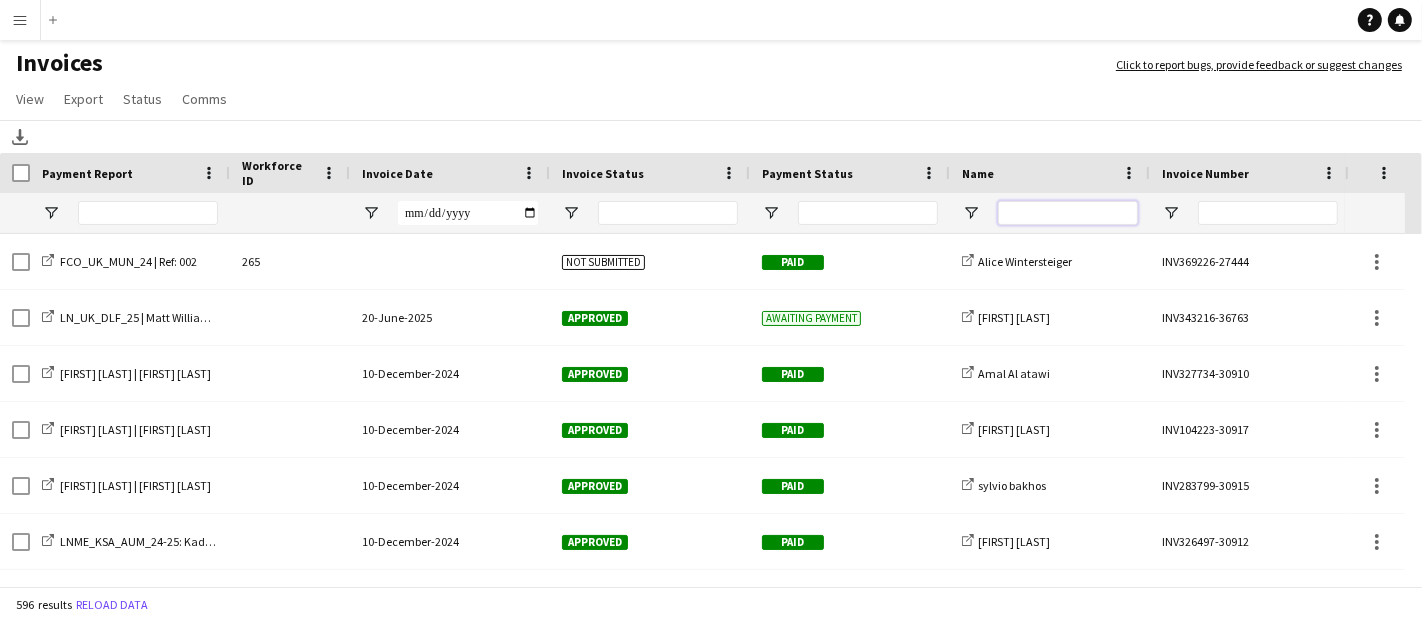 click at bounding box center (1068, 213) 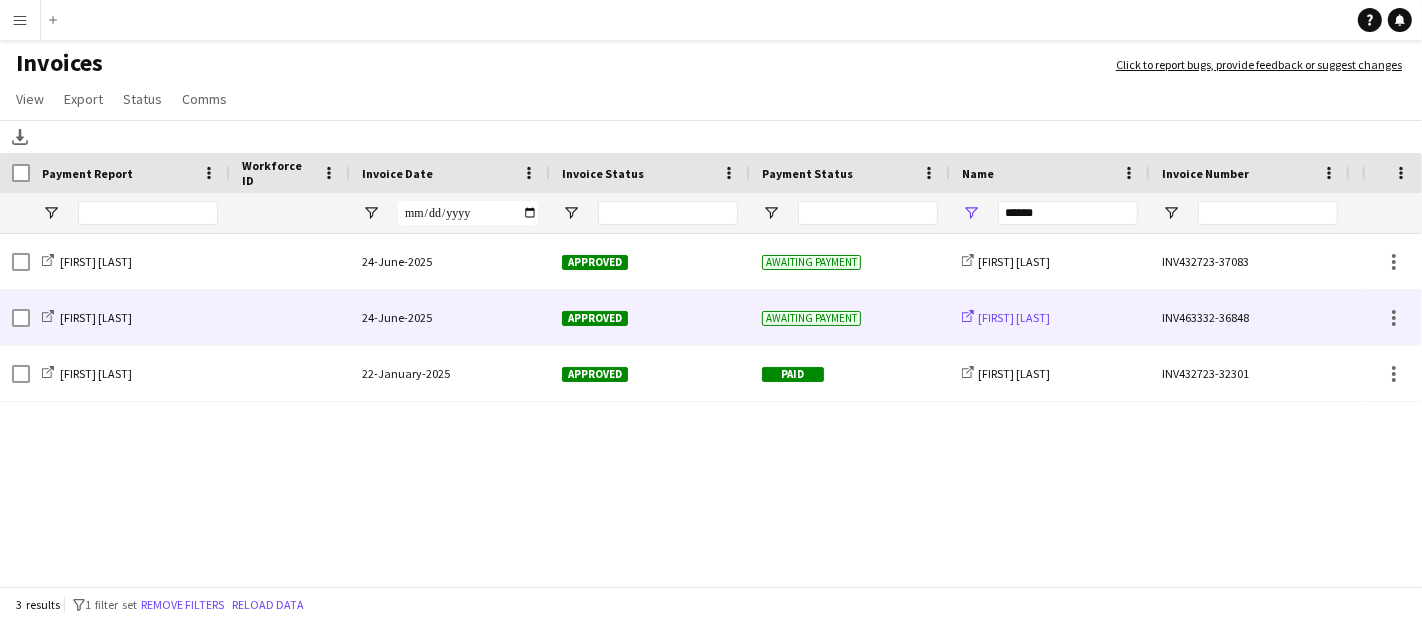 click on "[FIRST] [LAST]" 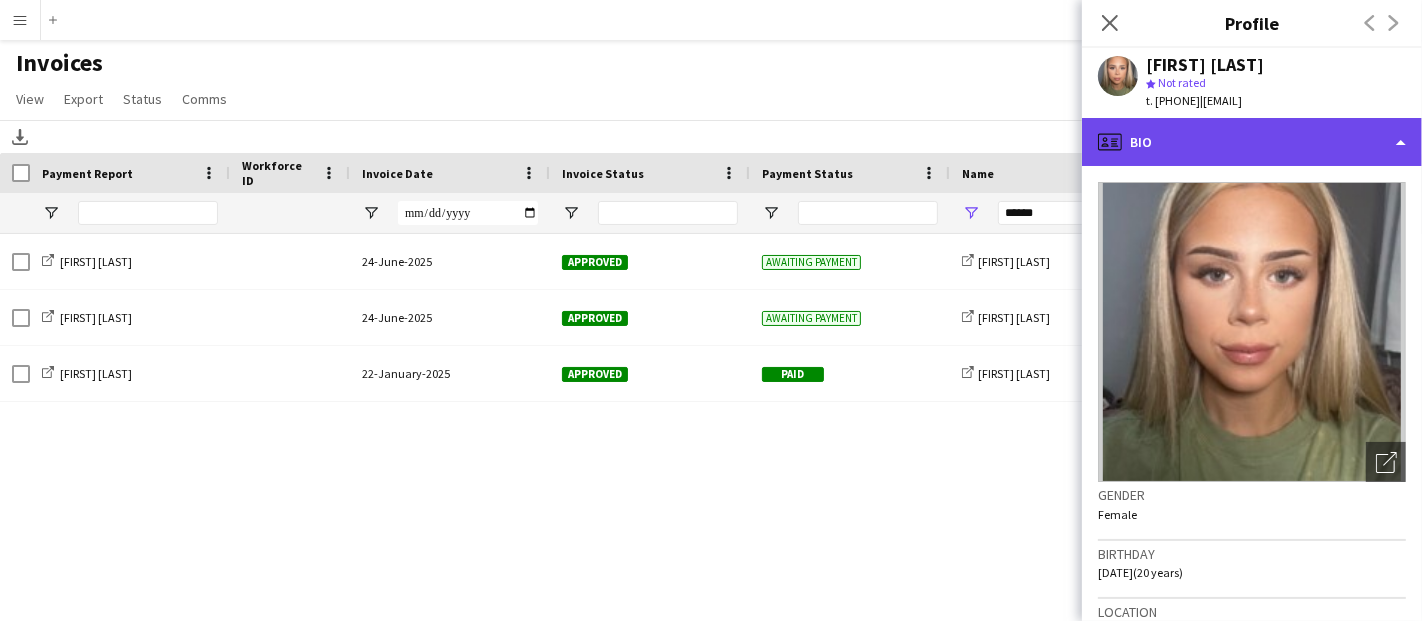 click on "profile
Bio" 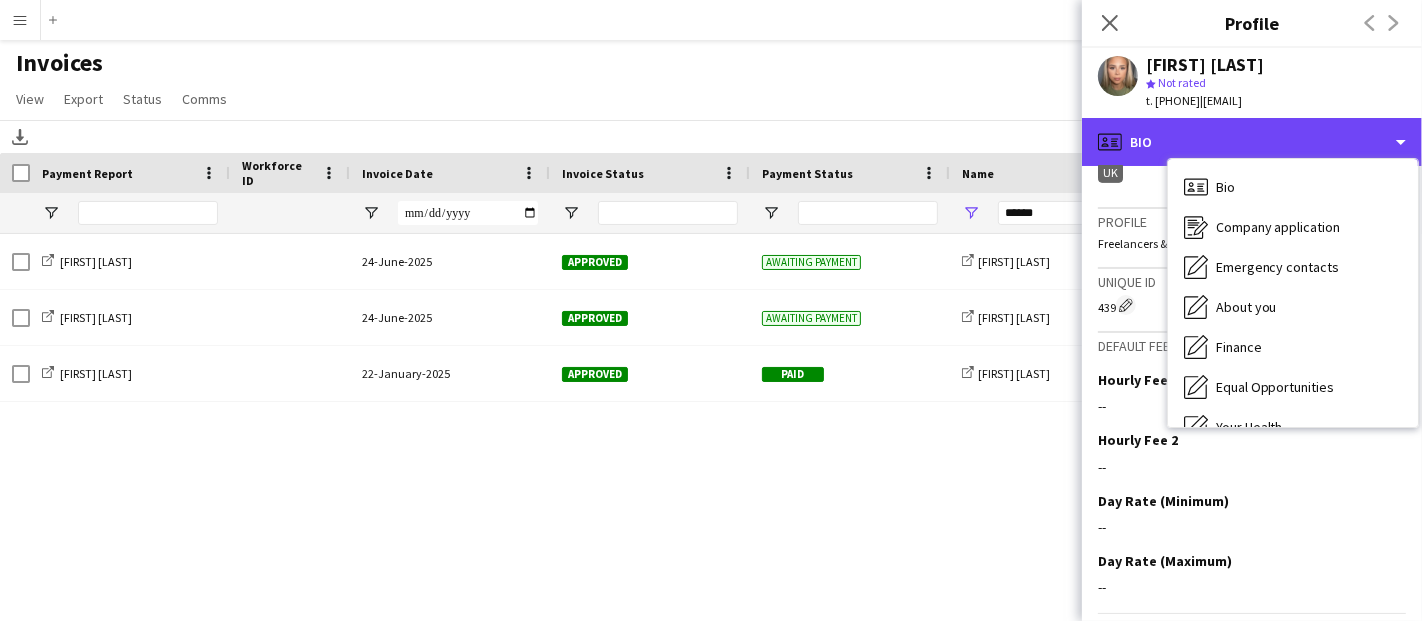 scroll, scrollTop: 902, scrollLeft: 0, axis: vertical 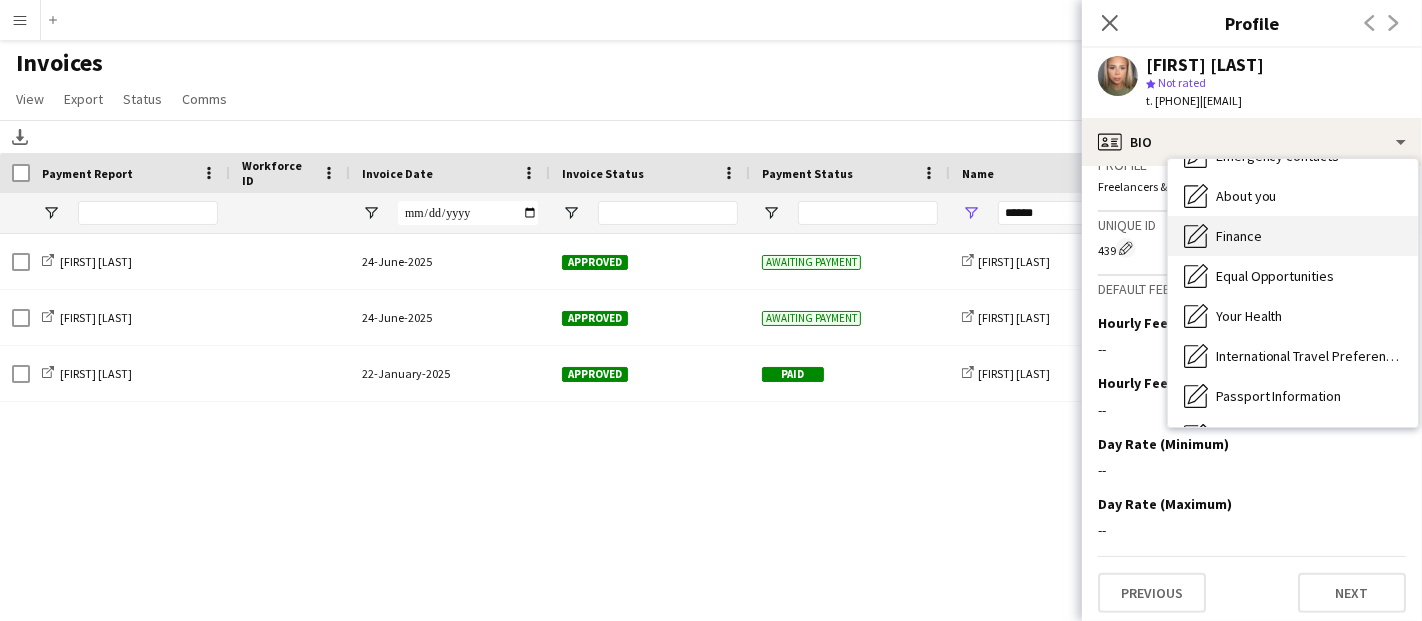 click on "Finance" at bounding box center (1239, 236) 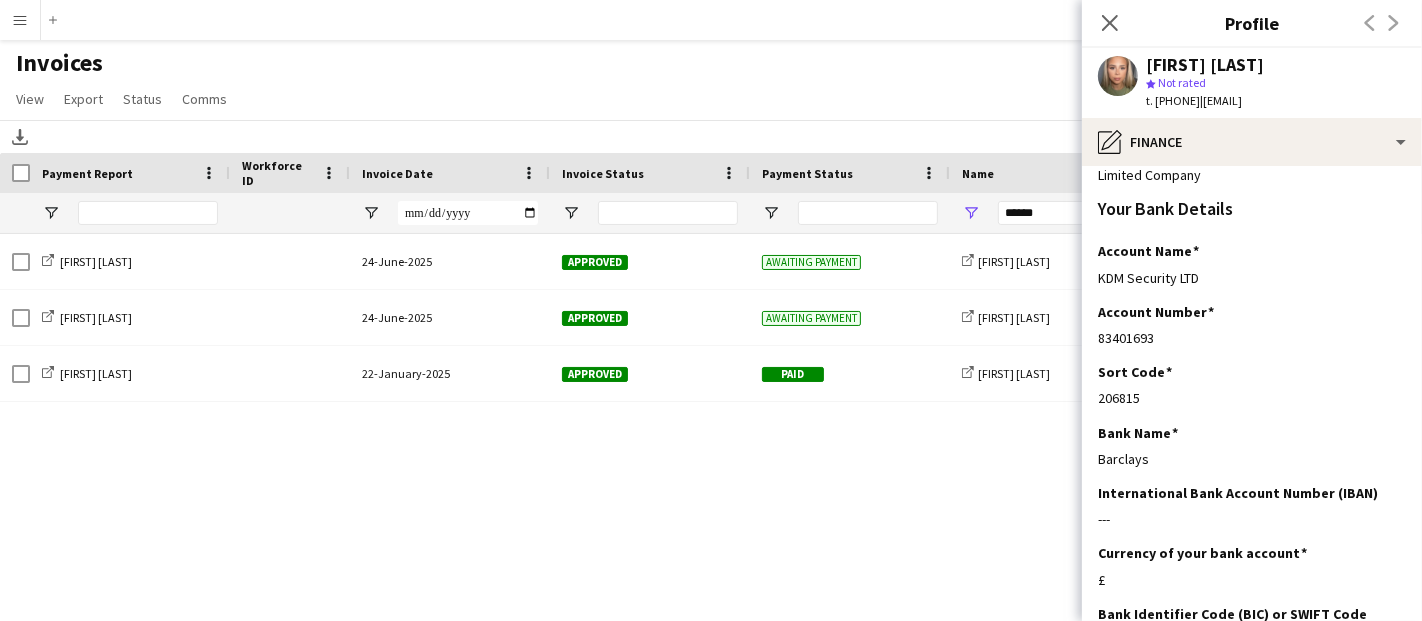 scroll, scrollTop: 171, scrollLeft: 0, axis: vertical 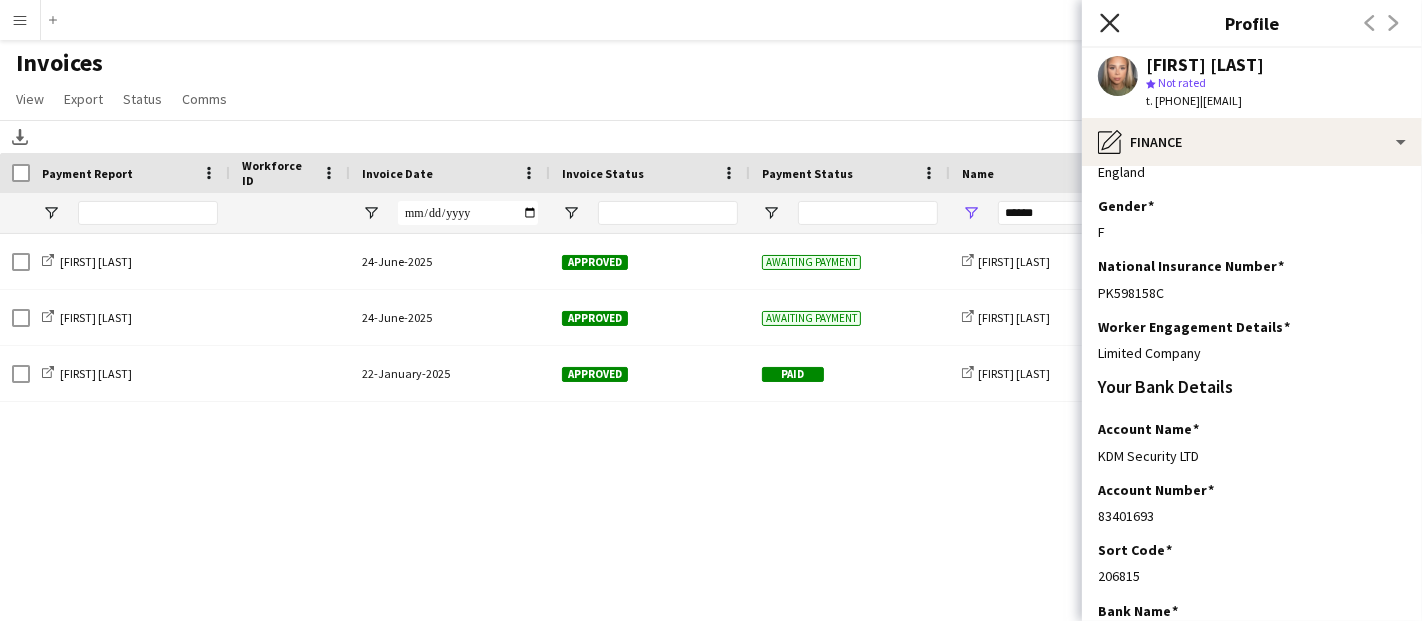 click on "Close pop-in" 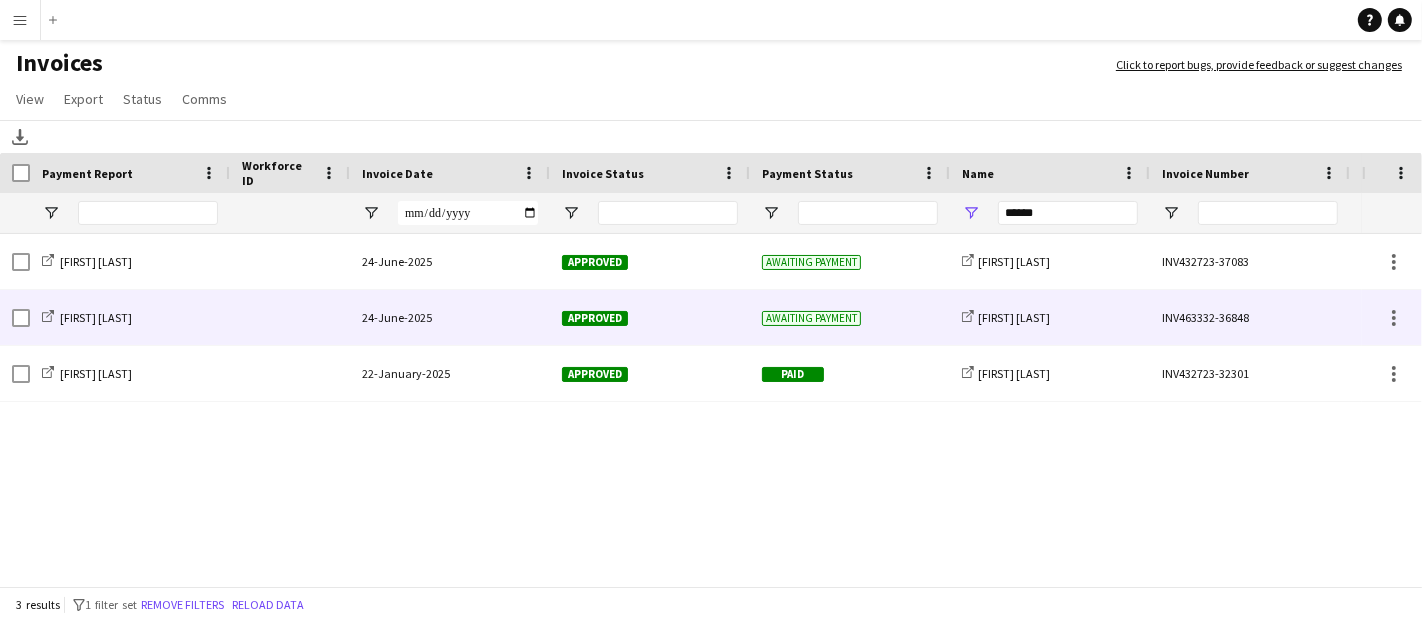 click on "INV463332-36848" 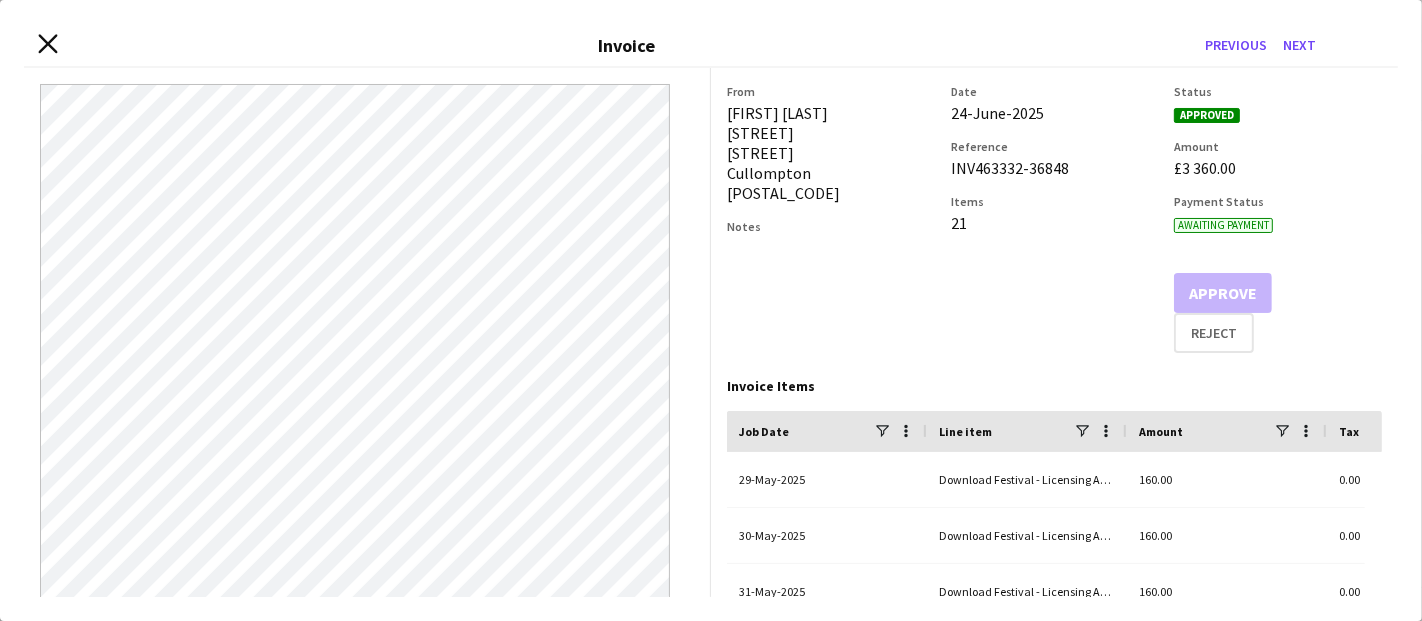 click on "Close invoice dialog" 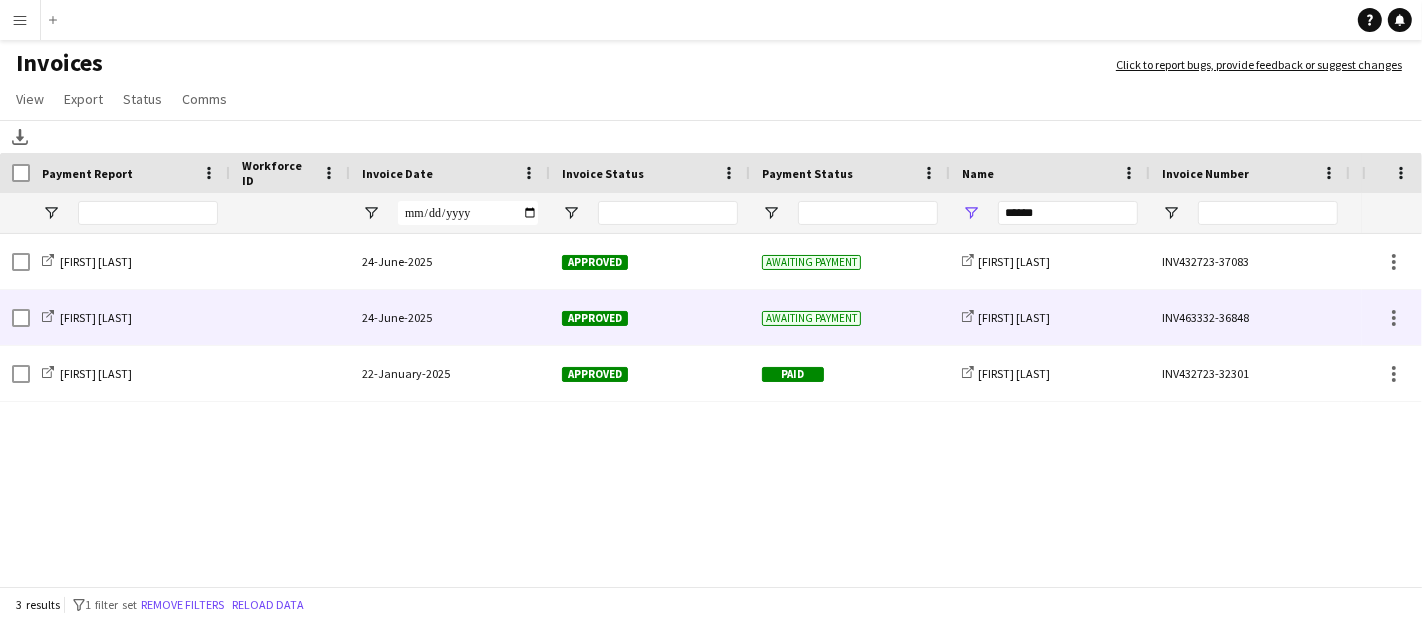 click on "INV463332-36848" 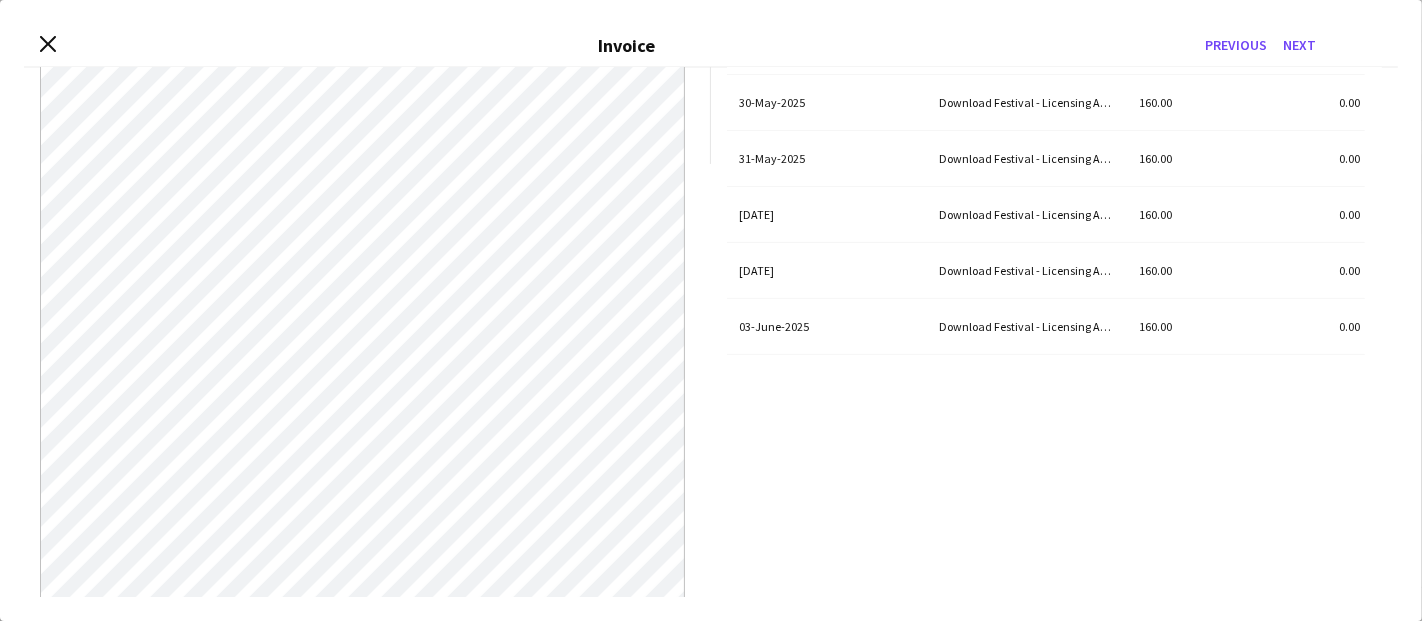 scroll, scrollTop: 444, scrollLeft: 0, axis: vertical 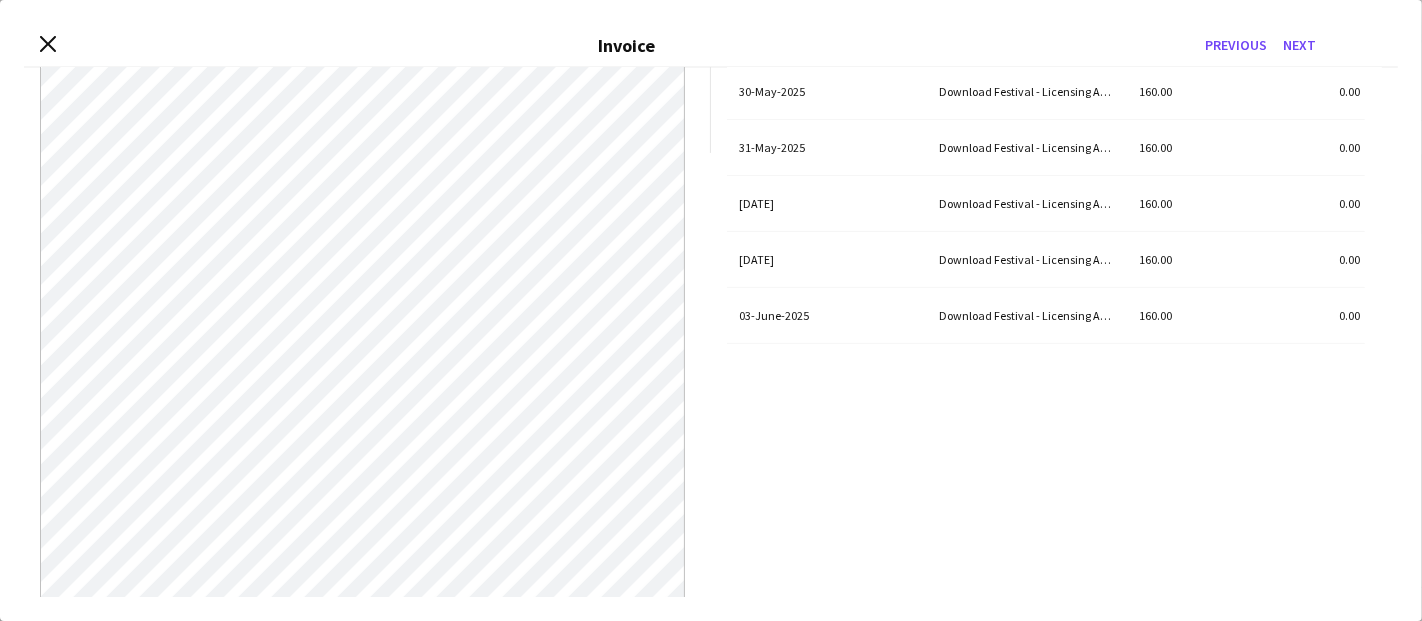 drag, startPoint x: 51, startPoint y: 45, endPoint x: 63, endPoint y: 47, distance: 12.165525 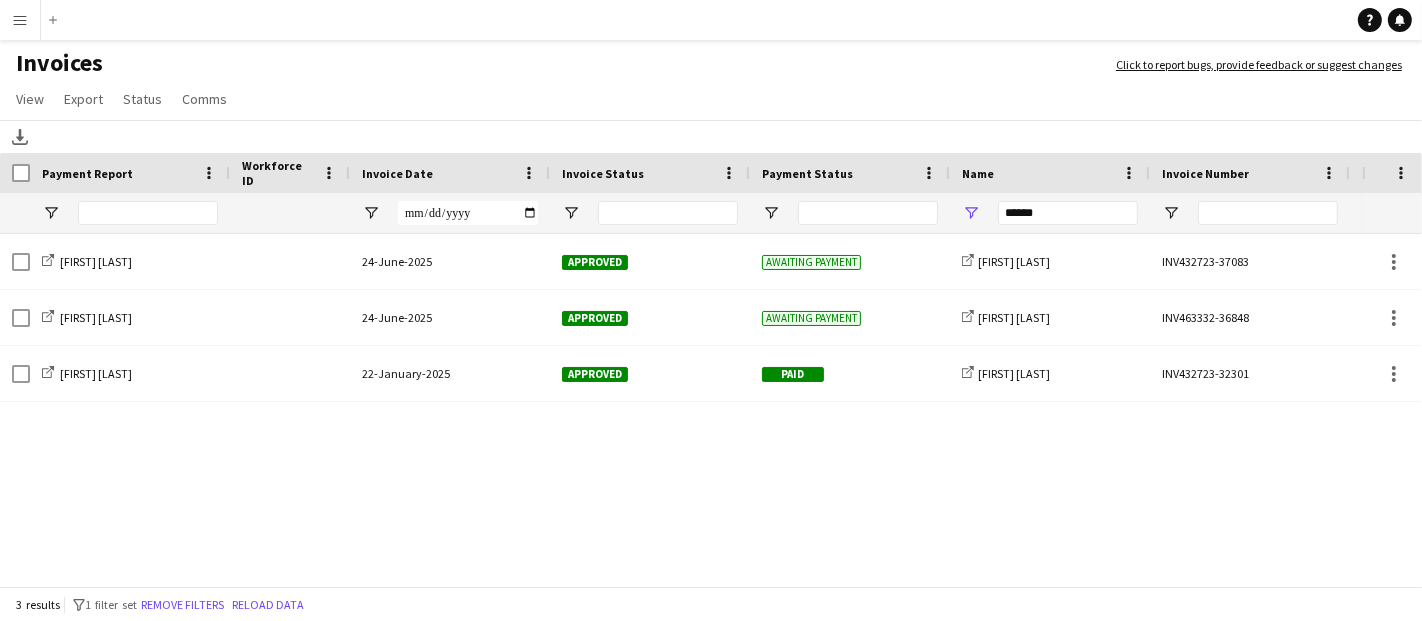 click on "Name" 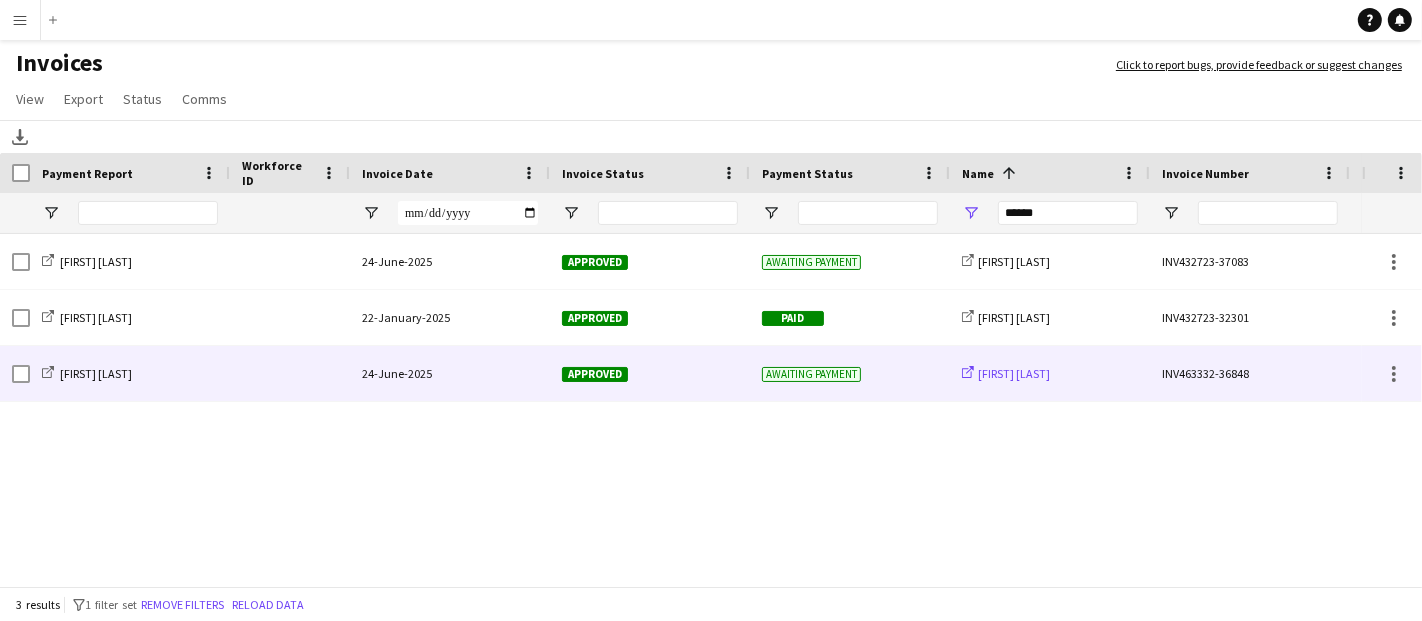 click on "[FIRST] [LAST]" 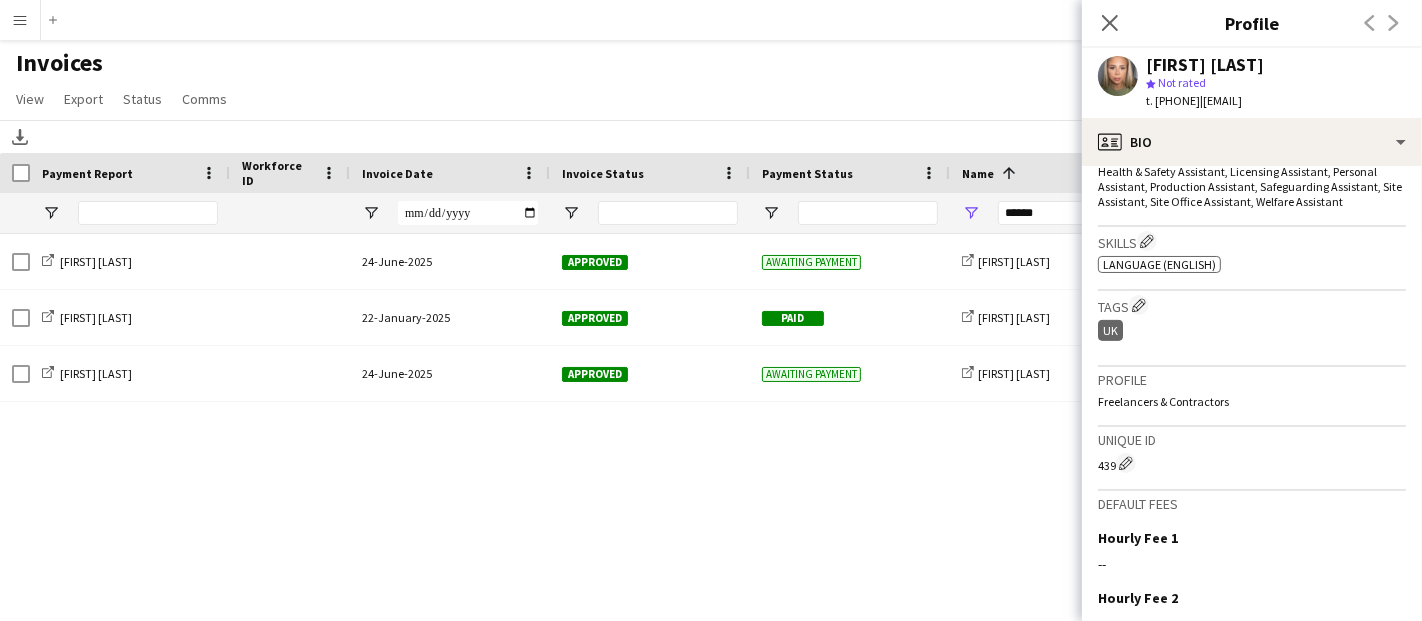 scroll, scrollTop: 888, scrollLeft: 0, axis: vertical 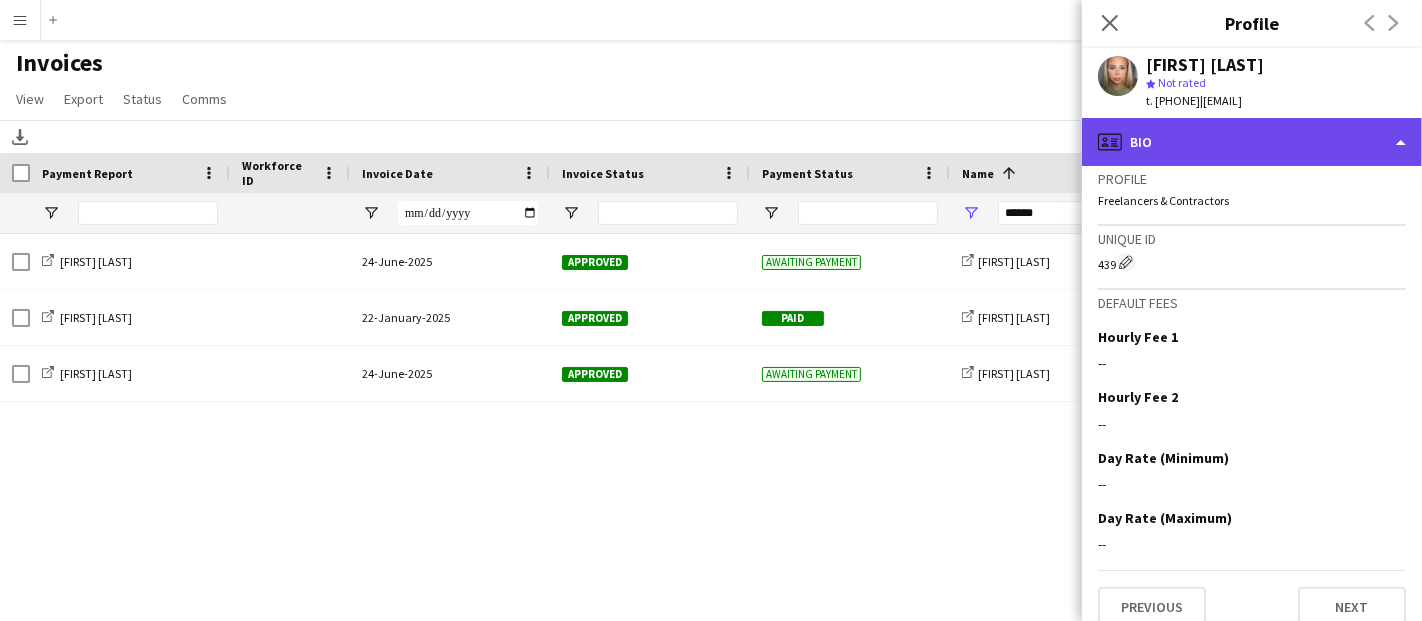 click on "profile
Bio" 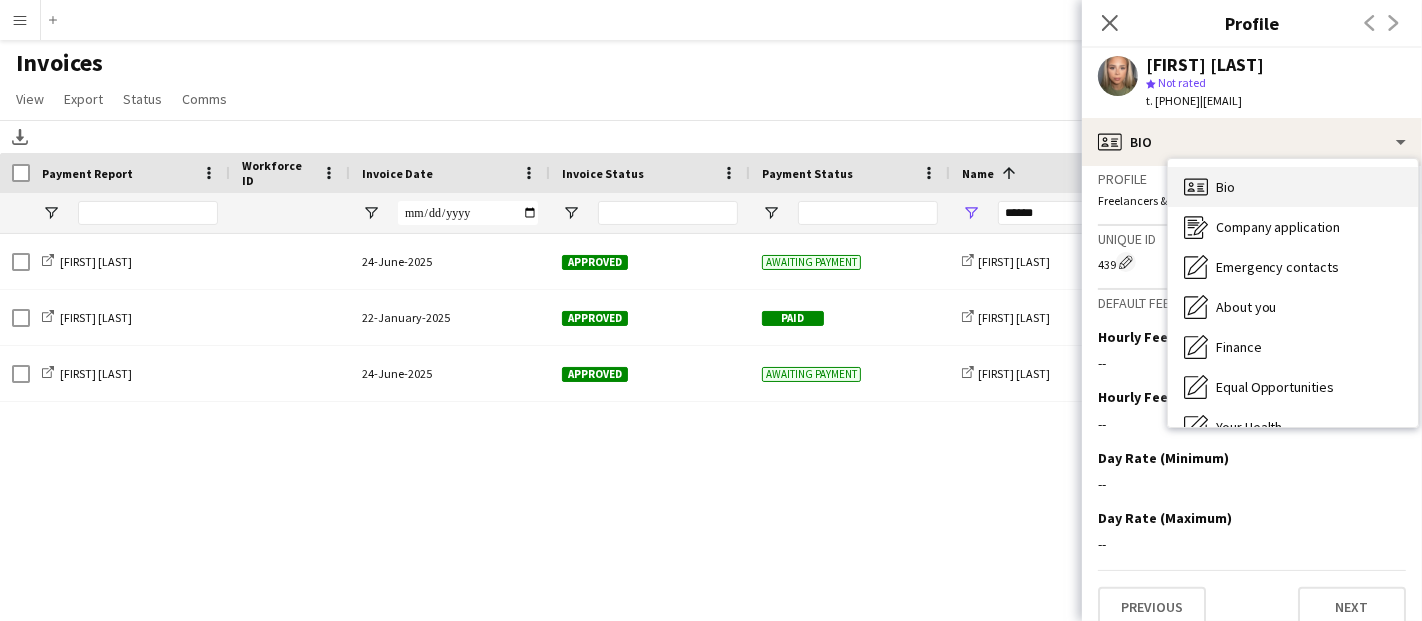 click on "Bio
Bio" at bounding box center (1293, 187) 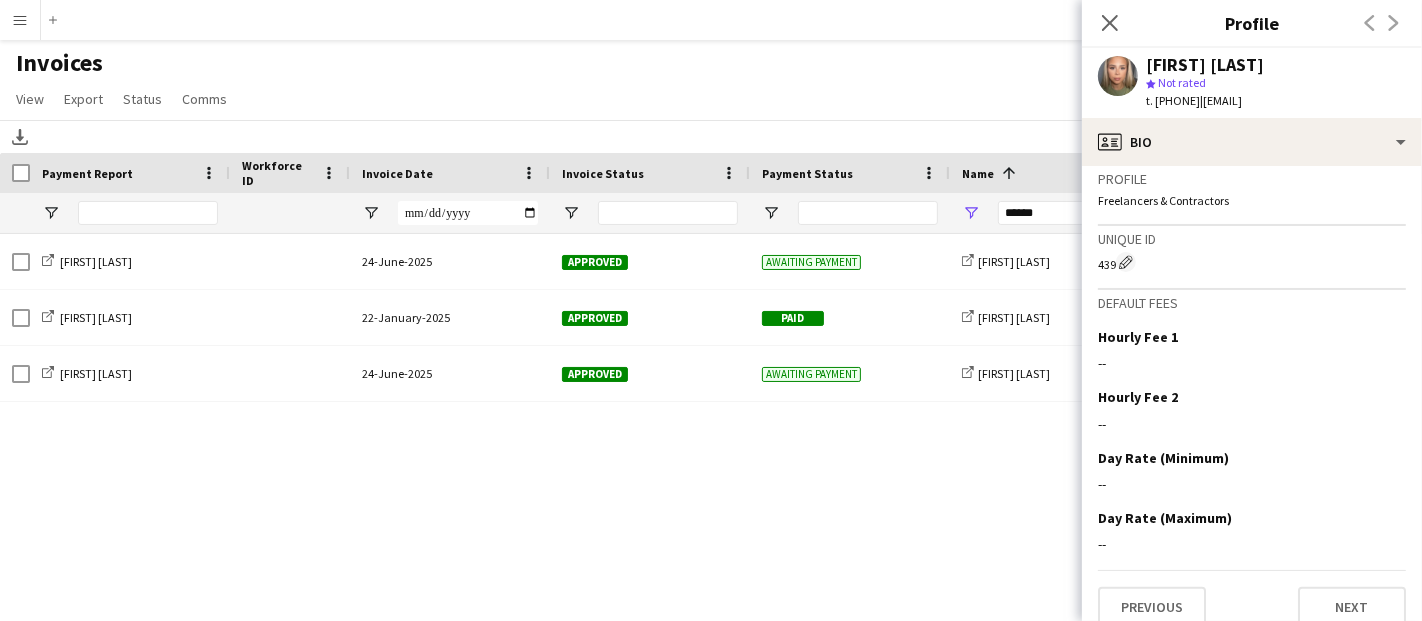 scroll, scrollTop: 902, scrollLeft: 0, axis: vertical 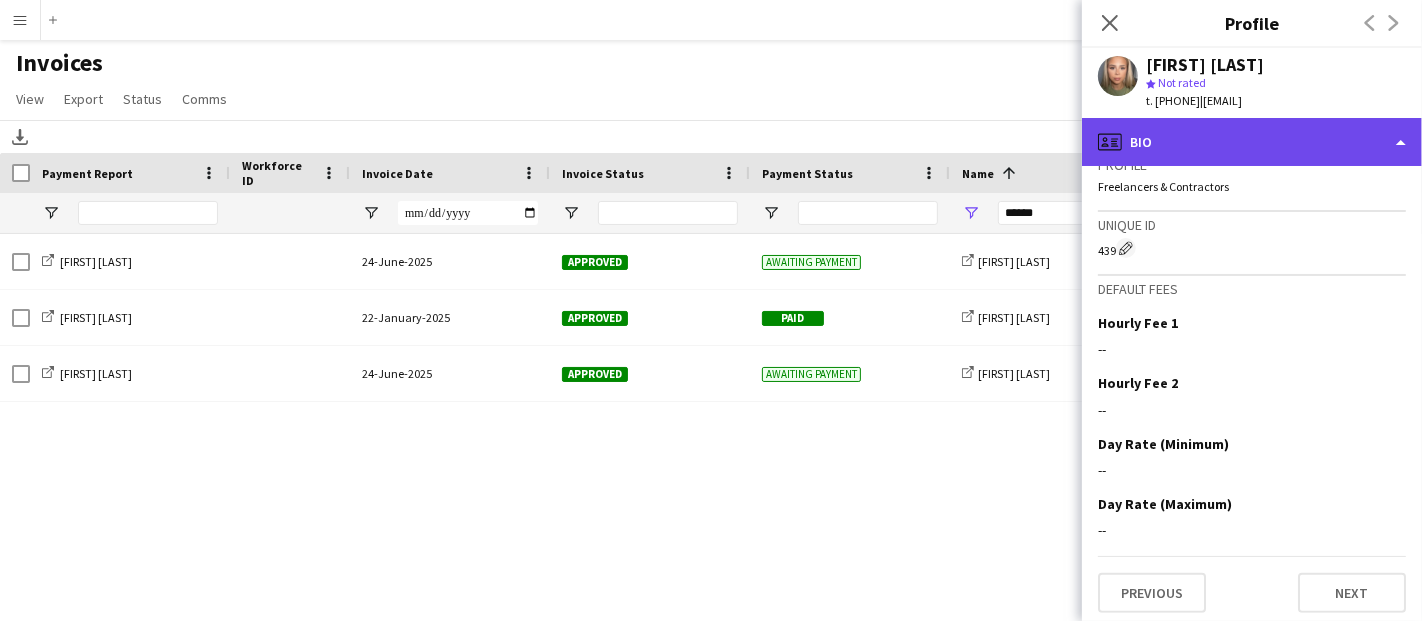 click on "profile
Bio" 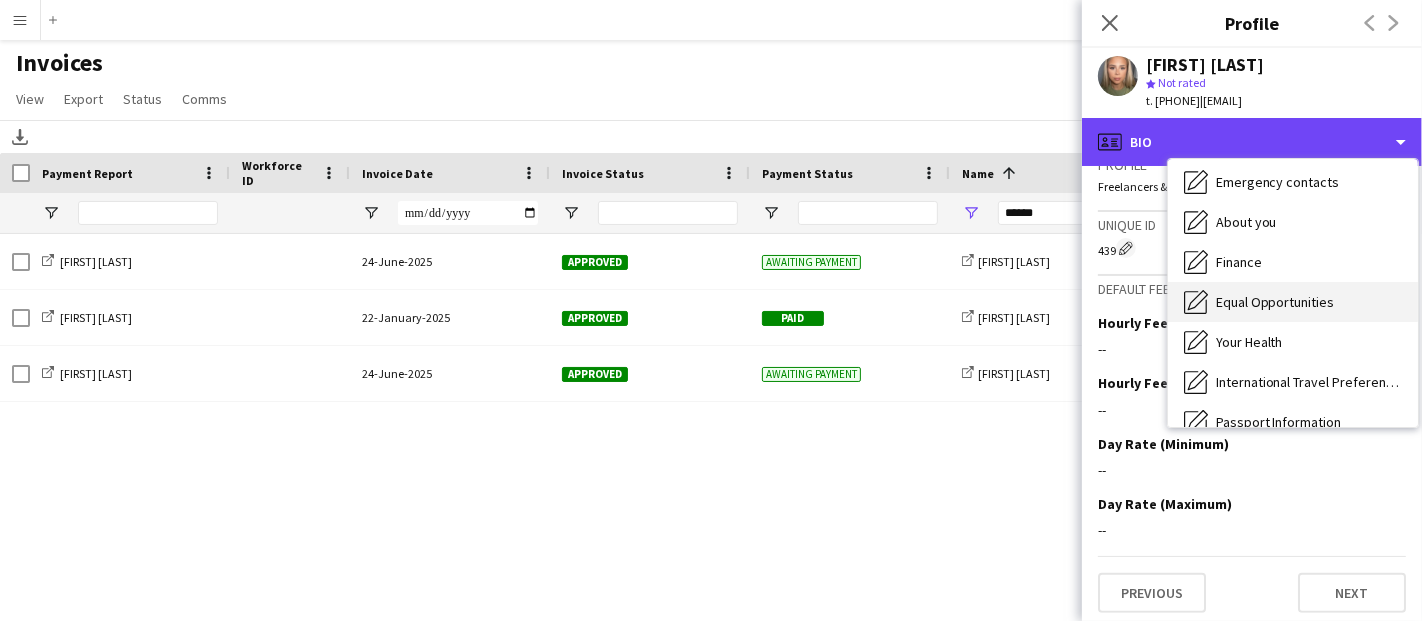 scroll, scrollTop: 0, scrollLeft: 0, axis: both 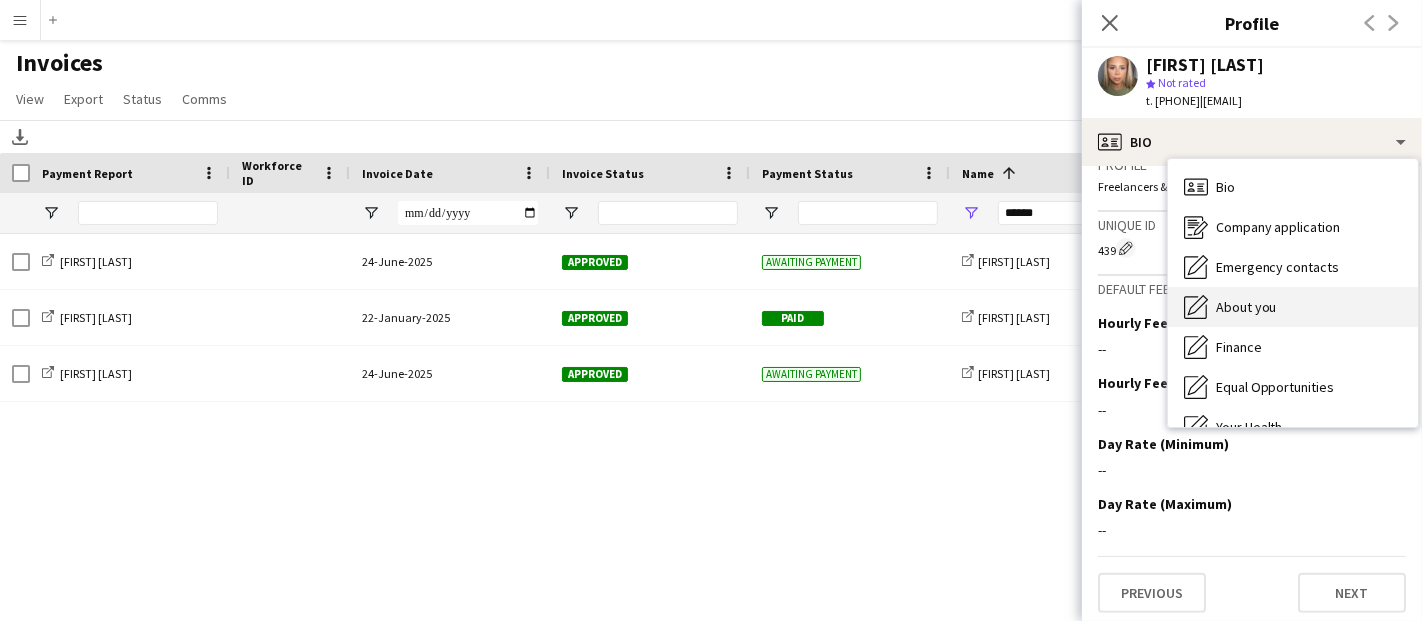 click on "About you
About you" at bounding box center (1293, 307) 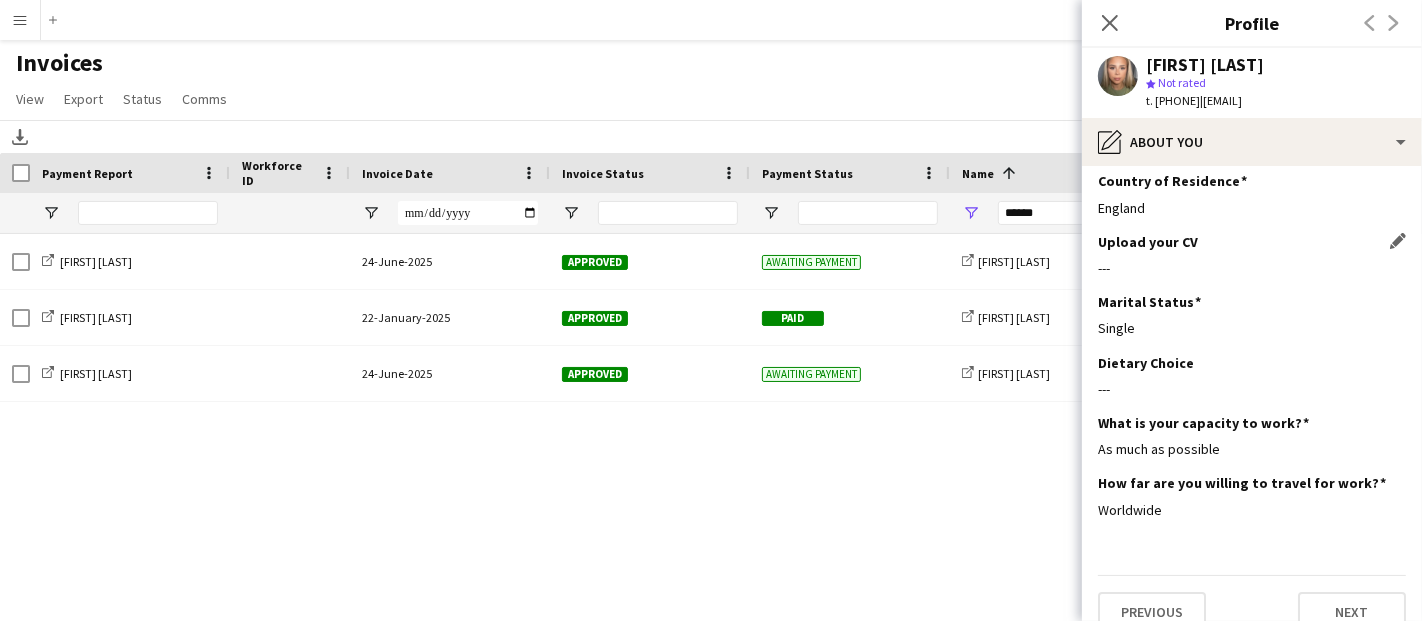 scroll, scrollTop: 0, scrollLeft: 0, axis: both 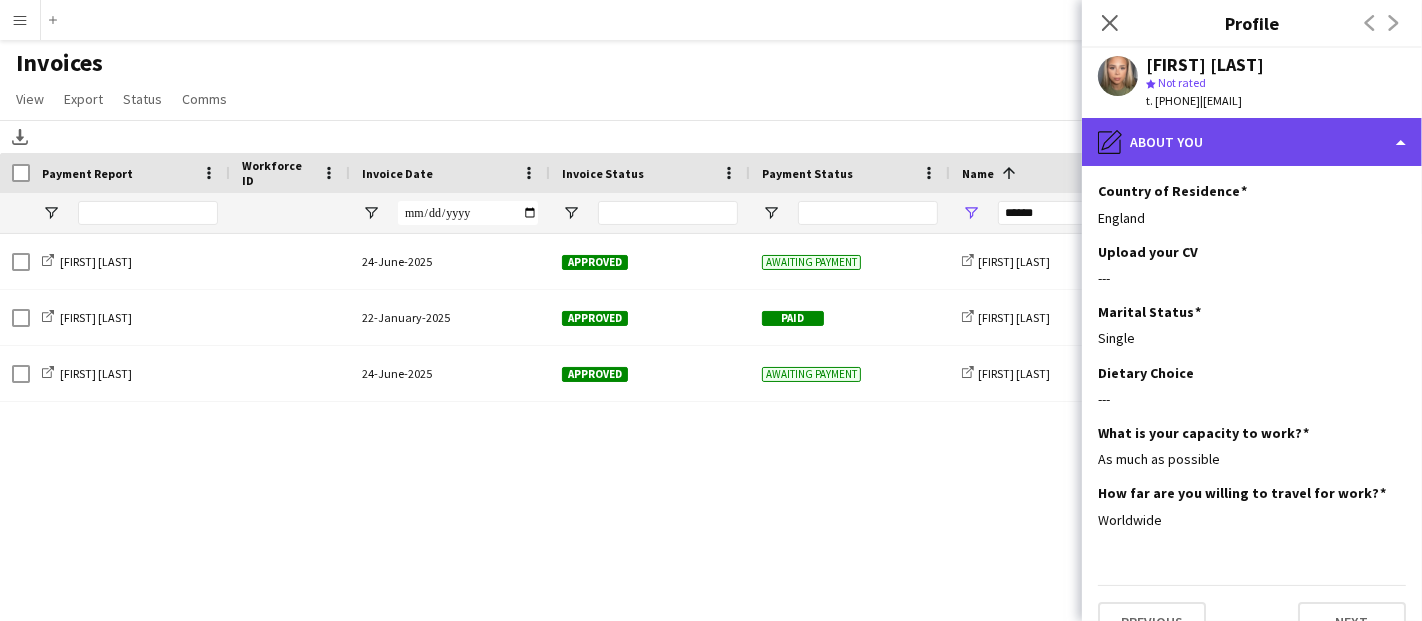 click on "pencil4
About you" 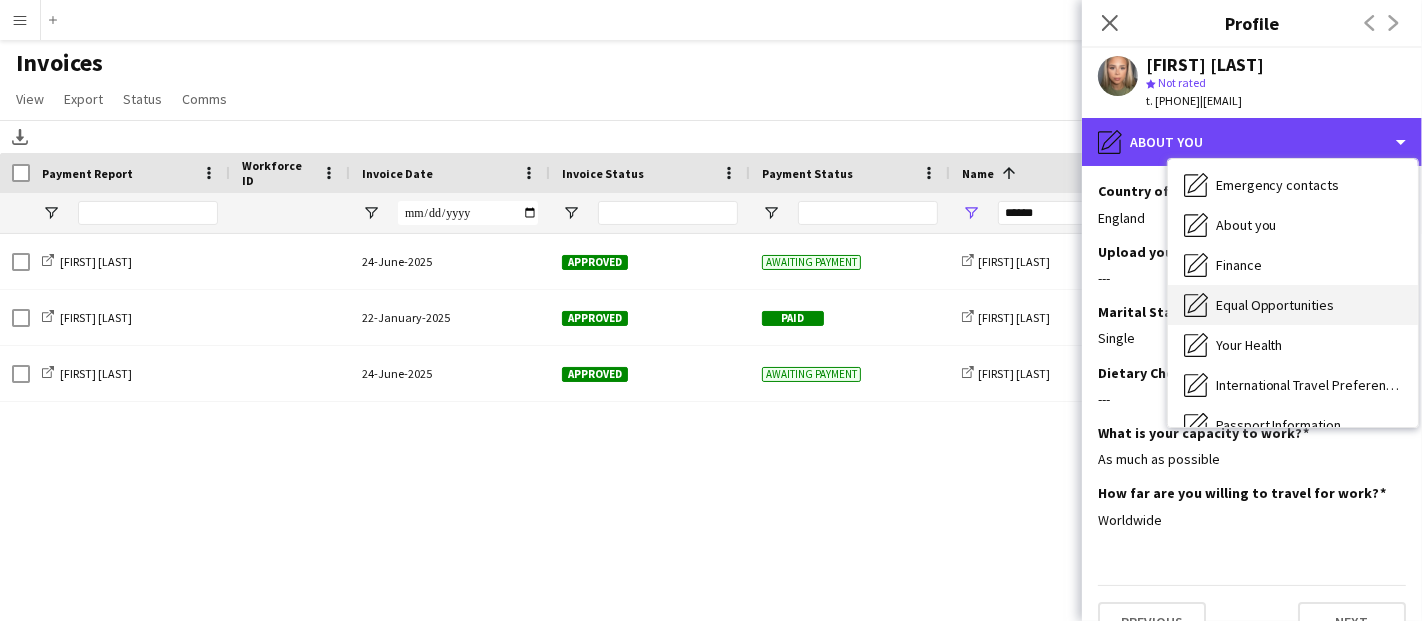 scroll, scrollTop: 0, scrollLeft: 0, axis: both 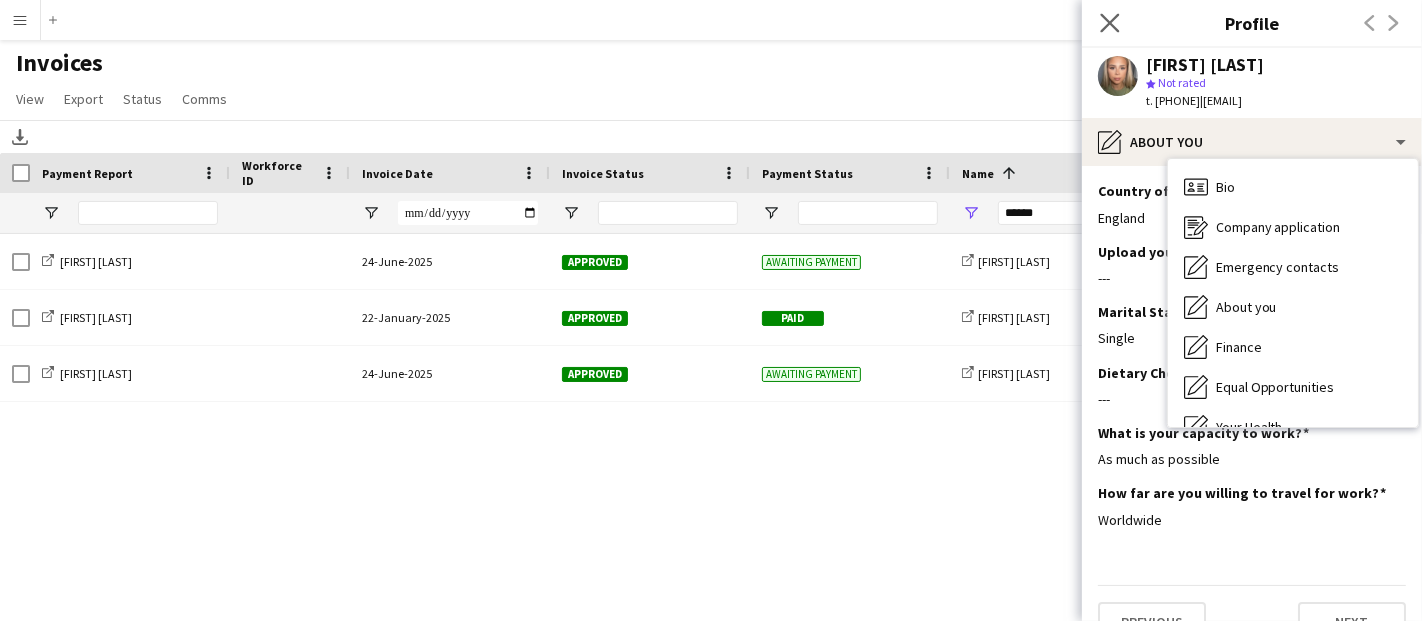 click on "Close pop-in" 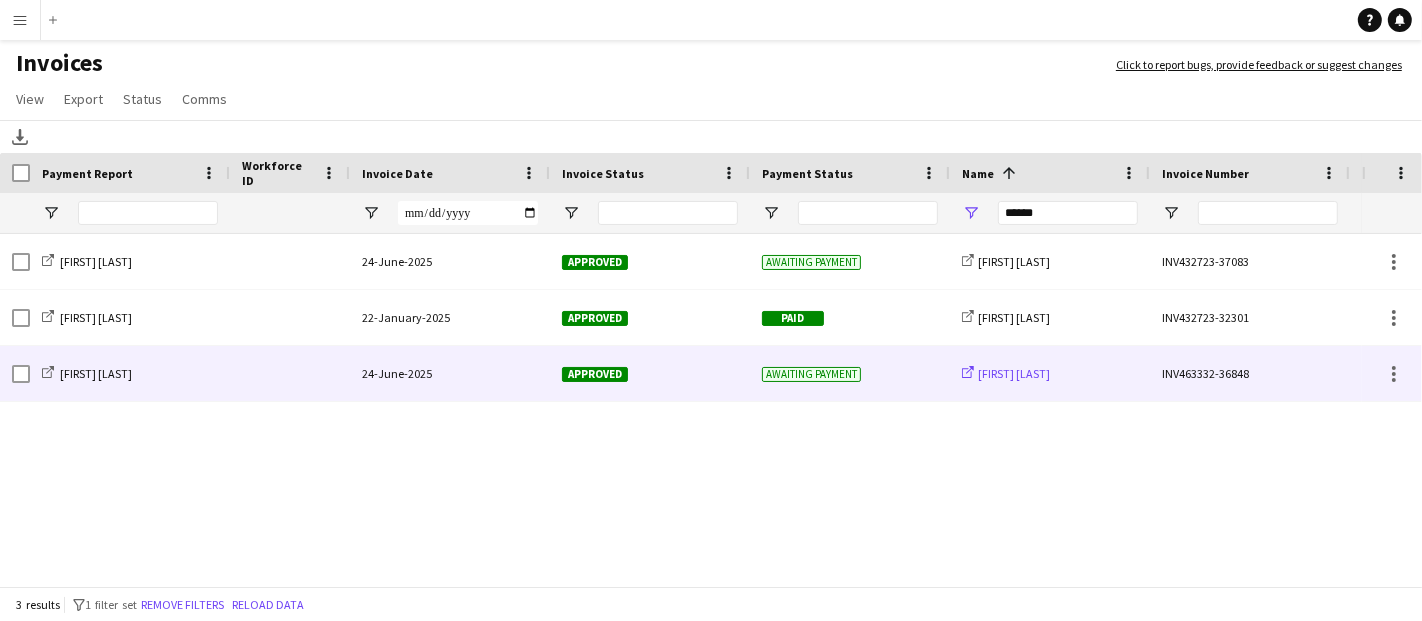 click on "[FIRST] [LAST]" 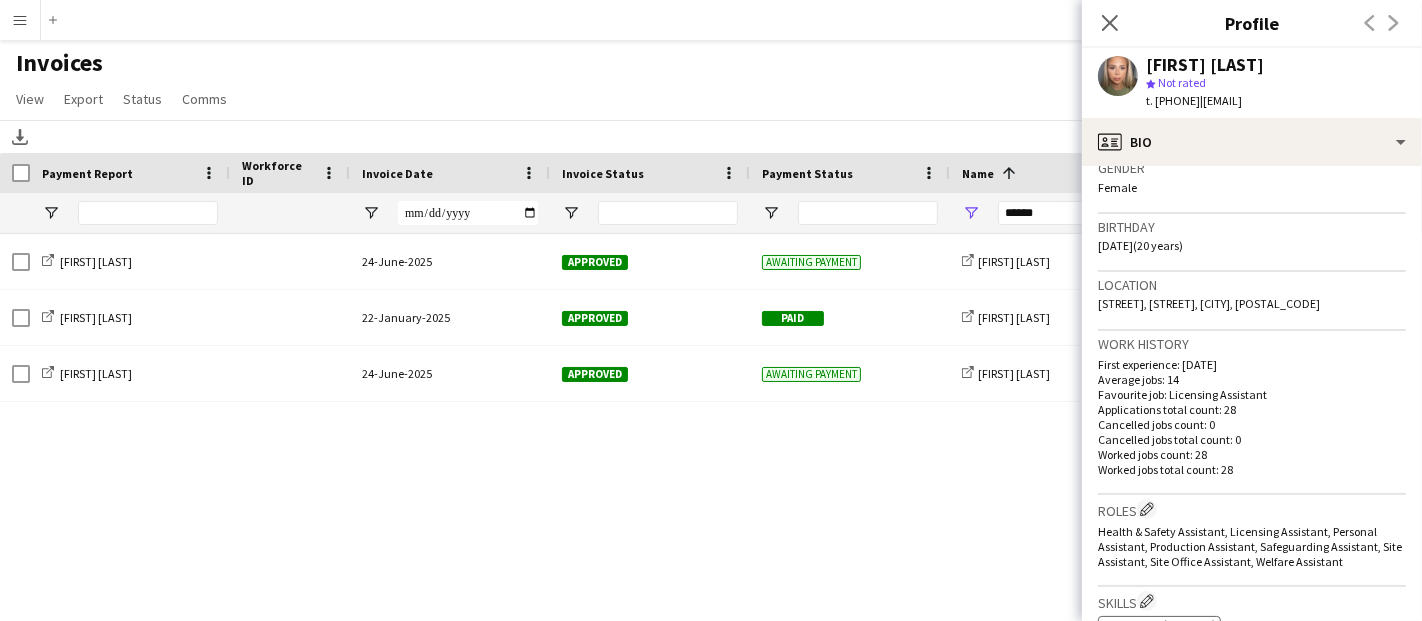 scroll, scrollTop: 444, scrollLeft: 0, axis: vertical 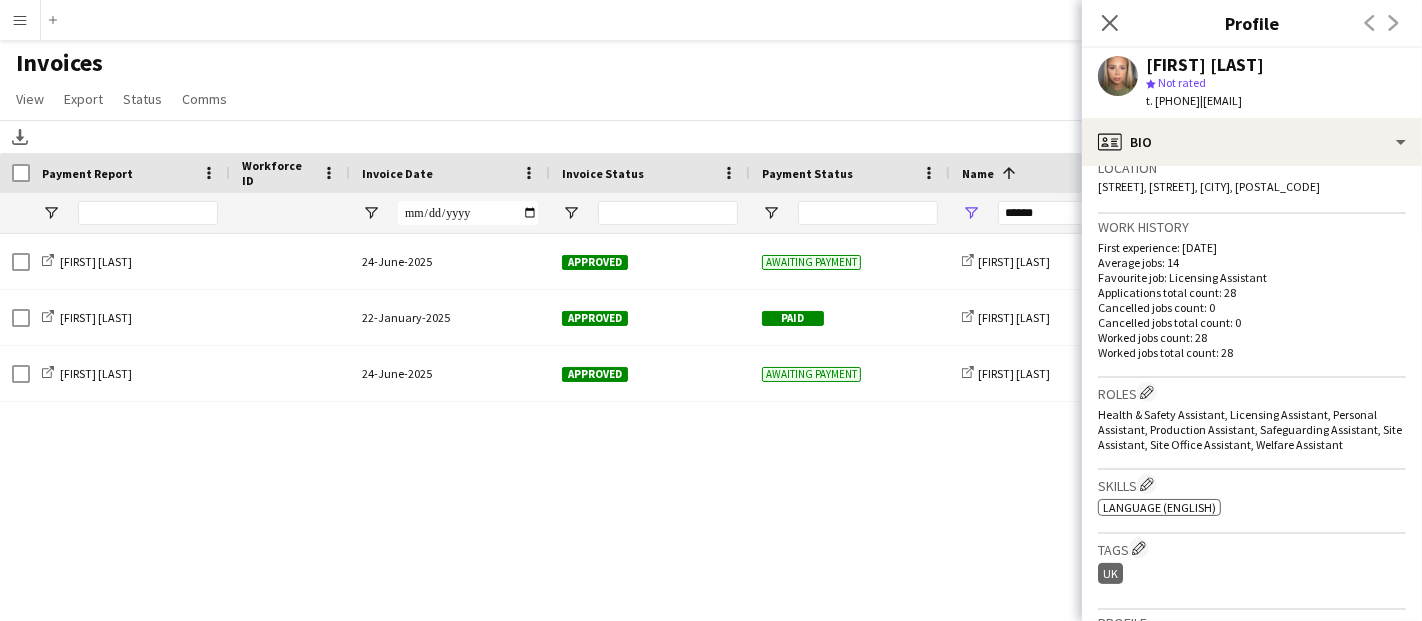 click 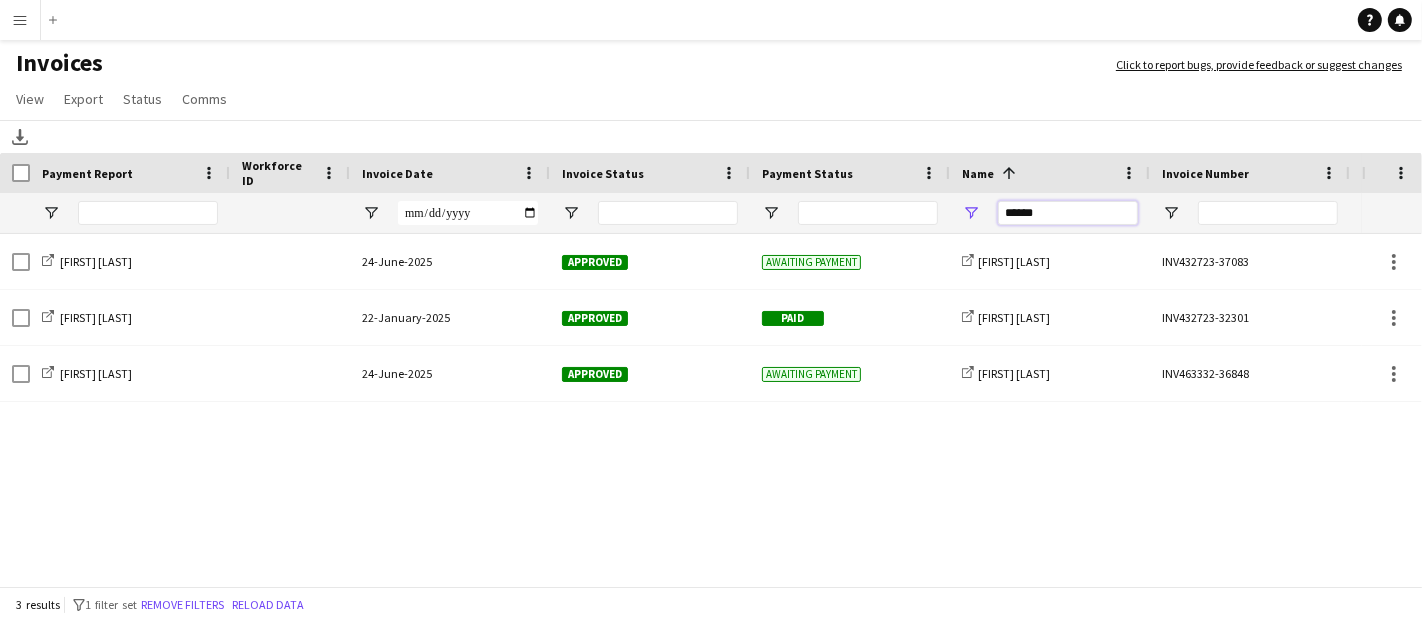 drag, startPoint x: 905, startPoint y: 204, endPoint x: 868, endPoint y: 201, distance: 37.12142 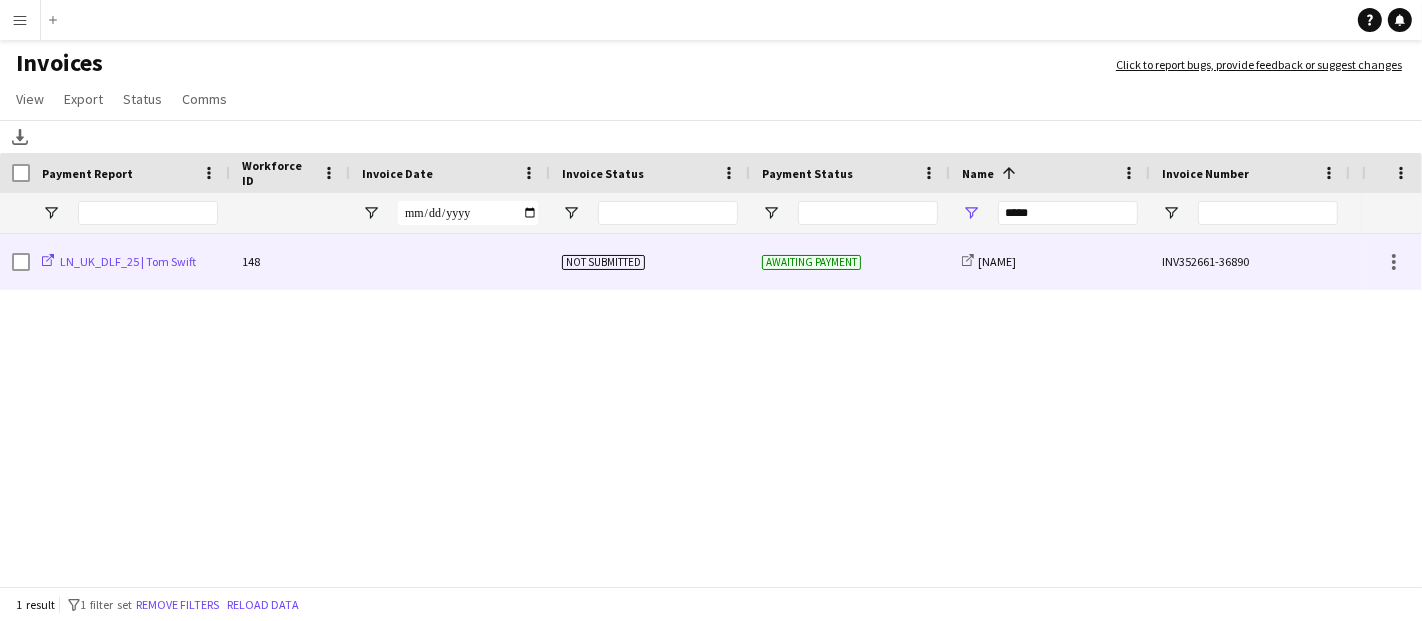 click on "LN_UK_DLF_25 | Tom Swift" 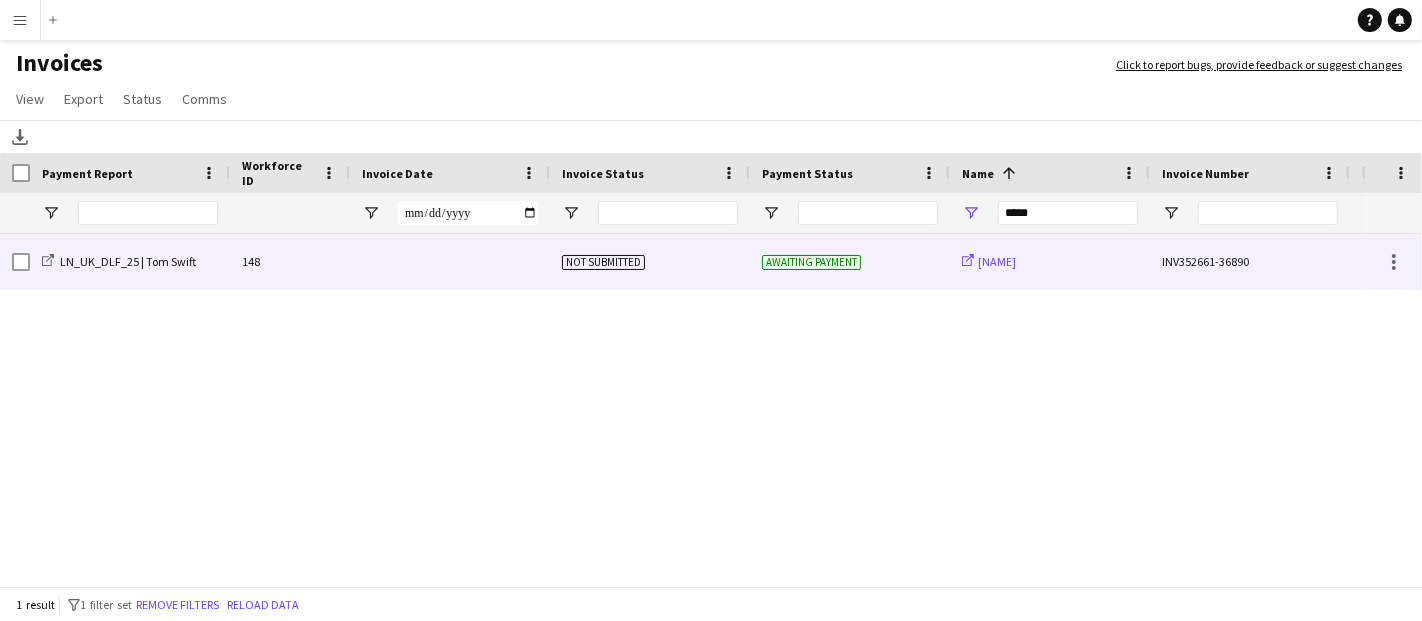 click on "[NAME]" 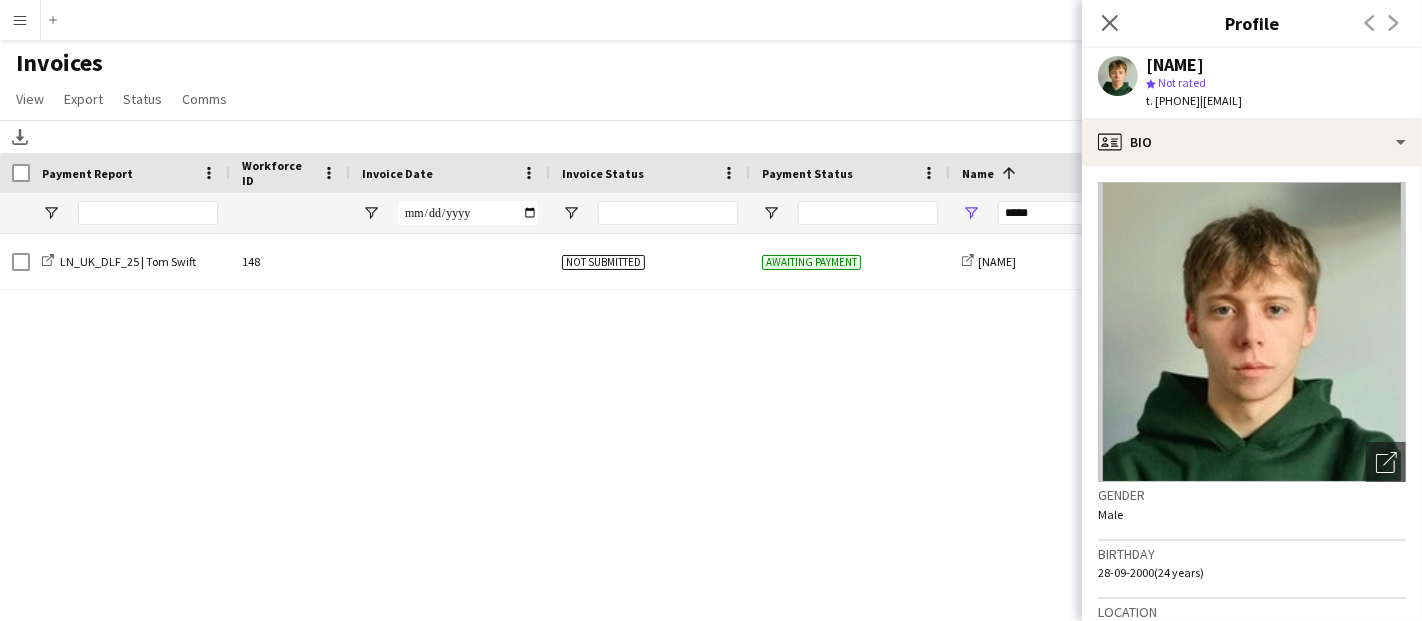 drag, startPoint x: 1400, startPoint y: 101, endPoint x: 1246, endPoint y: 110, distance: 154.26276 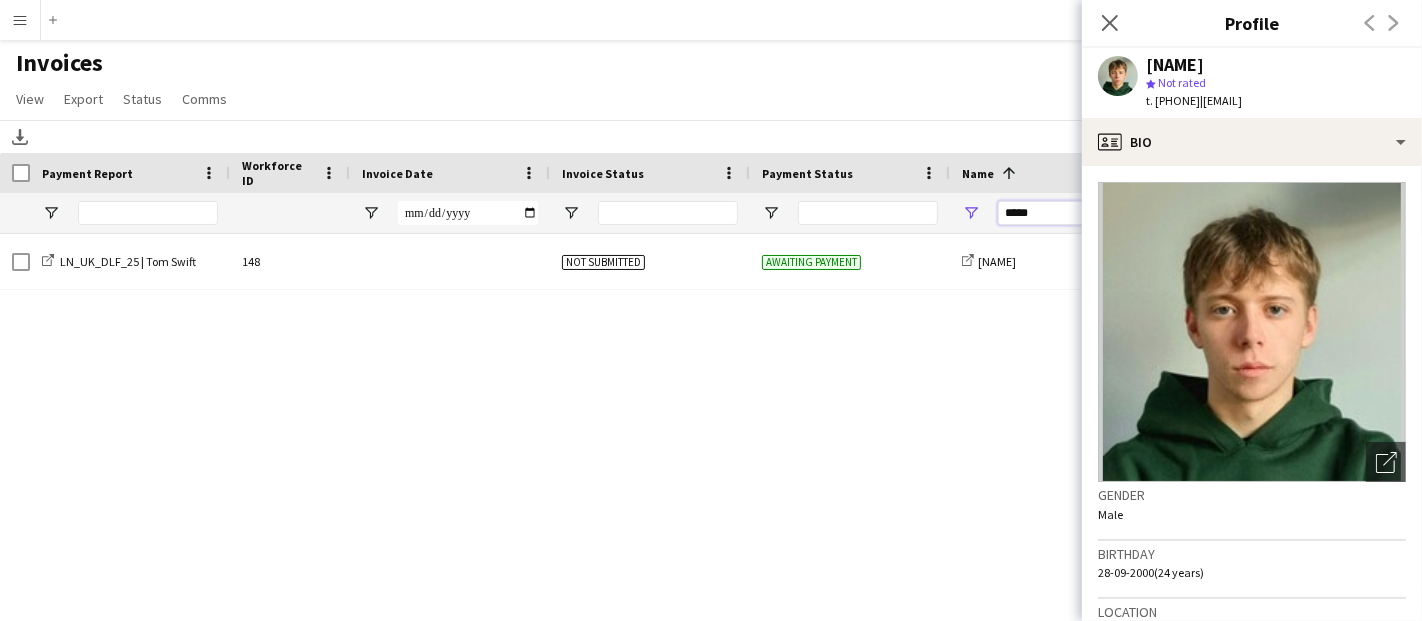 drag, startPoint x: 998, startPoint y: 211, endPoint x: 960, endPoint y: 209, distance: 38.052597 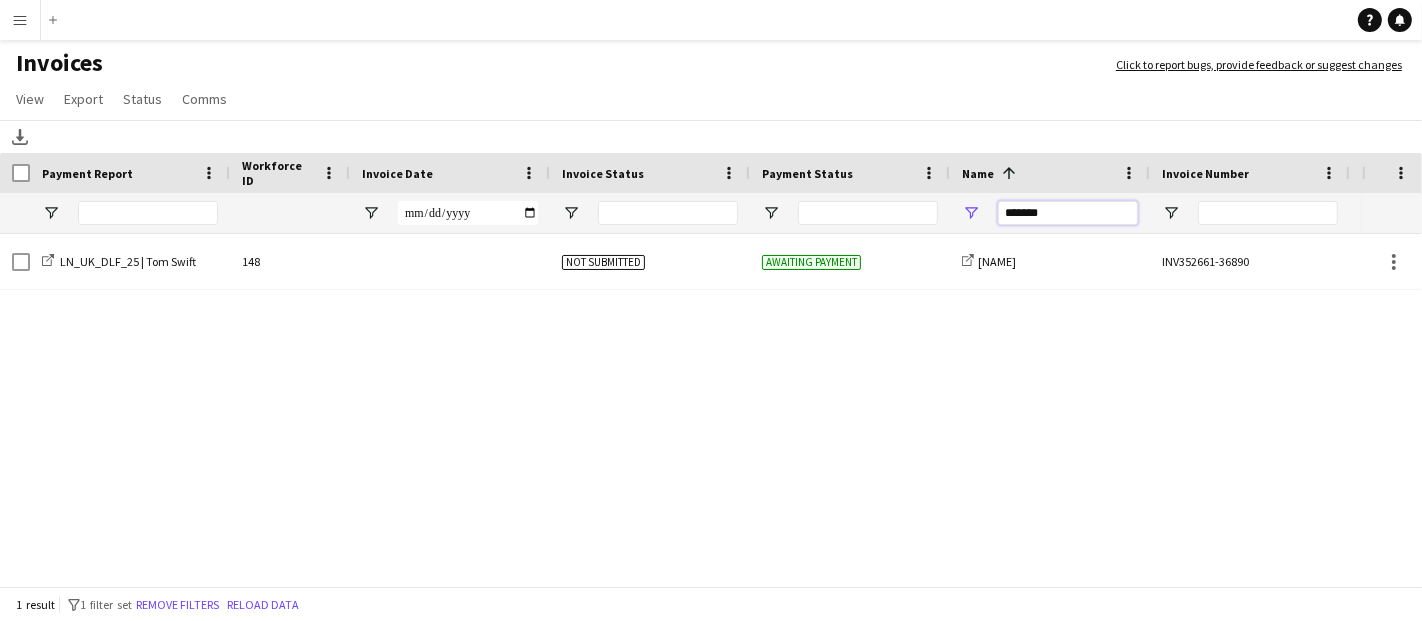 type on "*******" 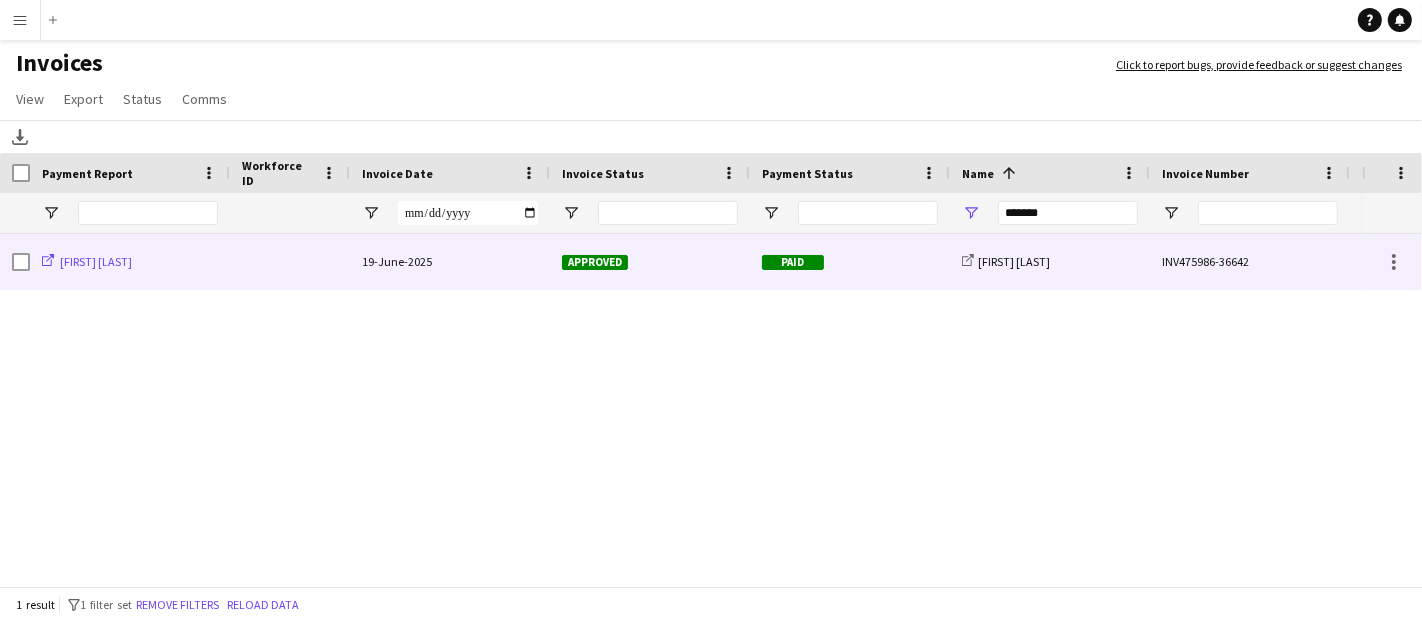 click on "[FIRST] [LAST]" 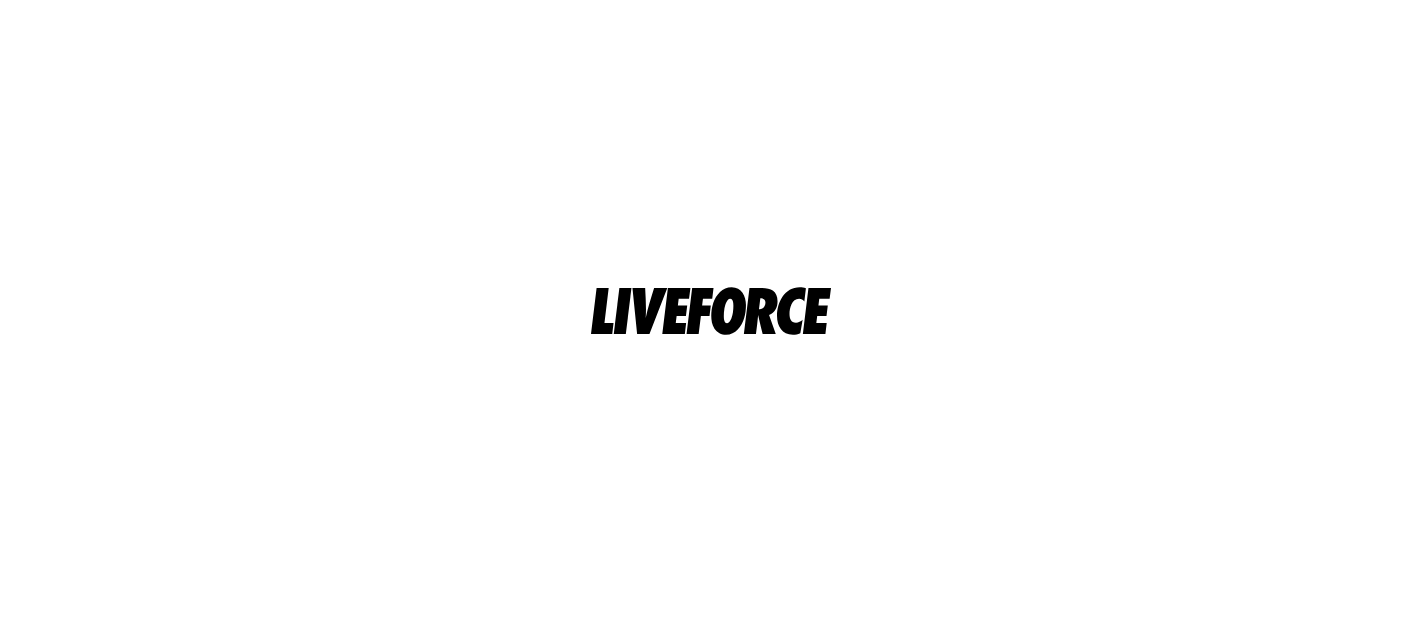 scroll, scrollTop: 0, scrollLeft: 0, axis: both 